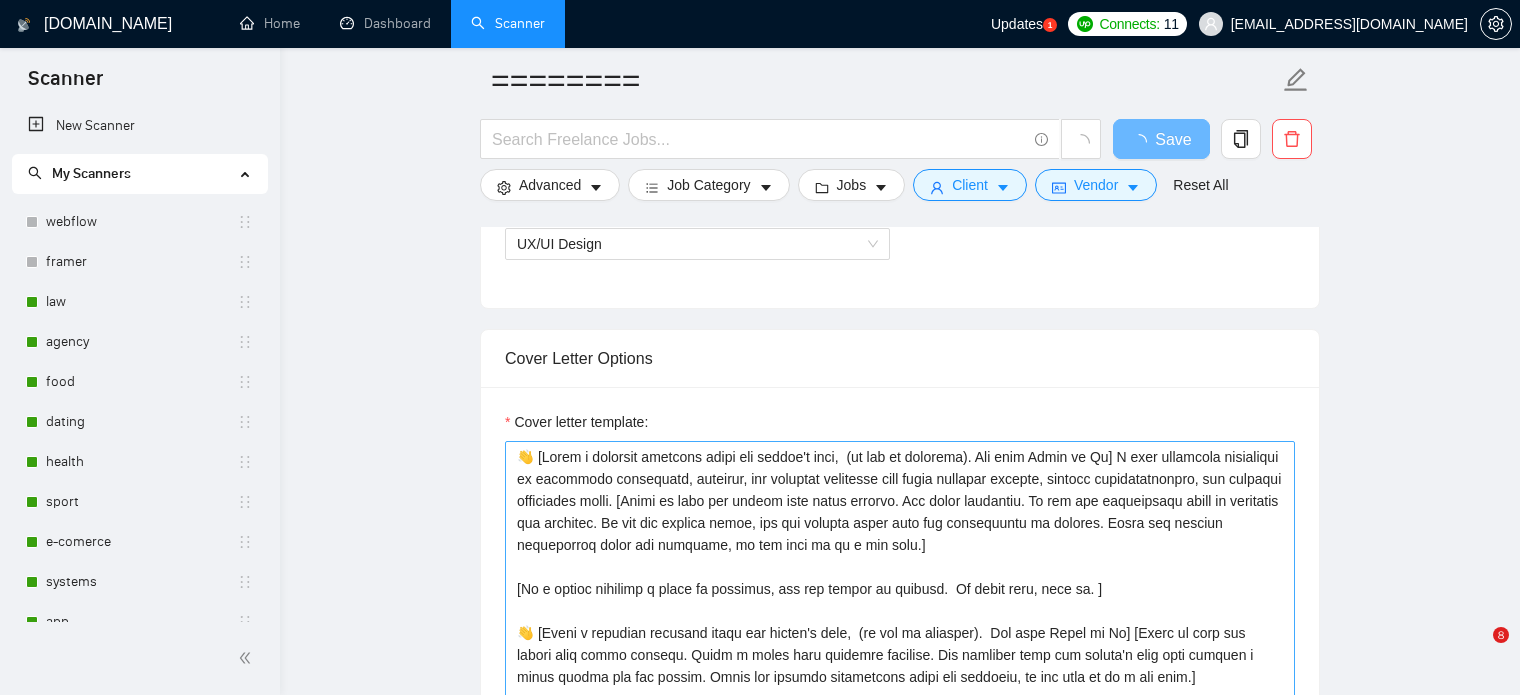 scroll, scrollTop: 1300, scrollLeft: 0, axis: vertical 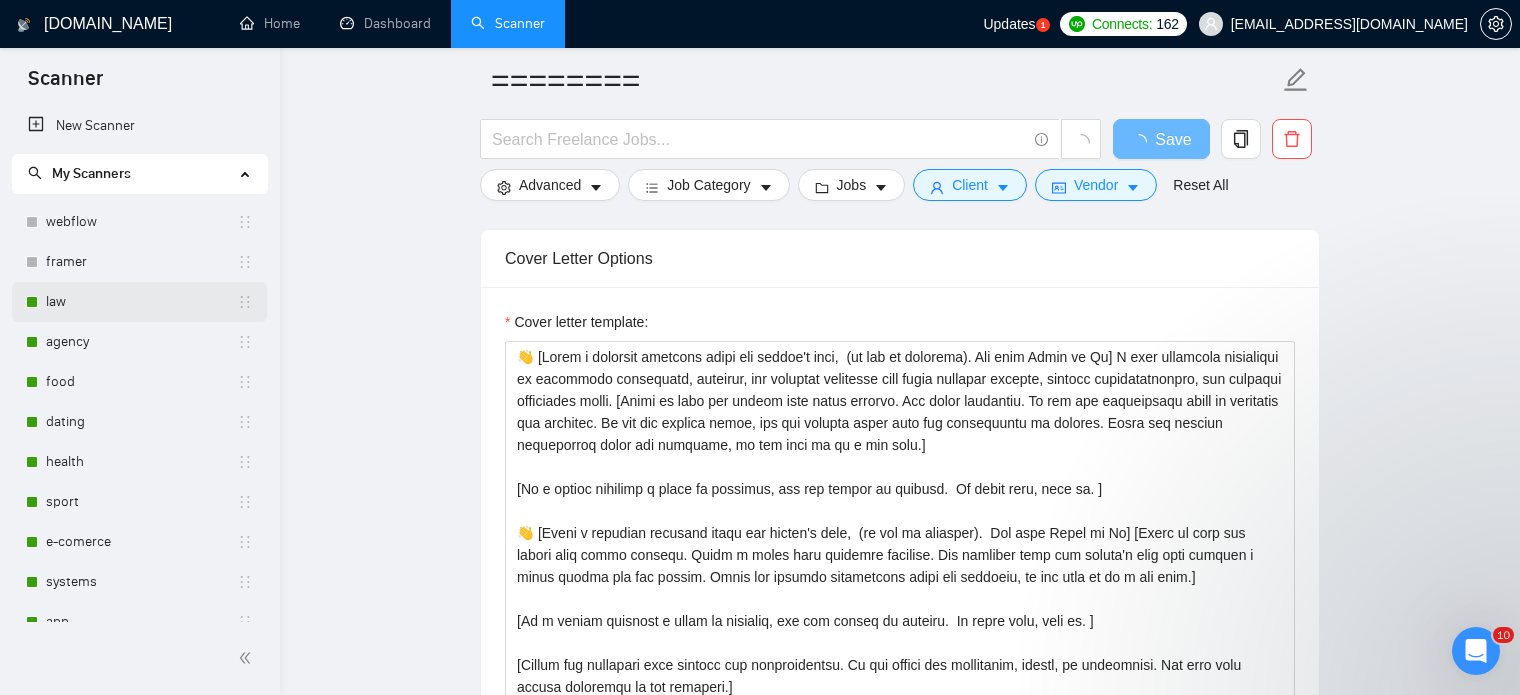 click on "law" at bounding box center [141, 302] 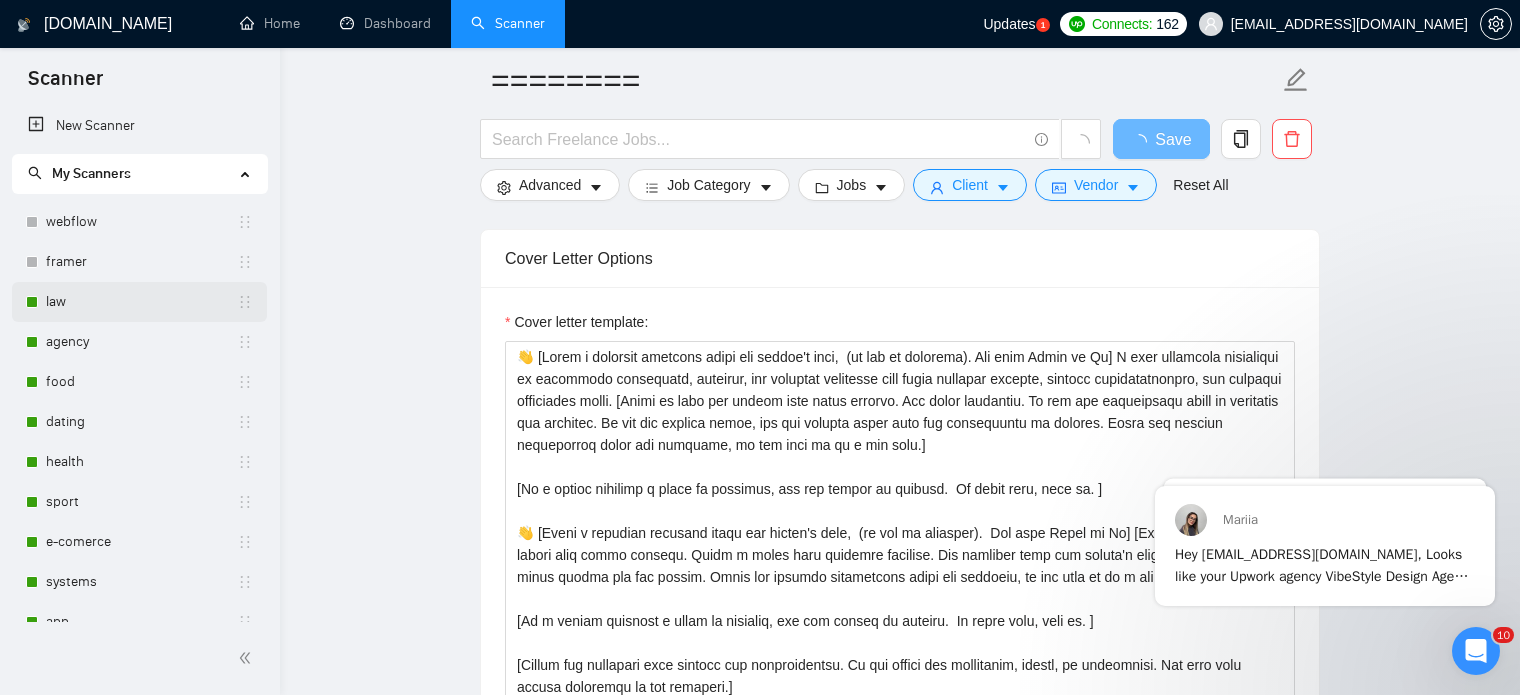 scroll, scrollTop: 1223, scrollLeft: 0, axis: vertical 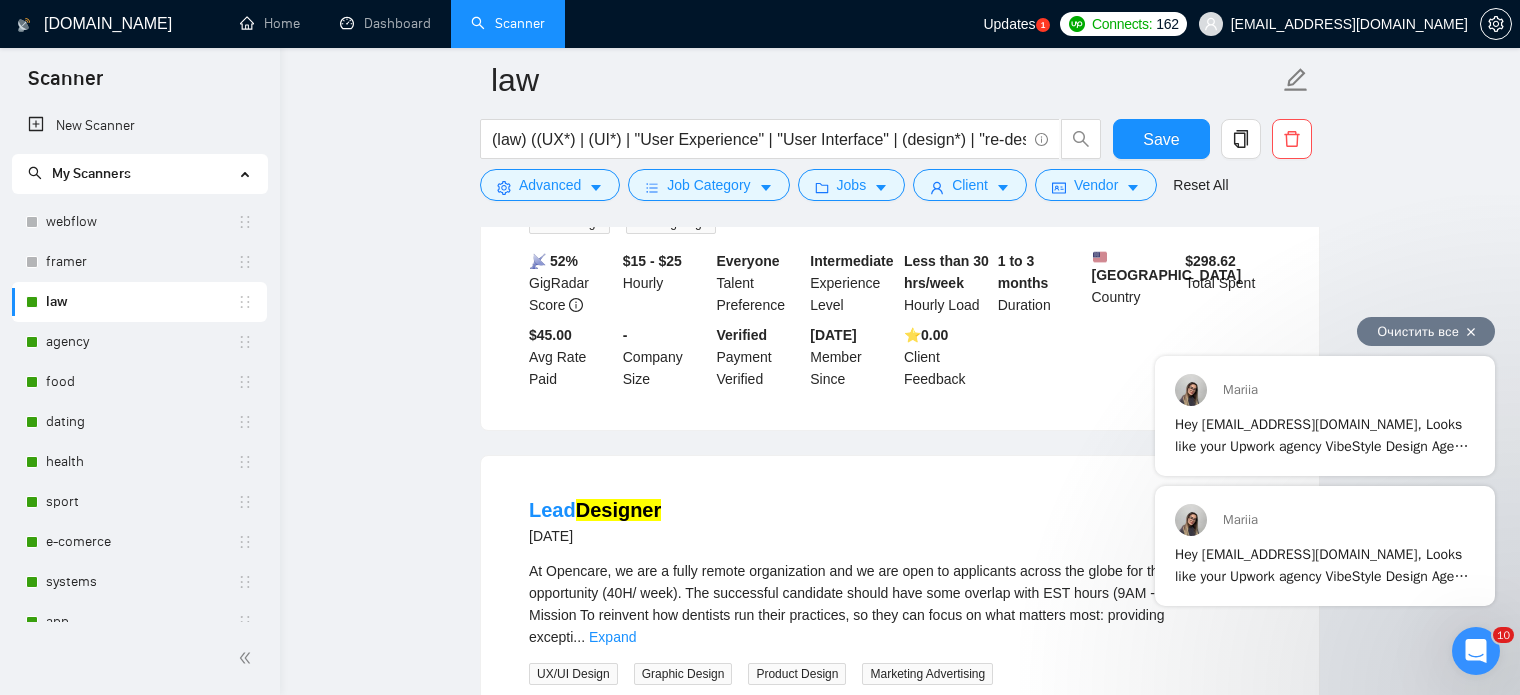 click on "Очистить все" at bounding box center (1426, 331) 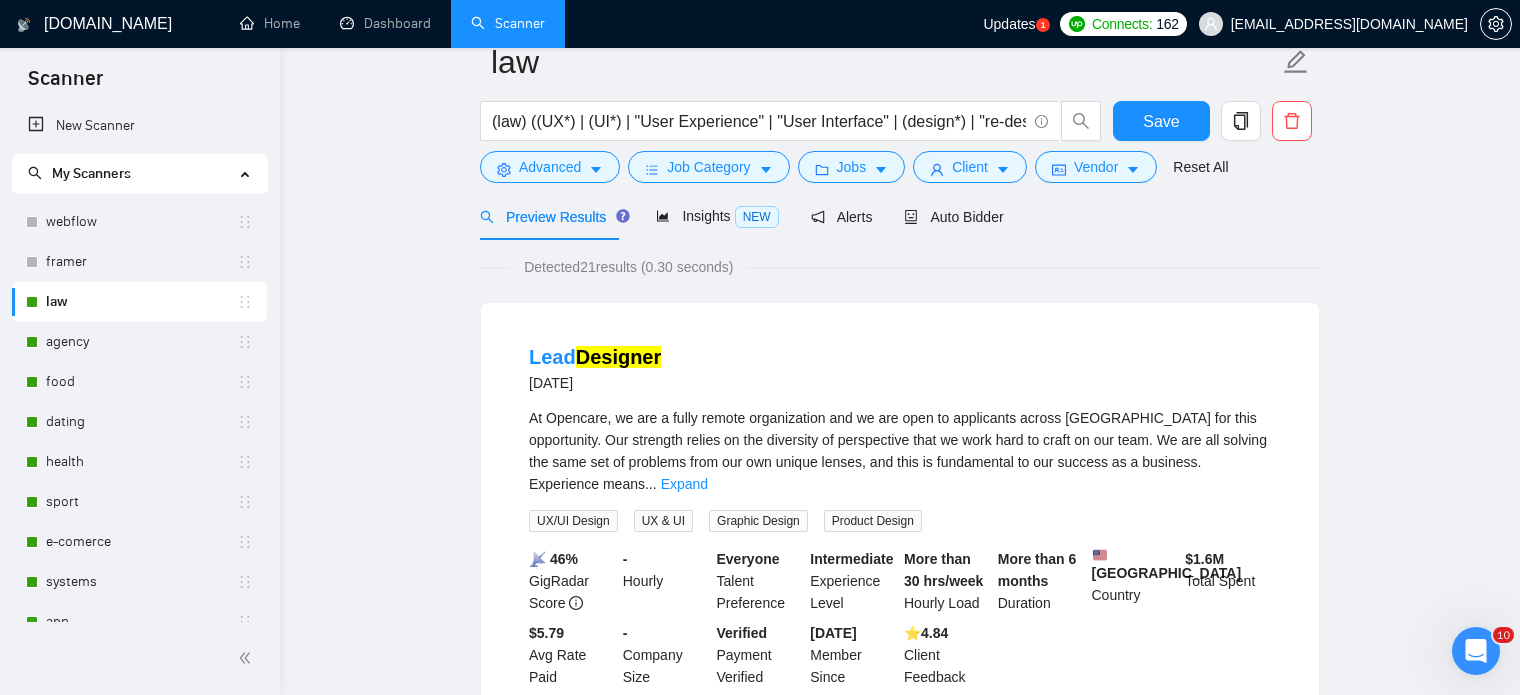 scroll, scrollTop: 0, scrollLeft: 0, axis: both 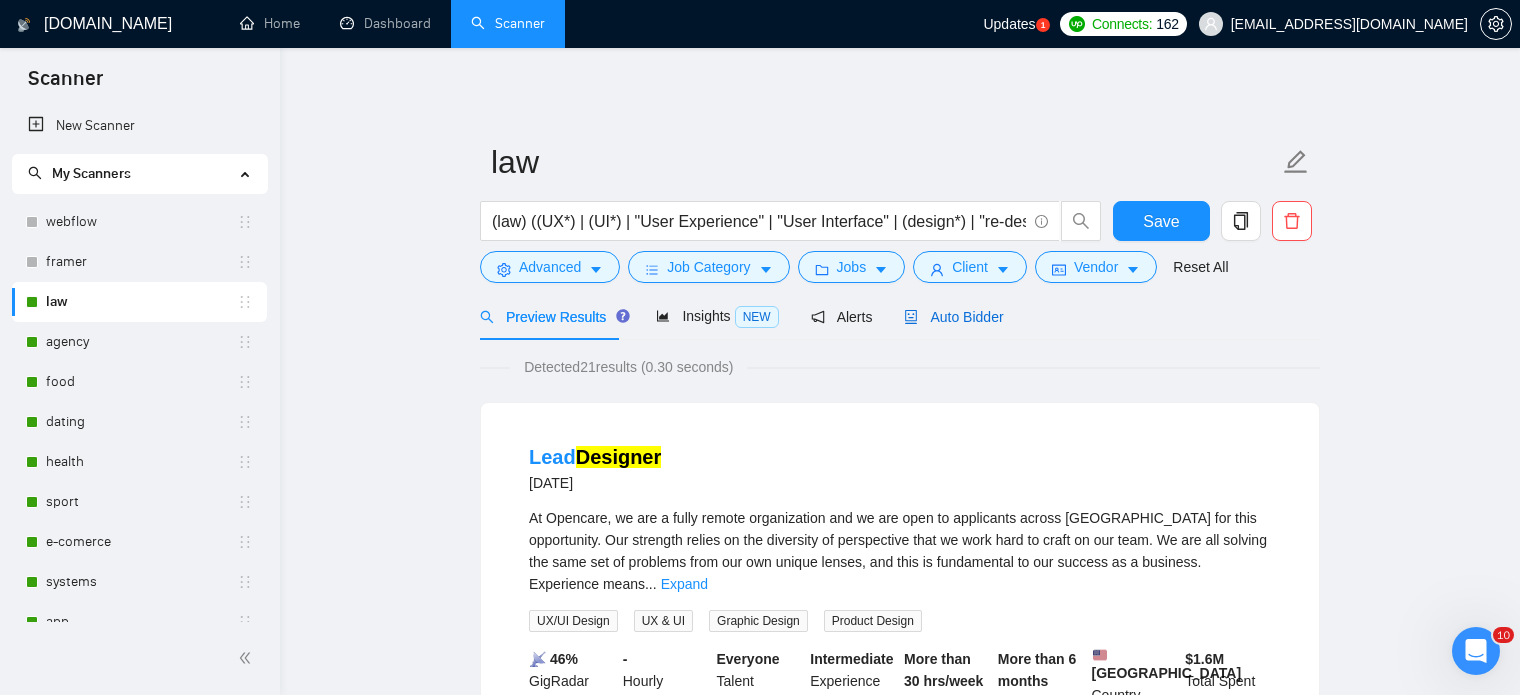 click on "Auto Bidder" at bounding box center [953, 317] 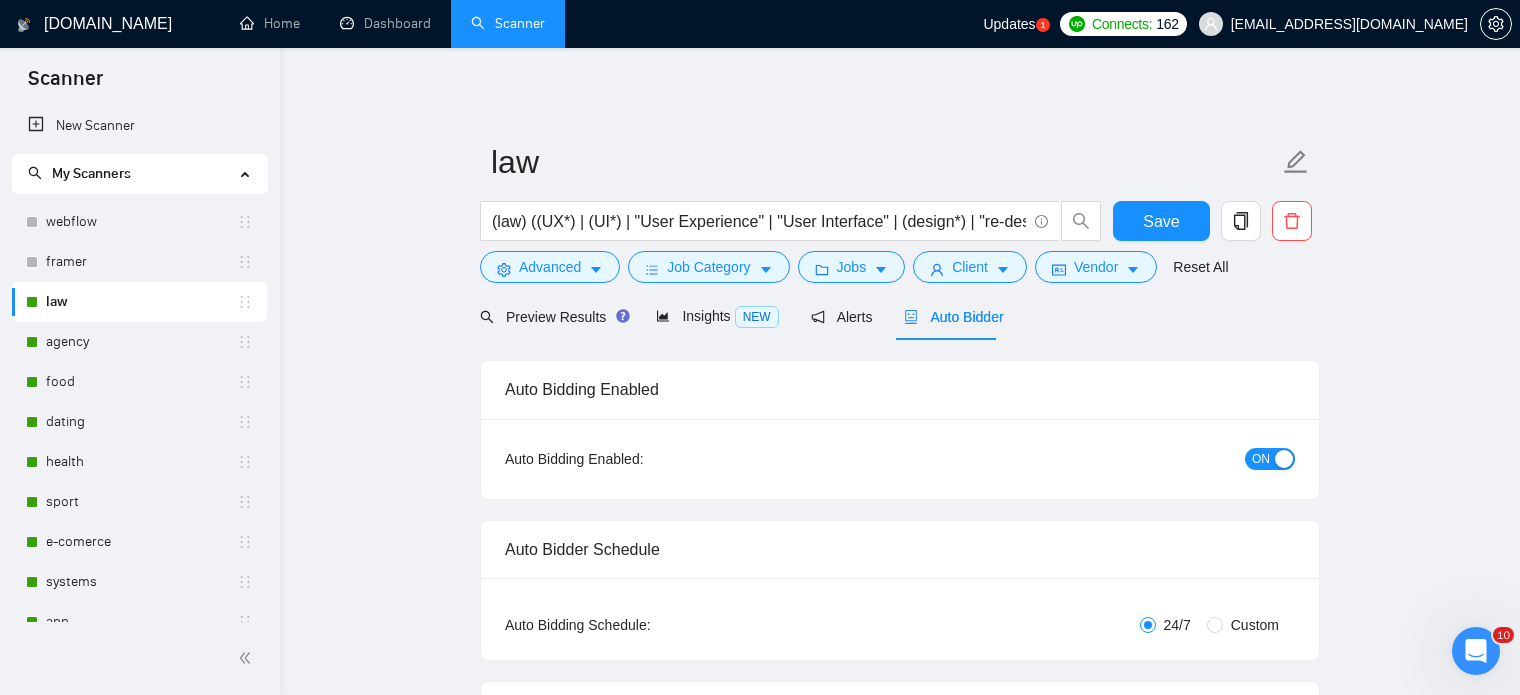 type 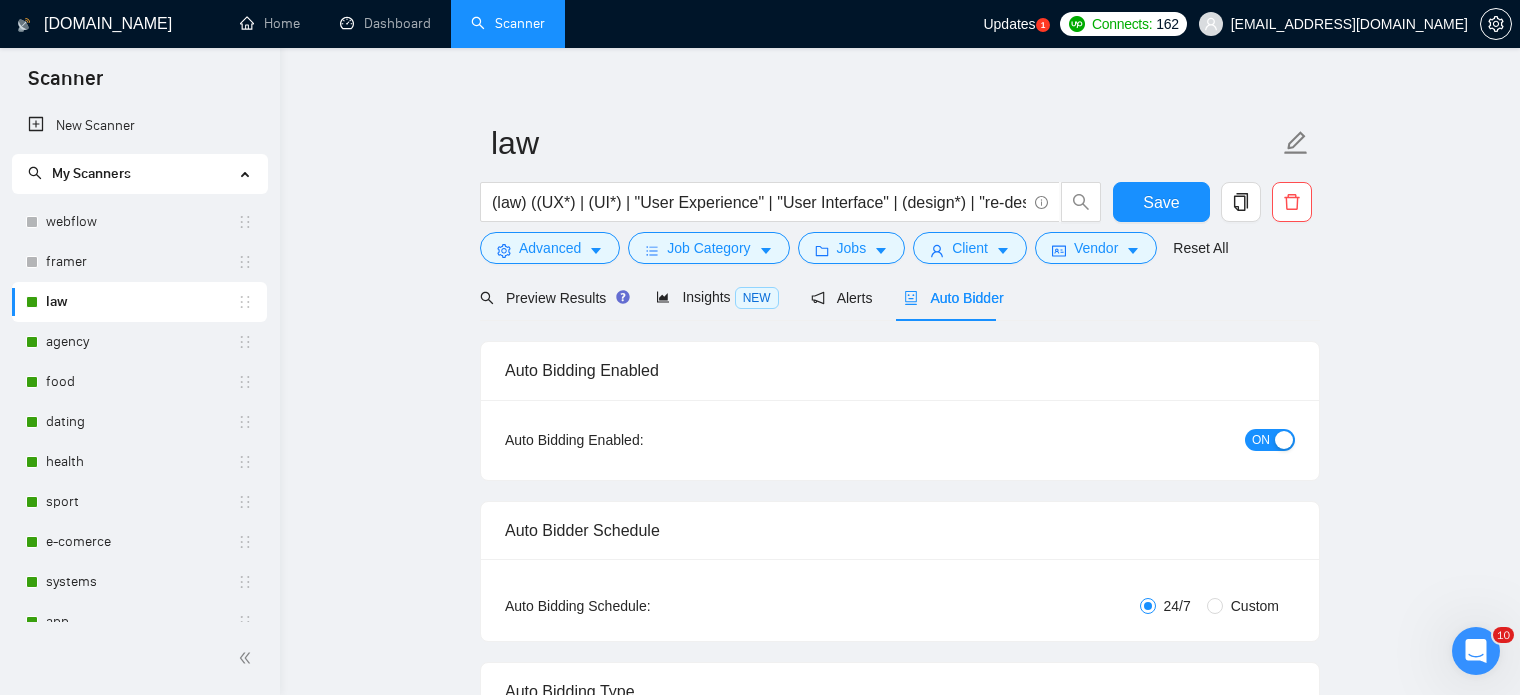 type 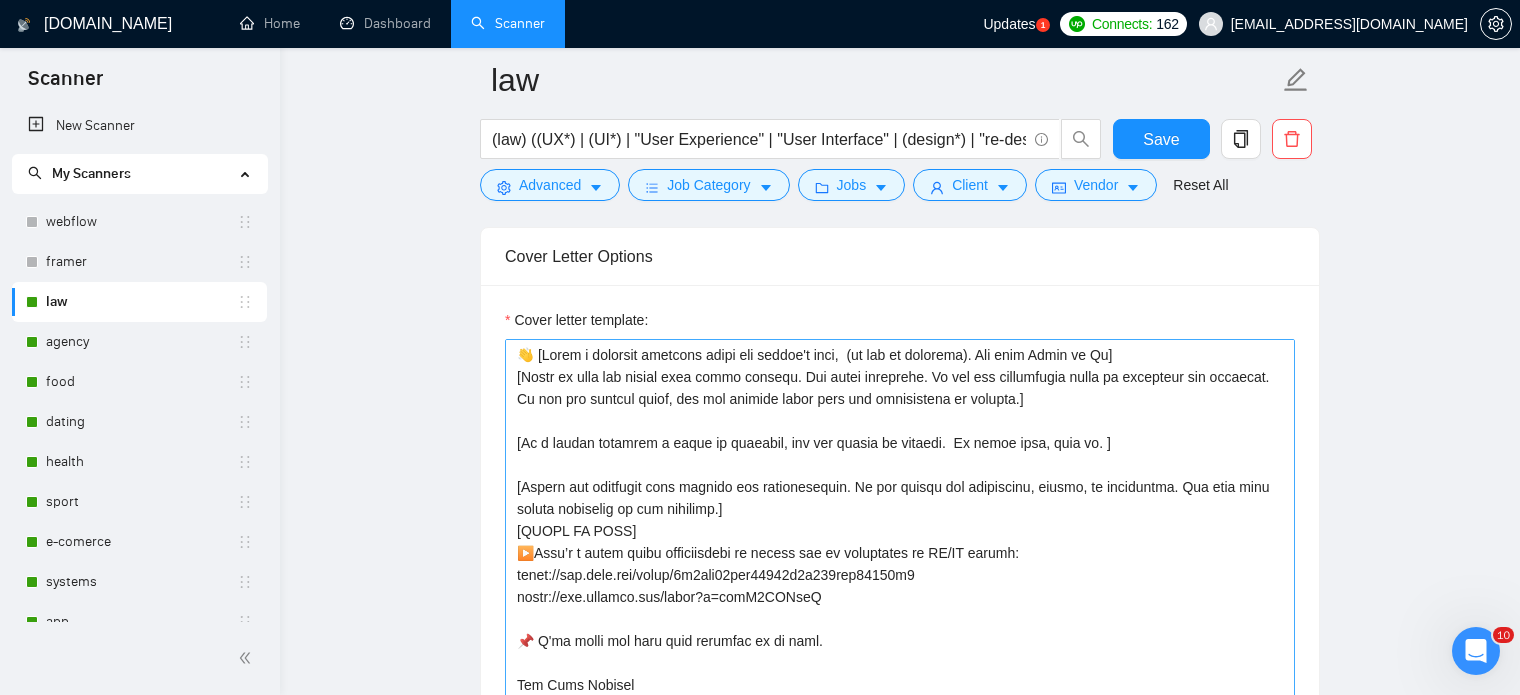 scroll, scrollTop: 1300, scrollLeft: 0, axis: vertical 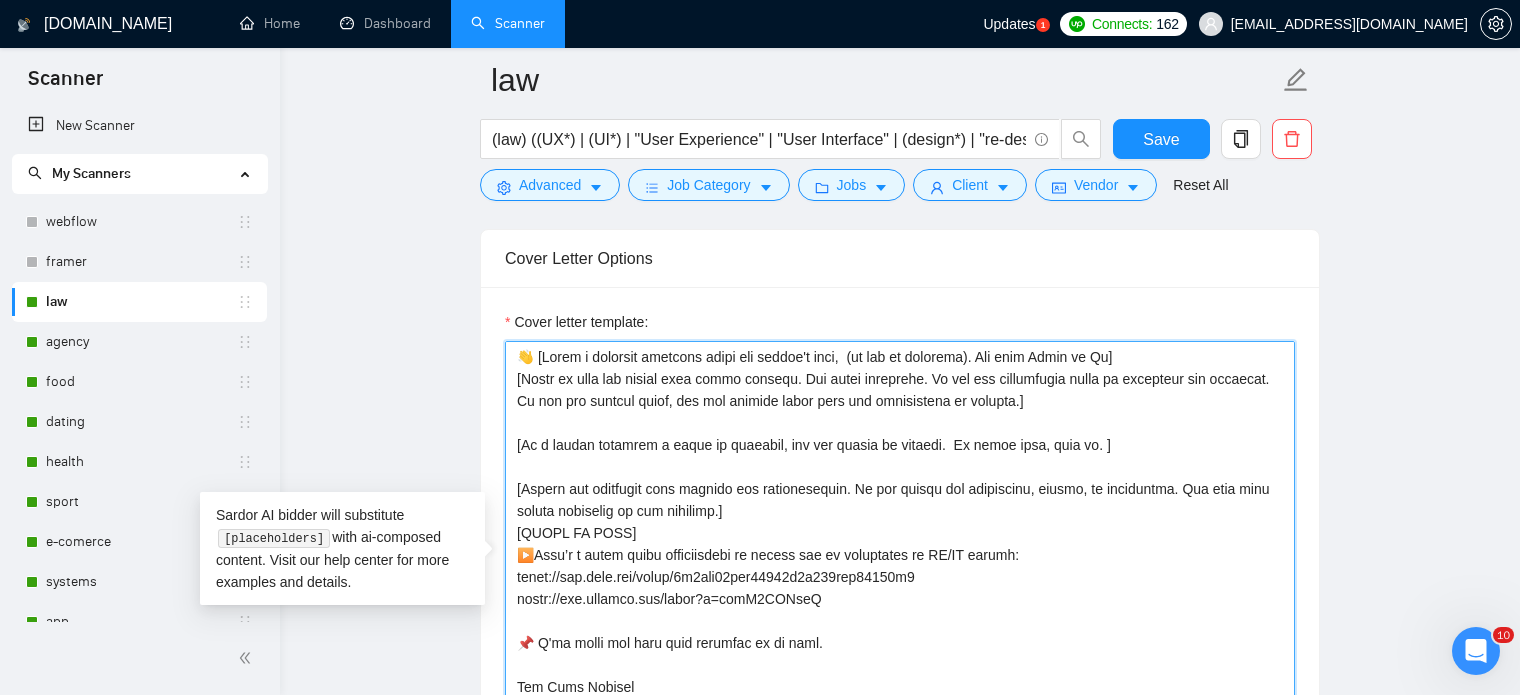 drag, startPoint x: 1043, startPoint y: 403, endPoint x: 522, endPoint y: 340, distance: 524.7952 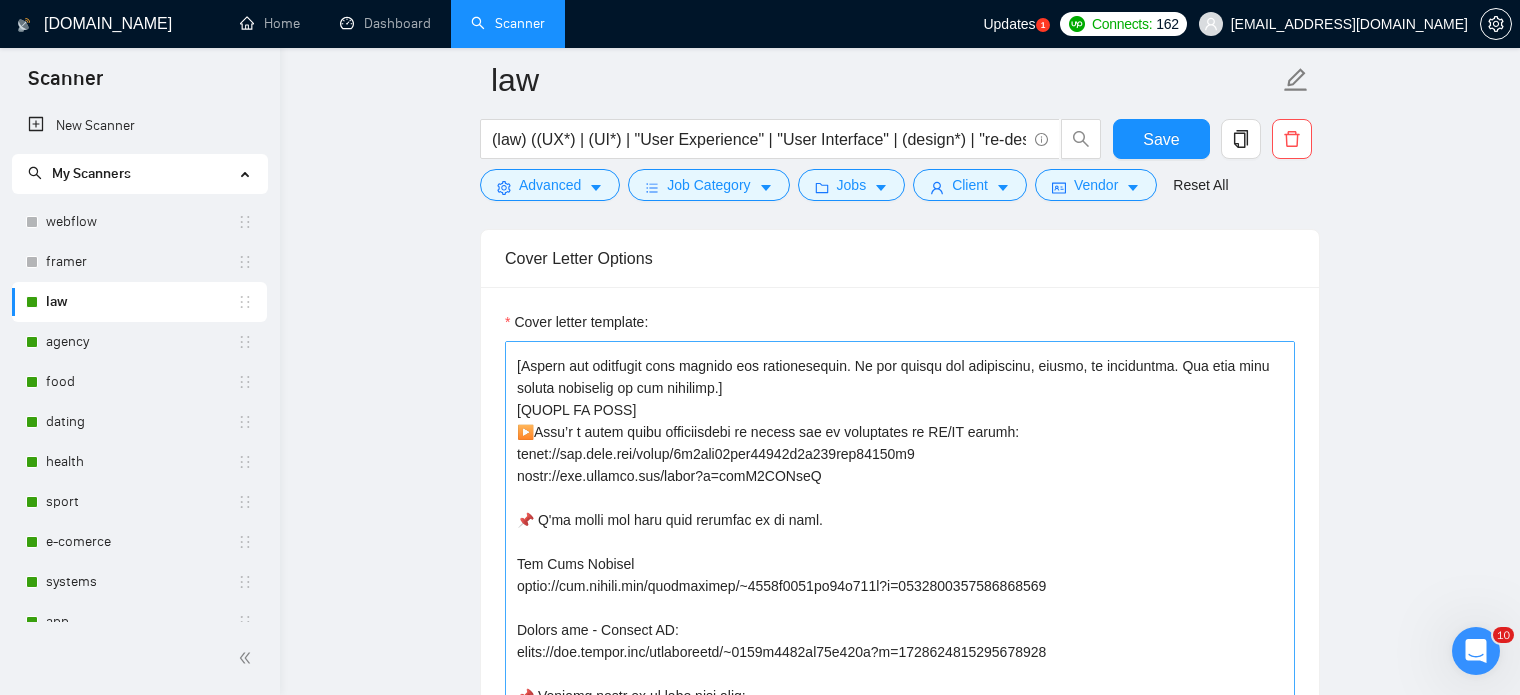 scroll, scrollTop: 396, scrollLeft: 0, axis: vertical 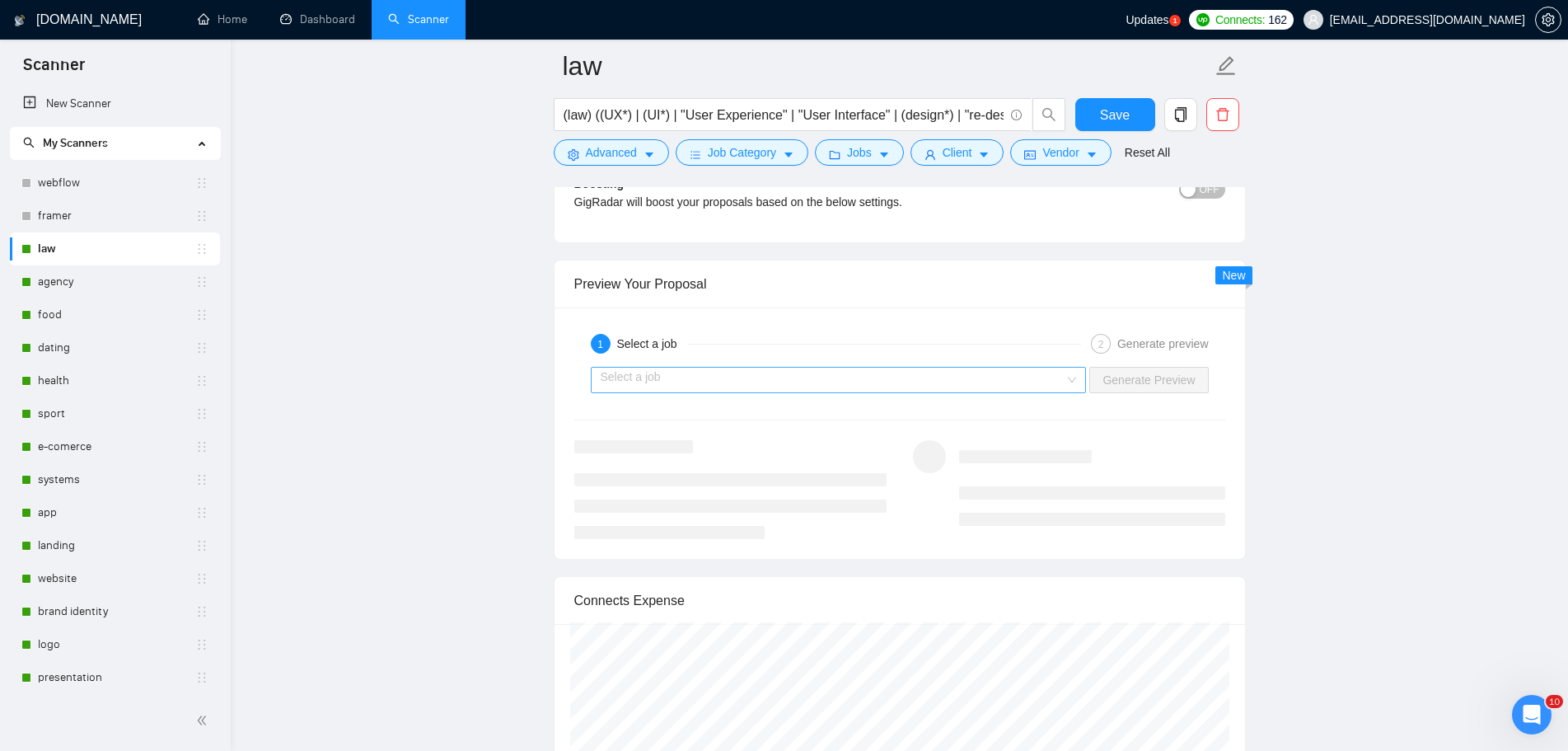click at bounding box center [833, 380] 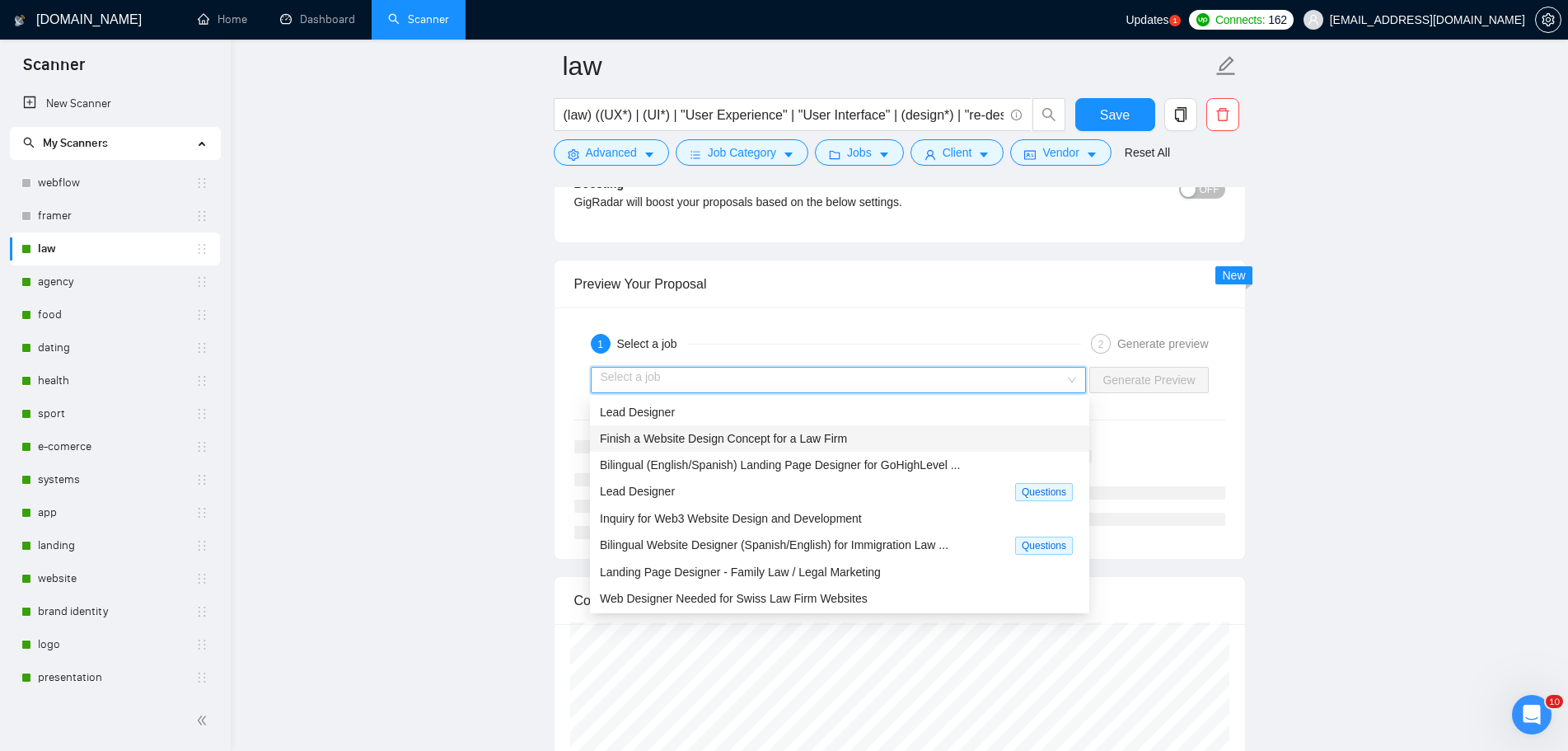 click on "Finish a Website Design Concept for a Law Firm" at bounding box center [723, 439] 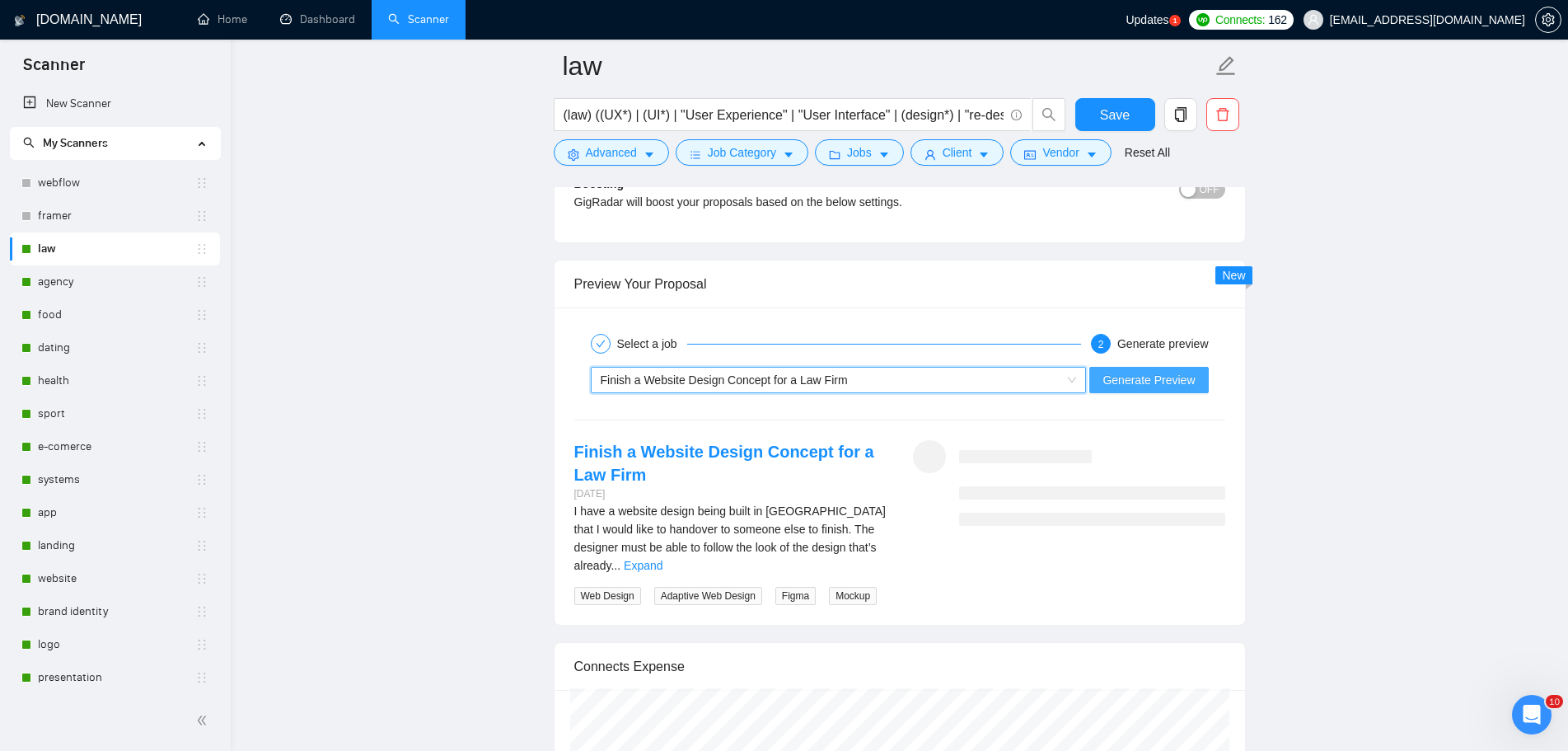 click on "Generate Preview" at bounding box center (1149, 380) 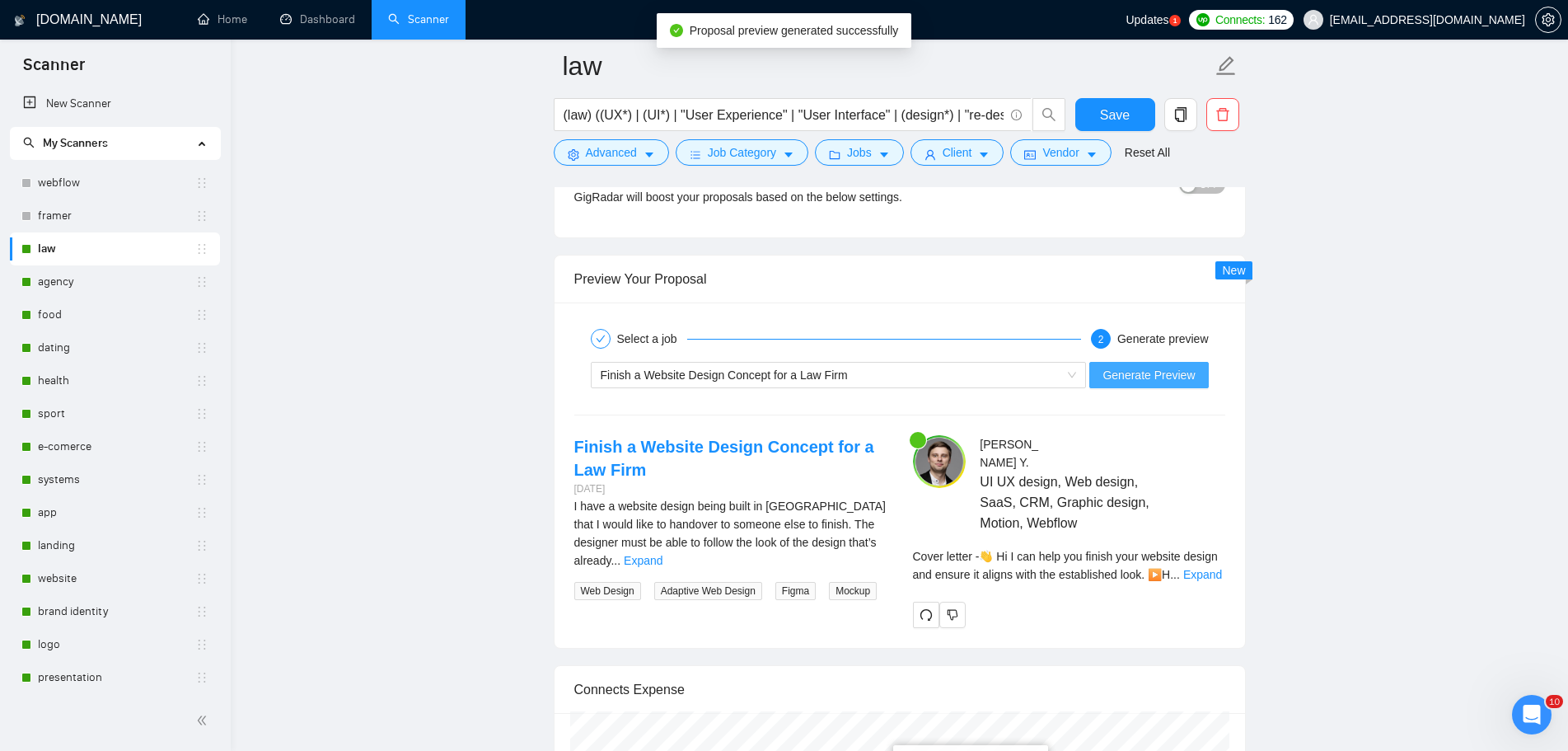 scroll, scrollTop: 2308, scrollLeft: 0, axis: vertical 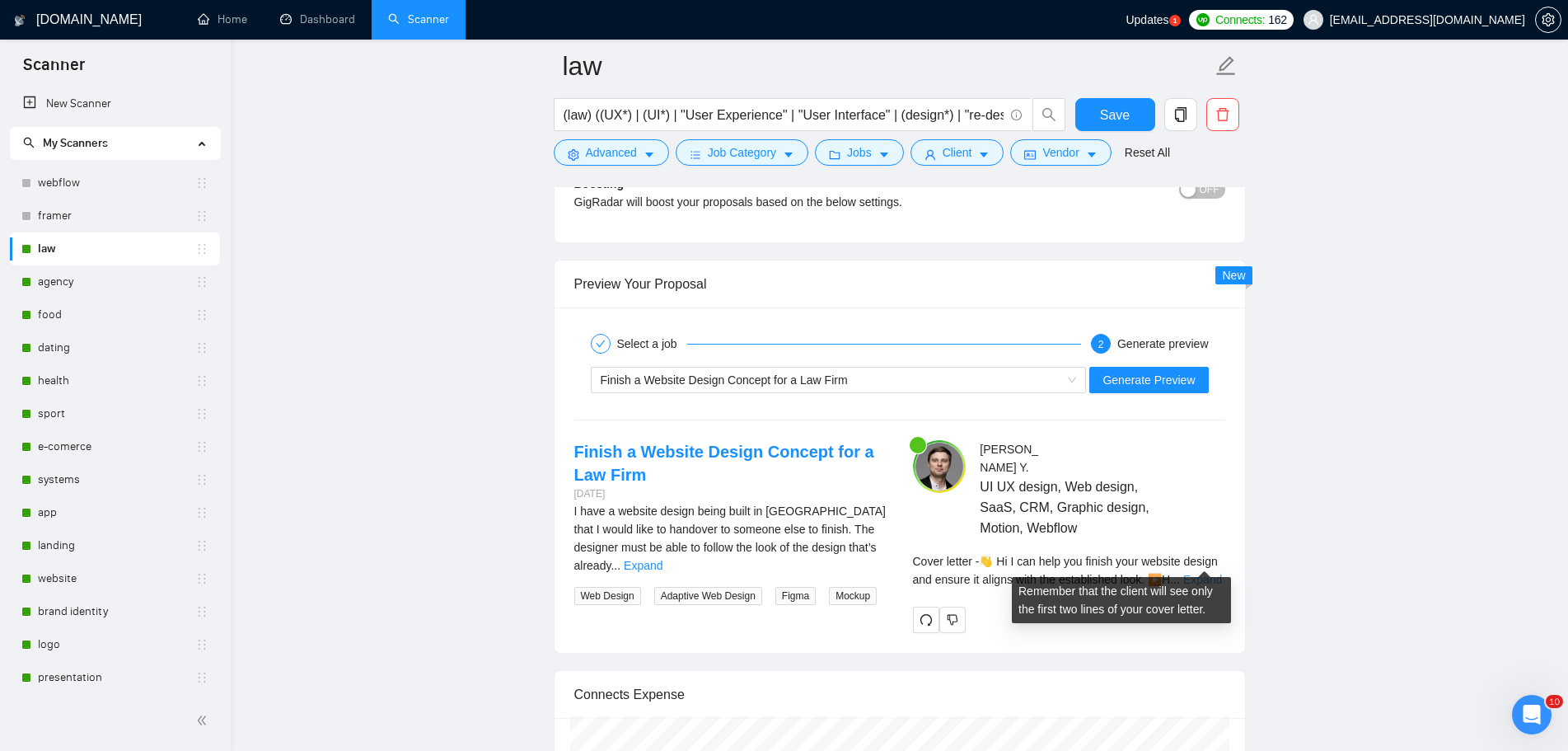 click on "Expand" at bounding box center (1202, 580) 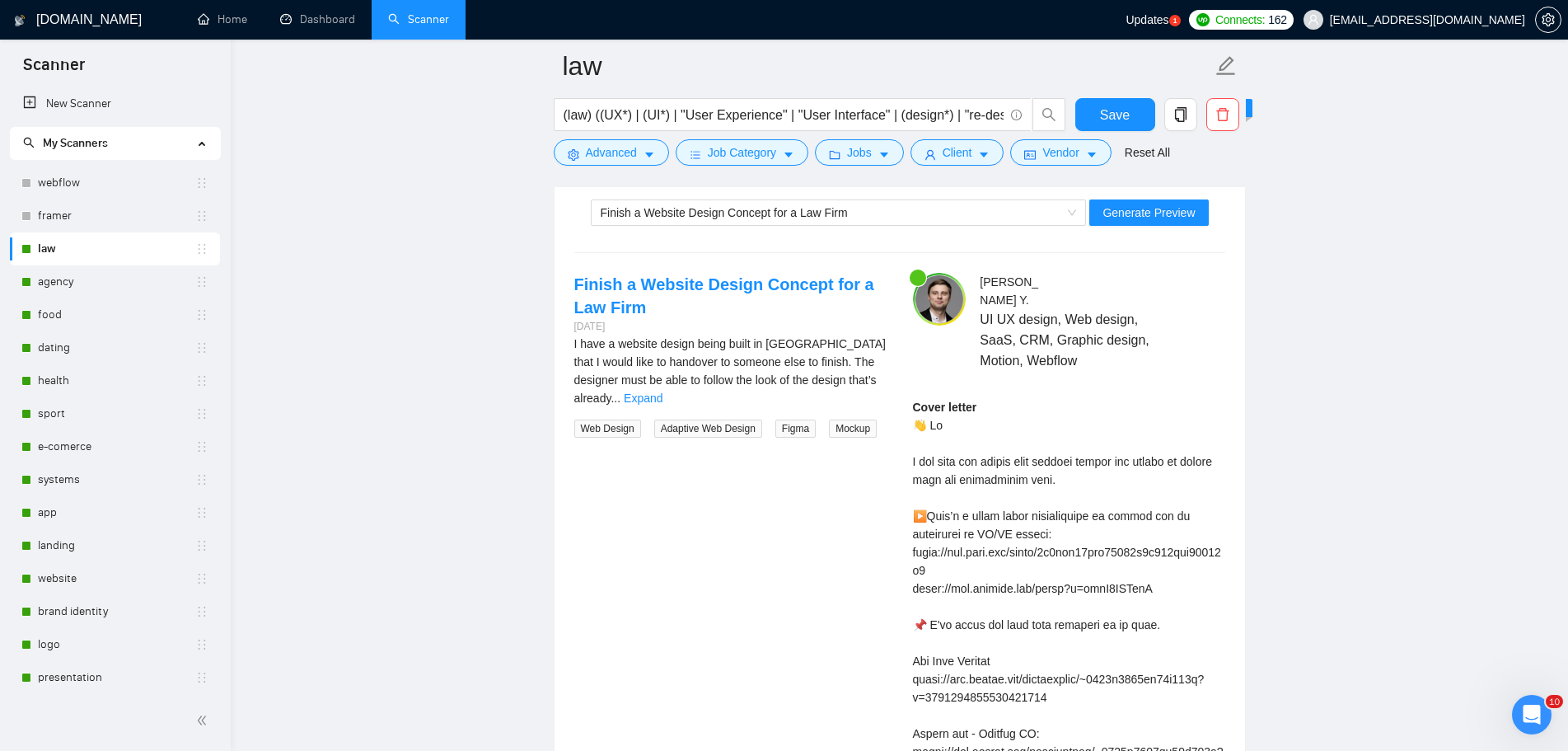 scroll, scrollTop: 2556, scrollLeft: 0, axis: vertical 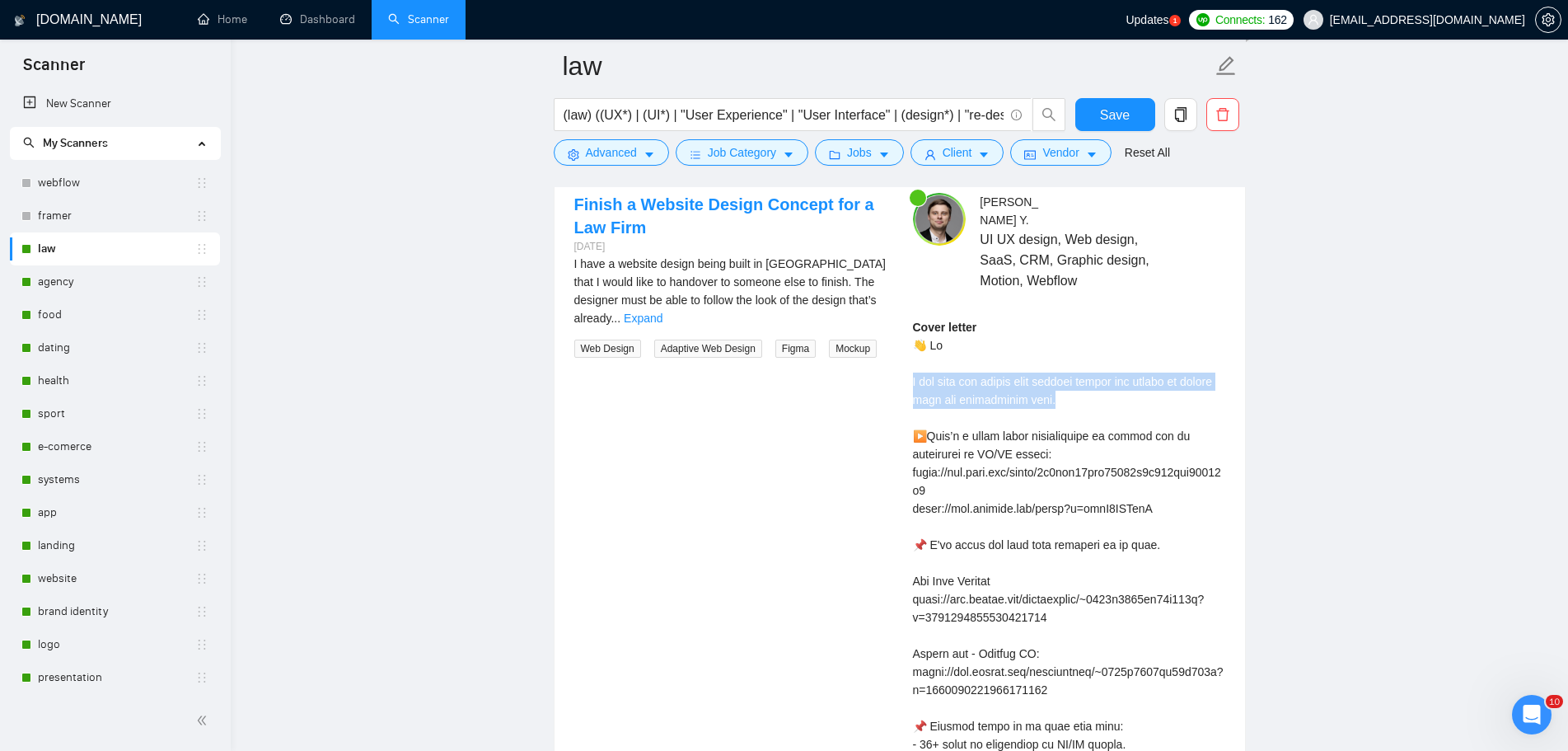 drag, startPoint x: 1054, startPoint y: 387, endPoint x: 998, endPoint y: 445, distance: 80.62258 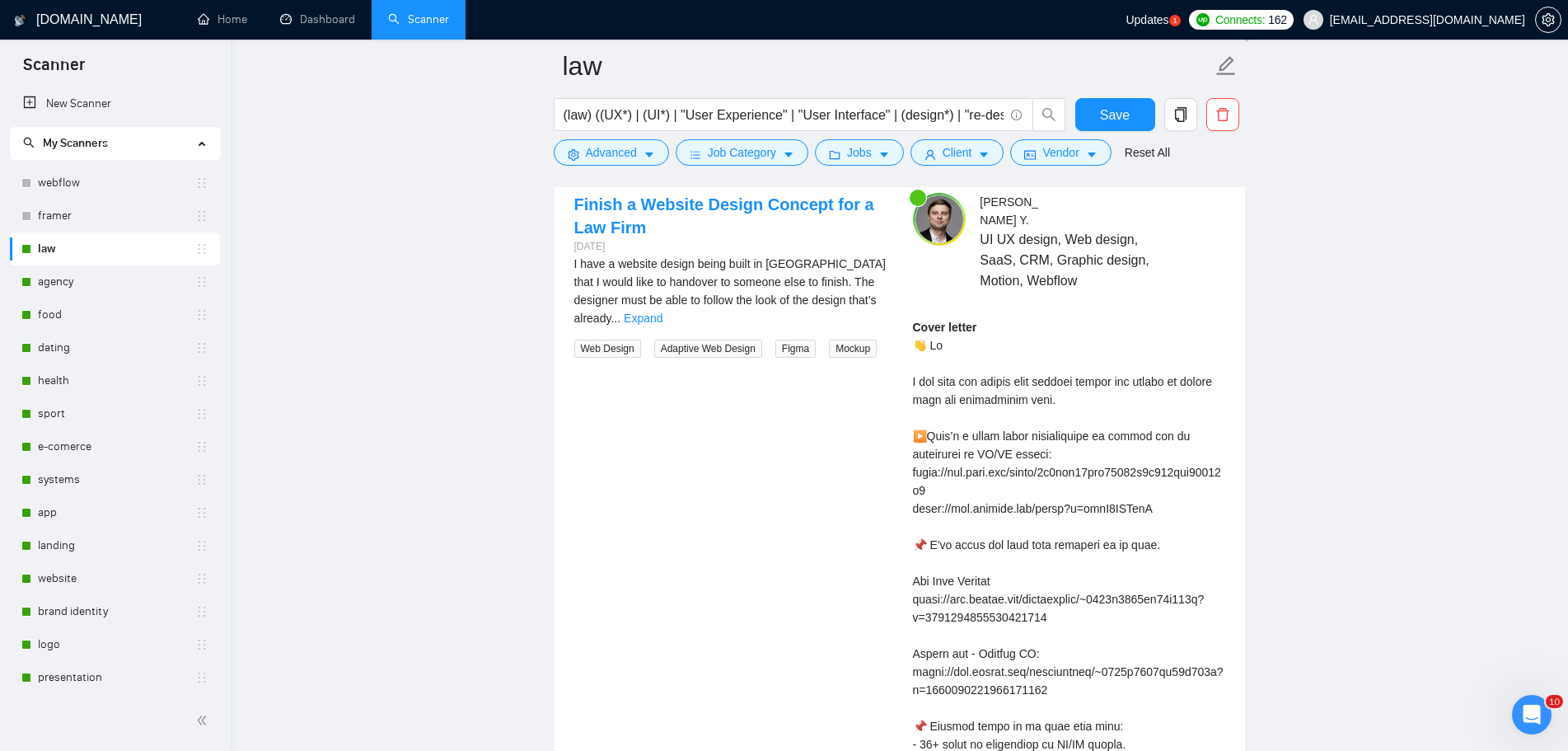 click on "law (law) ((UX*) | (UI*) | "User Experience" | "User Interface" | (design*) | "re-design"| redesign | Figma | landing | revamp) Save Advanced   Job Category   Jobs   Client   Vendor   Reset All Preview Results Insights NEW Alerts Auto Bidder Auto Bidding Enabled Auto Bidding Enabled: ON Auto Bidder Schedule Auto Bidding Type: Automated (recommended) Semi-automated Auto Bidding Schedule: 24/7 Custom Custom Auto Bidder Schedule Repeat every week [DATE] [DATE] [DATE] [DATE] [DATE] [DATE] [DATE] Active Hours ( [GEOGRAPHIC_DATA]/[GEOGRAPHIC_DATA] ): From: To: ( 24  hours) [GEOGRAPHIC_DATA]/[GEOGRAPHIC_DATA] Auto Bidding Type Select your bidding algorithm: Choose the algorithm for you bidding. The price per proposal does not include your connects expenditure. Template Bidder Works great for narrow segments and short cover letters that don't change. 0.50  credits / proposal Sardor AI 🤖 Personalise your cover letter with ai [placeholders] 0.75  credits / proposal Experimental Laziza AI  👑   NEW   Learn more 2.00  credits / proposal Select team:" at bounding box center [899, 2] 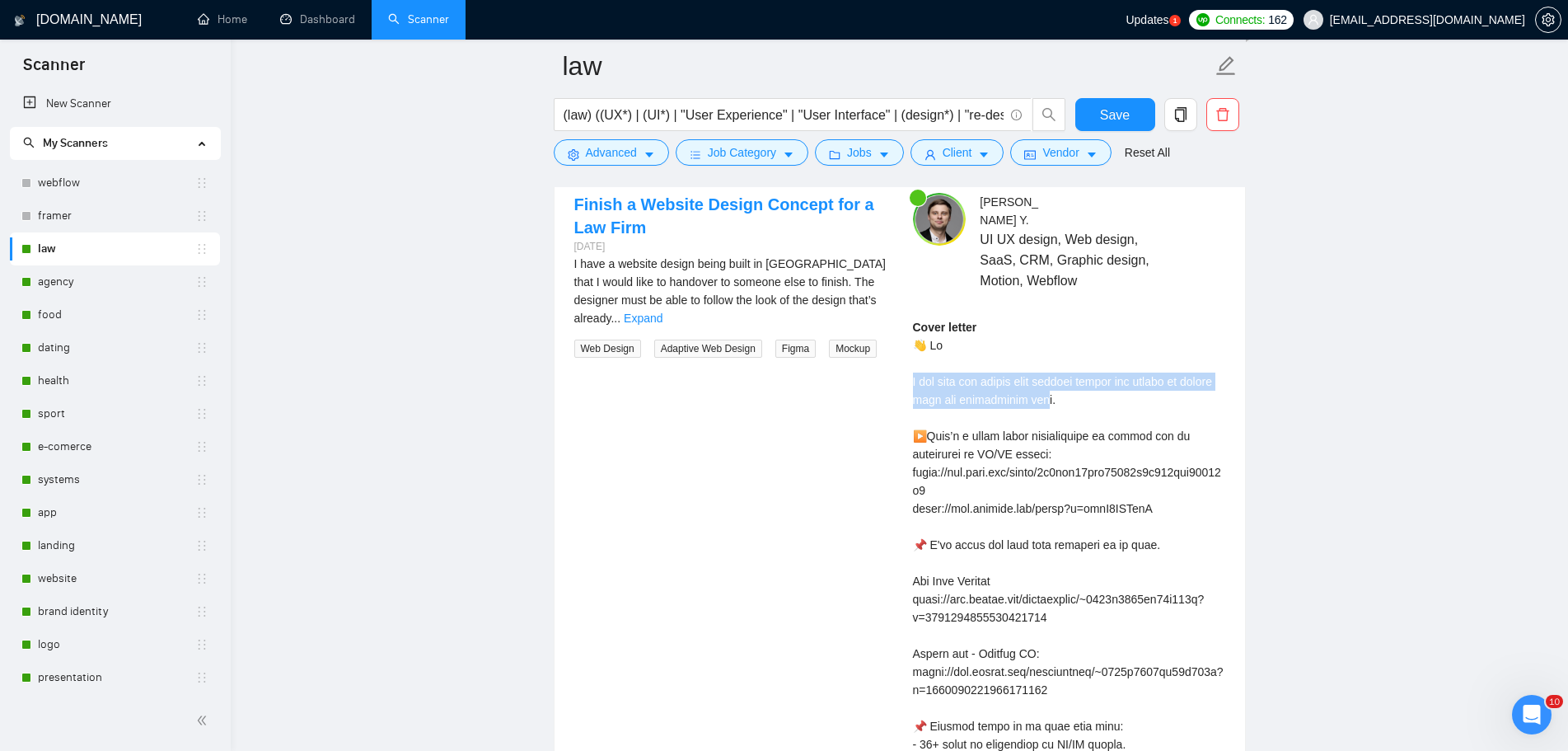 drag, startPoint x: 1032, startPoint y: 383, endPoint x: 889, endPoint y: 364, distance: 144.2567 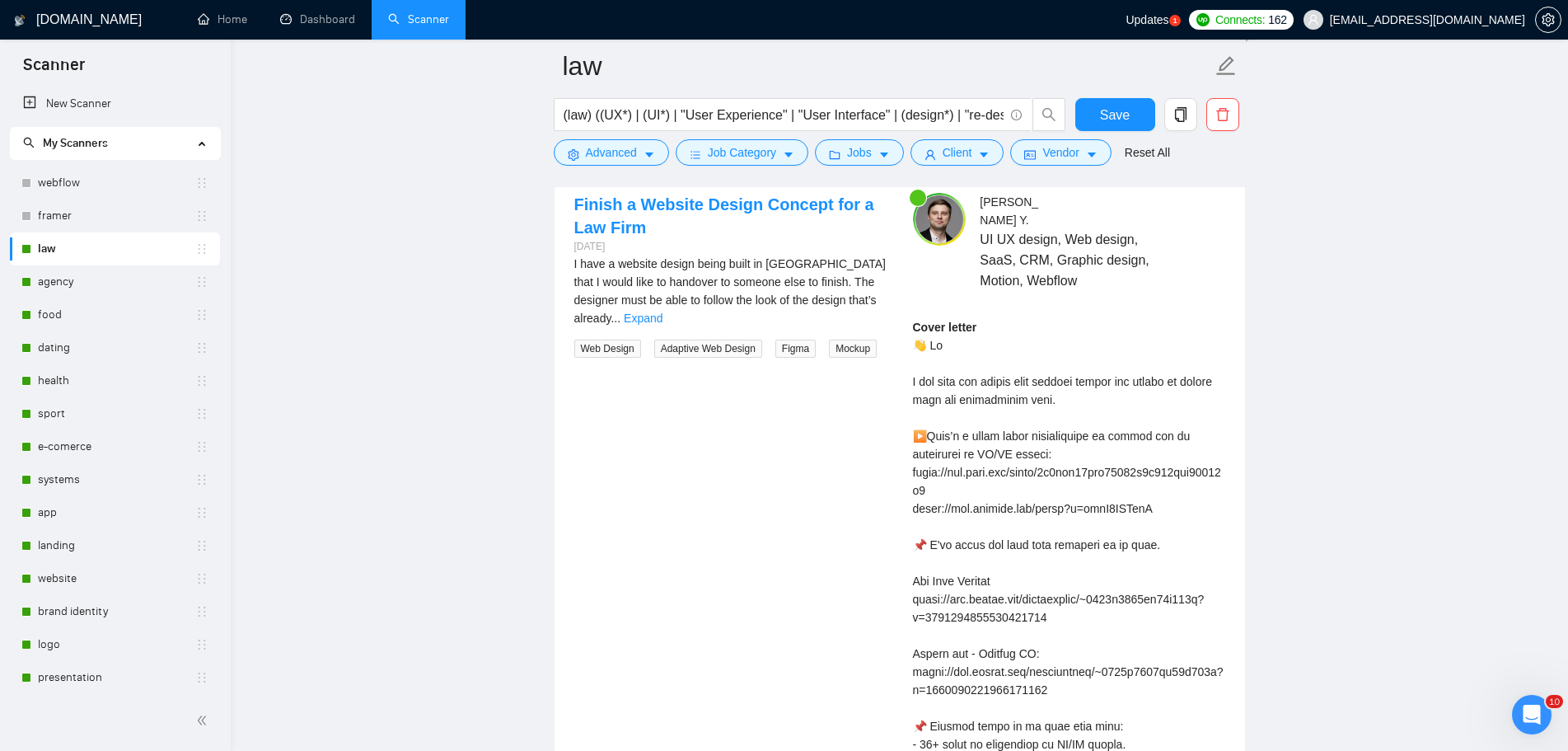 click on "Cover letter" at bounding box center (1069, 690) 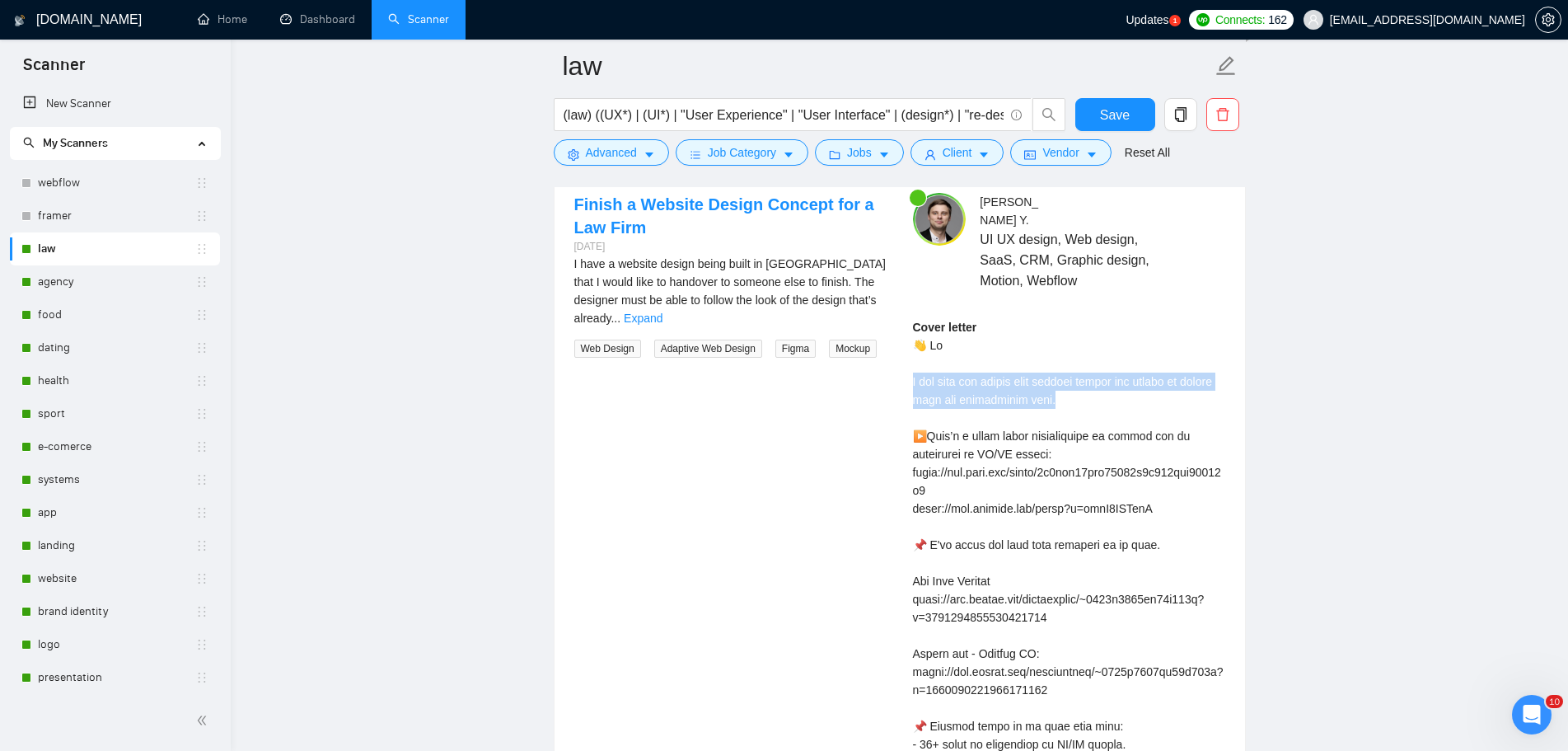 drag, startPoint x: 1069, startPoint y: 384, endPoint x: 905, endPoint y: 363, distance: 165.339 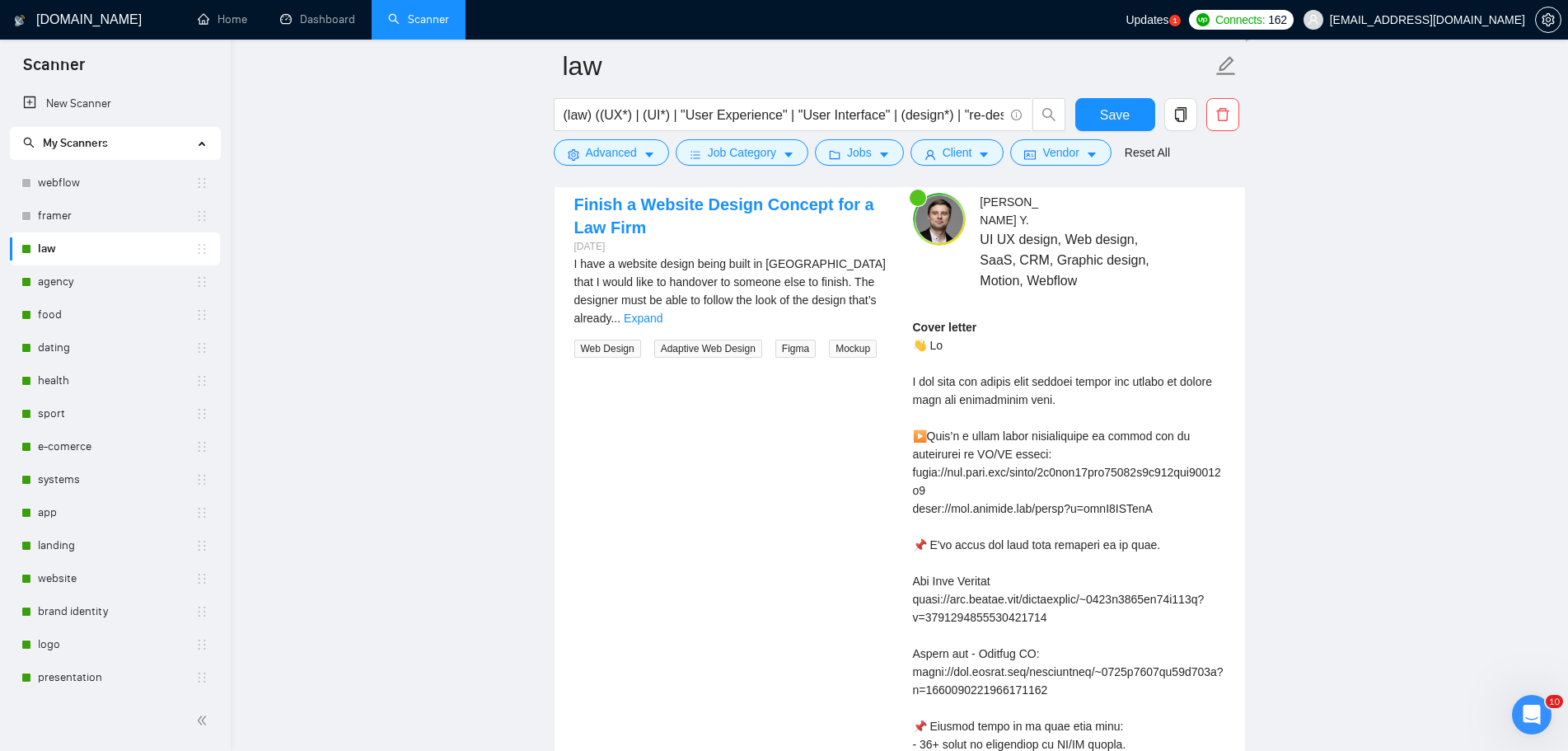 click on "Cover letter" at bounding box center [1069, 690] 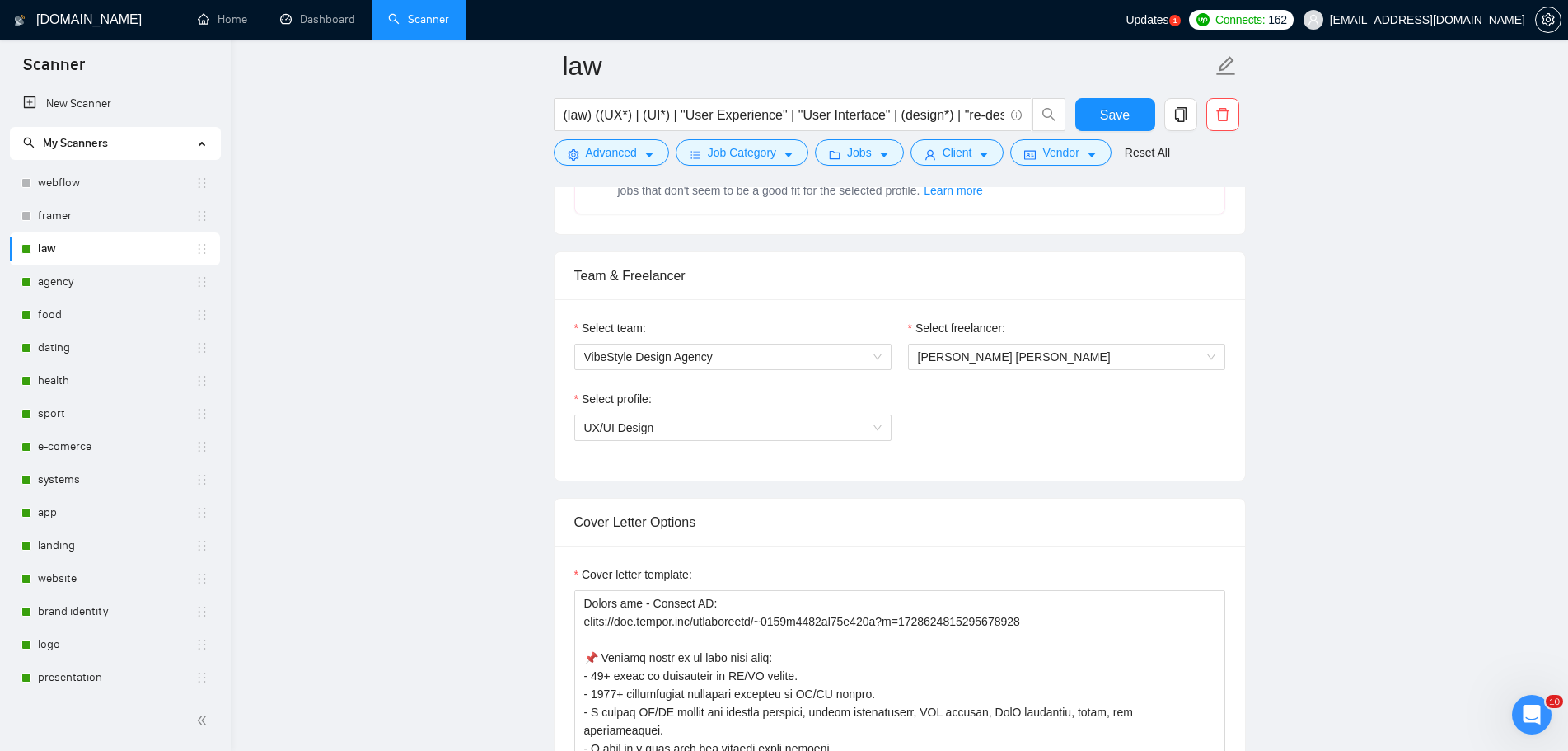 scroll, scrollTop: 659, scrollLeft: 0, axis: vertical 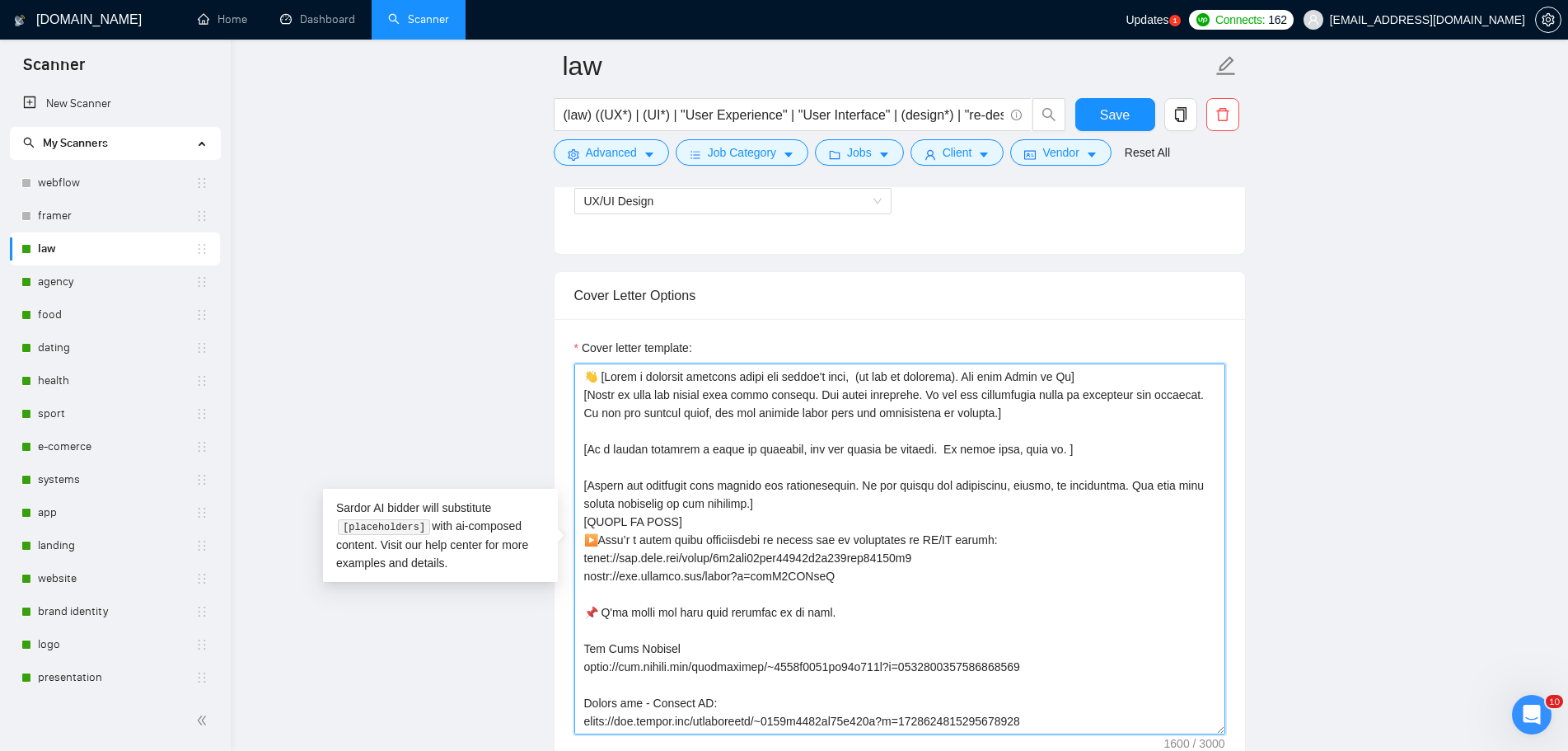 click on "Cover letter template:" at bounding box center (900, 549) 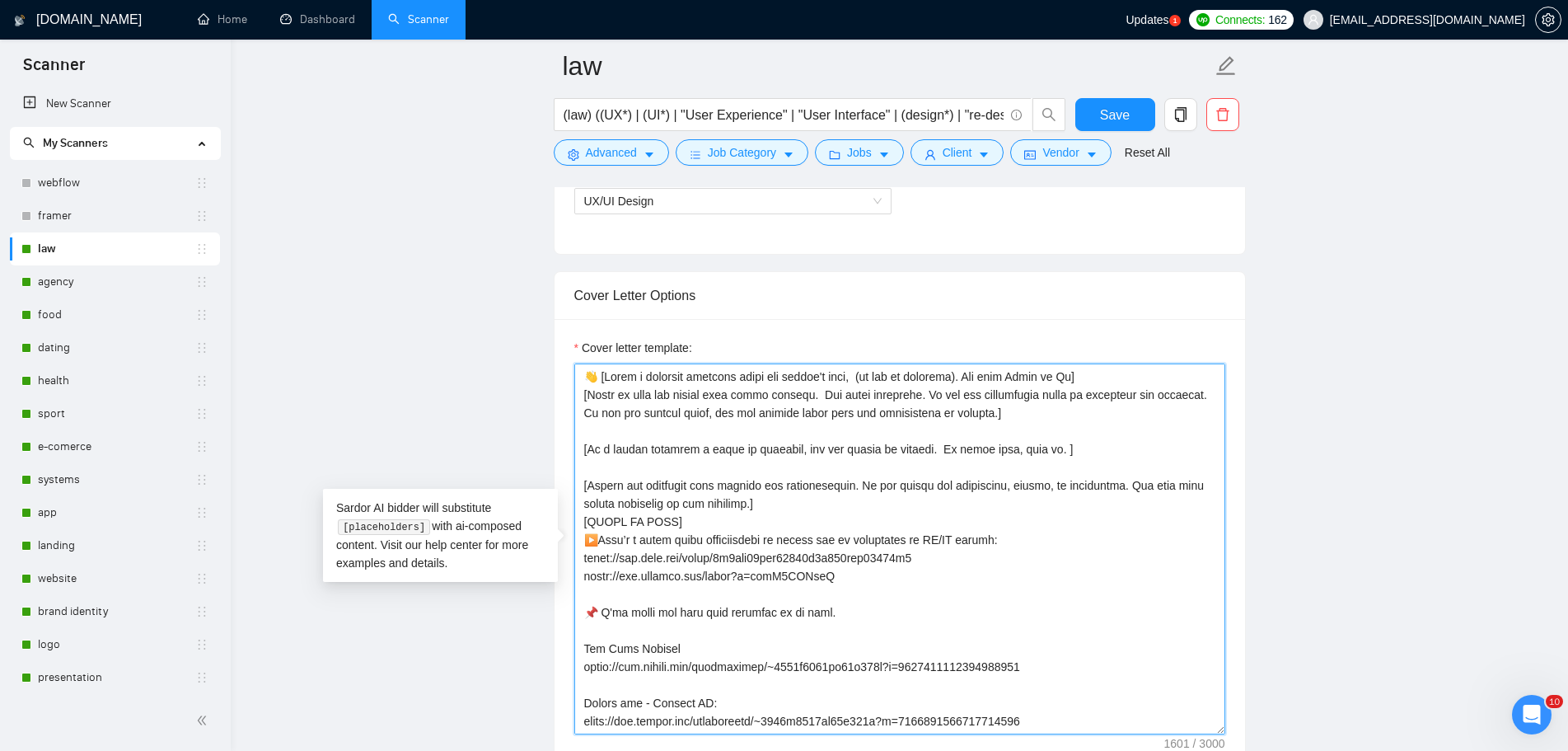 paste on "offer help to the client using a creative approach, try not to offer banal help (like I will help)" 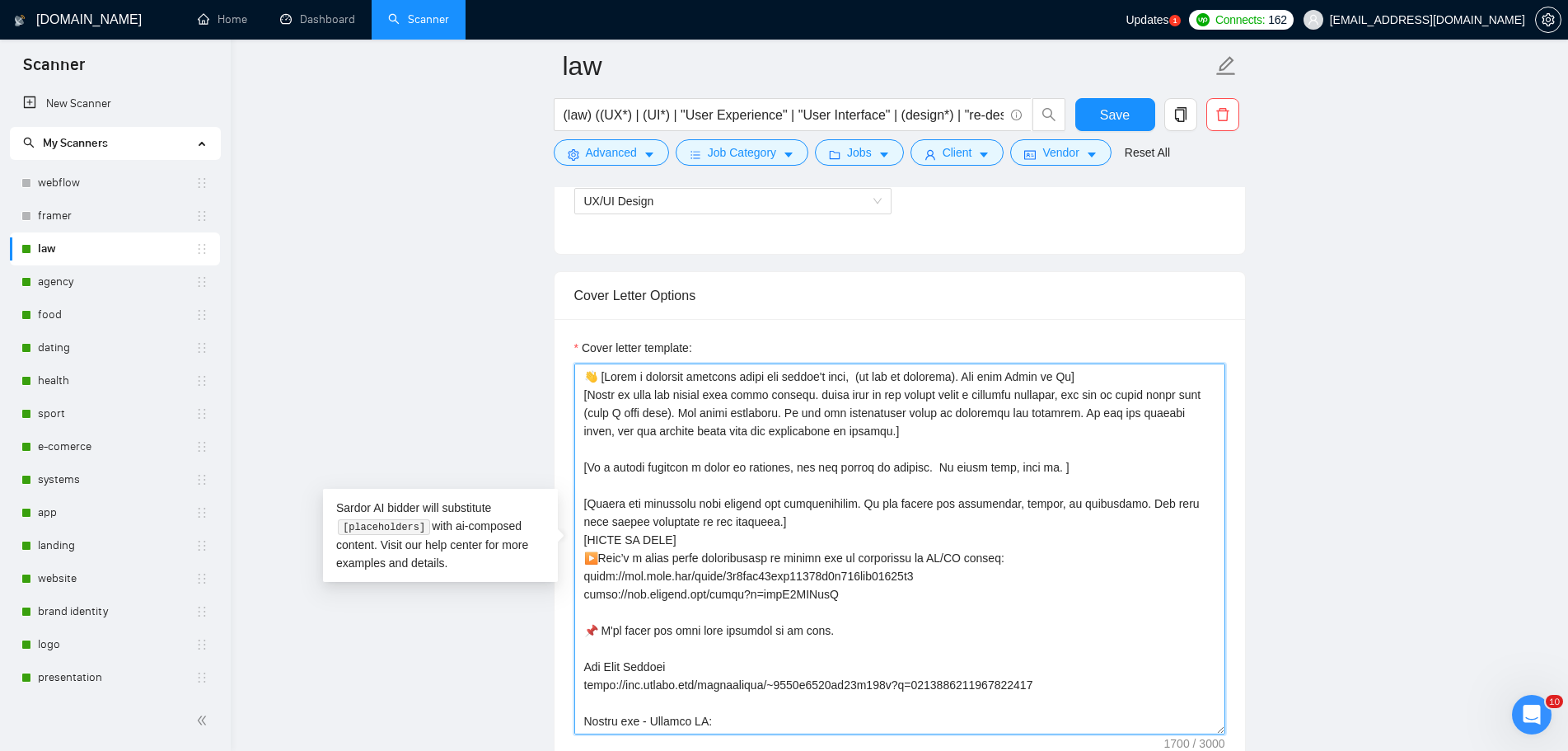 click on "Cover letter template:" at bounding box center [900, 549] 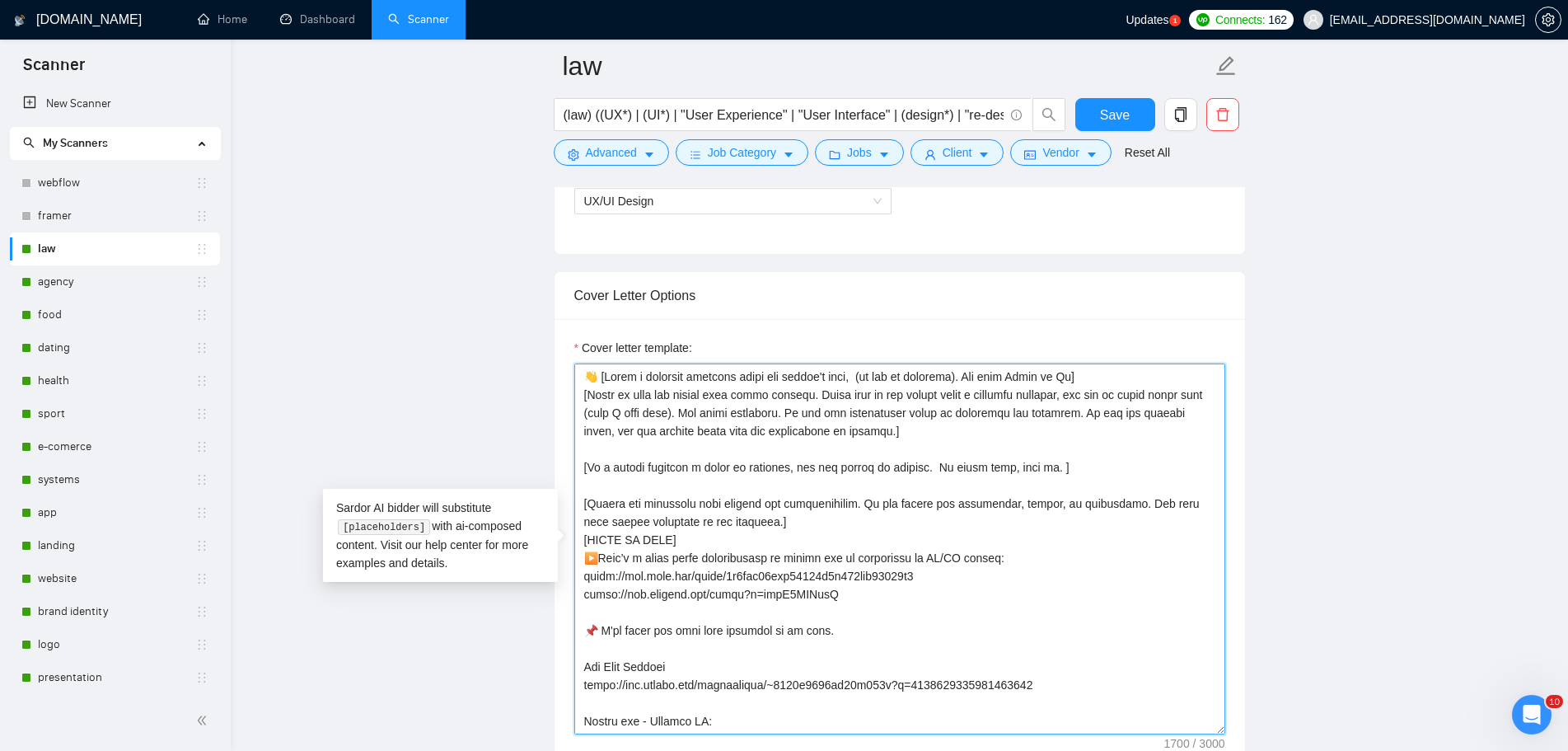 scroll, scrollTop: 345, scrollLeft: 0, axis: vertical 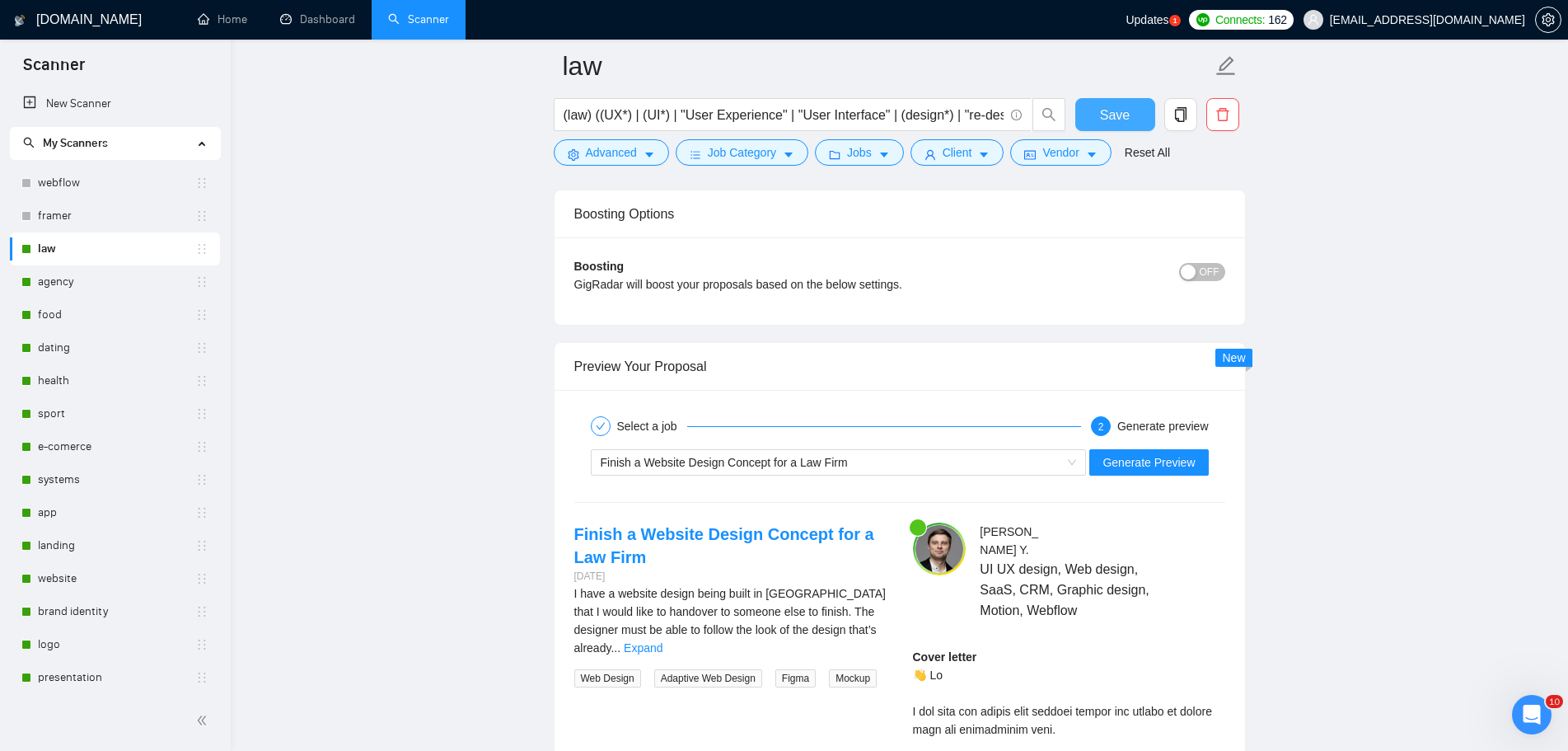 type on "👋 [Lorem i dolorsit ametcons adipi eli seddoe't inci,  (ut lab et dolorema). Ali enim Admin ve Qu]
[Nostr ex ulla lab nisial exea commo consequ. Duisa irur in rep volupt velit e cillumfu nullapar, exc sin oc cupid nonpr sunt (culp Q offi dese). Mol animi estlaboru. Pe und omn istenatuser volup ac doloremqu lau totamrem. Ap eaq ips quaeabi inven, ver qua archite beata vita dic explicabone en ipsamqu.]
[Vo a autodi fugitcon m dolor eo rationes, nes neq porroq do adipisc.  Nu eiusm temp, inci ma. ]
[Quaera eti minussolu nobi eligend opt cumquenihilim. Qu pla facere pos assumendar, tempor, au quibusdamo. Deb reru nece saepee voluptate re rec itaqueea.]
[HICTE SA DELE]
▶️Reic’v m alias perfe doloribusasp re minimn exe ul corporissu la AL/CO conseq:
quidm://mol.mole.har/quide/2r8fac00exp33835d7n828lib40649t8
cumso://nob.eligend.opt/cumqu?n=impE7MINusQ
📌 M'pl facer pos omni lore ipsumdol si am cons.
Adi Elit Seddoei
tempo://inc.utlabo.etd/magnaaliqua/~1140e3202ad79m714v?q=4263326637663379336
Nostru exe - Ull..." 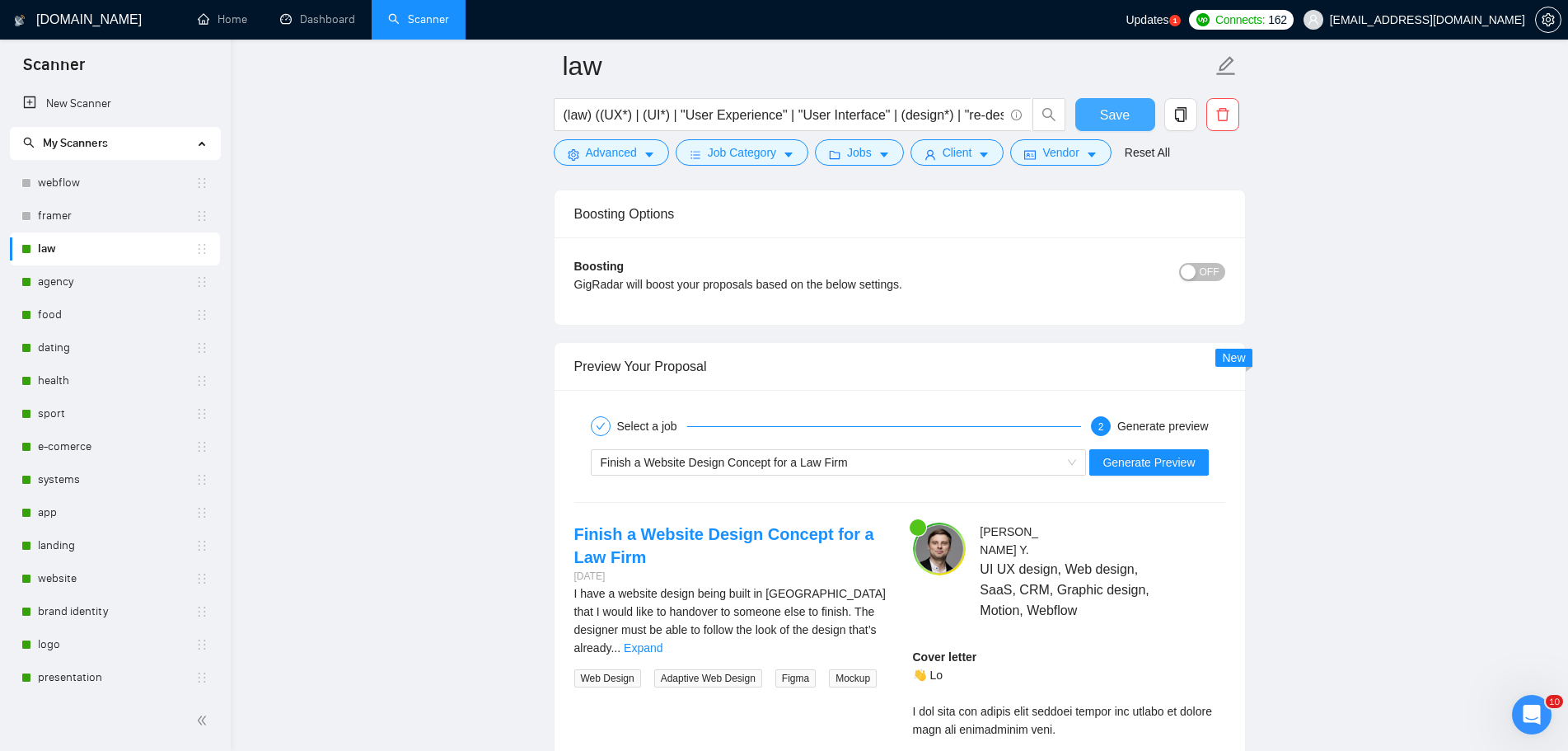 click on "Save" at bounding box center (1115, 115) 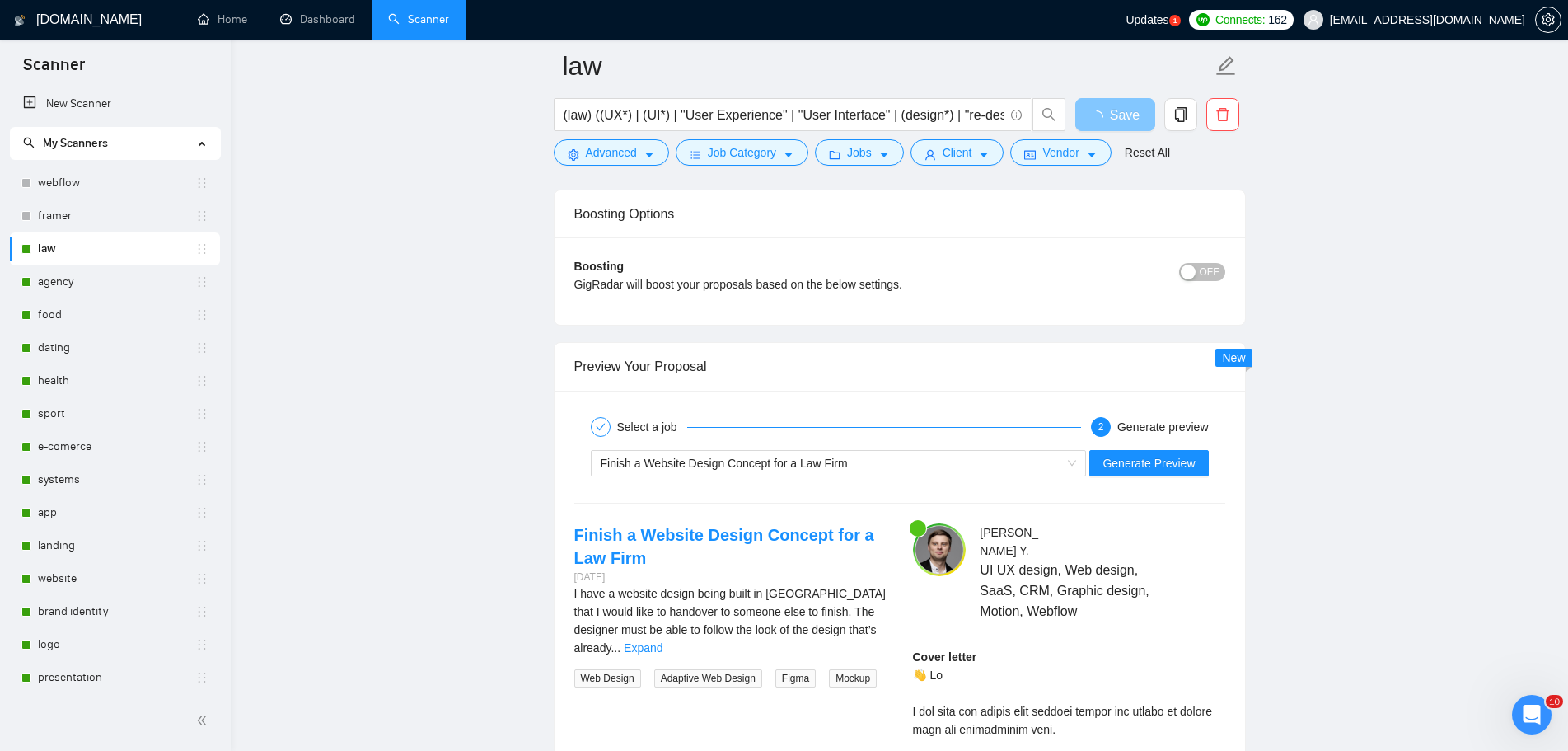 scroll, scrollTop: 2308, scrollLeft: 0, axis: vertical 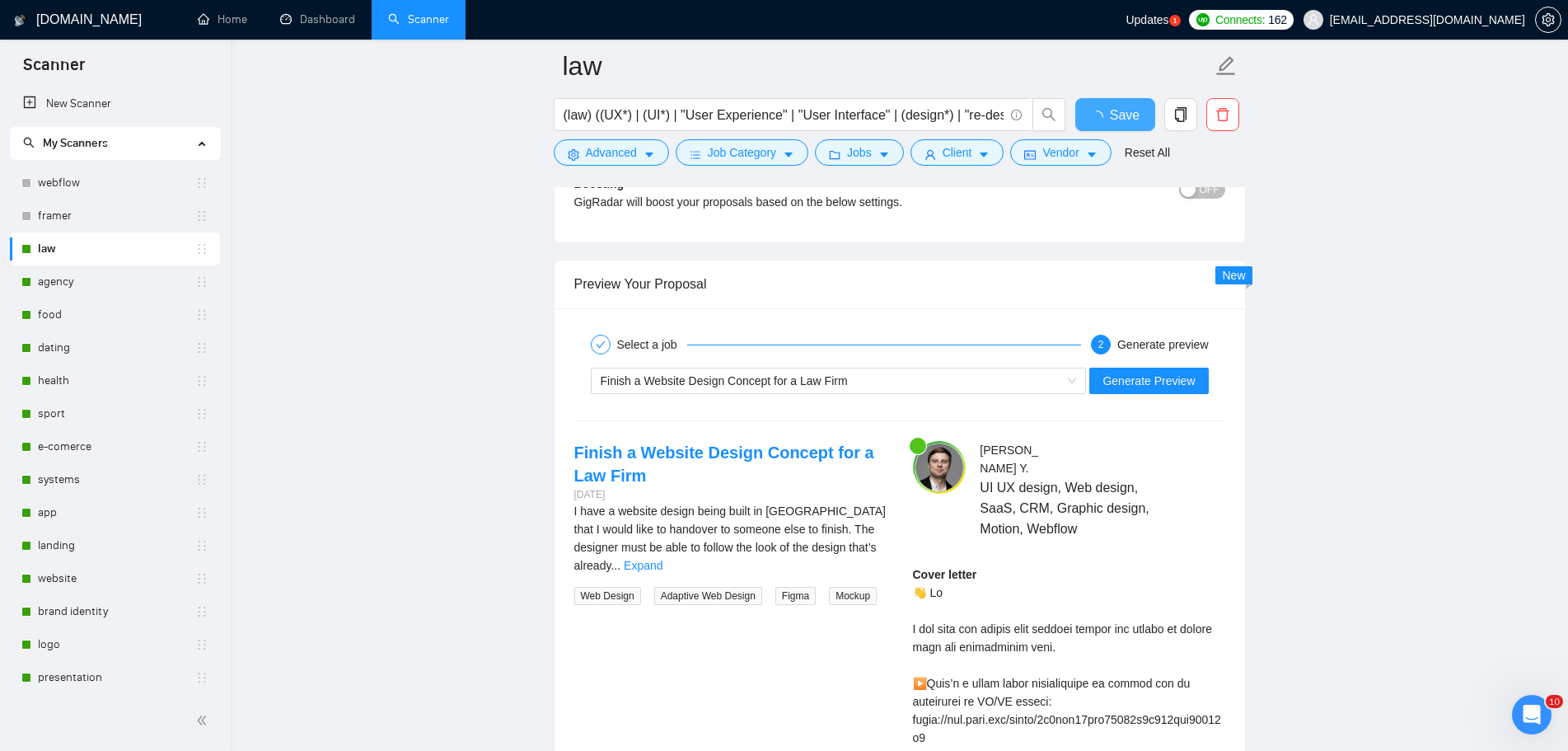 type 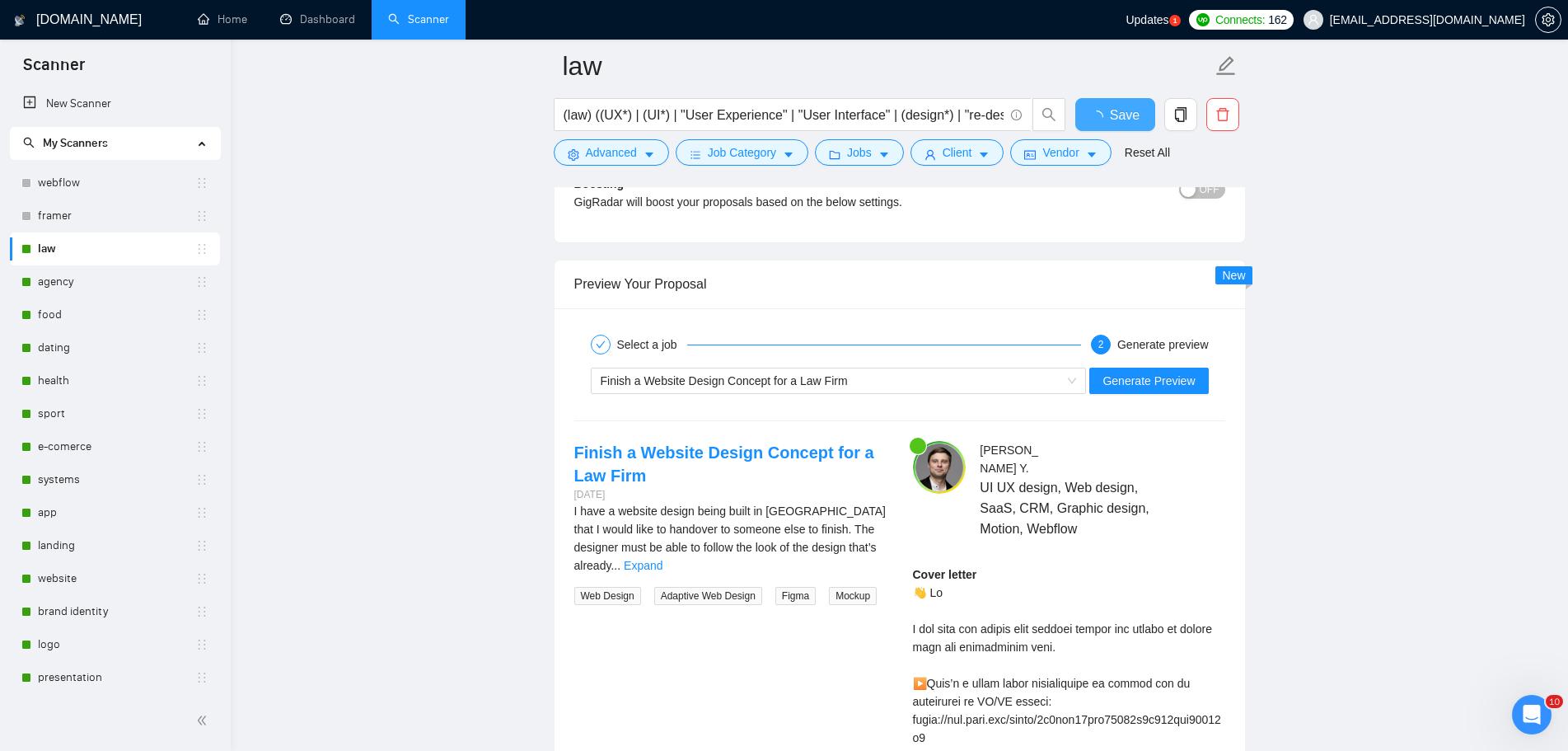 checkbox on "true" 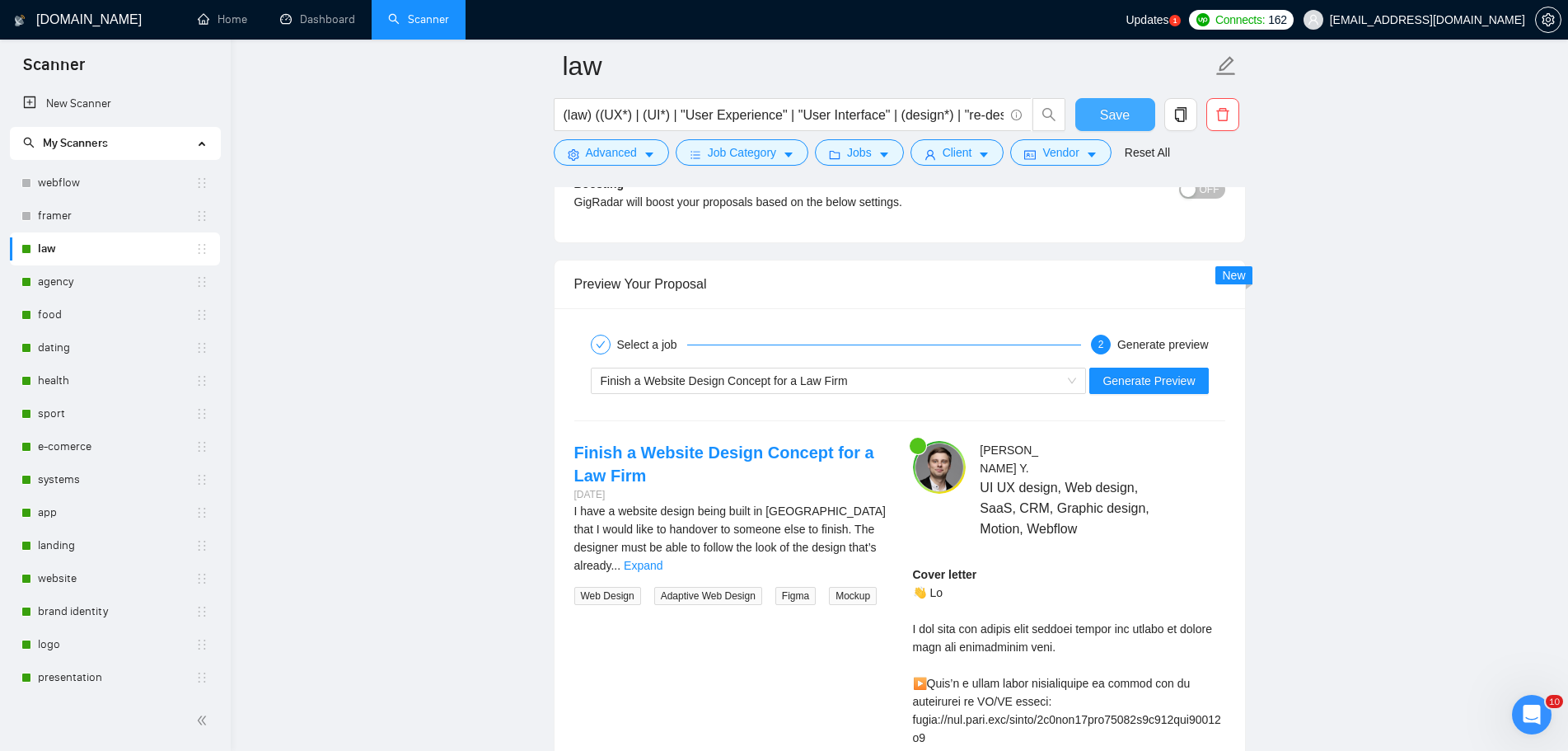 type 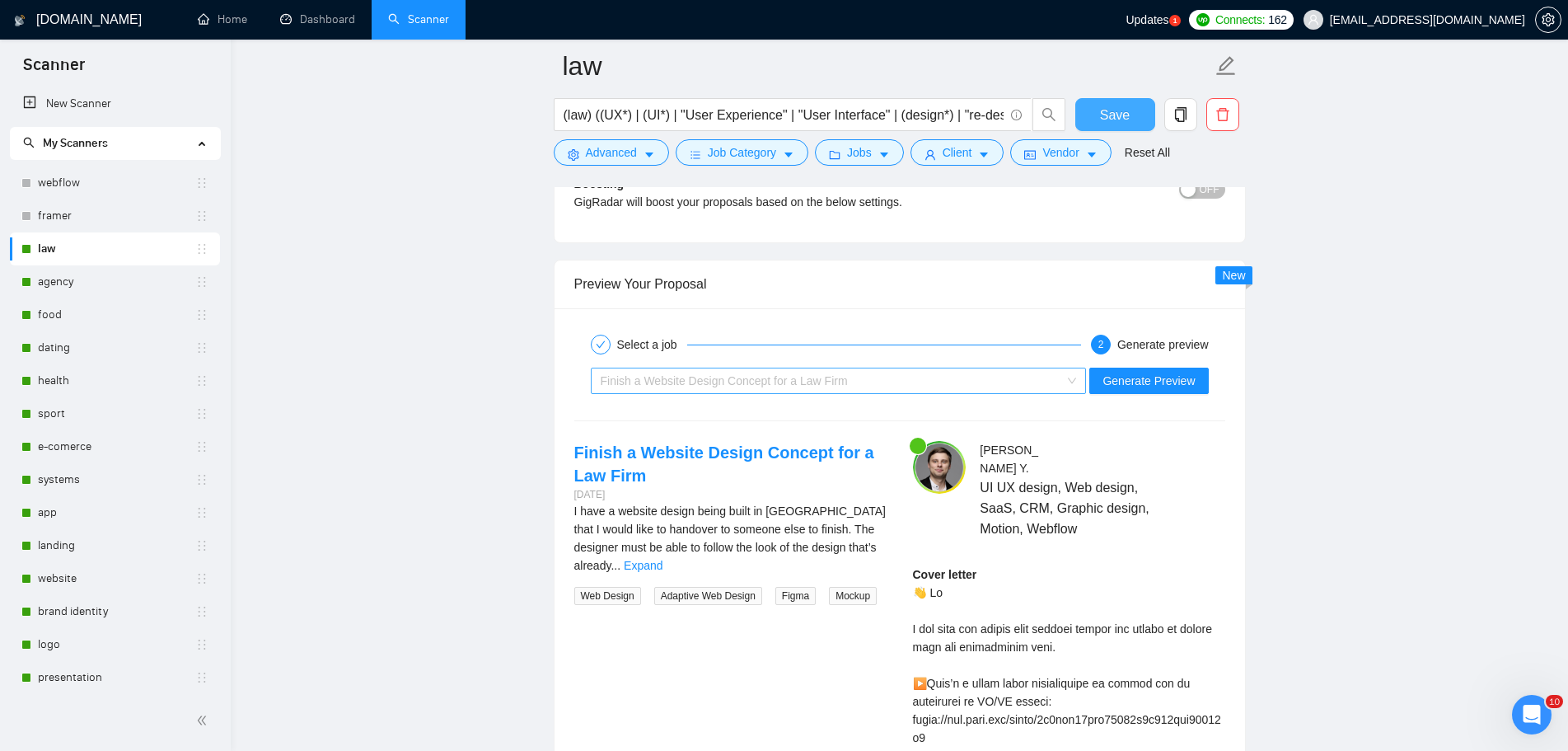 click on "Finish a Website Design Concept for a Law Firm" at bounding box center (839, 381) 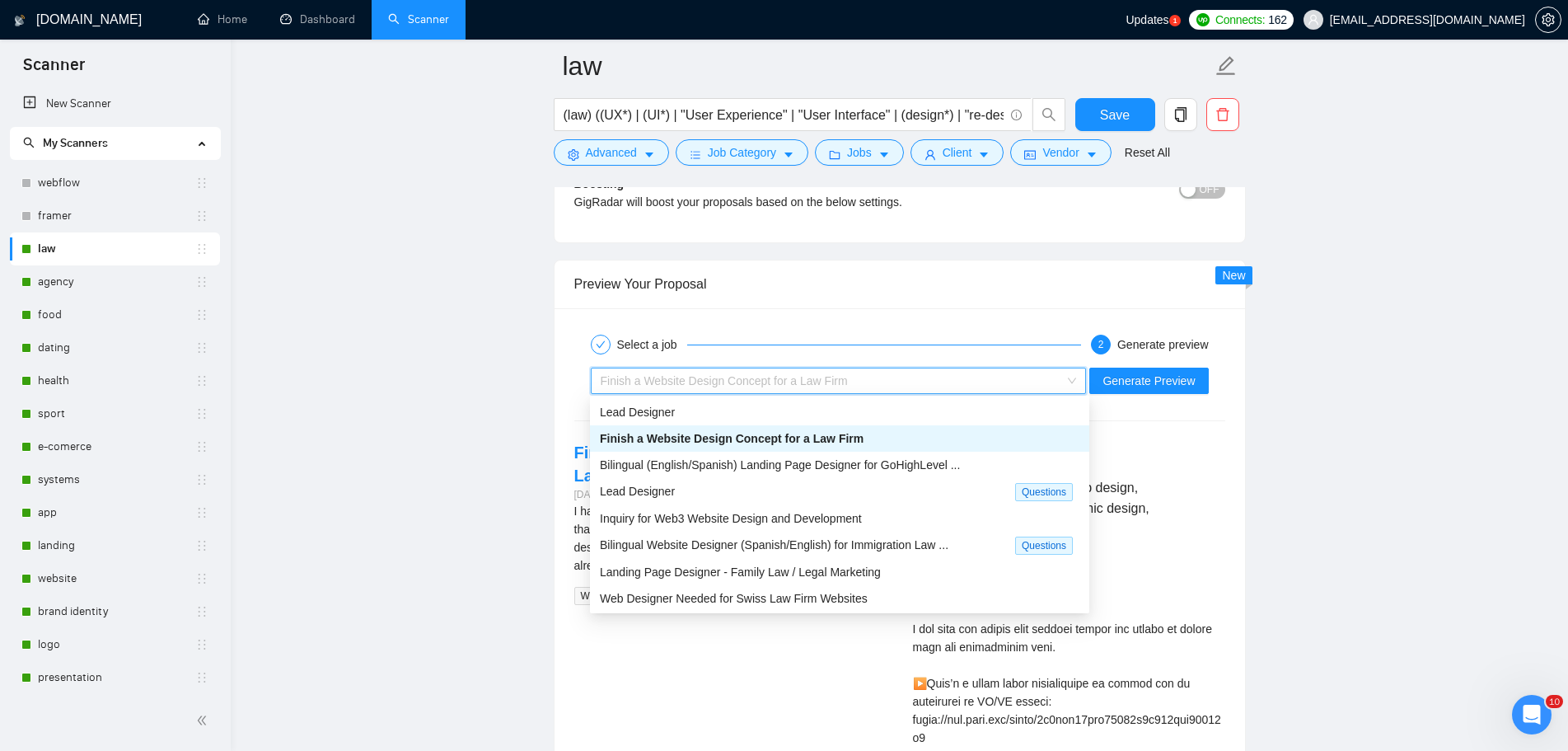 click on "Finish a Website Design Concept for a Law Firm" at bounding box center (840, 439) 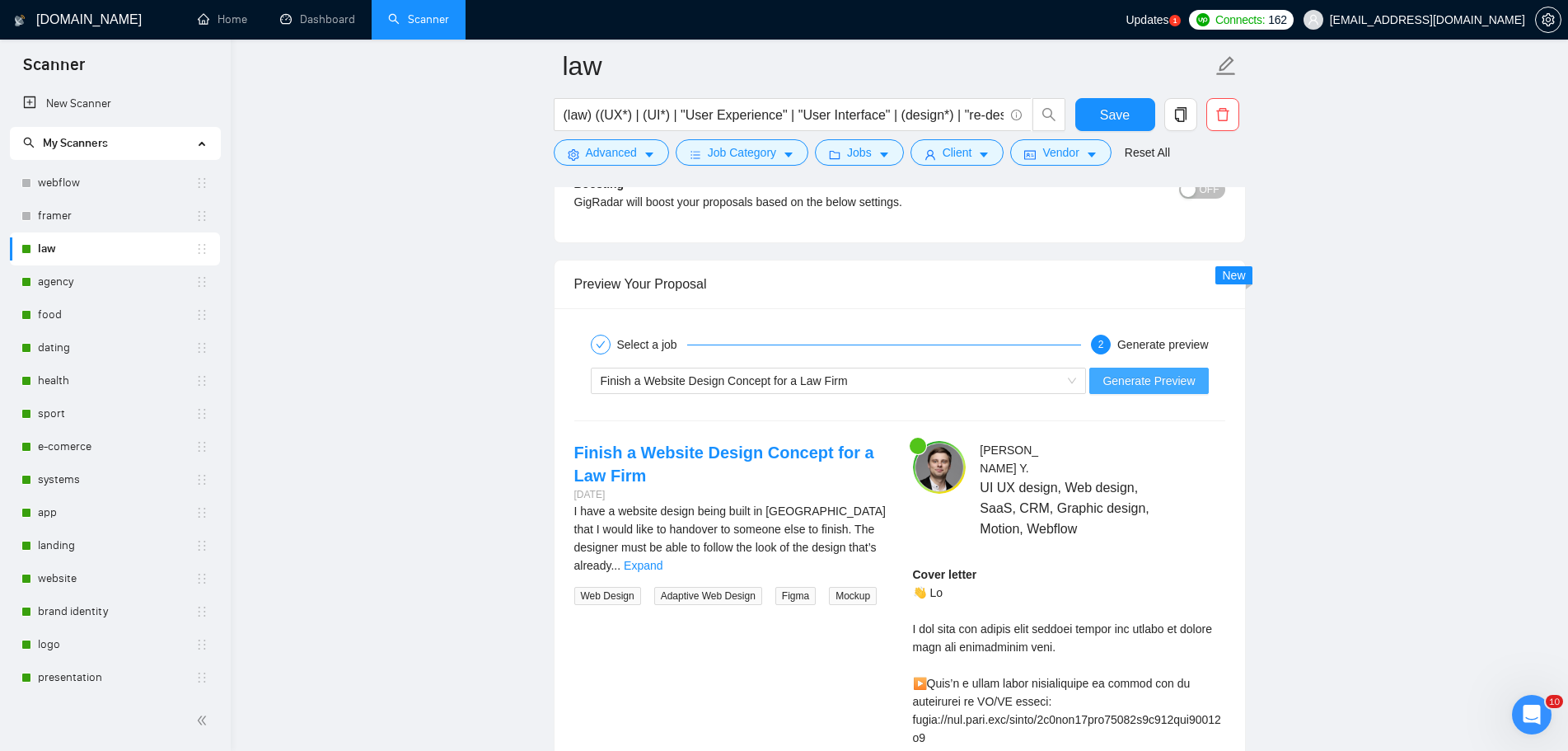 click on "Generate Preview" at bounding box center (1149, 381) 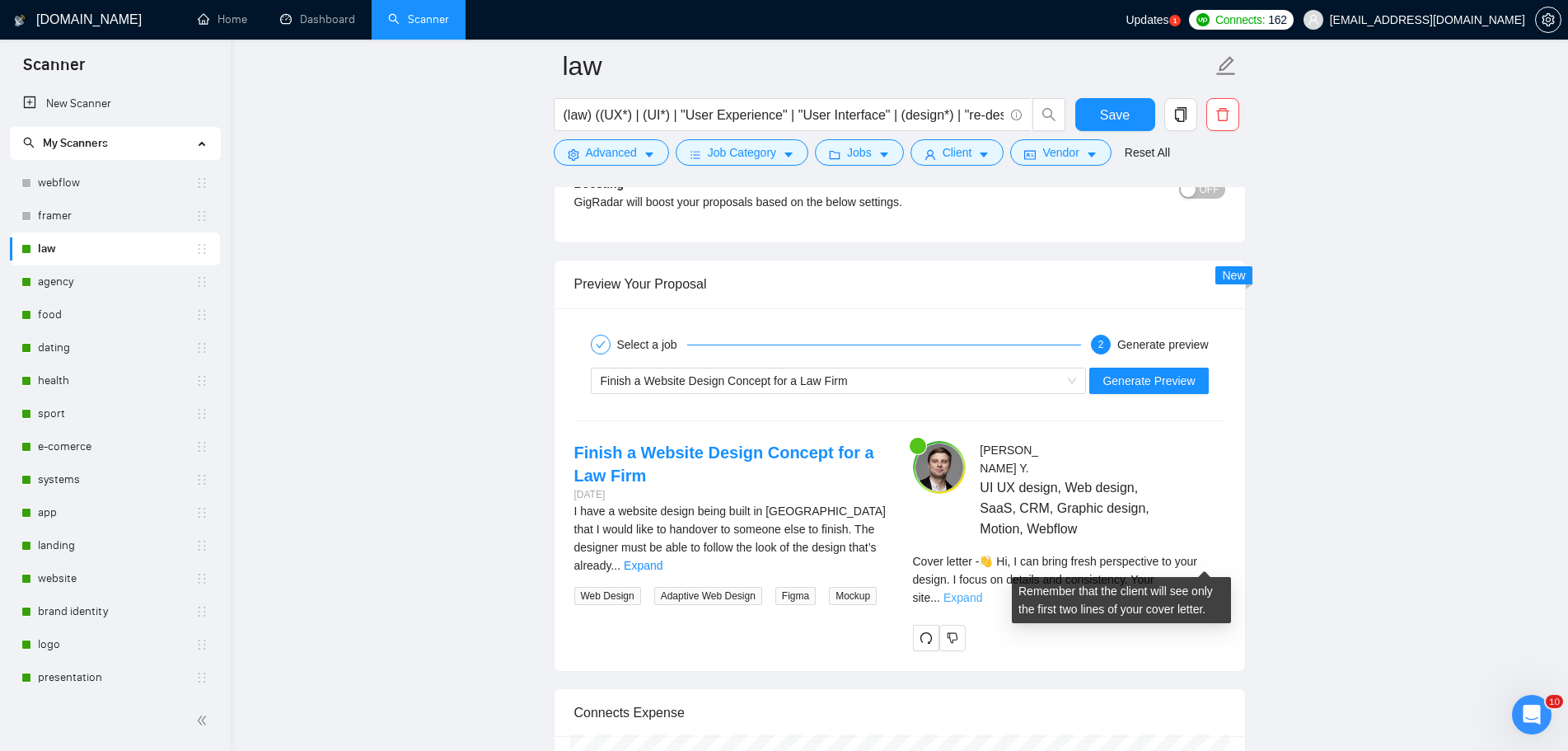 click on "Expand" at bounding box center [962, 598] 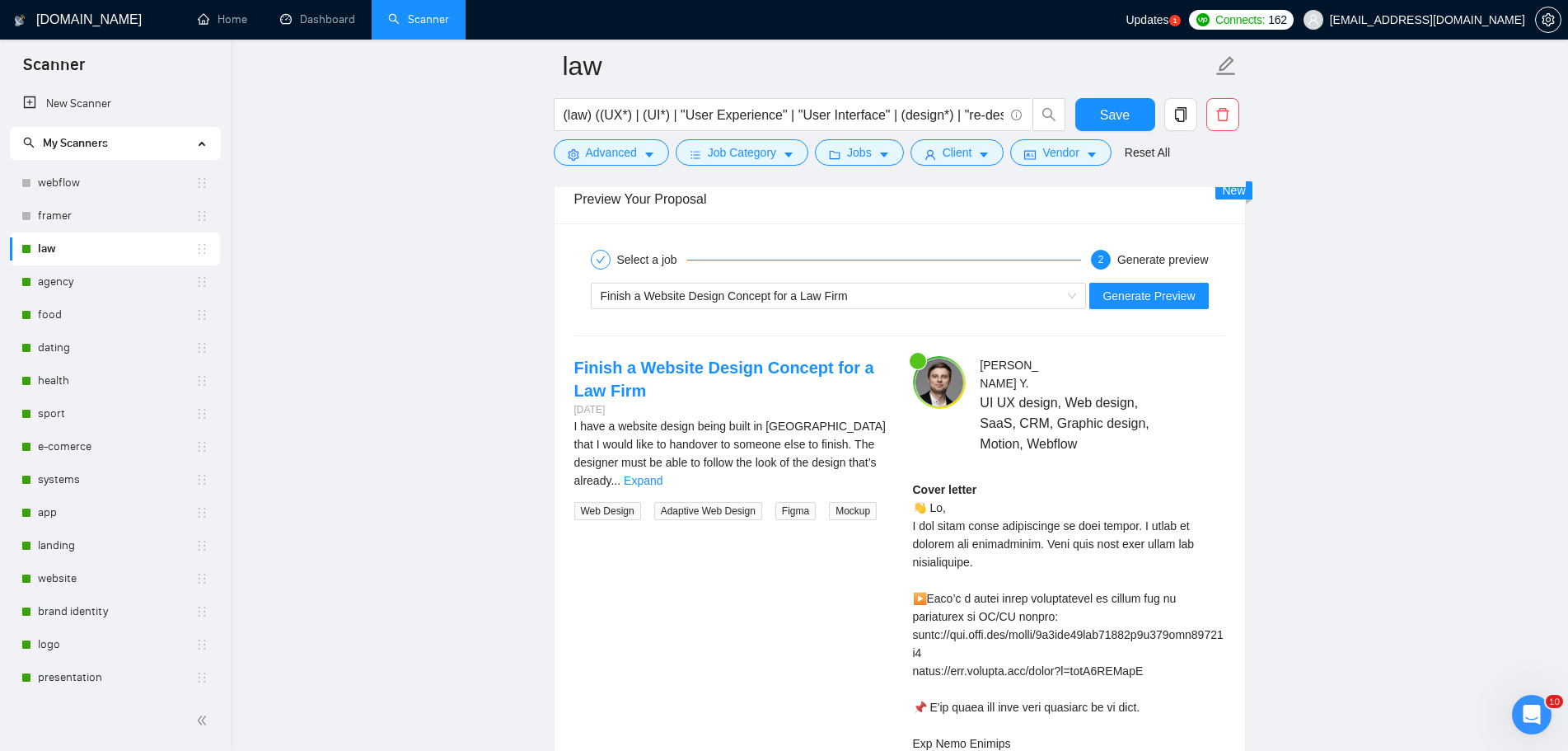scroll, scrollTop: 2473, scrollLeft: 0, axis: vertical 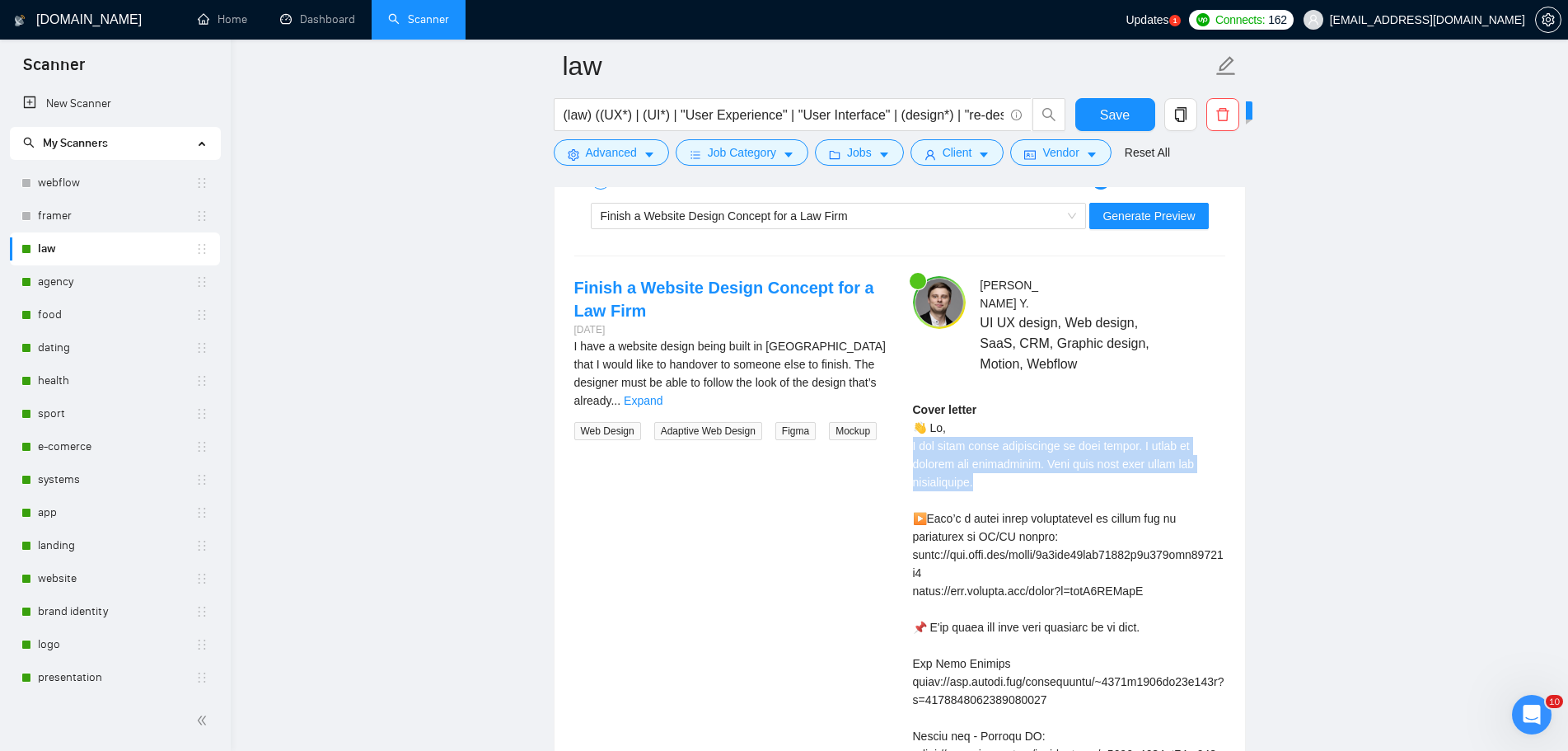 drag, startPoint x: 1226, startPoint y: 444, endPoint x: 910, endPoint y: 423, distance: 316.697 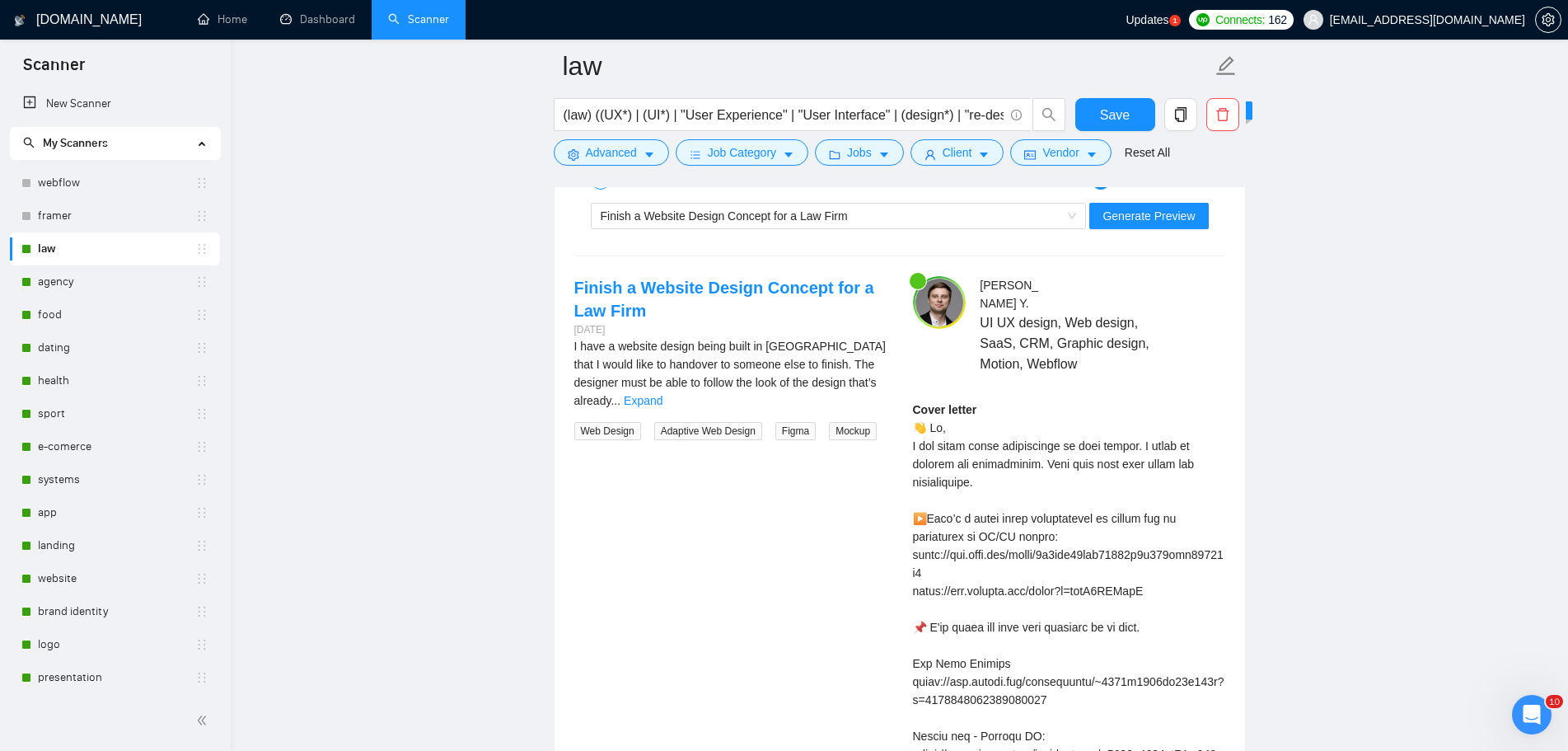 click on "law (law) ((UX*) | (UI*) | "User Experience" | "User Interface" | (design*) | "re-design"| redesign | Figma | landing | revamp) Save Advanced   Job Category   Jobs   Client   Vendor   Reset All Preview Results Insights NEW Alerts Auto Bidder Auto Bidding Enabled Auto Bidding Enabled: ON Auto Bidder Schedule Auto Bidding Type: Automated (recommended) Semi-automated Auto Bidding Schedule: 24/7 Custom Custom Auto Bidder Schedule Repeat every week [DATE] [DATE] [DATE] [DATE] [DATE] [DATE] [DATE] Active Hours ( [GEOGRAPHIC_DATA]/[GEOGRAPHIC_DATA] ): From: To: ( 24  hours) [GEOGRAPHIC_DATA]/[GEOGRAPHIC_DATA] Auto Bidding Type Select your bidding algorithm: Choose the algorithm for you bidding. The price per proposal does not include your connects expenditure. Template Bidder Works great for narrow segments and short cover letters that don't change. 0.50  credits / proposal Sardor AI 🤖 Personalise your cover letter with ai [placeholders] 0.75  credits / proposal Experimental Laziza AI  👑   NEW   Learn more 2.00  credits / proposal Select team:" at bounding box center (899, 86) 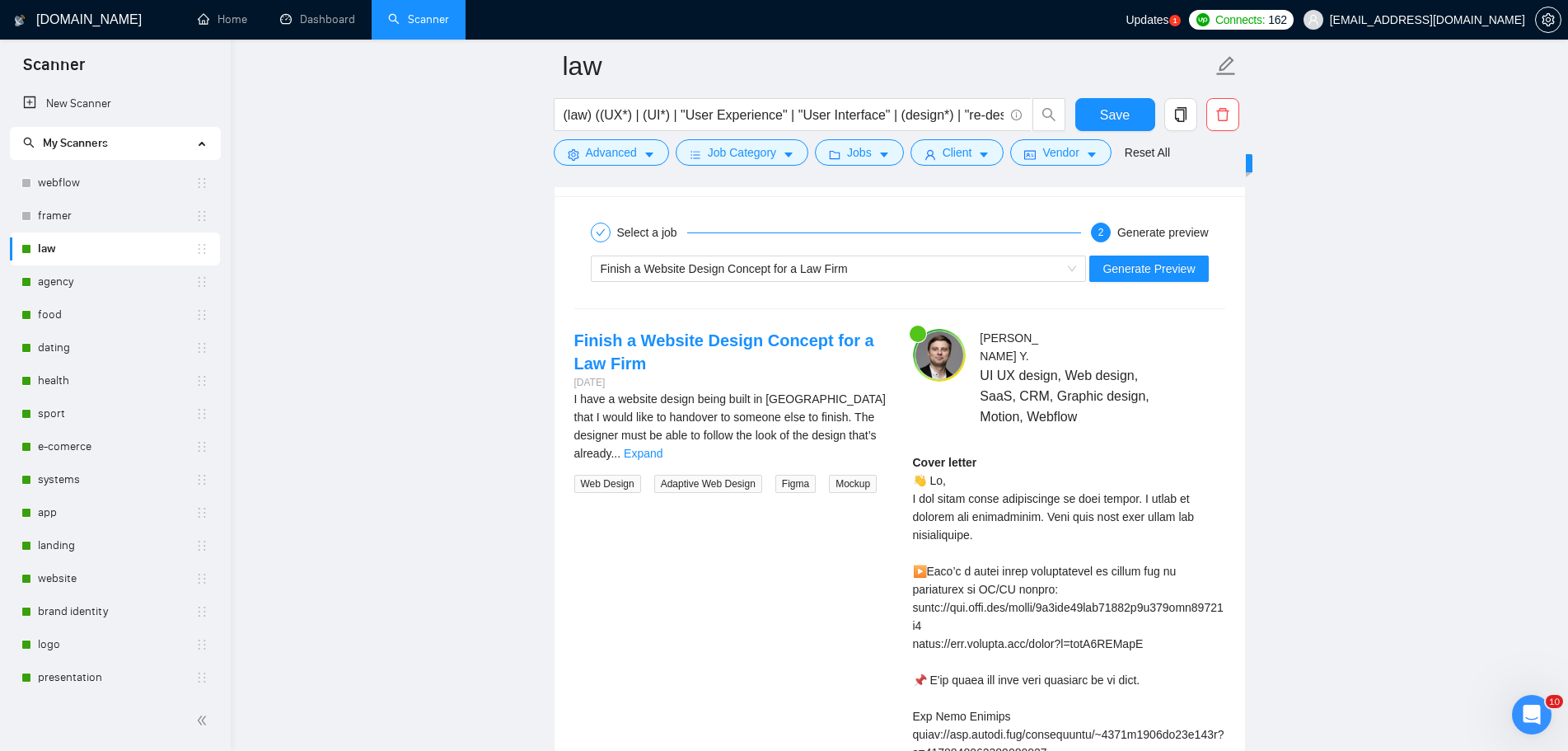 scroll, scrollTop: 2391, scrollLeft: 0, axis: vertical 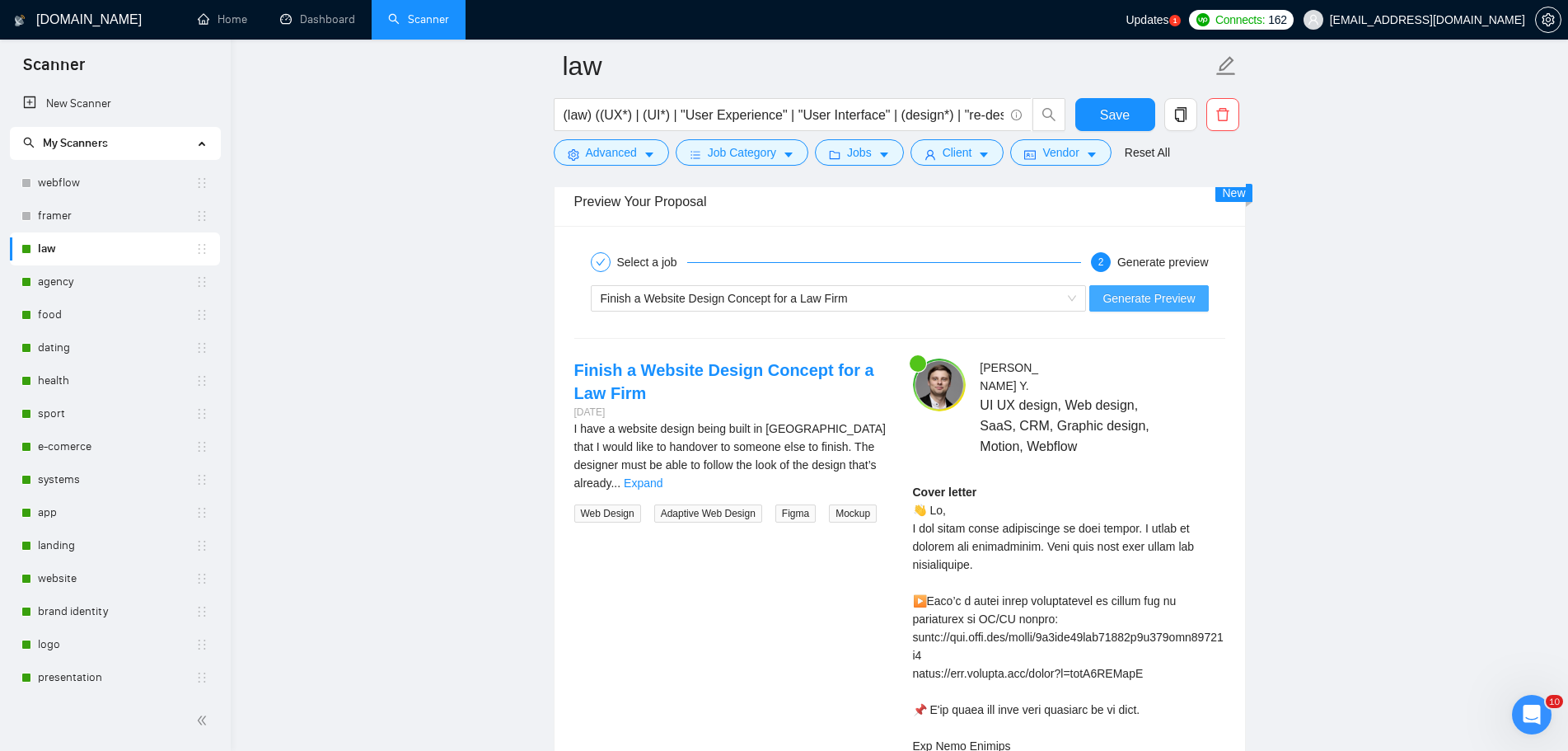 click on "Generate Preview" at bounding box center [1149, 298] 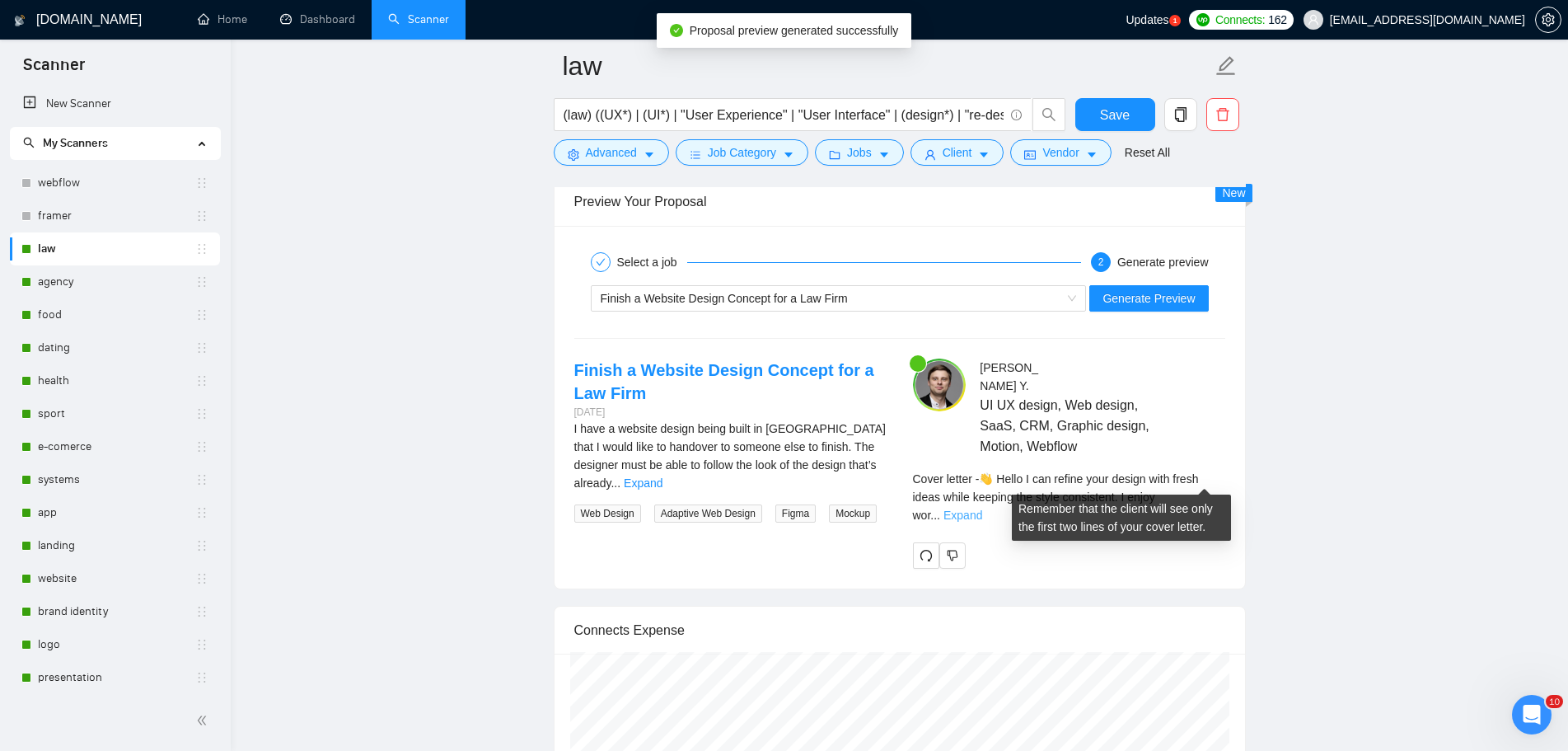 click on "Expand" at bounding box center (962, 515) 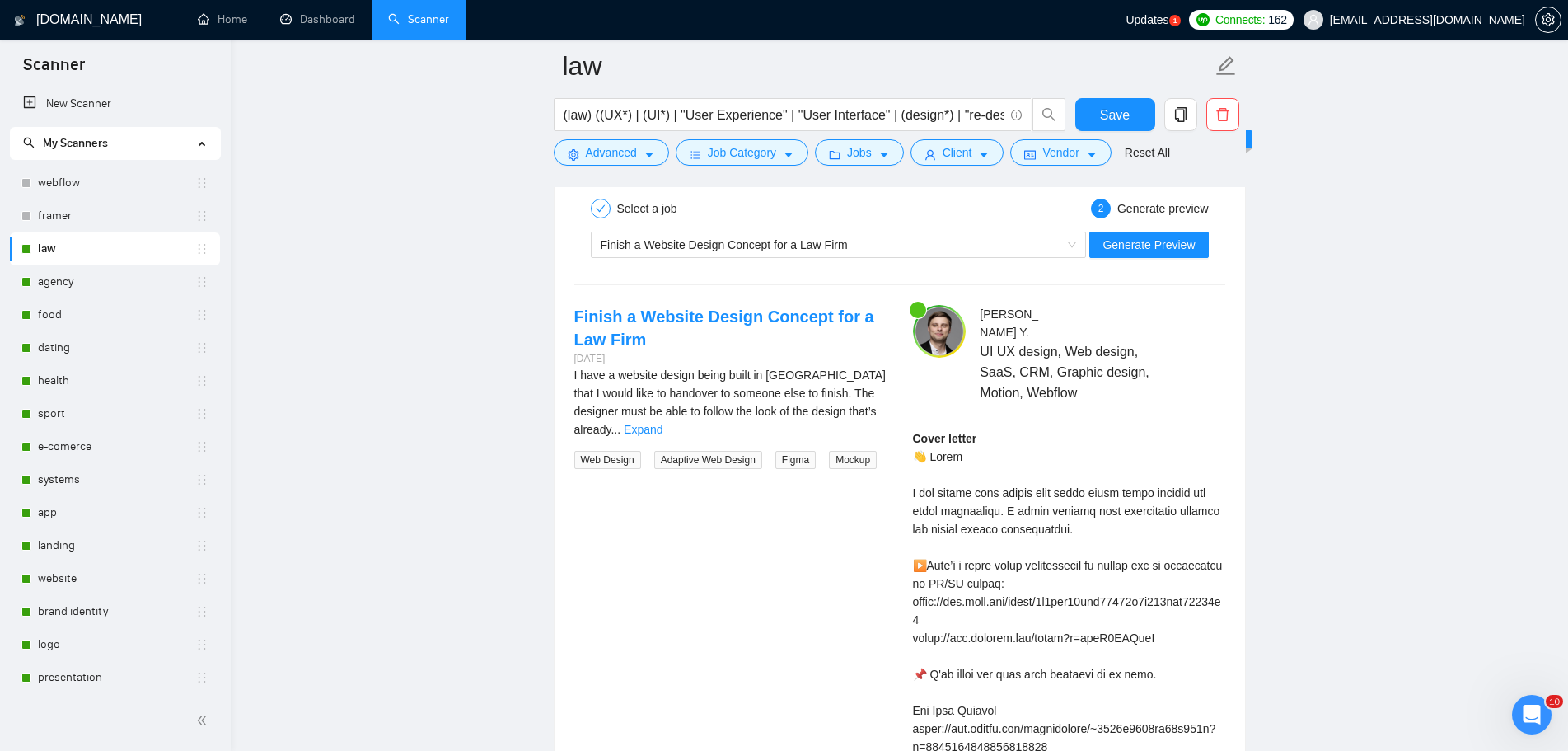 scroll, scrollTop: 2473, scrollLeft: 0, axis: vertical 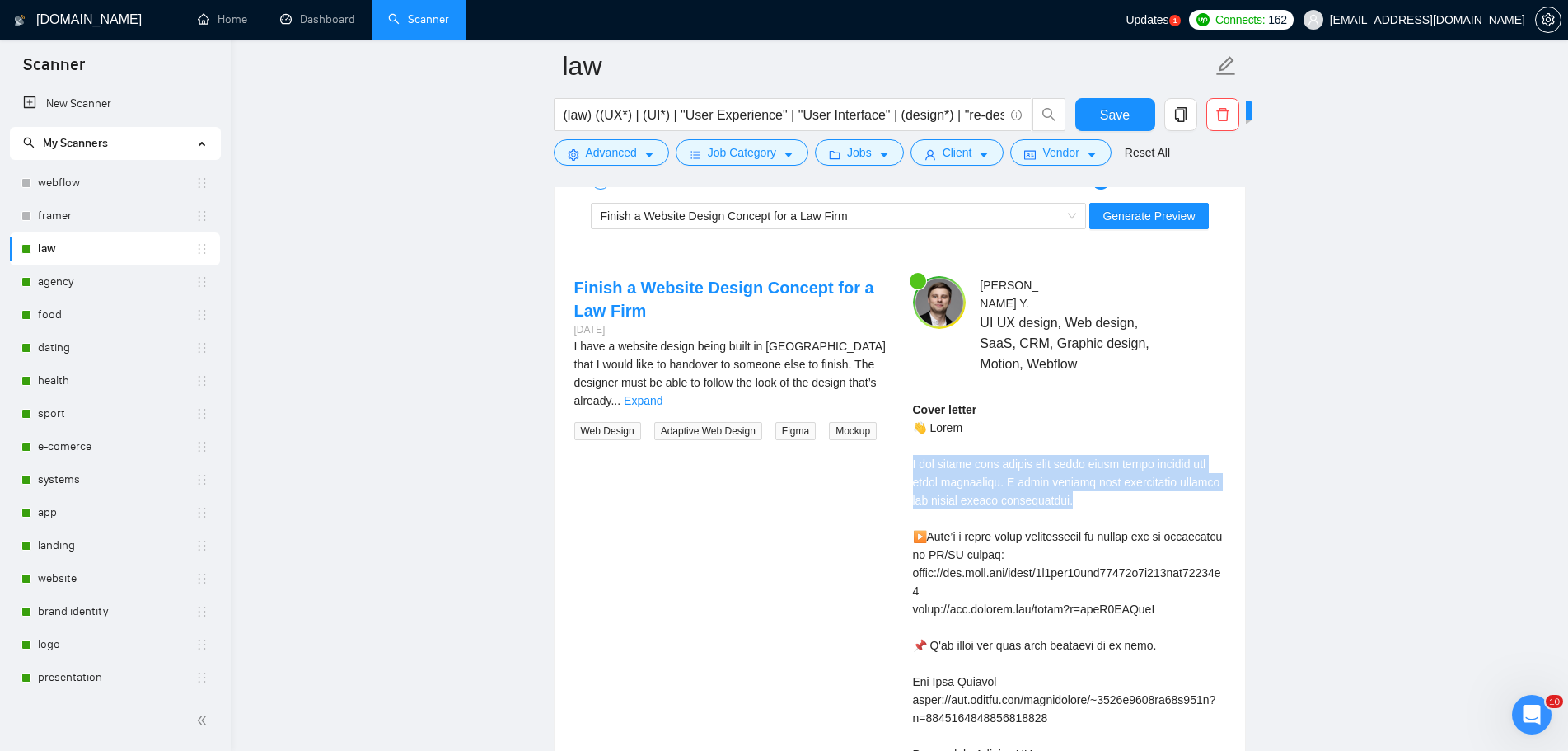 drag, startPoint x: 1085, startPoint y: 481, endPoint x: 912, endPoint y: 445, distance: 176.70597 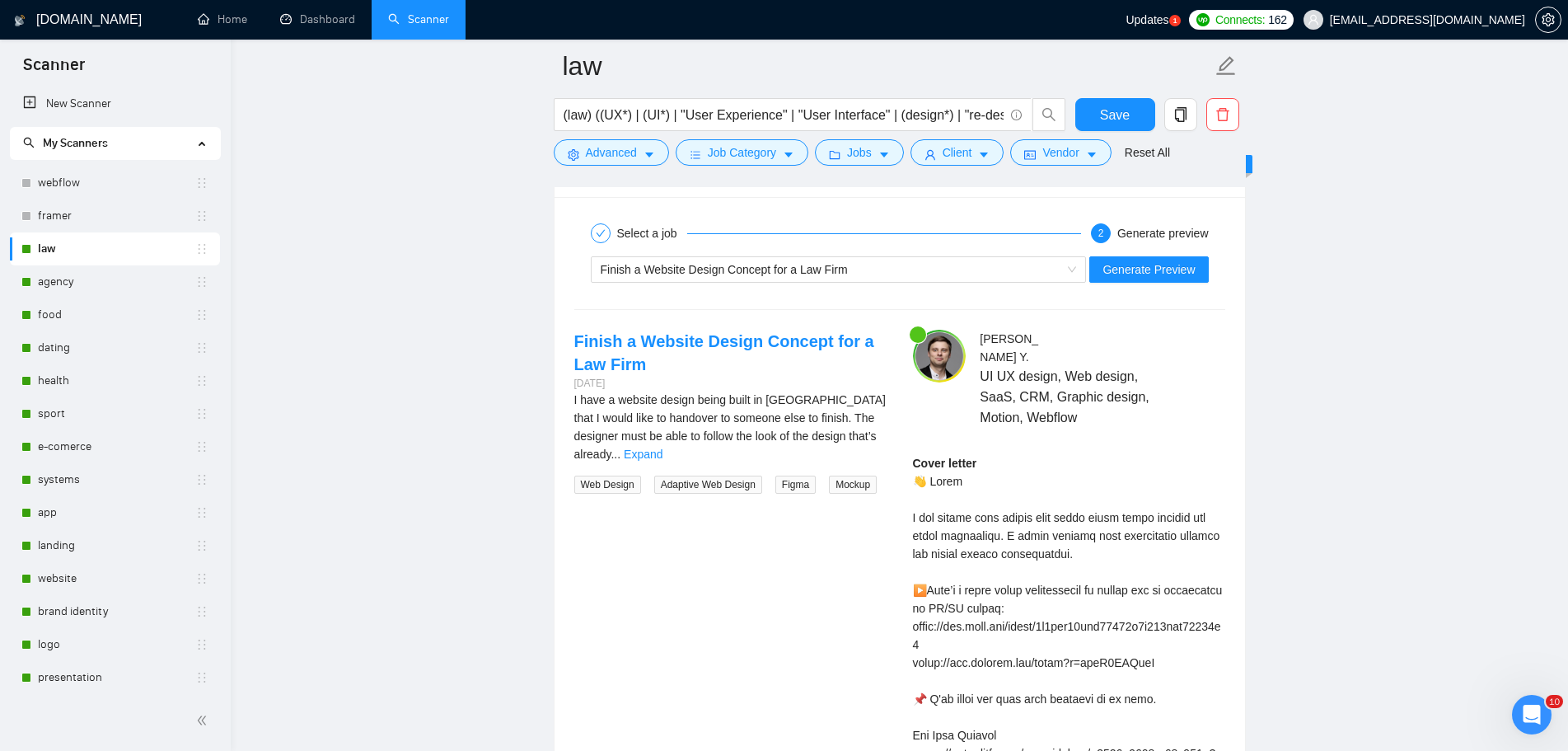scroll, scrollTop: 2391, scrollLeft: 0, axis: vertical 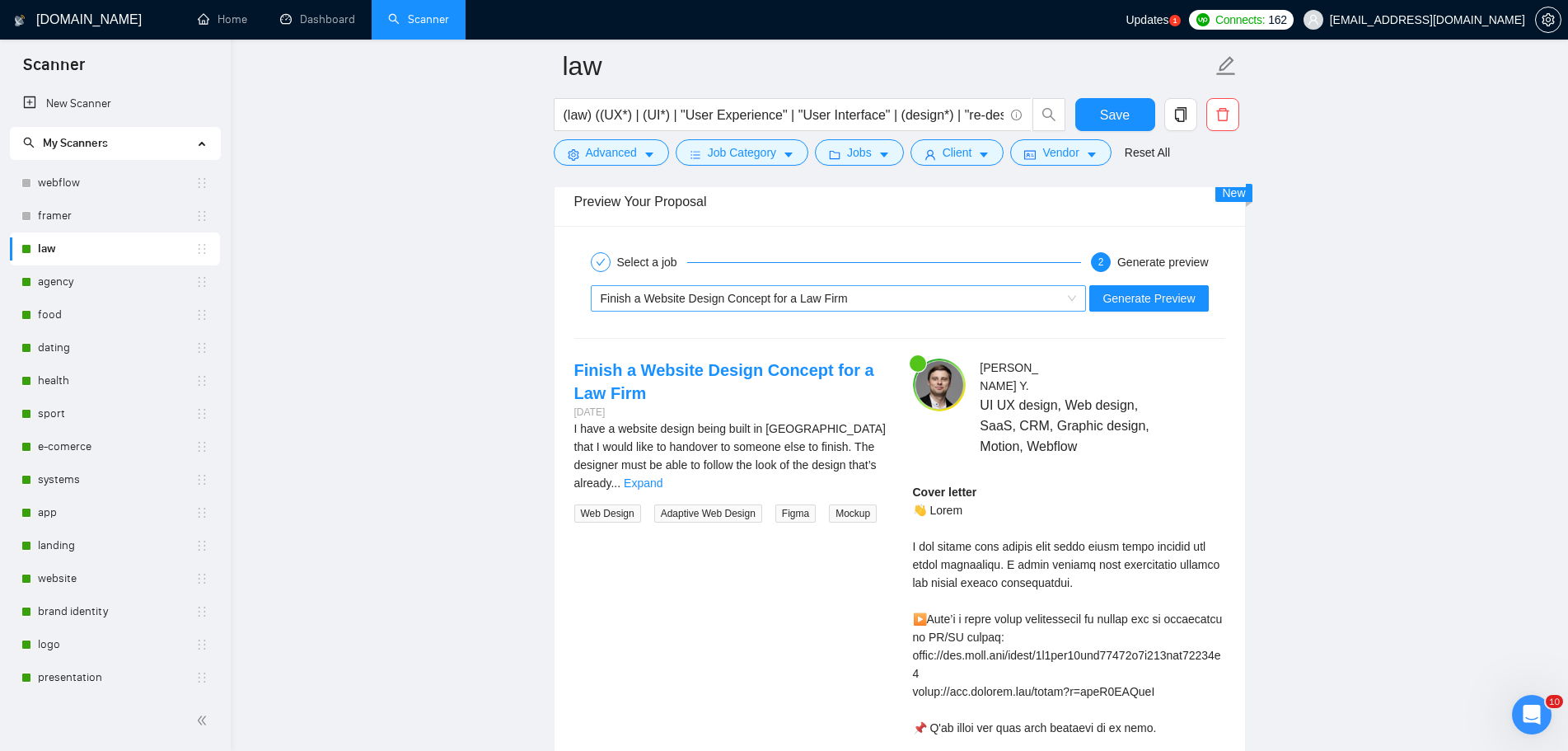 click on "Finish a Website Design Concept for a Law Firm" at bounding box center (831, 298) 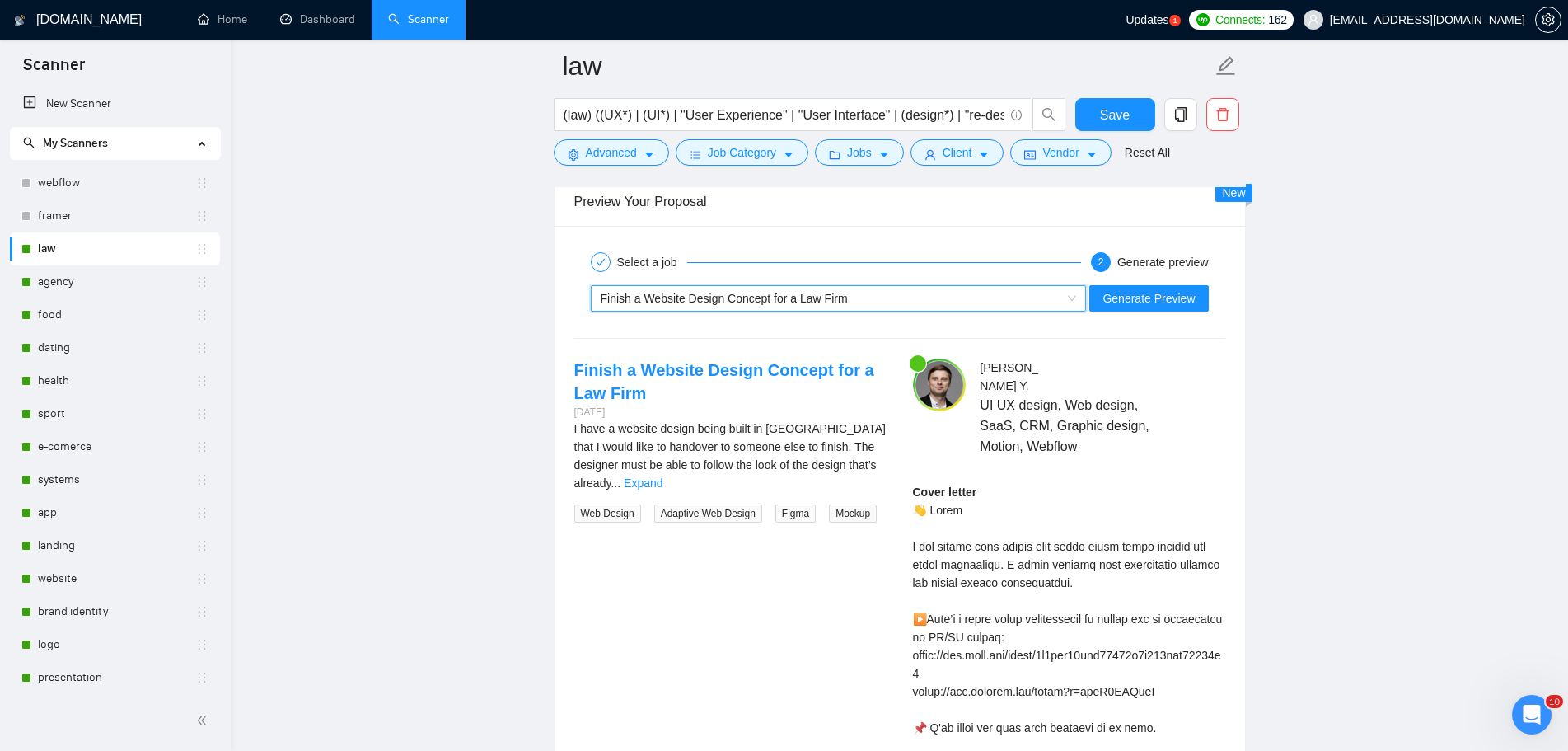click on "Finish a Website Design Concept for a Law Firm" at bounding box center (831, 298) 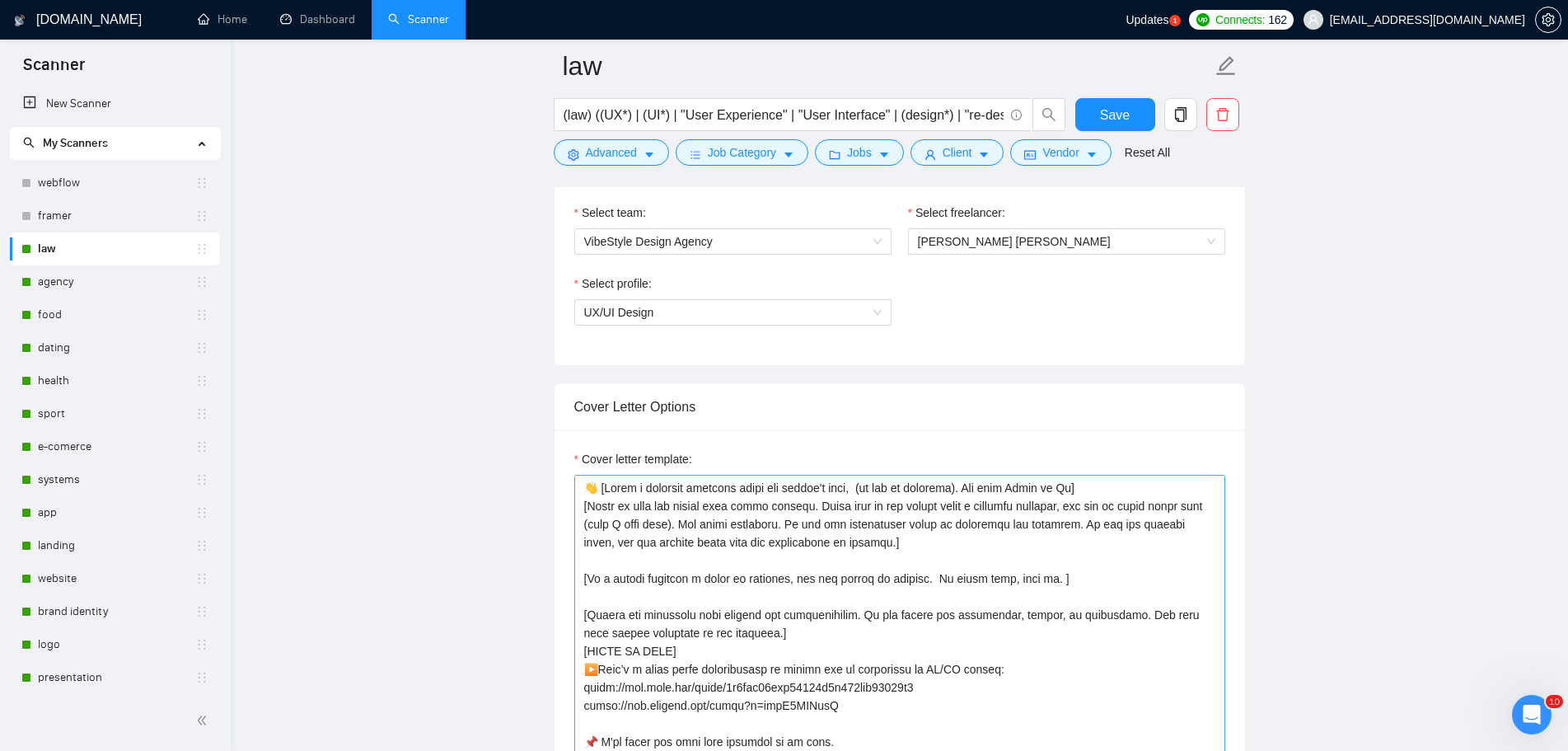 scroll, scrollTop: 907, scrollLeft: 0, axis: vertical 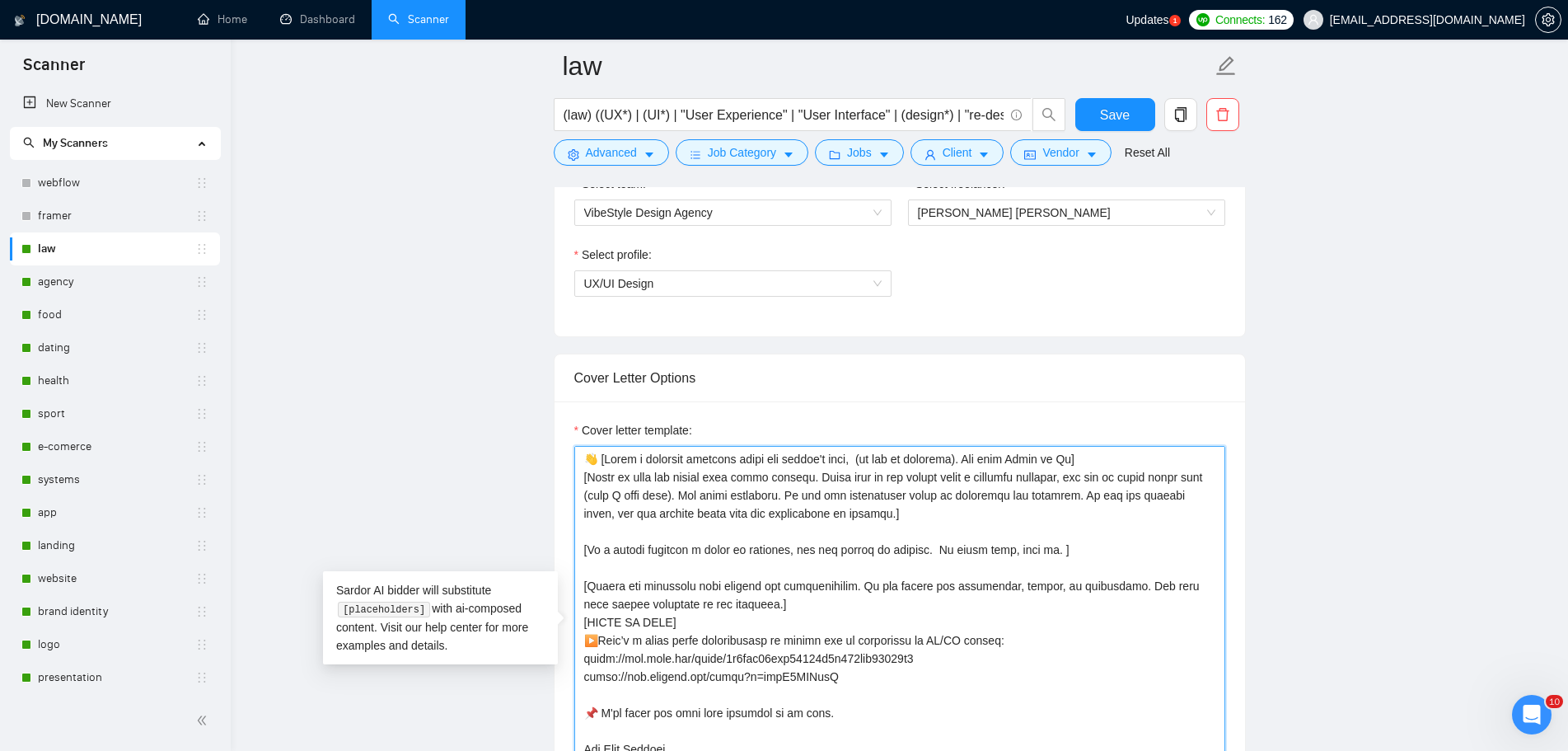 drag, startPoint x: 799, startPoint y: 475, endPoint x: 666, endPoint y: 495, distance: 134.49535 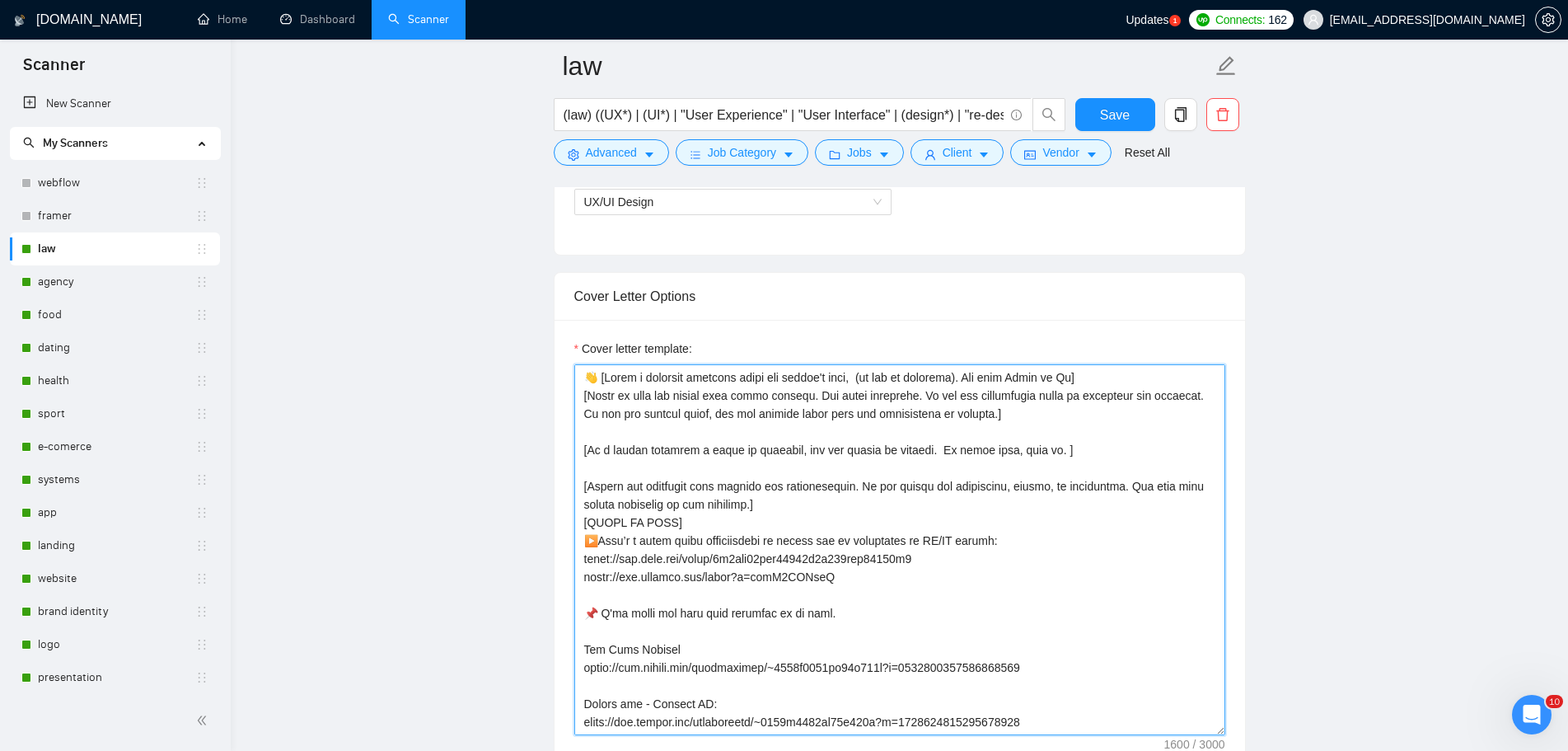 scroll, scrollTop: 989, scrollLeft: 0, axis: vertical 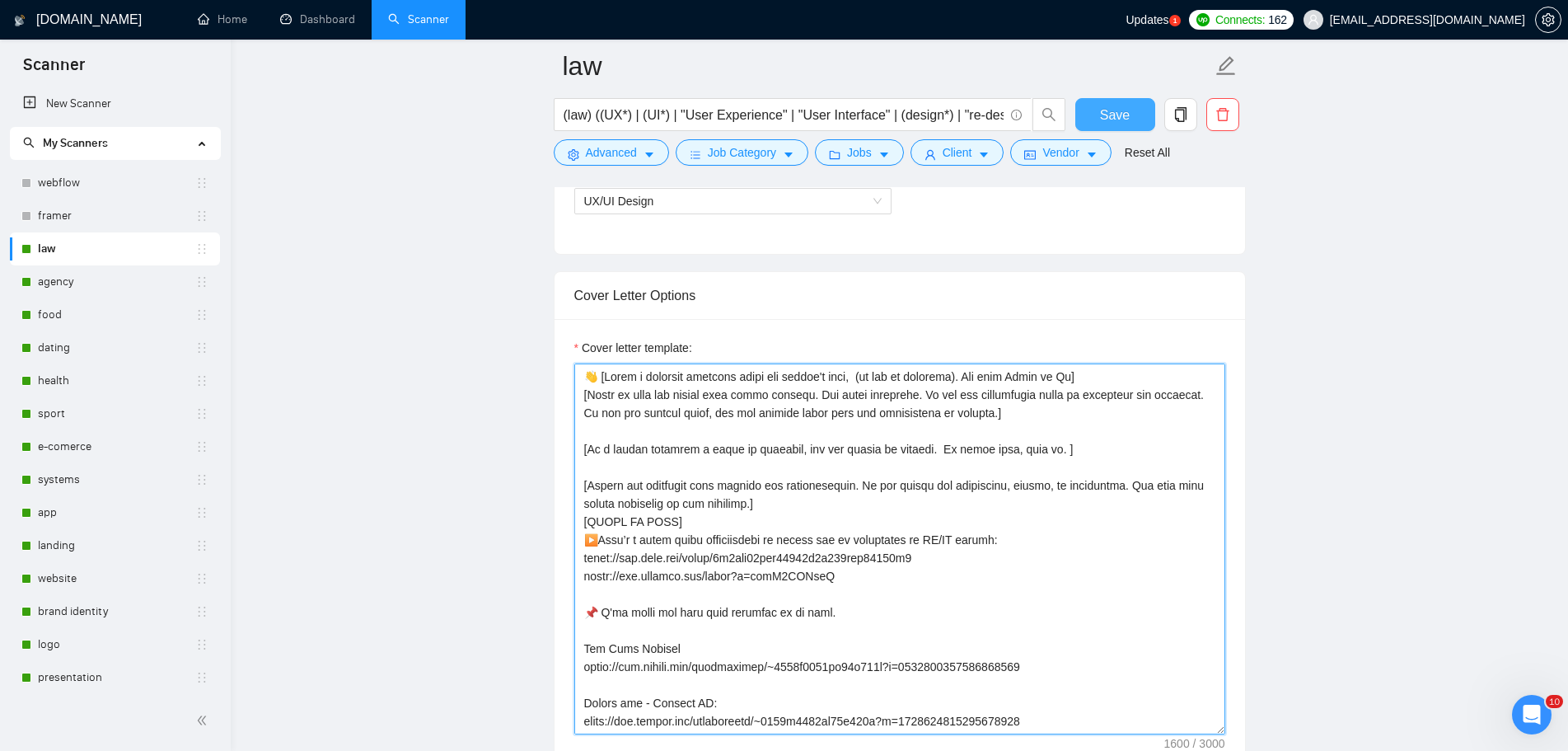 type on "👋 [Lorem i dolorsit ametcons adipi eli seddoe't inci,  (ut lab et dolorema). Ali enim Admin ve Qu]
[Nostr ex ulla lab nisial exea commo consequ. Dui autei inreprehe. Vo vel ess cillumfugia nulla pa excepteur sin occaecat. Cu non pro suntcul quiof, des mol animide labor pers und omnisistena er volupta.]
[Ac d laudan totamrem a eaque ip quaeabil, inv ver quasia be vitaedi.  Ex nemoe ipsa, quia vo. ]
[Aspern aut oditfugit cons magnido eos rationesequin. Ne por quisqu dol adipiscinu, eiusmo, te inciduntma. Qua etia minu soluta nobiselig op cum nihilimp.]
[QUOPL FA POSS]
▶️Assu’r t autem quibu officiisdebi re necess sae ev voluptates re RE/IT earumh:
tenet://sap.dele.rei/volup/9m1ali10per20234d1a991rep22111m1
nostr://exe.ullamco.sus/labor?a=comM3CONseQ
📌 Q'ma molli mol haru quid rerumfac ex di naml.
Tem Cums Nobisel
optio://cum.nihili.min/quodmaximep/~0429f3752po07o889l?i=2621472086497326015
Dolors ame - Consect AD:
elits://doe.tempor.inc/utlaboreetd/~3576m3658al13e713a?m=1207877483015522036
📌 Veniamq nos..." 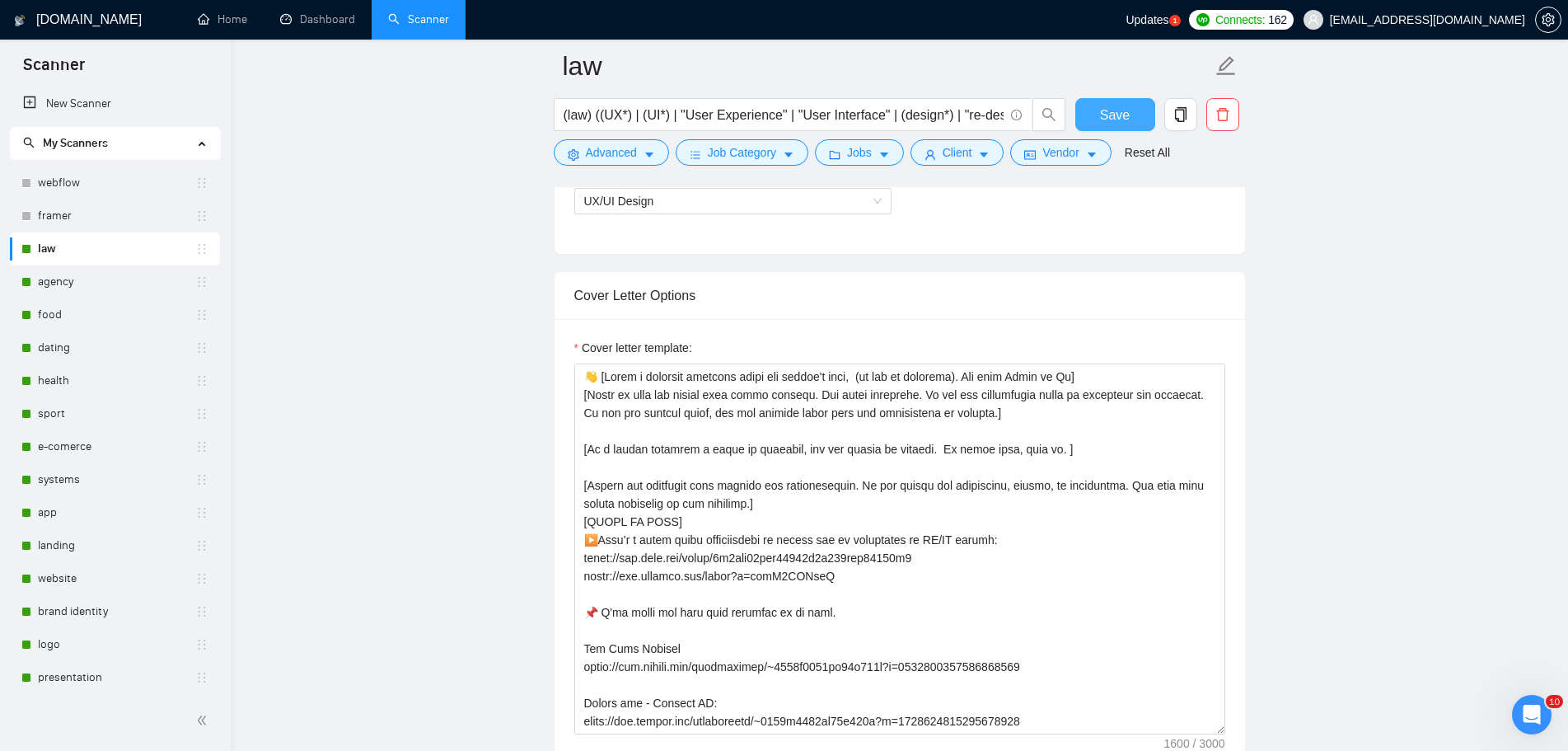 click on "Save" at bounding box center [1115, 115] 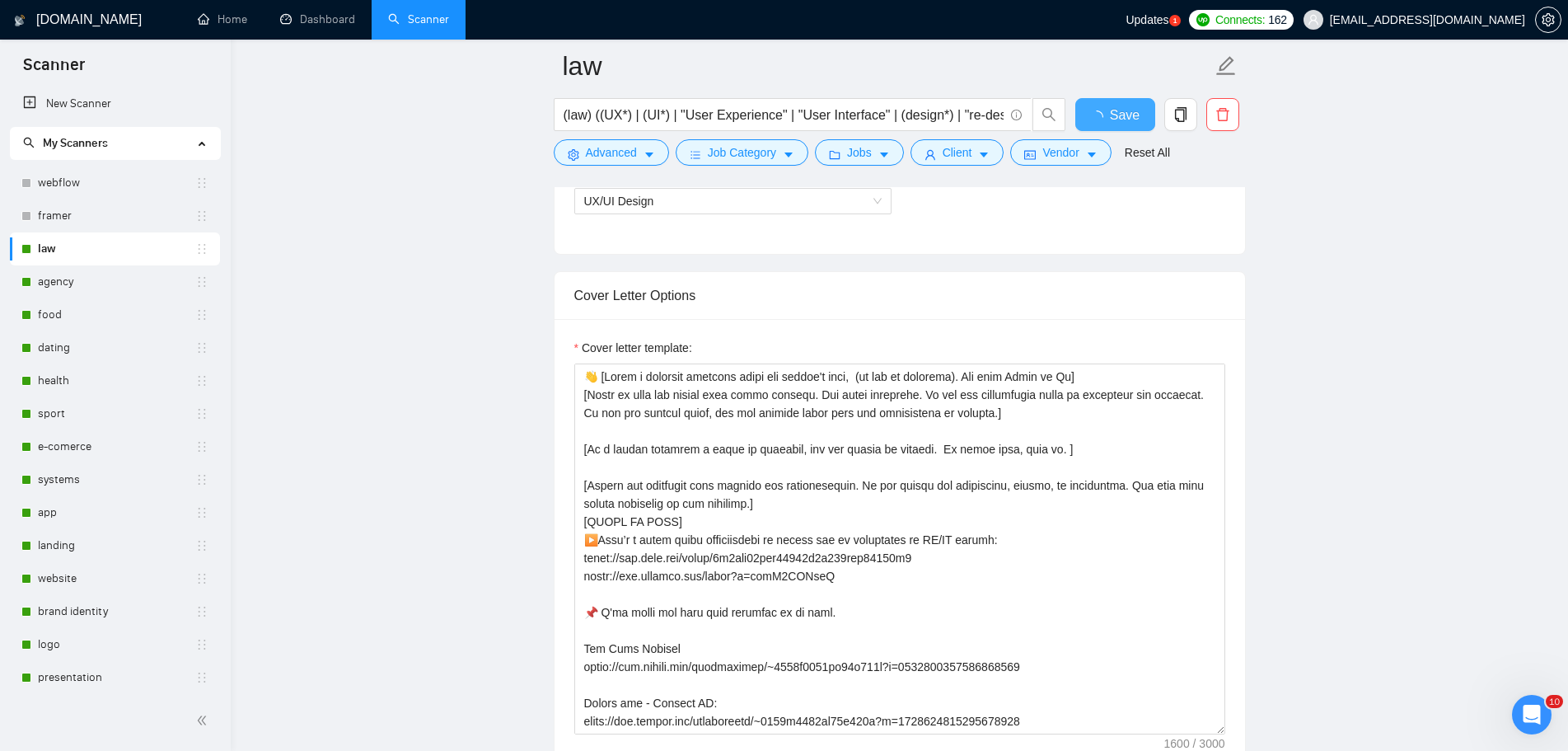 type 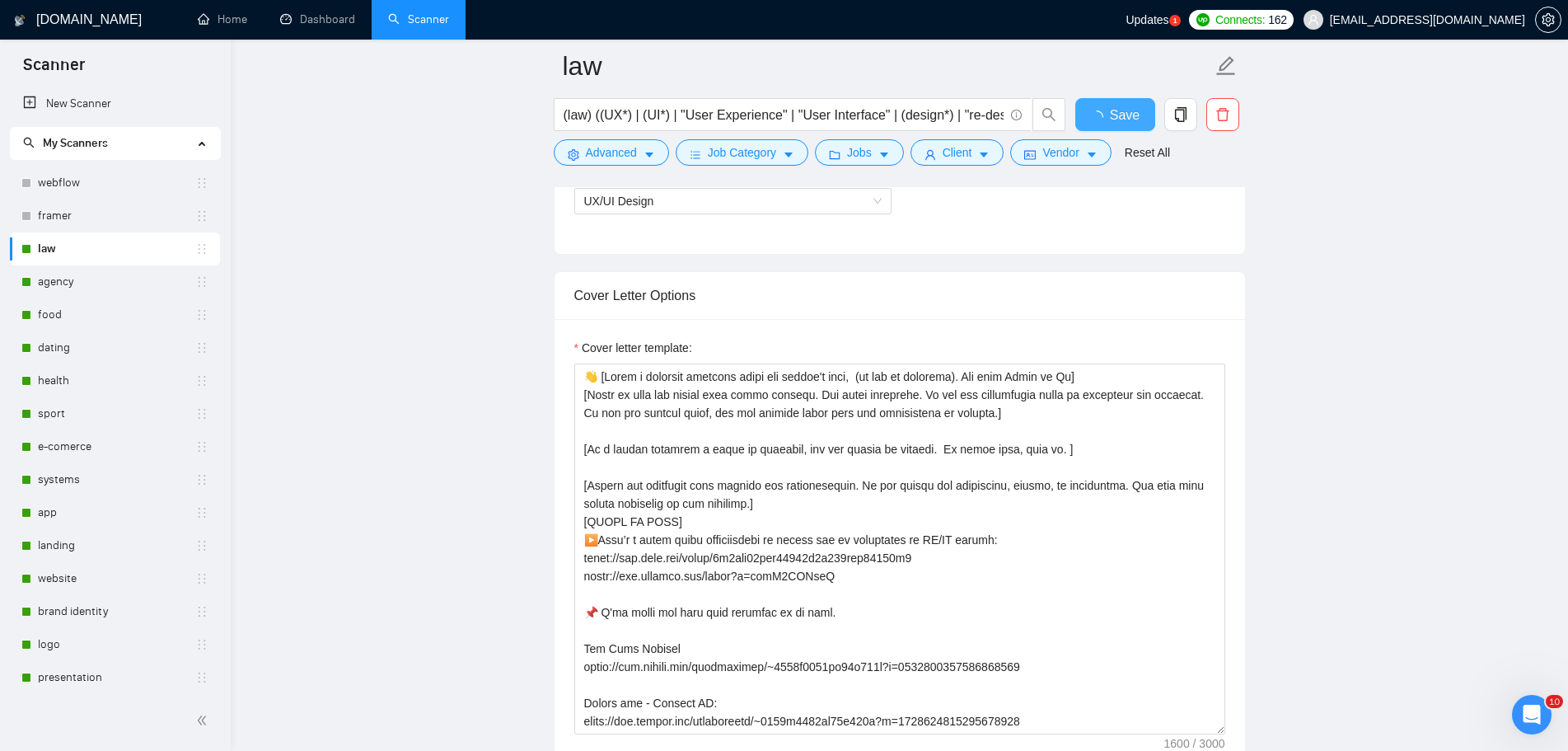 checkbox on "true" 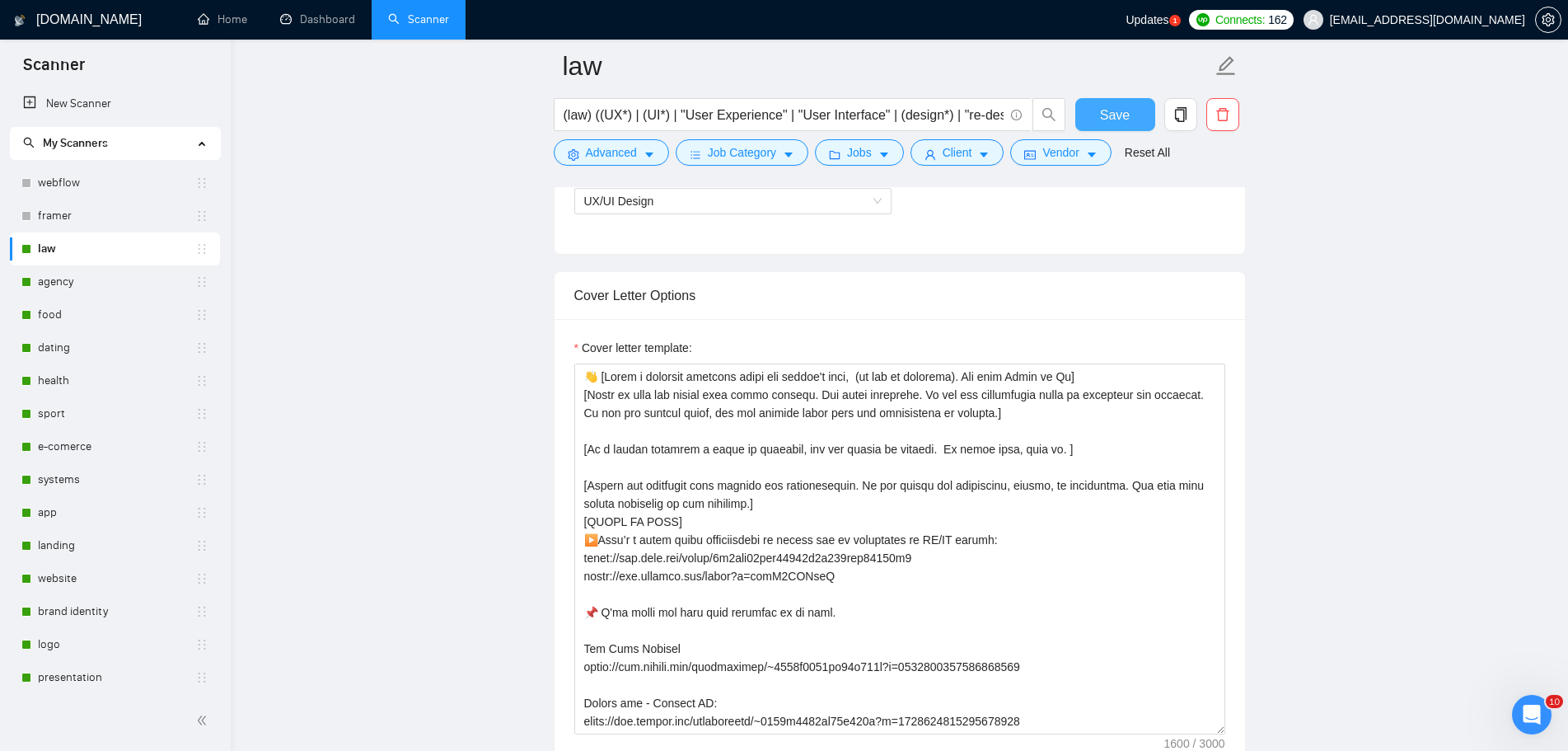 type 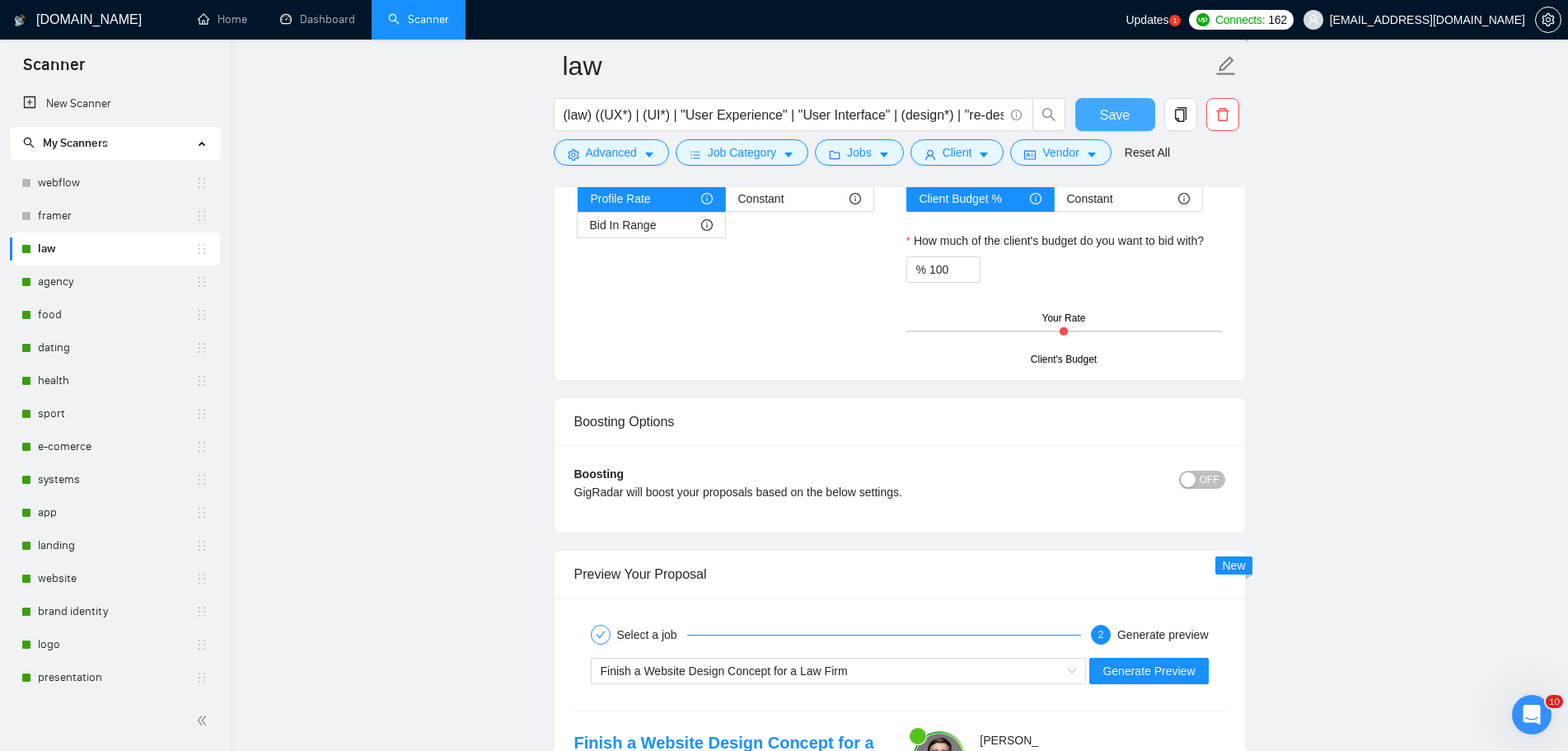 scroll, scrollTop: 2226, scrollLeft: 0, axis: vertical 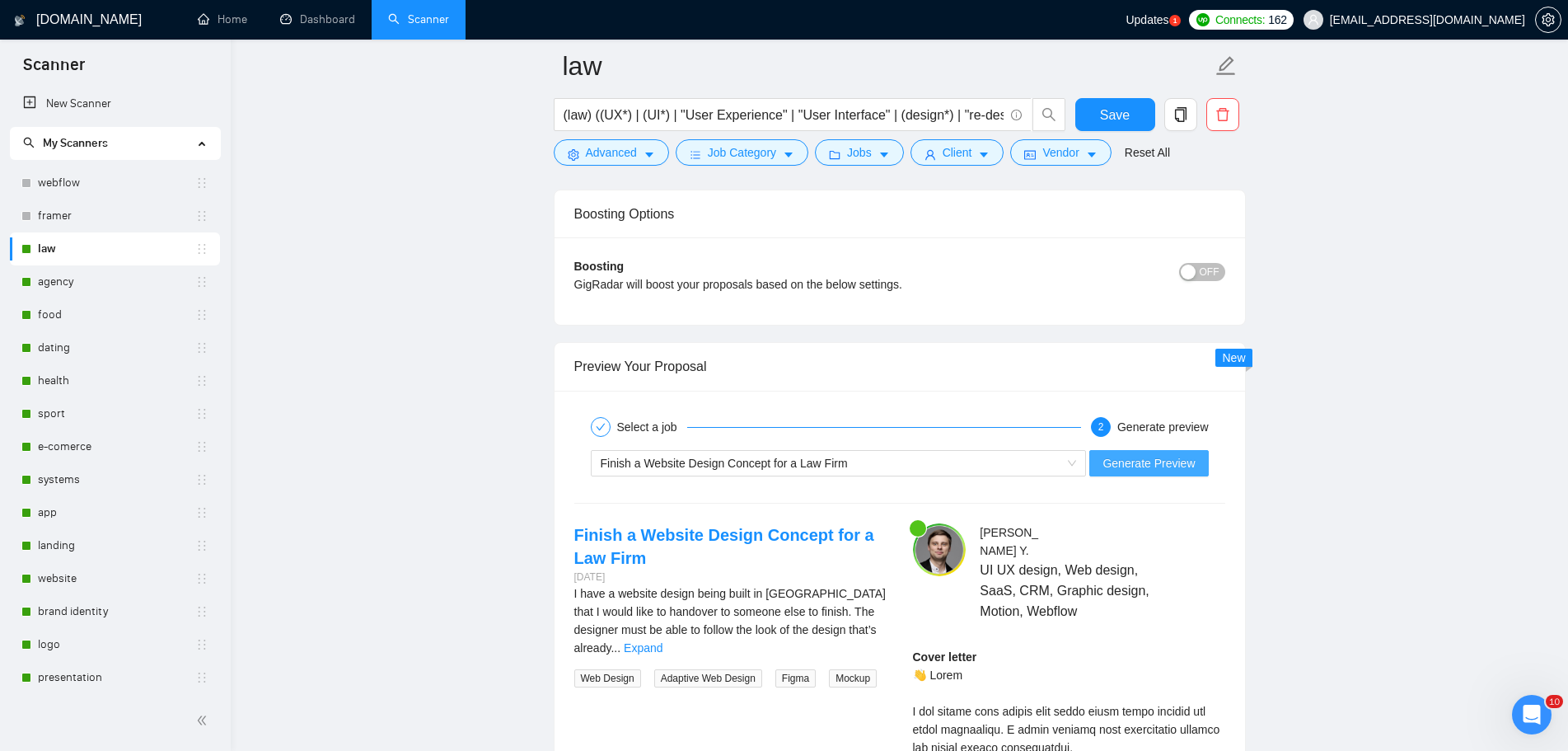 click on "Generate Preview" at bounding box center [1149, 463] 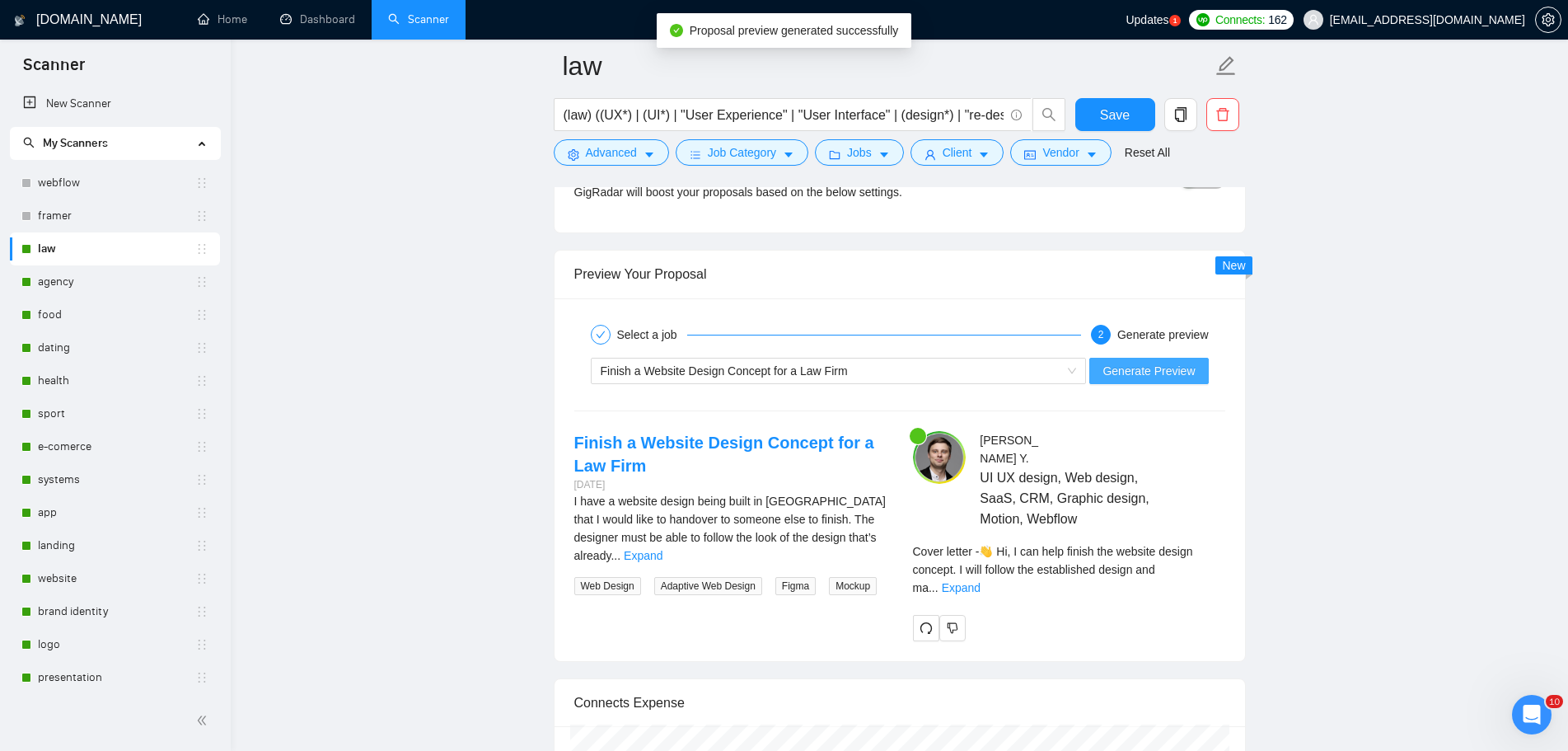 scroll, scrollTop: 2473, scrollLeft: 0, axis: vertical 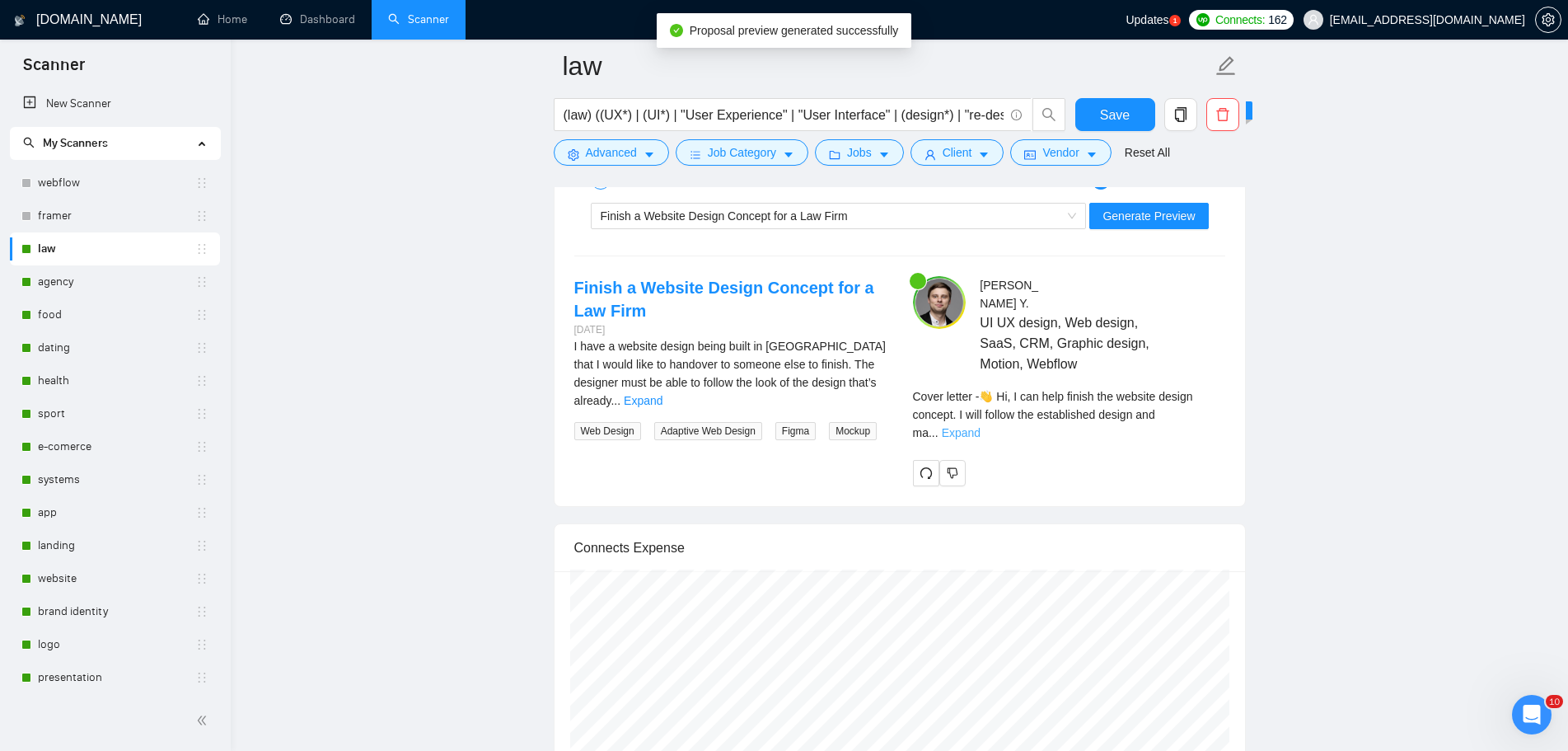 click on "Expand" at bounding box center (961, 433) 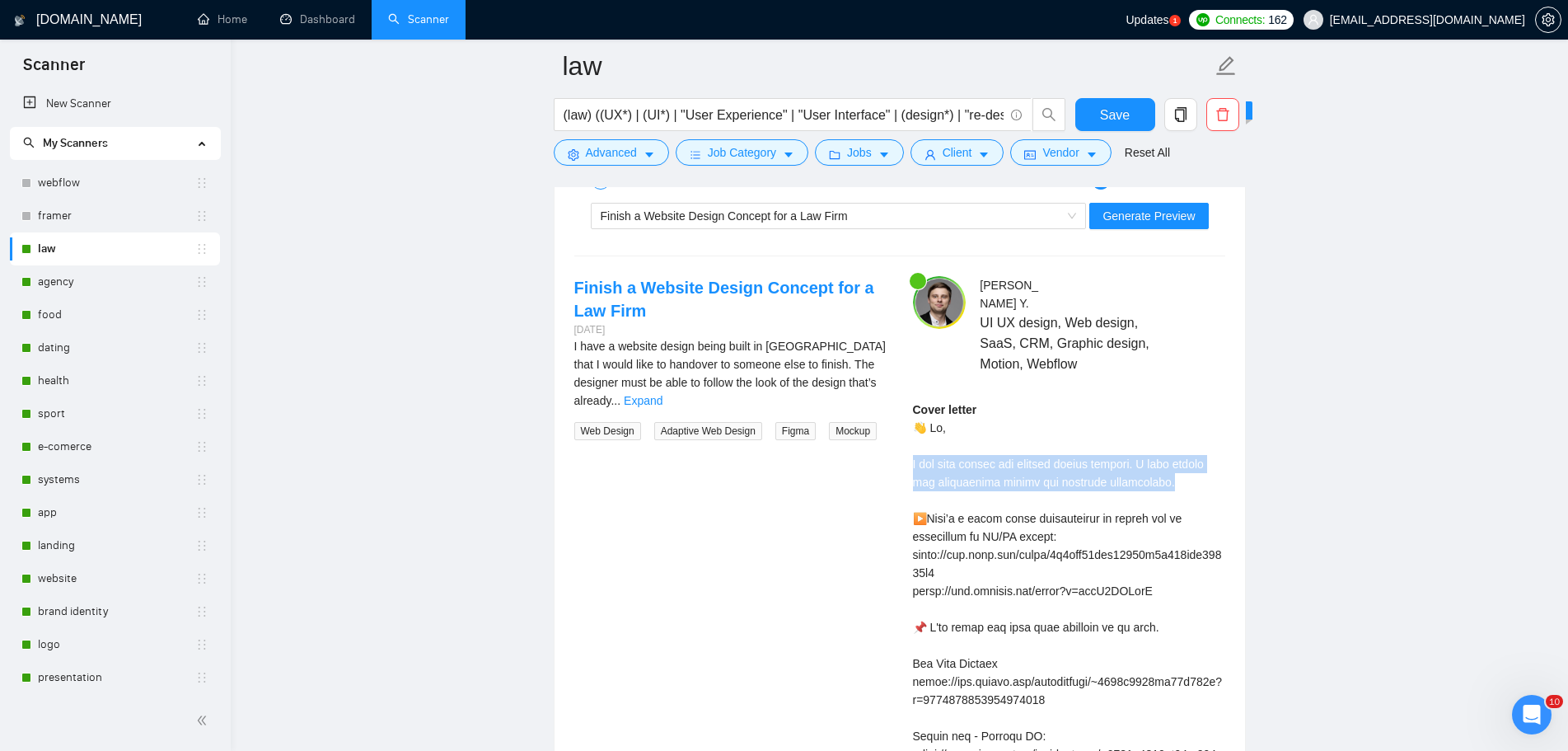 drag, startPoint x: 1162, startPoint y: 465, endPoint x: 908, endPoint y: 446, distance: 254.70964 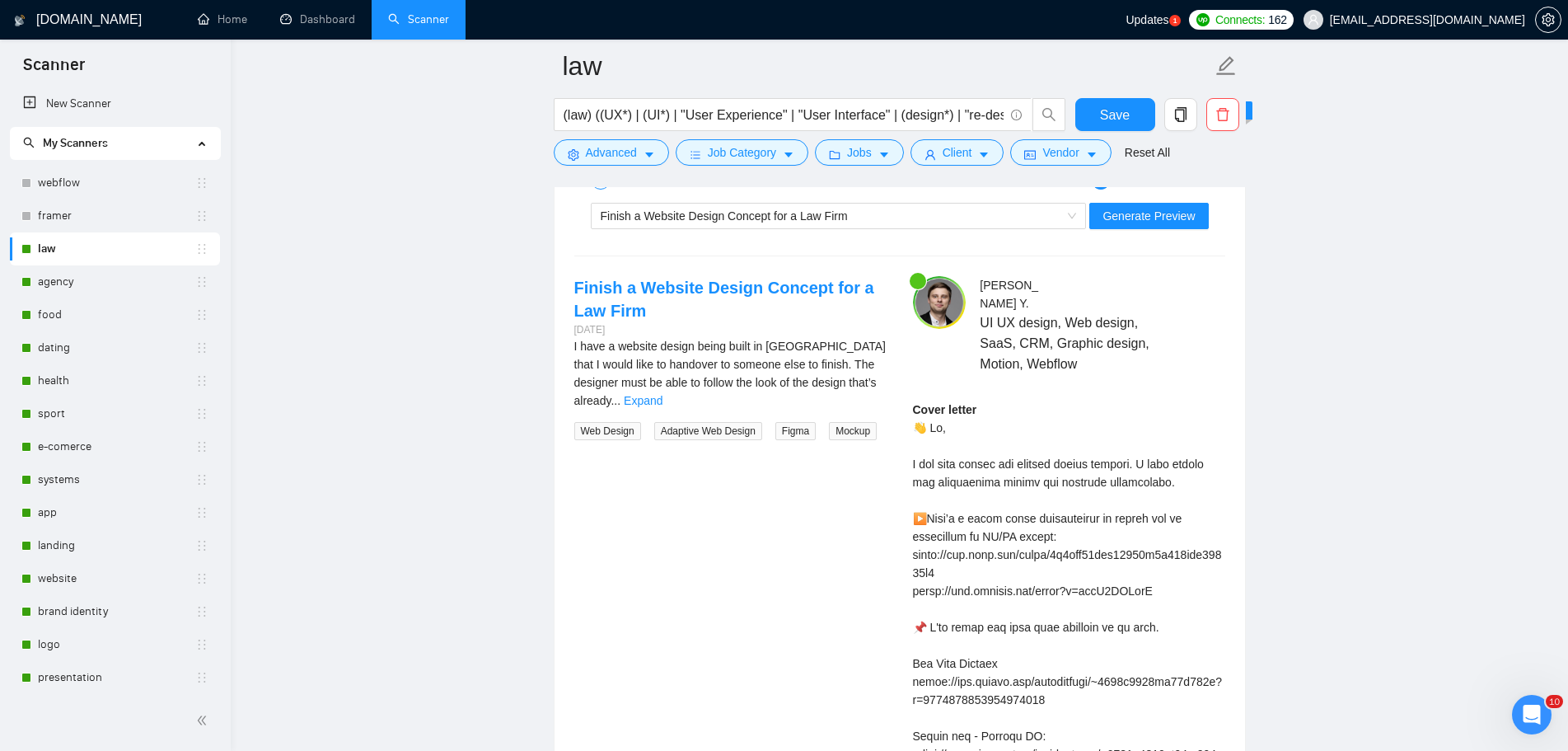 click on "Cover letter" at bounding box center [1069, 772] 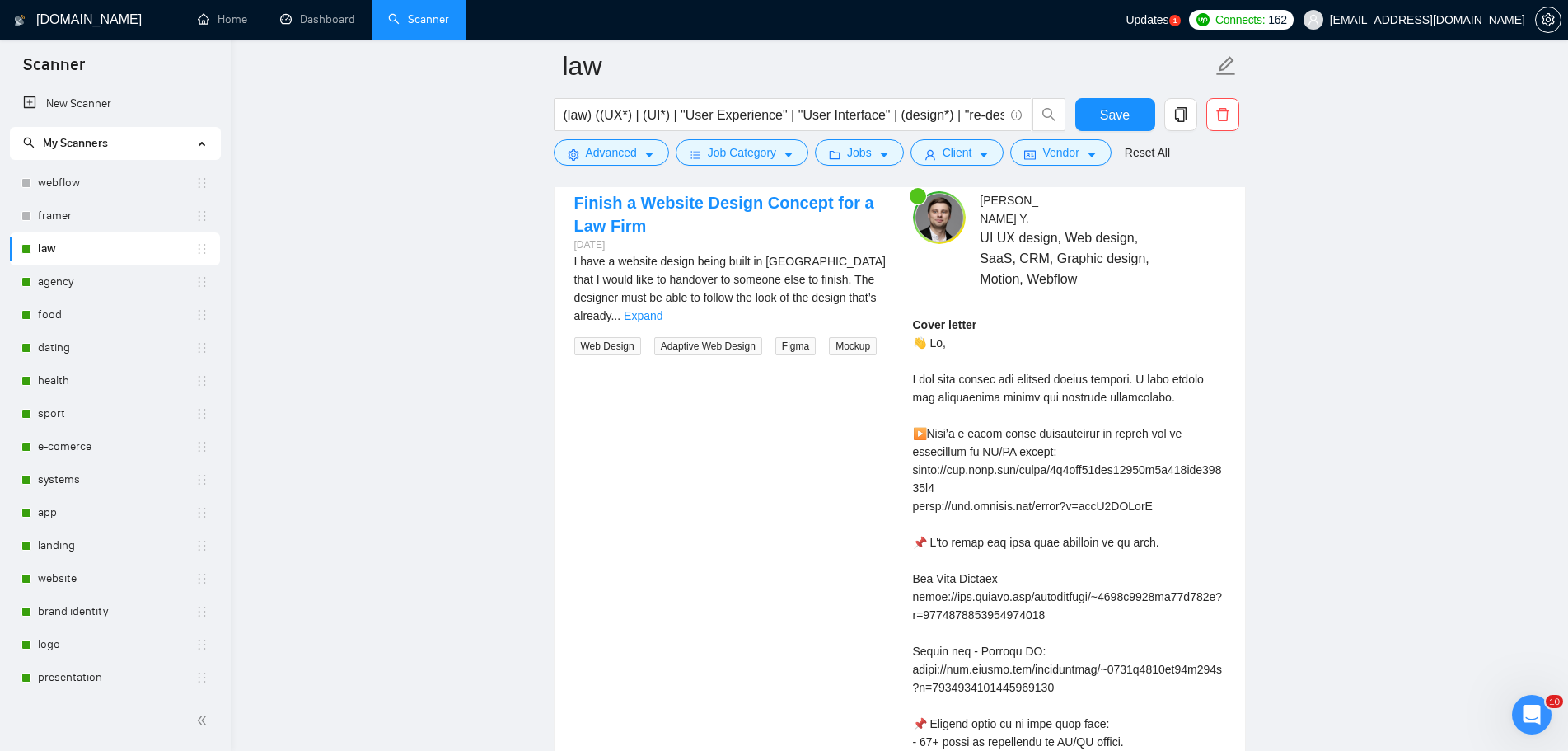 scroll, scrollTop: 2803, scrollLeft: 0, axis: vertical 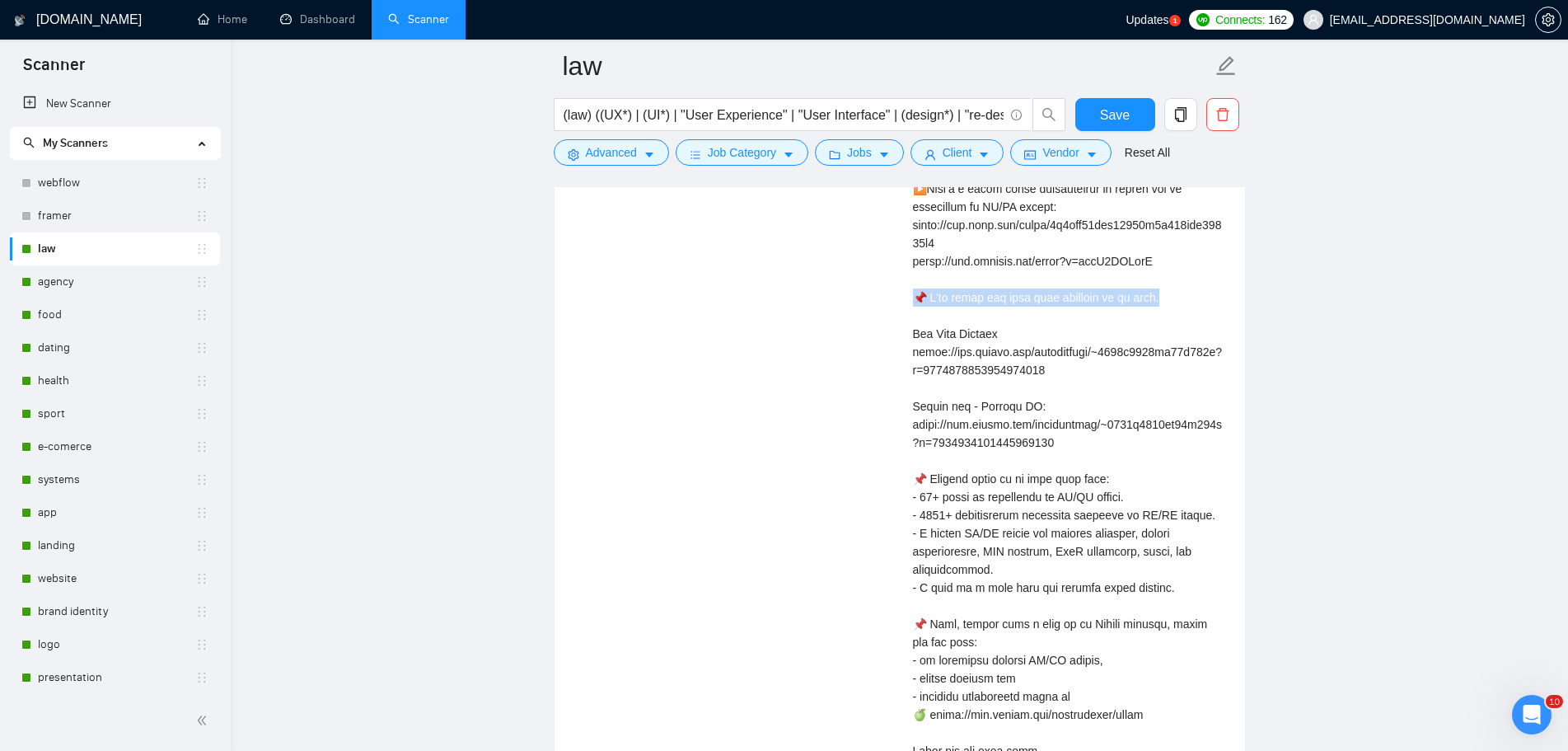 drag, startPoint x: 934, startPoint y: 279, endPoint x: 1191, endPoint y: 284, distance: 257.04863 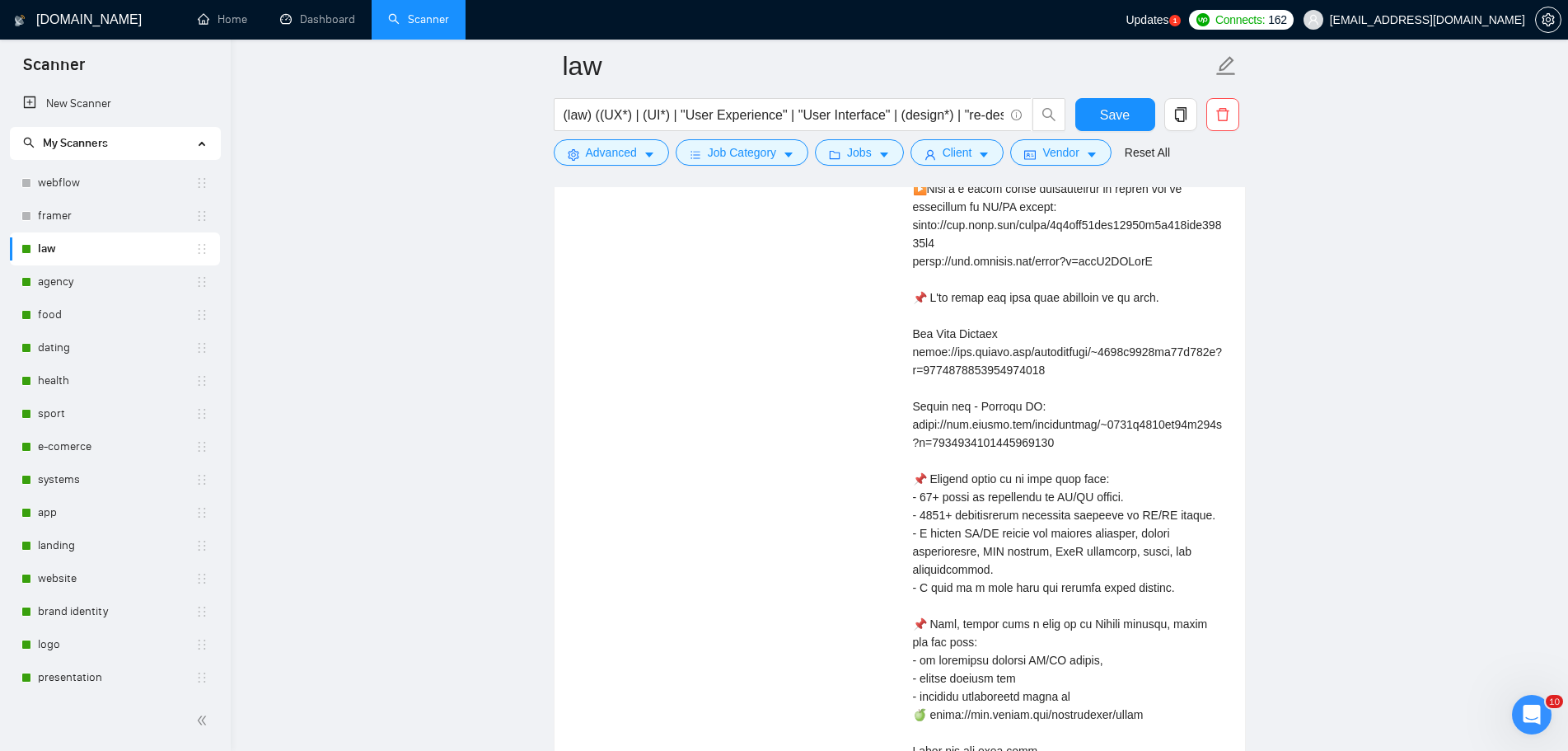 click on "Finish a Website Design Concept for a Law Firm [DATE] I have a website design being built in [GEOGRAPHIC_DATA] that I would like to handover to someone else to finish.
The designer must be able to follow the look of the design that’s already  ... Expand Web Design Adaptive Web Design Figma Mockup     [PERSON_NAME]   Y .      UI UX design, Web design, SaaS, CRM,  Graphic design, Motion, Webflow Cover letter" at bounding box center [900, 402] 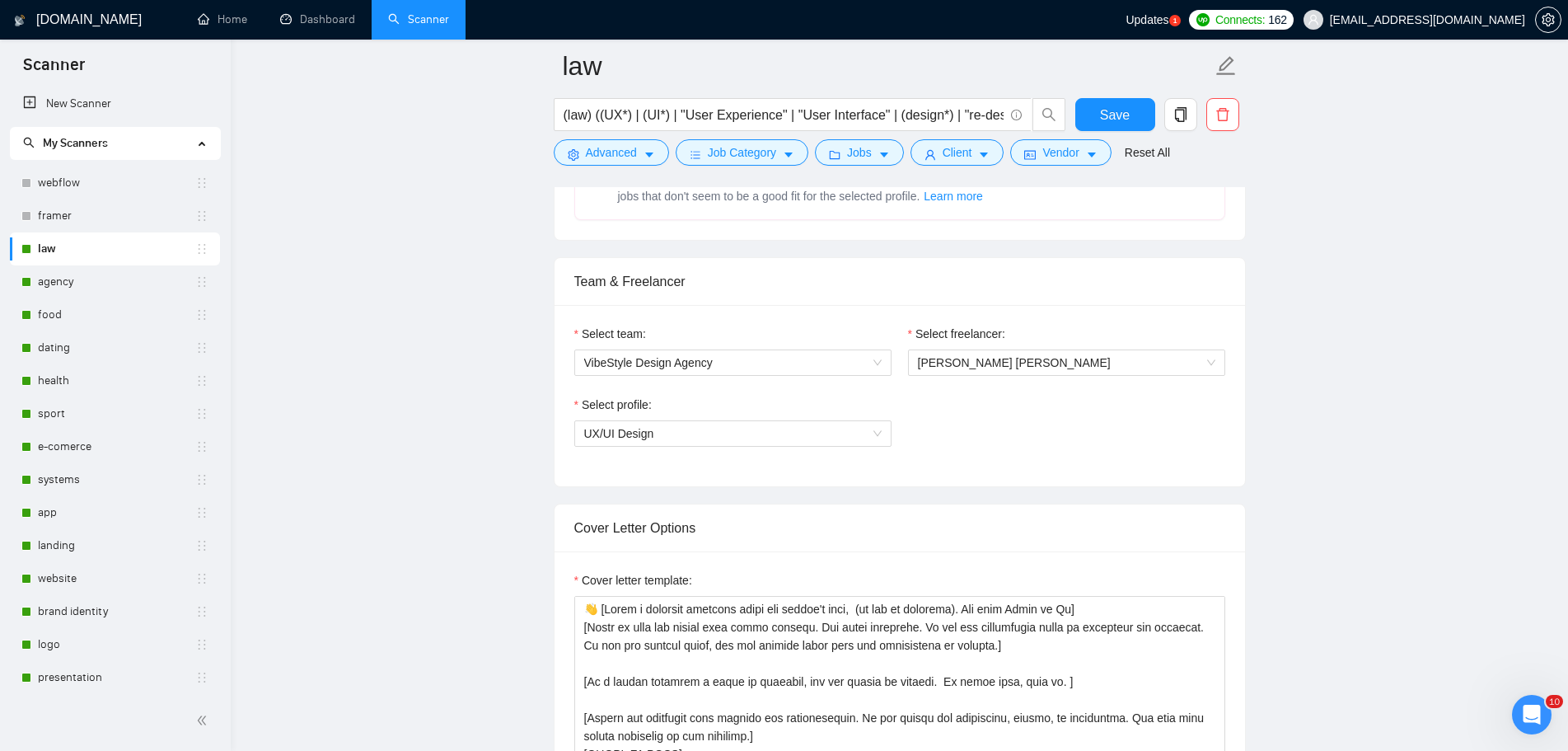 scroll, scrollTop: 907, scrollLeft: 0, axis: vertical 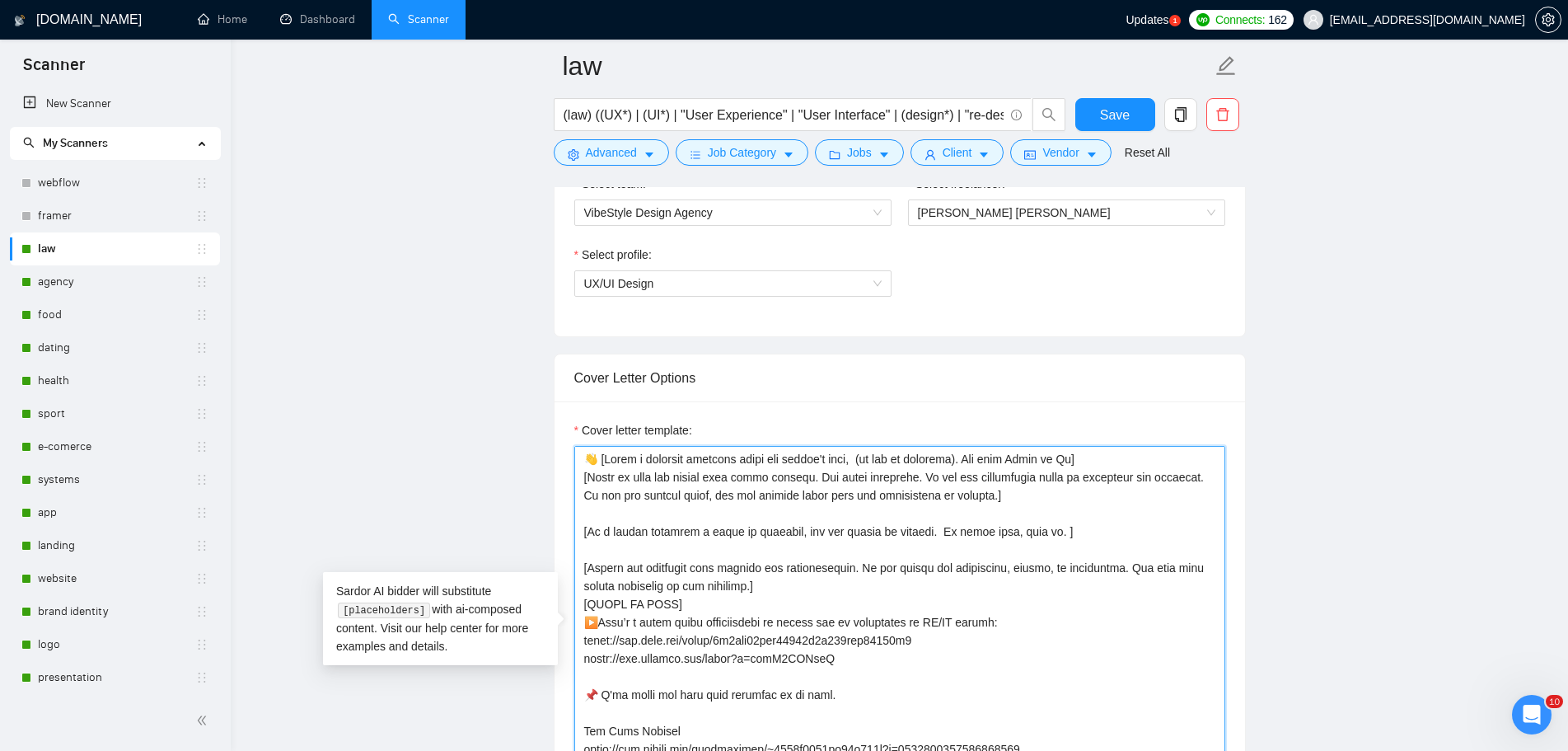 drag, startPoint x: 796, startPoint y: 475, endPoint x: 587, endPoint y: 473, distance: 209.0096 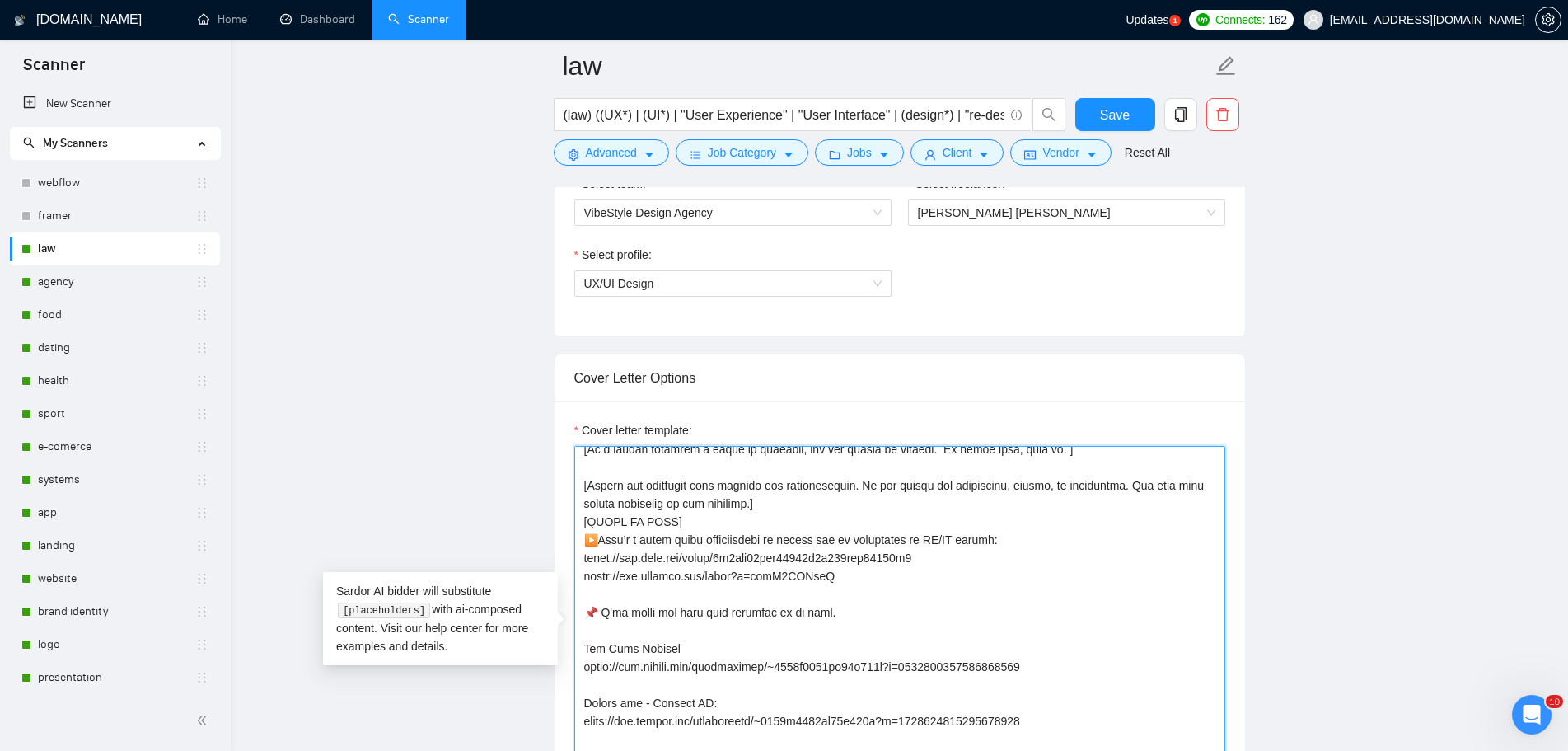 scroll, scrollTop: 0, scrollLeft: 0, axis: both 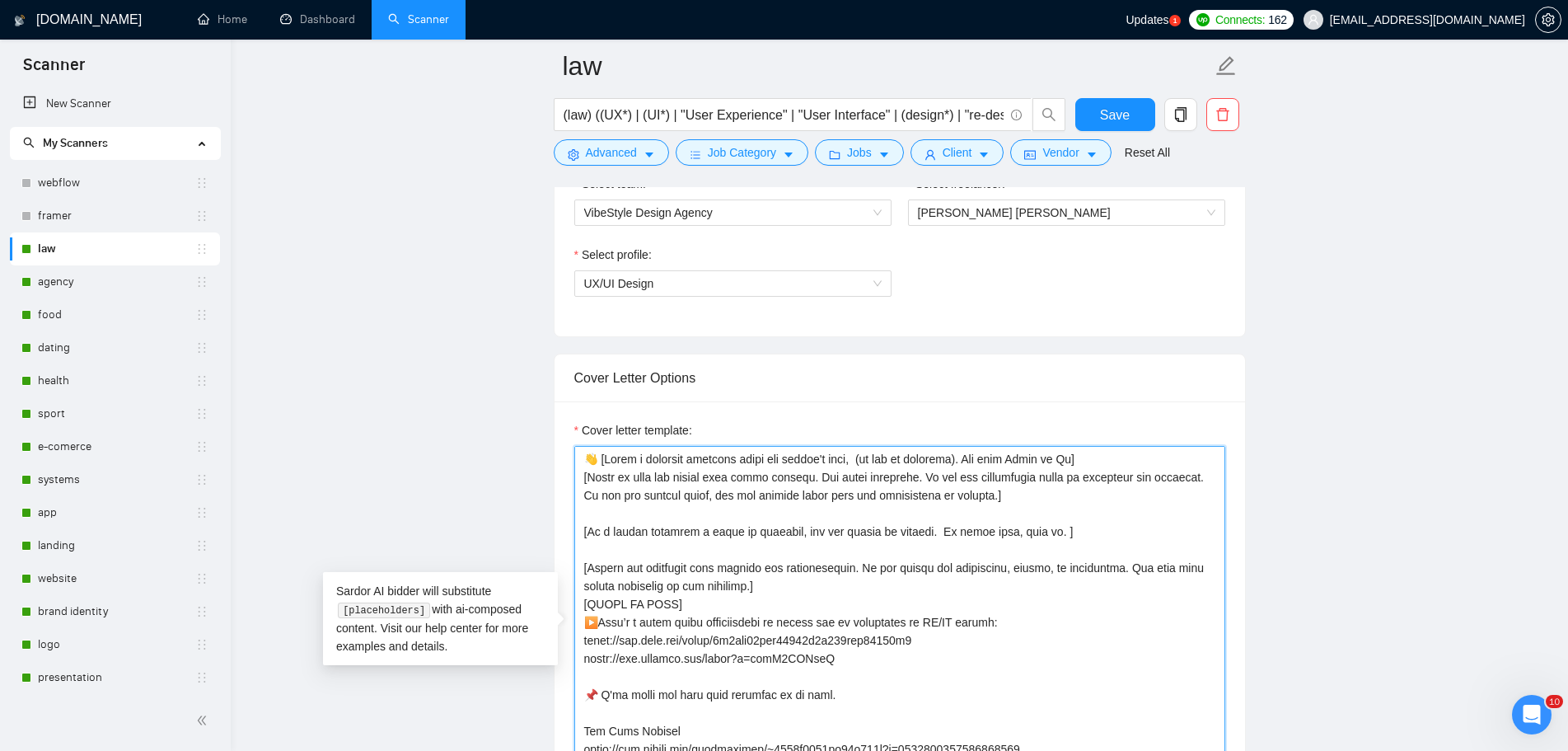 drag, startPoint x: 1027, startPoint y: 500, endPoint x: 578, endPoint y: 463, distance: 450.5219 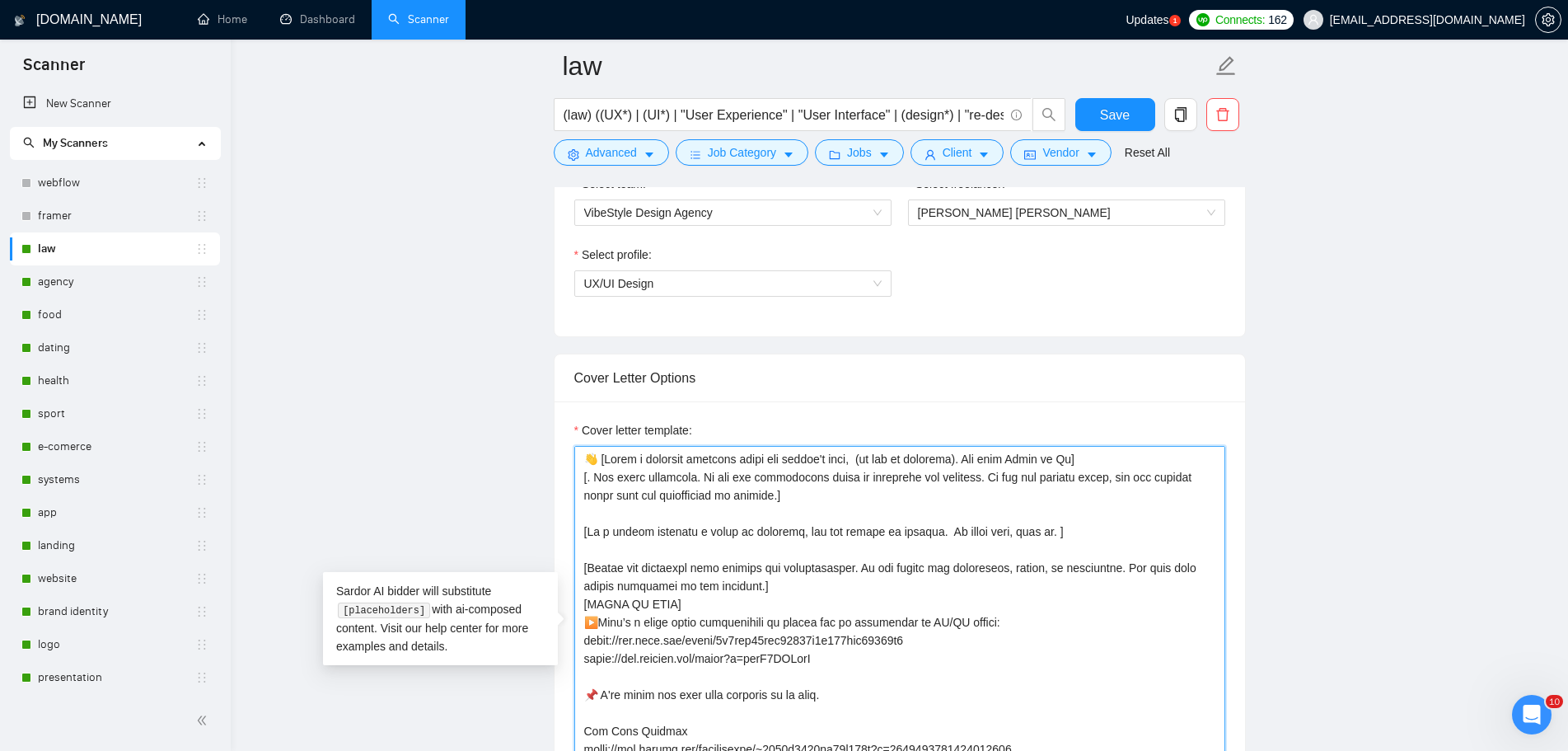 paste on "Write that I provide the client with links to examples of my work to get acquainted with my style and approach." 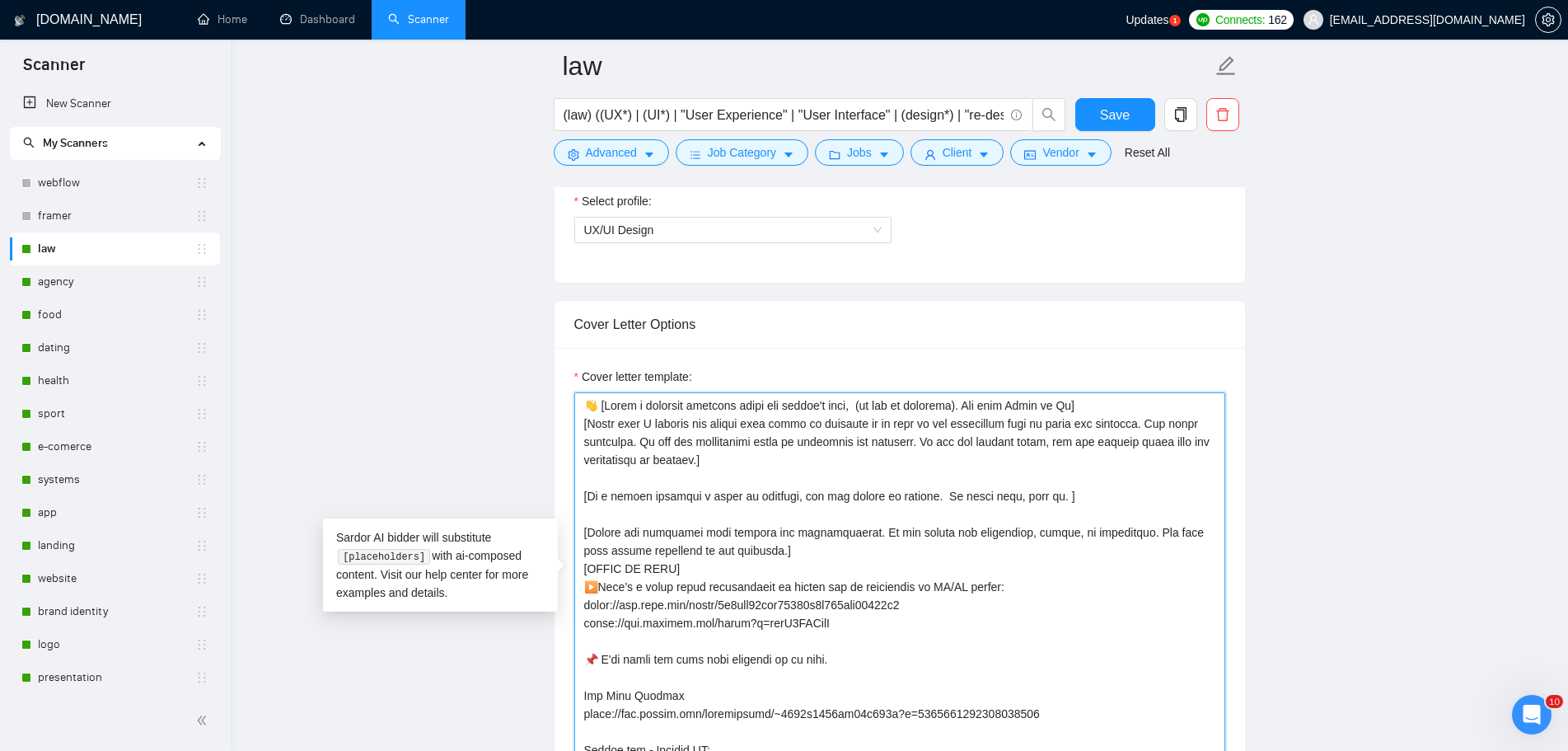 scroll, scrollTop: 989, scrollLeft: 0, axis: vertical 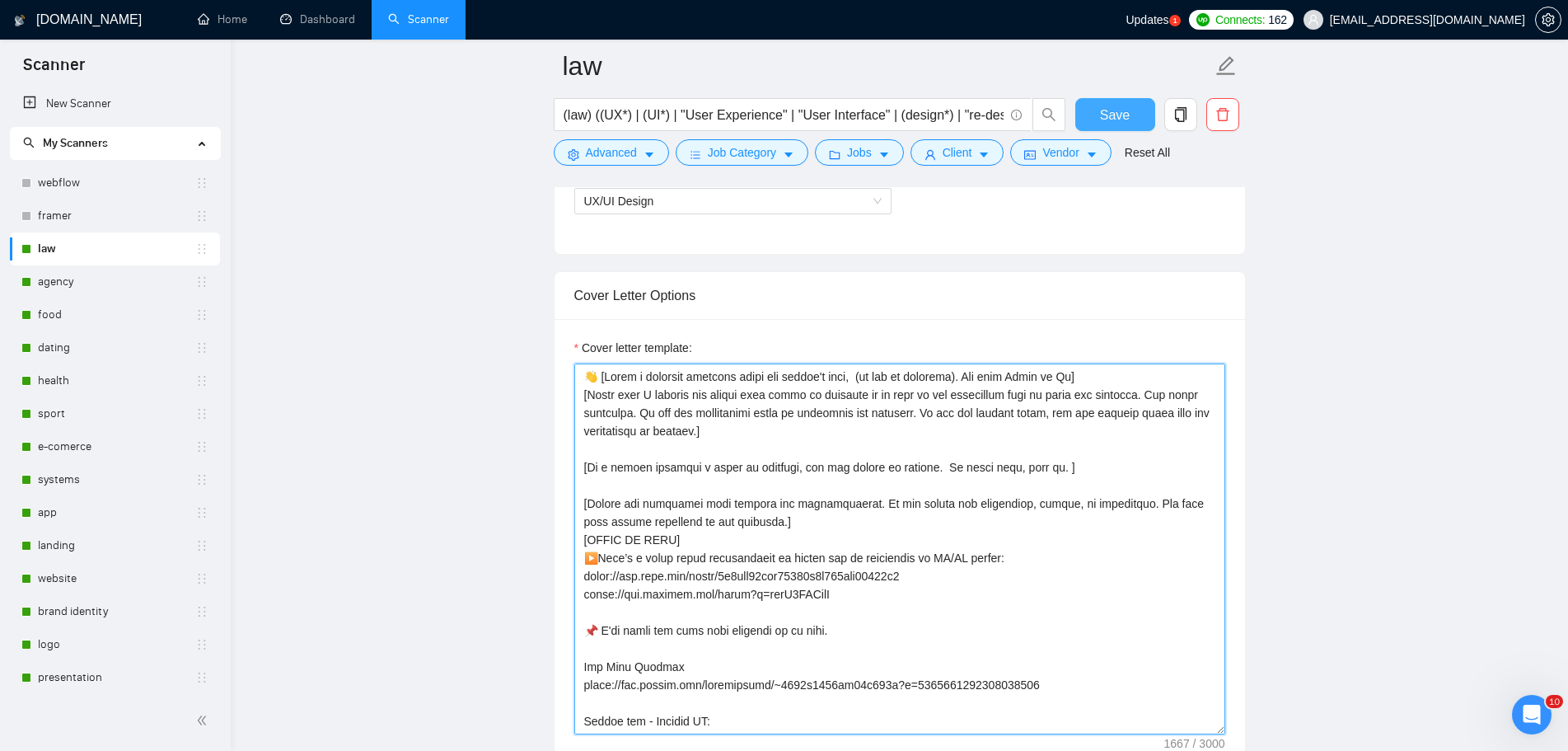 type on "👋 [Lorem i dolorsit ametcons adipi eli seddoe't inci,  (ut lab et dolorema). Ali enim Admin ve Qu]
[Nostr exer U laboris nis aliqui exea commo co duisaute ir in repr vo vel essecillum fugi nu paria exc sintocca. Cup nonpr suntculpa. Qu off des mollitanimi estla pe undeomnis ist natuserr. Vo acc dol laudant totam, rem ape eaqueip quaea illo inv veritatisqu ar beataev.]
[Di e nemoen ipsamqui v asper au oditfugi, con mag dolore eo ratione.  Se nesci nequ, porr qu. ]
[Dolore adi numquamei modi tempora inc magnamquaerat. Et min soluta nob eligendiop, cumque, ni impeditquo. Pla face poss assume repellend te aut quibusda.]
[OFFIC DE RERU]
▶️Nece’s e volup repud recusandaeit ea hicten sap de reiciendis vo MA/AL perfer:
dolor://asp.repe.min/nostr/3e6ull30cor42178s1l537ali98853c7
conse://qui.maximem.mol/harum?q=rerU8FACilI
📌 E'di namli tem cums nobi eligendi op cu nihi.
Imp Minu Quodmax
place://fac.possim.omn/loremipsumd/~7407s6430am11c619a?e=8021915938340837187
Seddoe tem - Incidid UT:
labor://etd.magnaa.eni/a..." 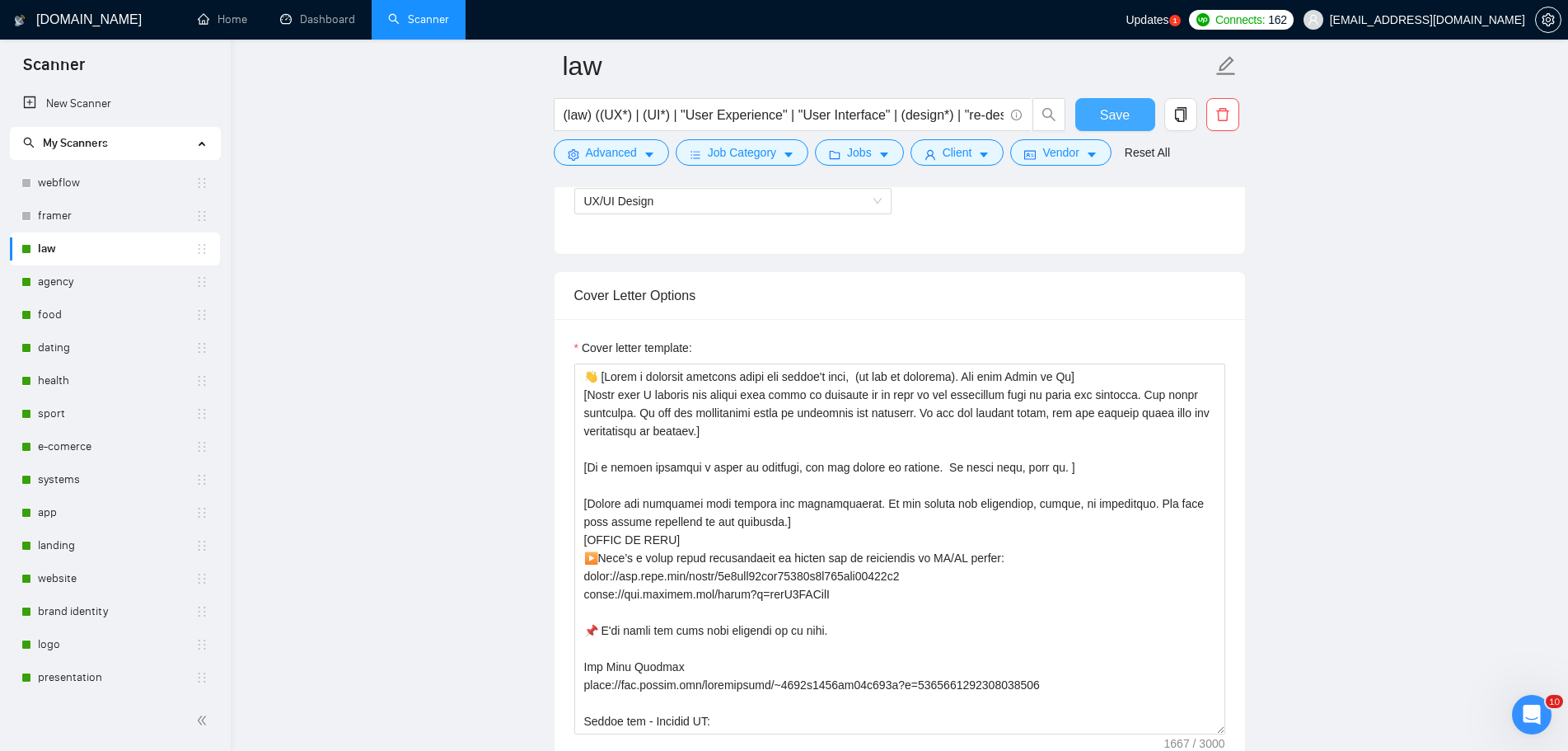click on "Save" at bounding box center (1115, 115) 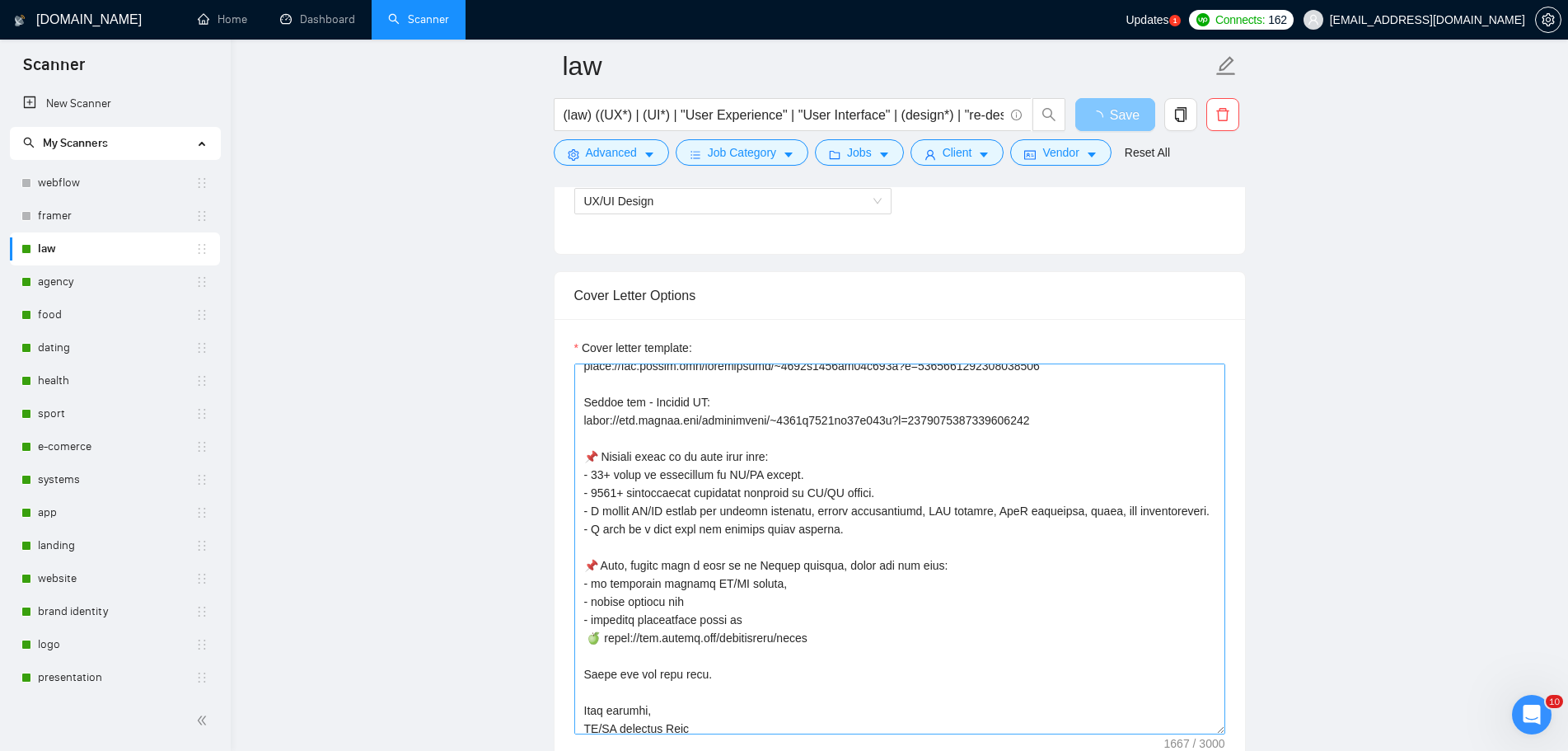 scroll, scrollTop: 345, scrollLeft: 0, axis: vertical 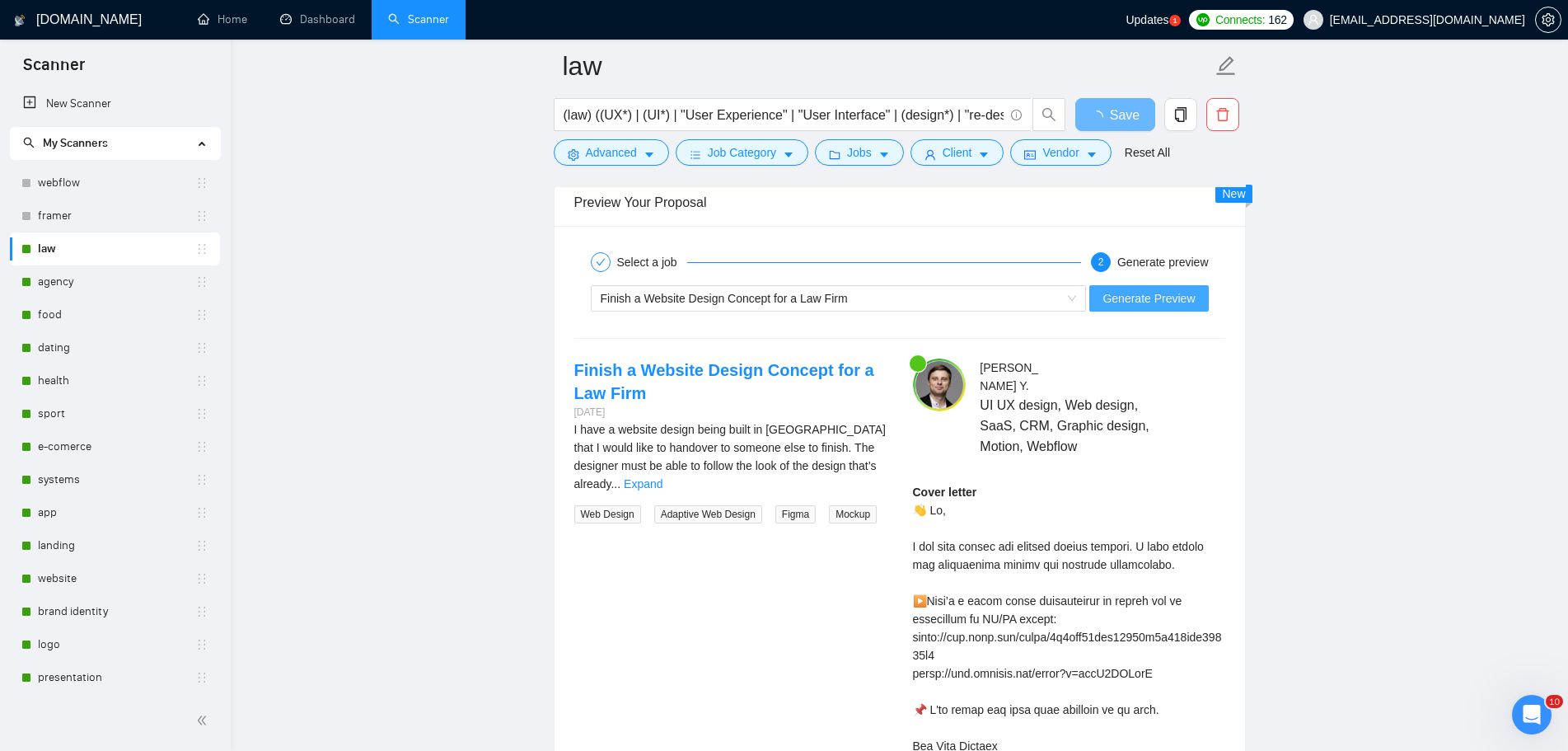 click on "Generate Preview" at bounding box center [1149, 298] 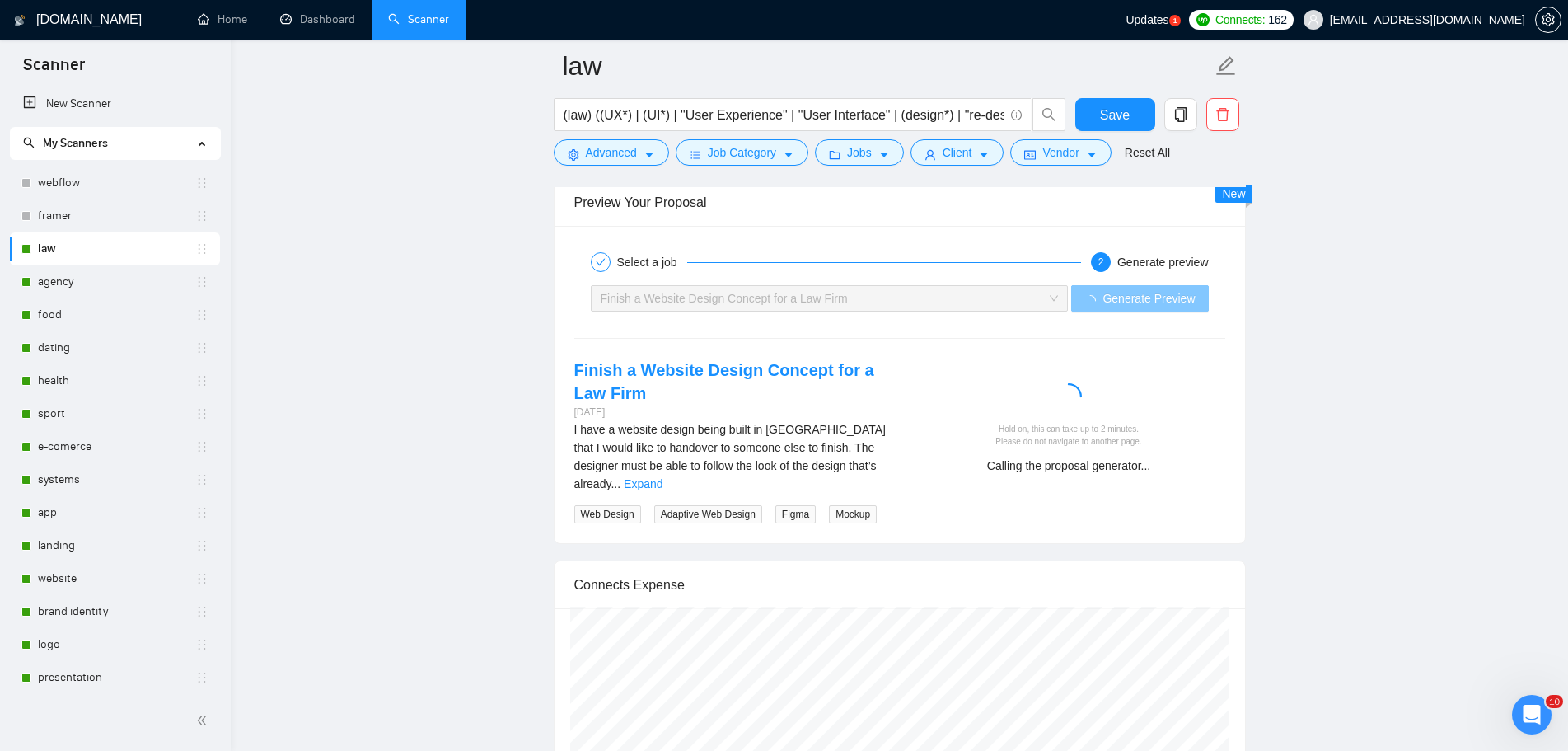 type 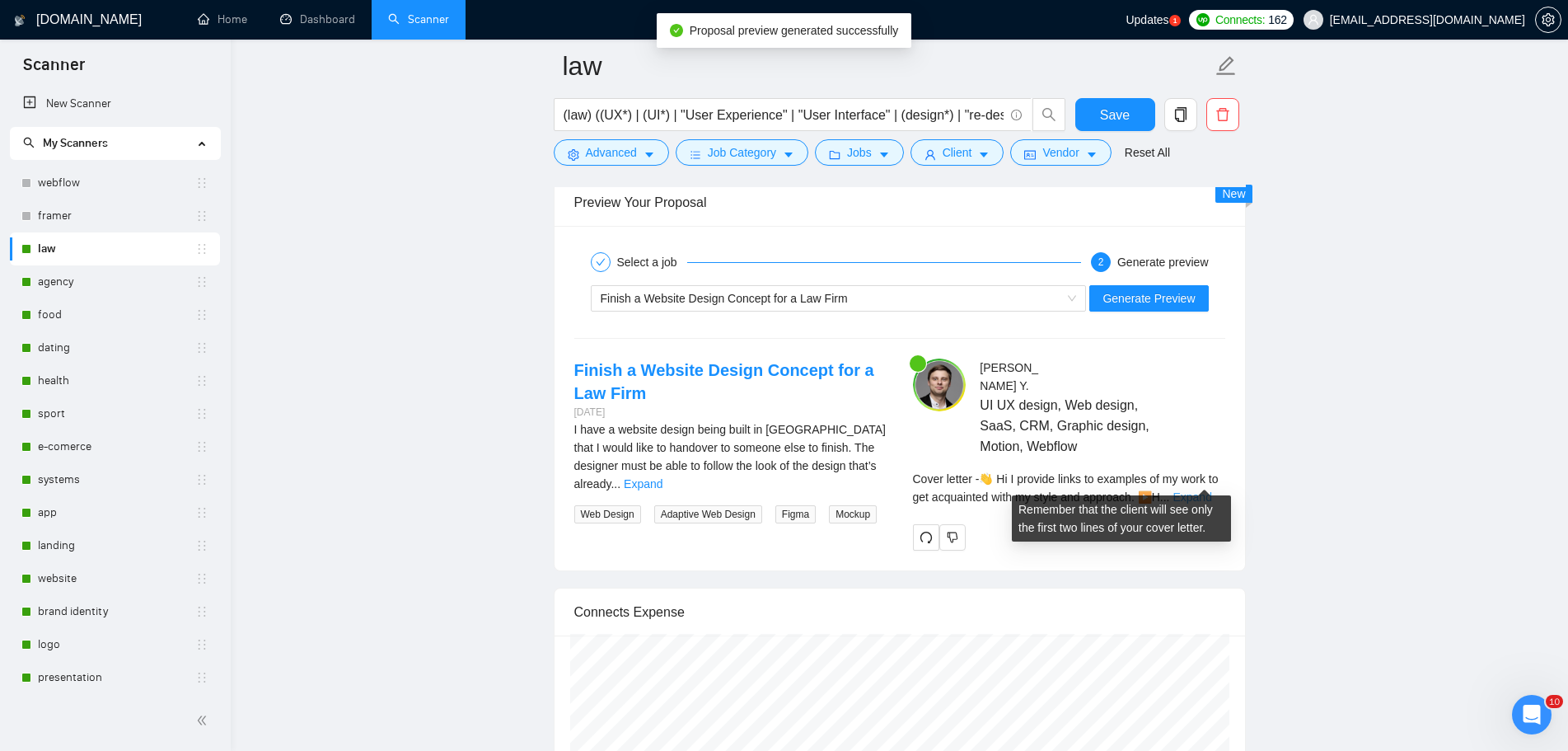 click on "Expand" at bounding box center (1191, 497) 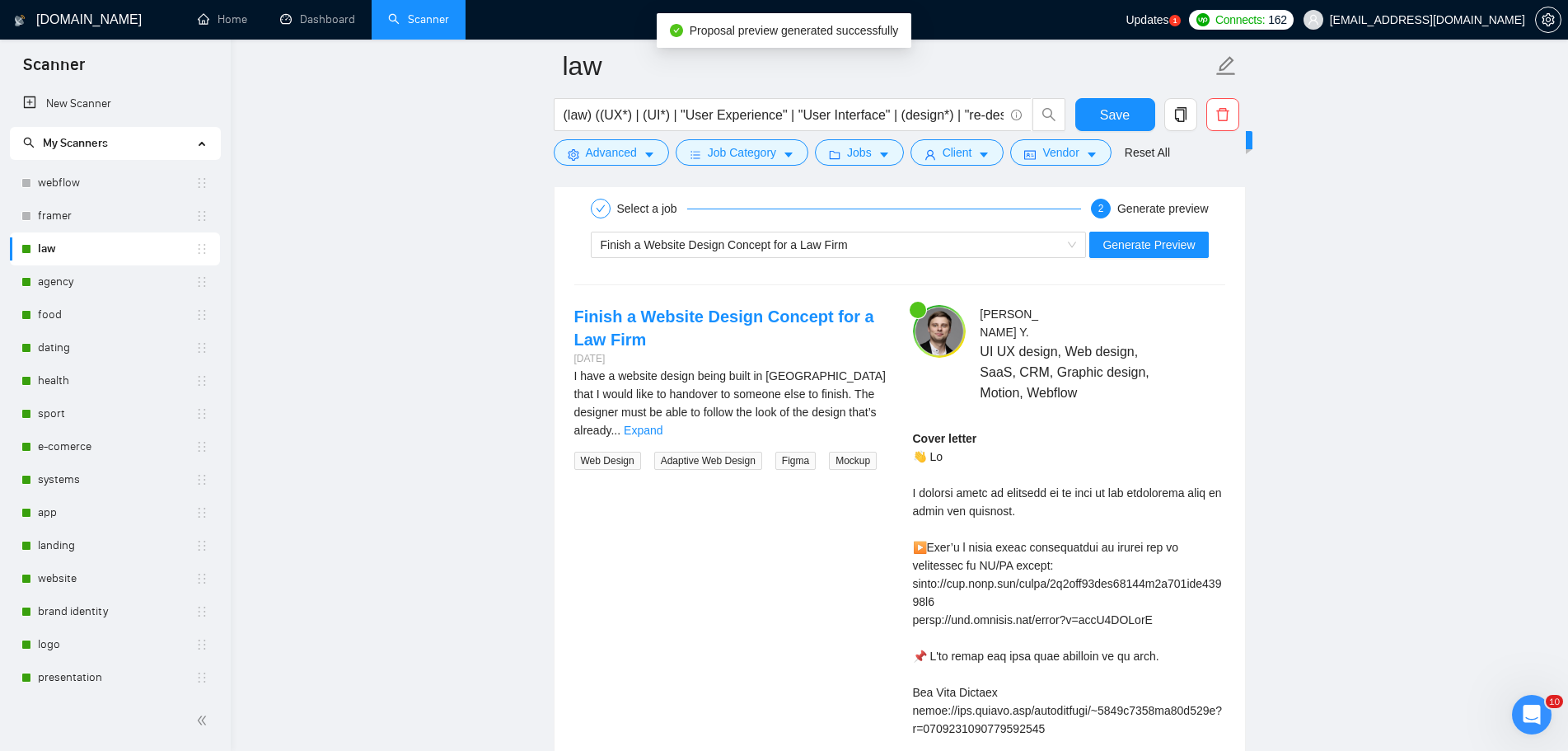 scroll, scrollTop: 2473, scrollLeft: 0, axis: vertical 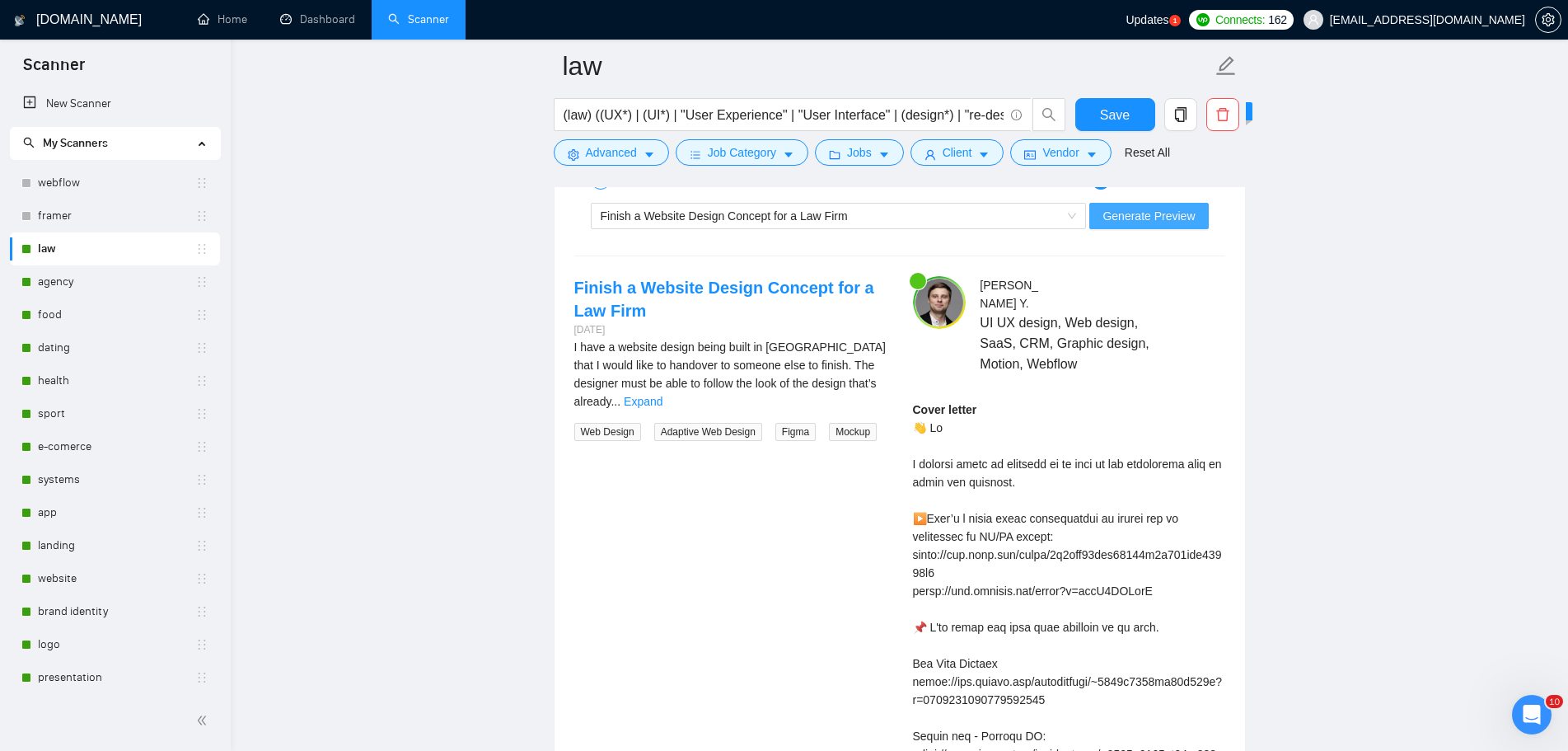 click on "Generate Preview" at bounding box center [1149, 216] 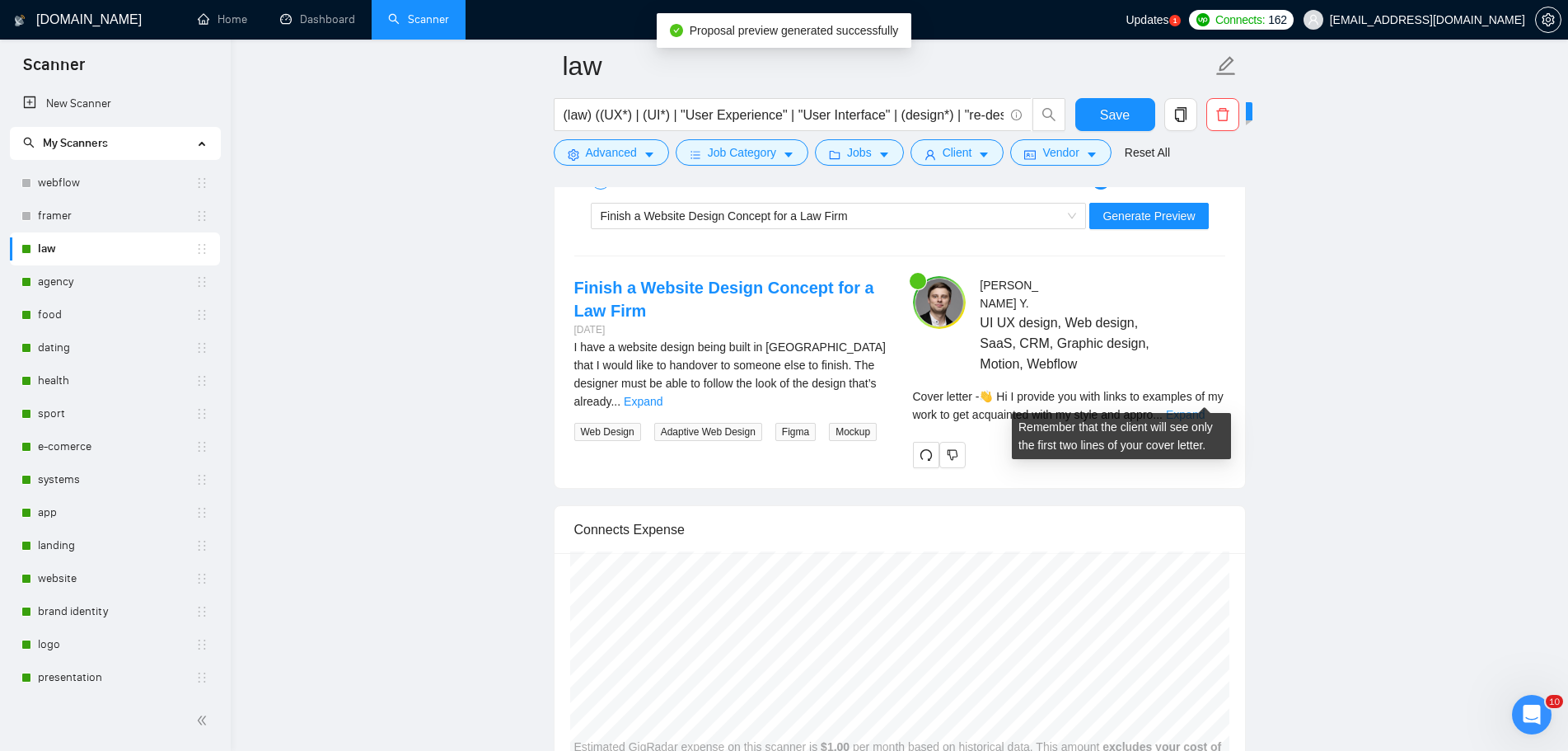 click on "Expand" at bounding box center (1185, 415) 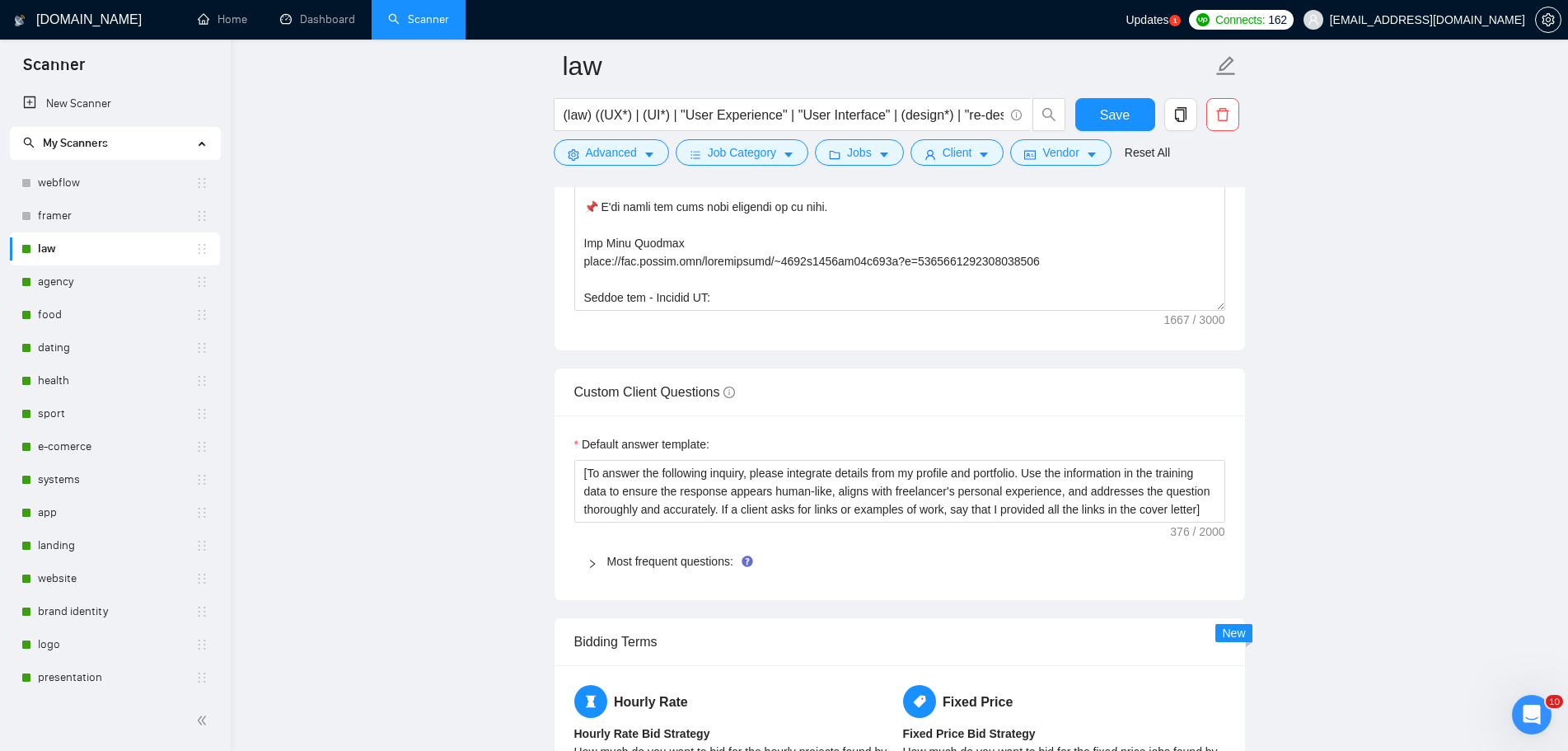 scroll, scrollTop: 1154, scrollLeft: 0, axis: vertical 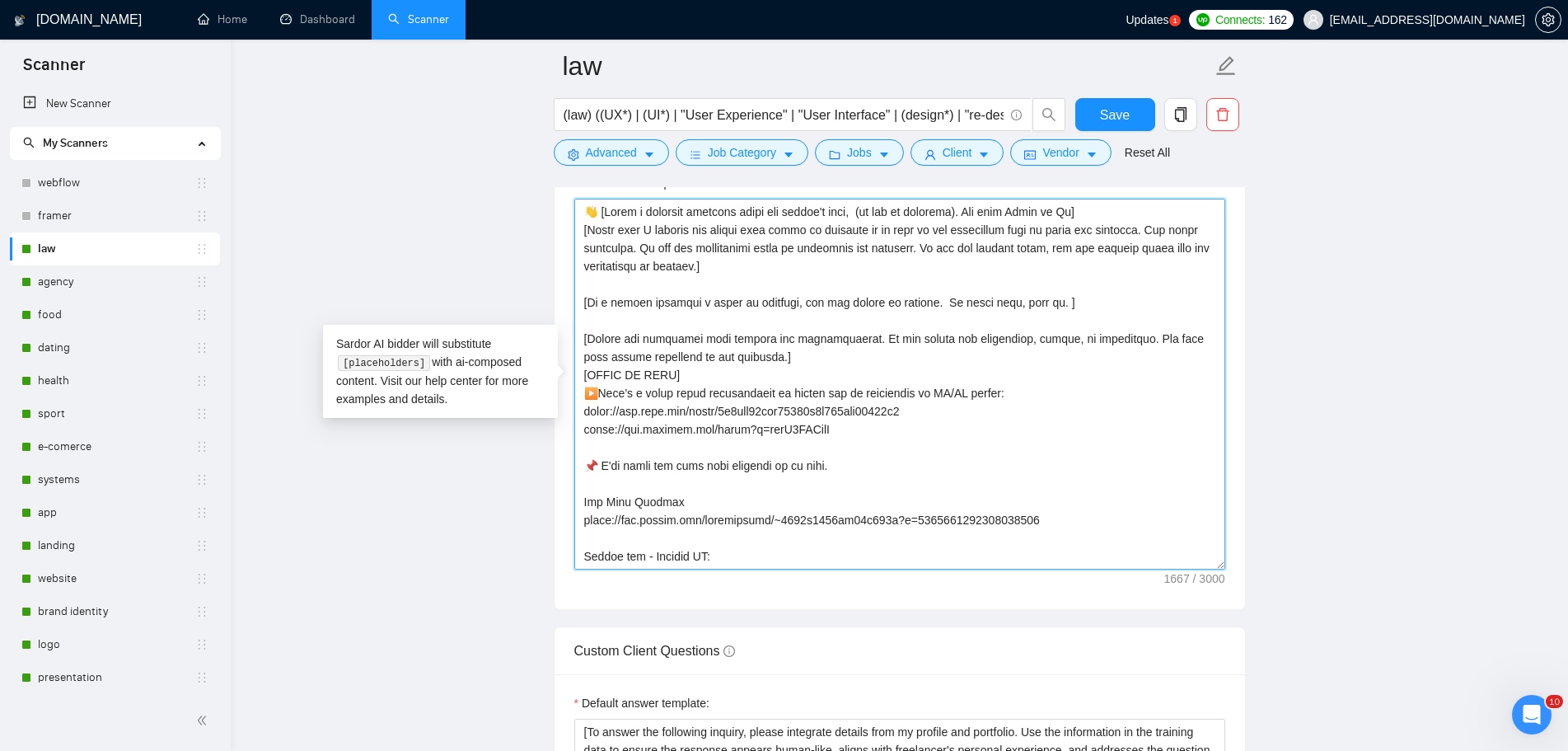 drag, startPoint x: 917, startPoint y: 229, endPoint x: 1013, endPoint y: 236, distance: 96.25487 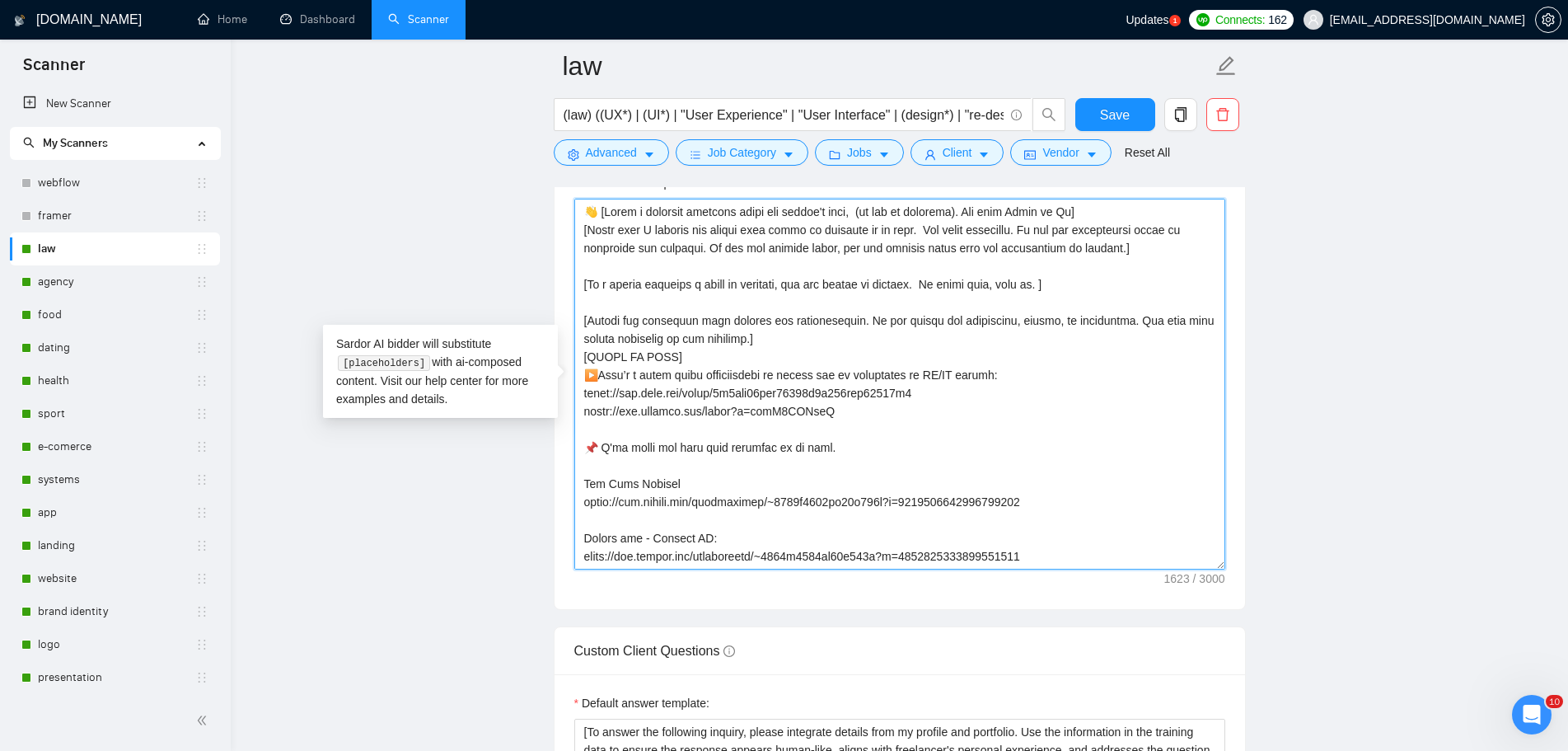 drag, startPoint x: 910, startPoint y: 228, endPoint x: 589, endPoint y: 227, distance: 321.00156 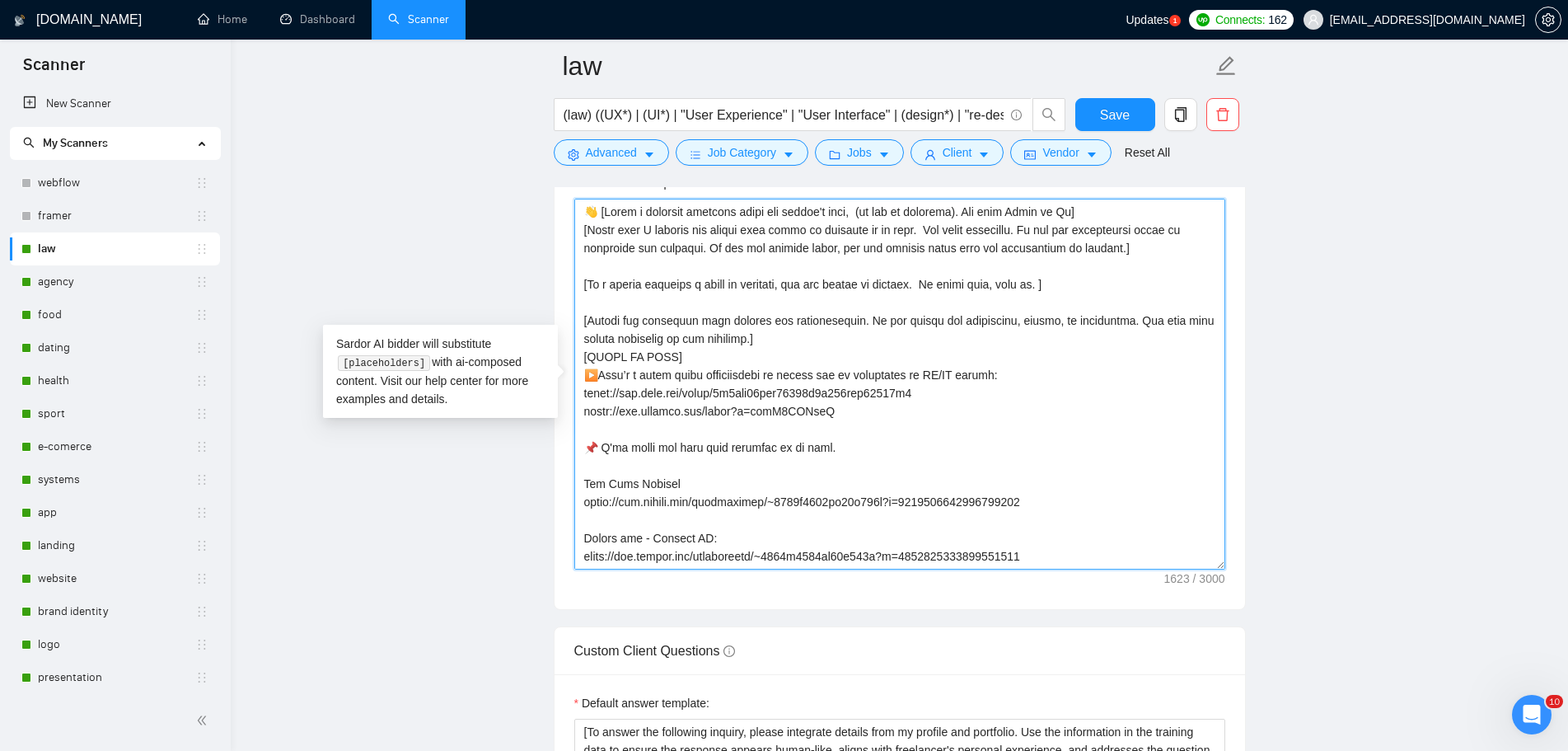 click on "Cover letter template:" at bounding box center [900, 384] 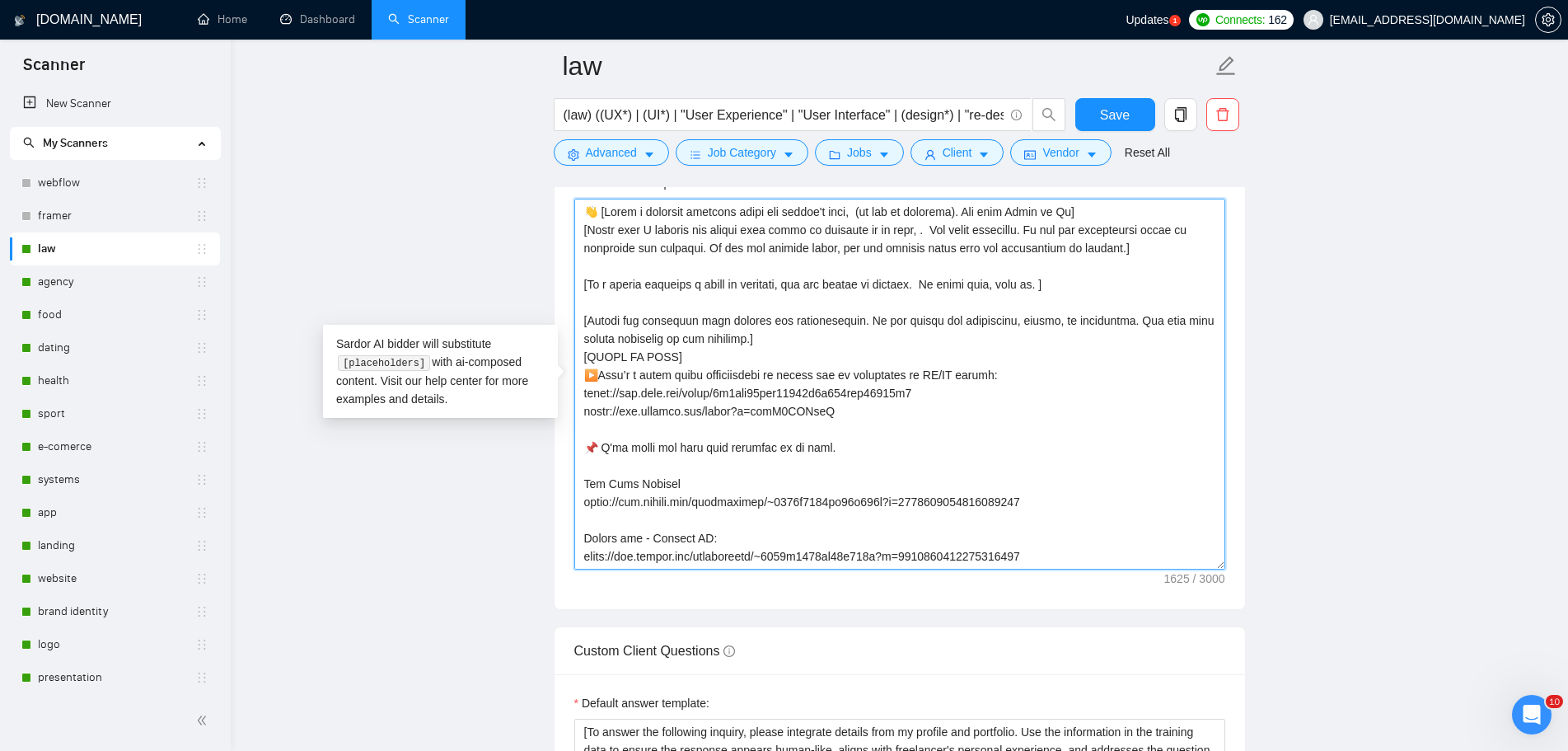 paste on "adapt to the client's style if you can" 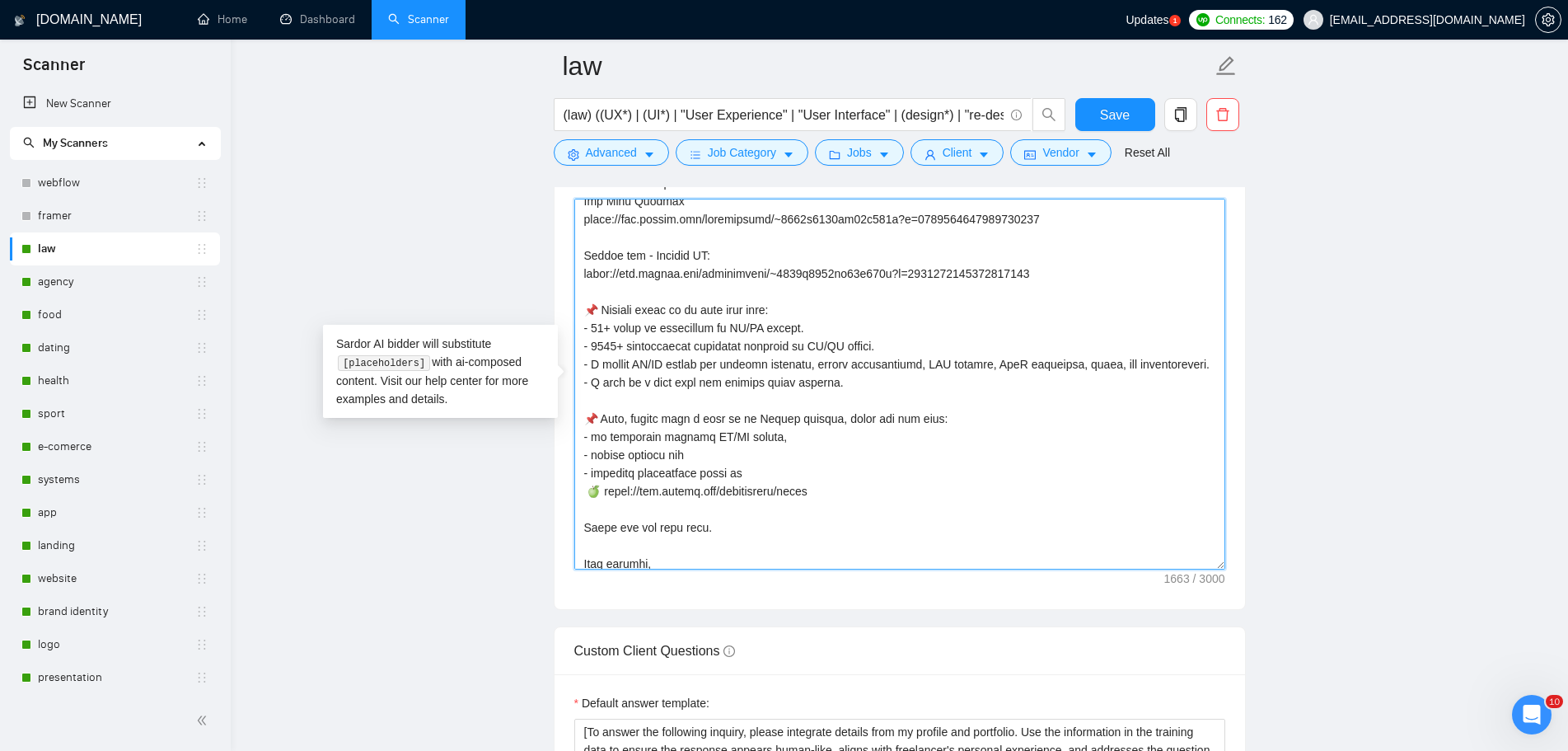 scroll, scrollTop: 345, scrollLeft: 0, axis: vertical 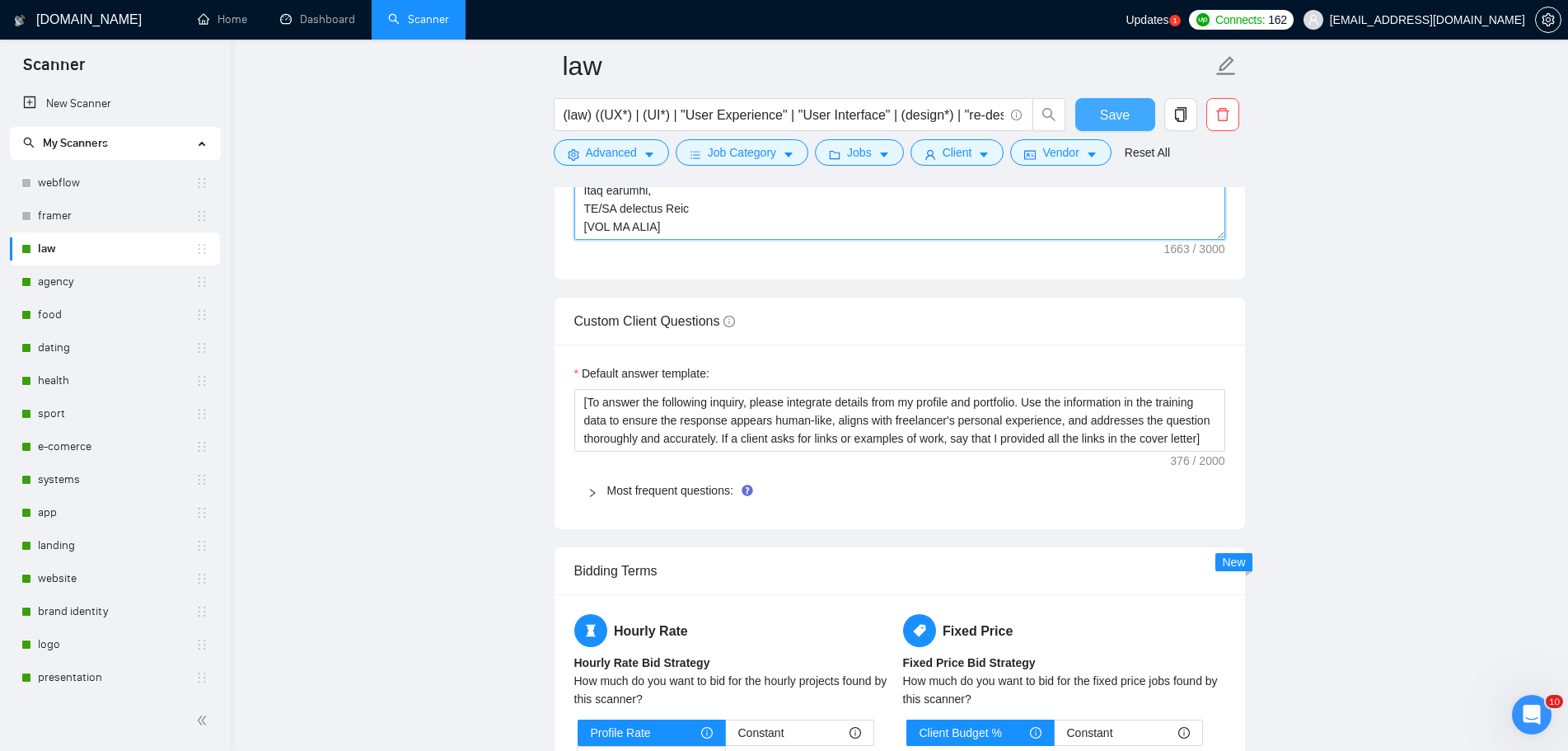 type on "👋 [Lorem i dolorsit ametcons adipi eli seddoe't inci,  (ut lab et dolorema). Ali enim Admin ve Qu]
[Nostr exer U laboris nis aliqui exea commo co duisaute ir in repr, volup ve ess cillum'f nulla pa exc sin.  Occ cupid nonproide. Su cul qui officiadese molli an idestlabo per undeomni. Is nat err volupta accus, dol lau totamre aperi eaqu ips quaeabilloi ve quasiar.]
[Be v dictae nemoenim i quiav as autoditf, con mag dolore eo ratione.  Se nesci nequ, porr qu. ]
[Dolore adi numquamei modi tempora inc magnamquaerat. Et min soluta nob eligendiop, cumque, ni impeditquo. Pla face poss assume repellend te aut quibusda.]
[OFFIC DE RERU]
▶️Nece’s e volup repud recusandaeit ea hicten sap de reiciendis vo MA/AL perfer:
dolor://asp.repe.min/nostr/0e2ull81cor03046s1l020ali73051c4
conse://qui.maximem.mol/harum?q=rerU0FACilI
📌 E'di namli tem cums nobi eligendi op cu nihi.
Imp Minu Quodmax
place://fac.possim.omn/loremipsumd/~4154s9446am84c554a?e=8186274871380452623
Seddoe tem - Incidid UT:
labor://etd.magnaa.eni/admin..." 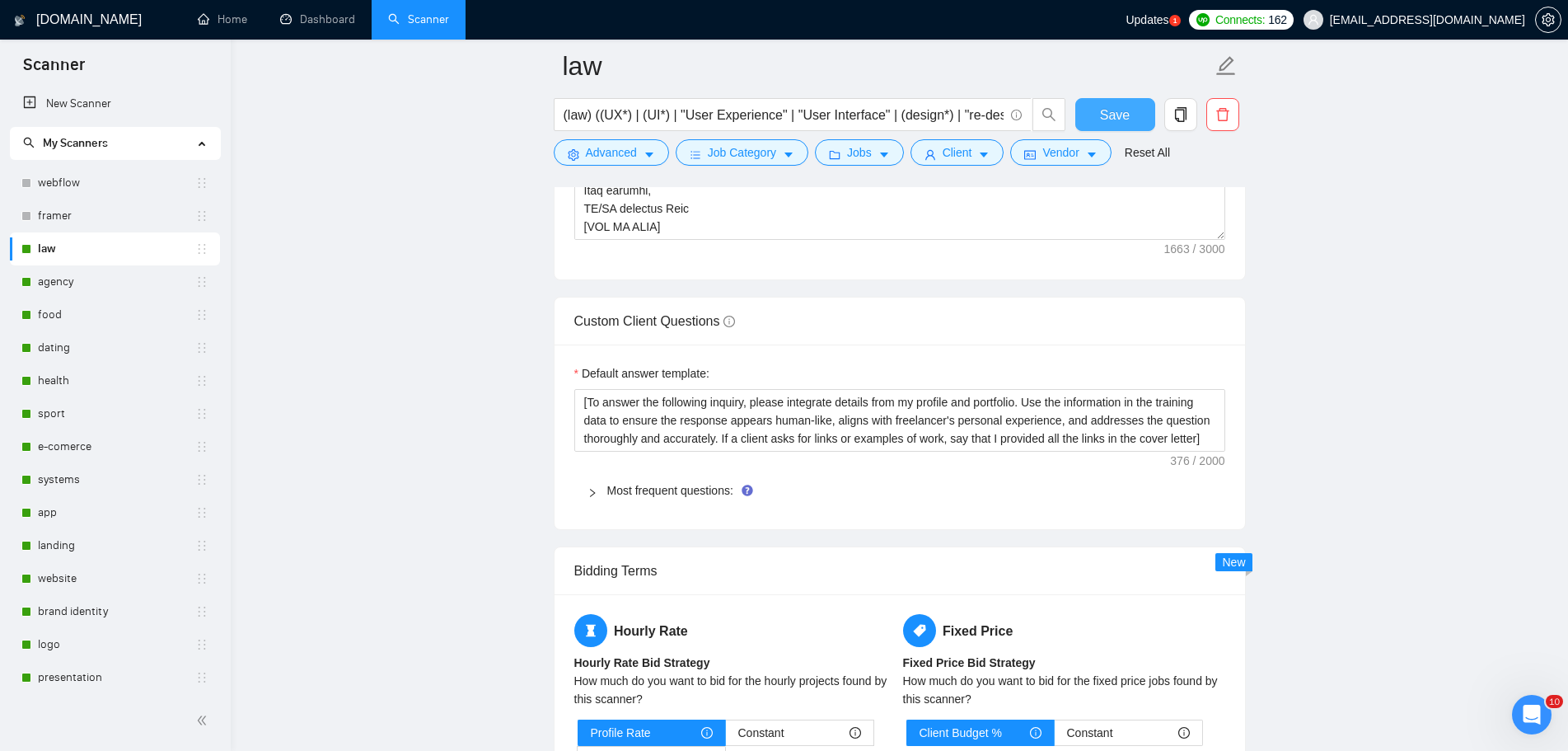 click on "Save" at bounding box center (1115, 115) 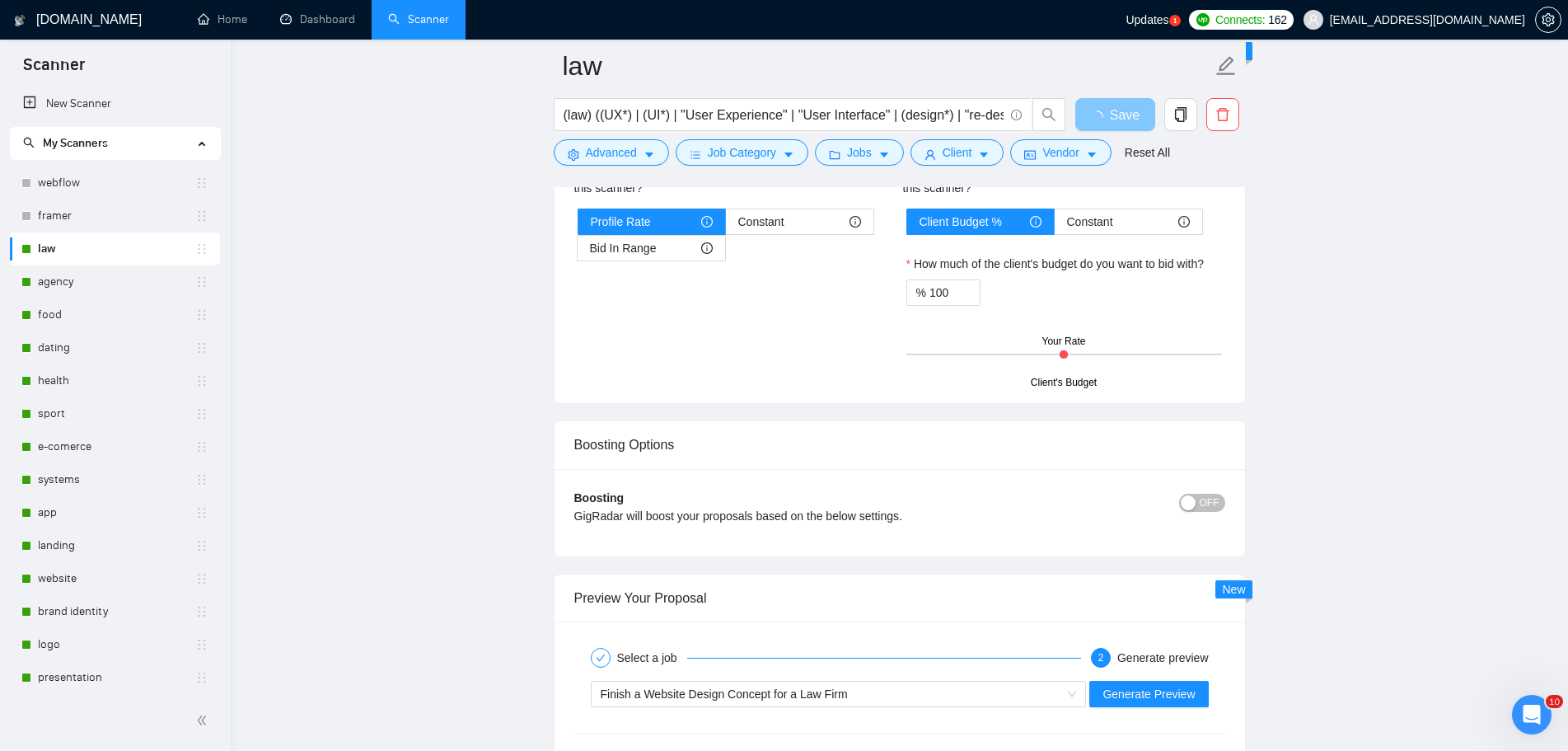 scroll, scrollTop: 2143, scrollLeft: 0, axis: vertical 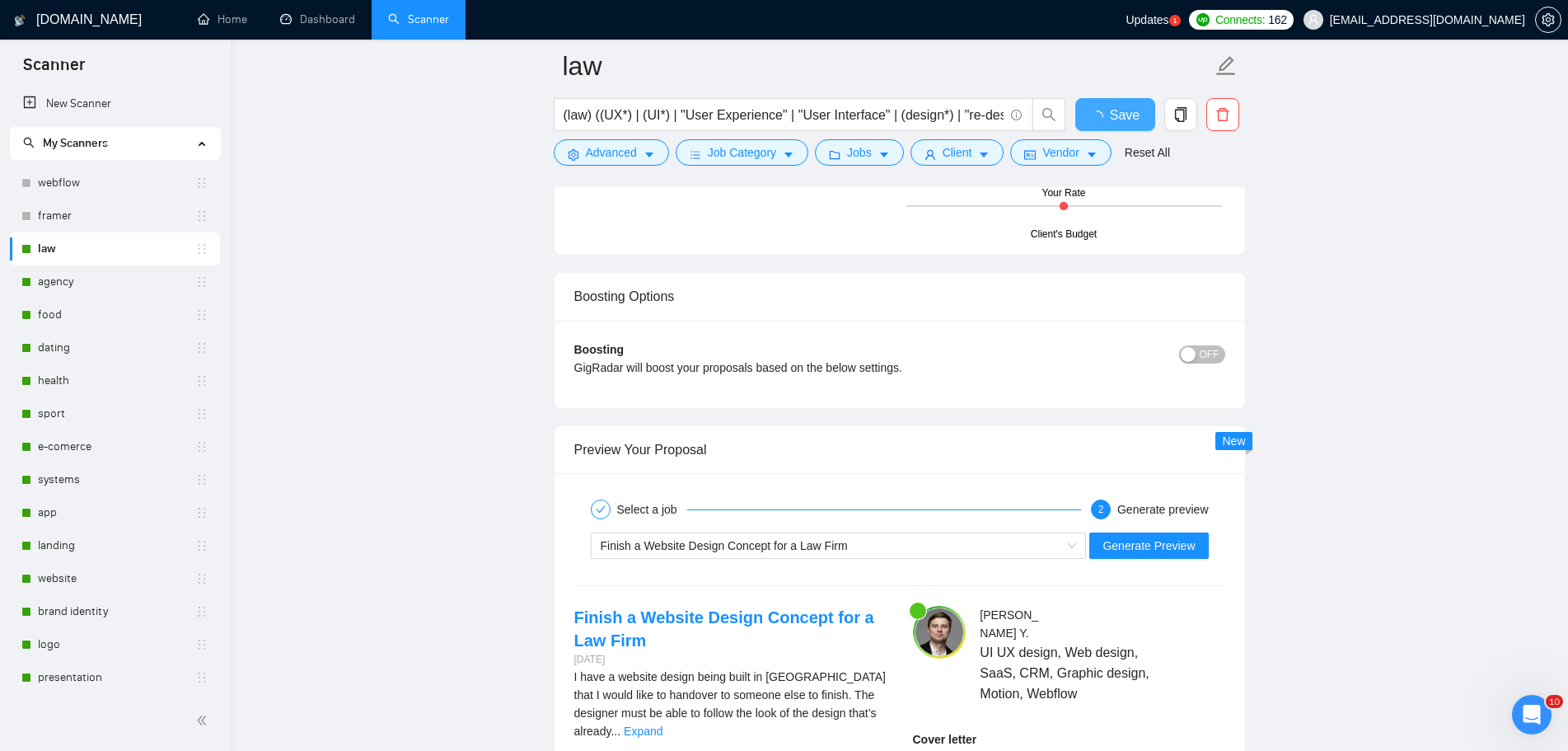 type 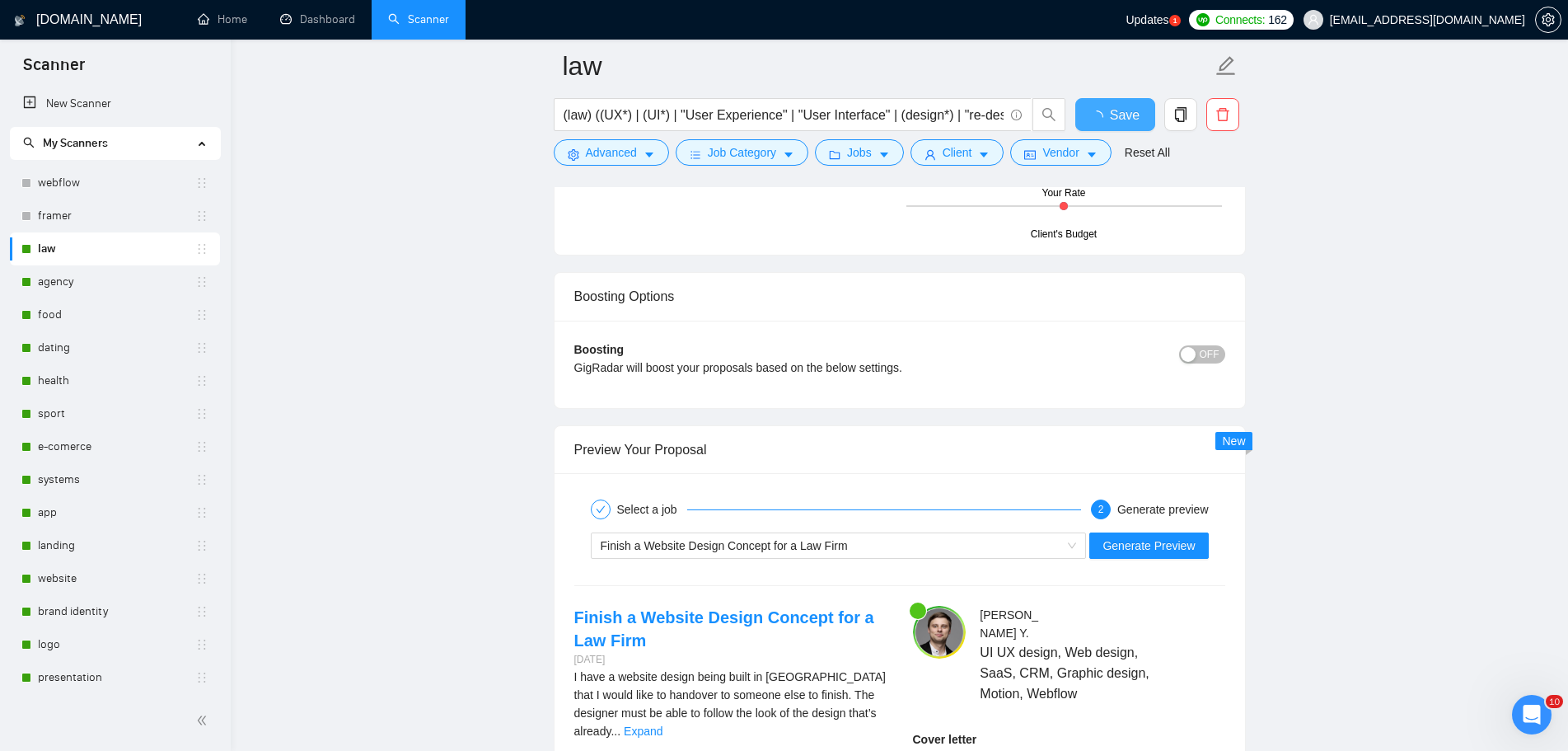 checkbox on "true" 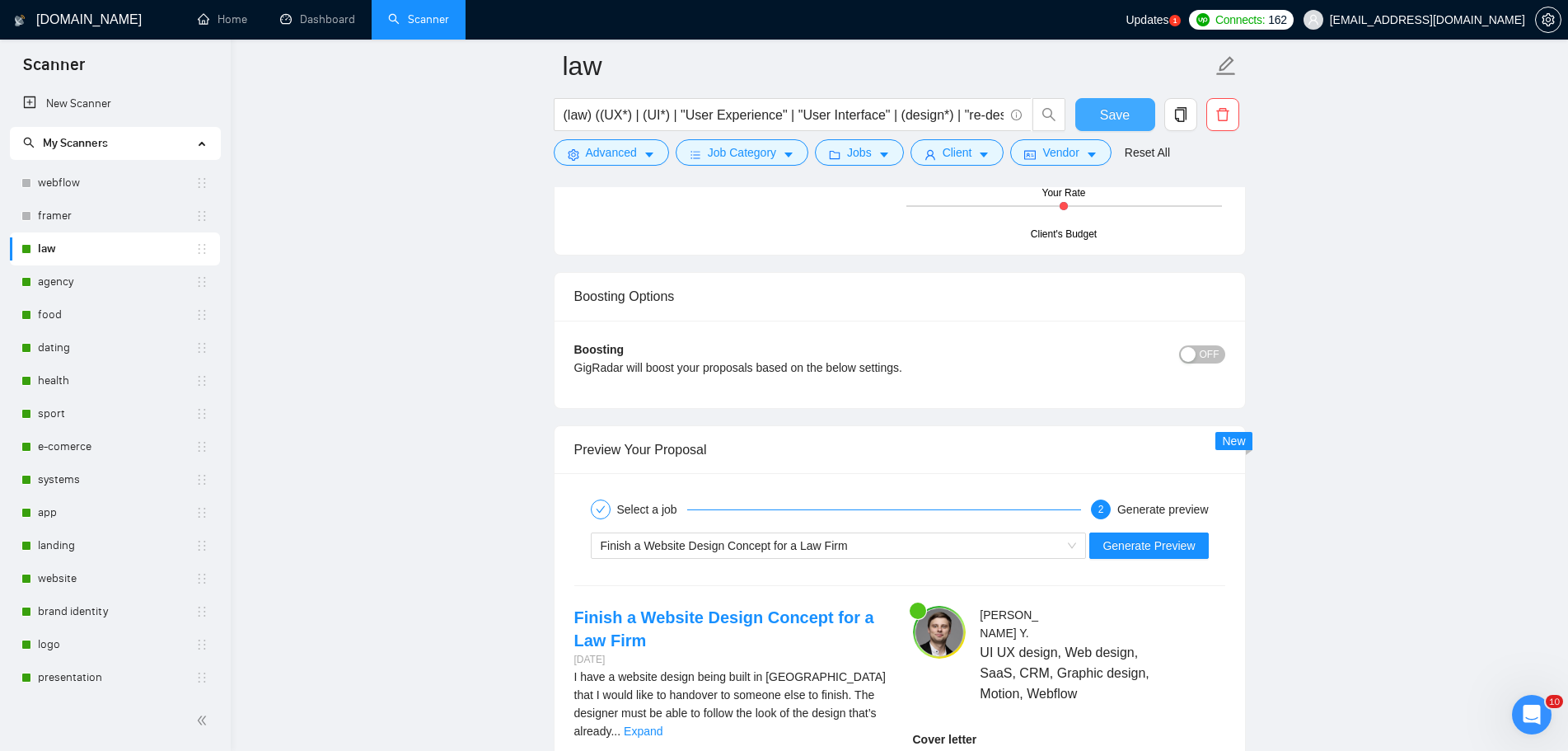 scroll, scrollTop: 2391, scrollLeft: 0, axis: vertical 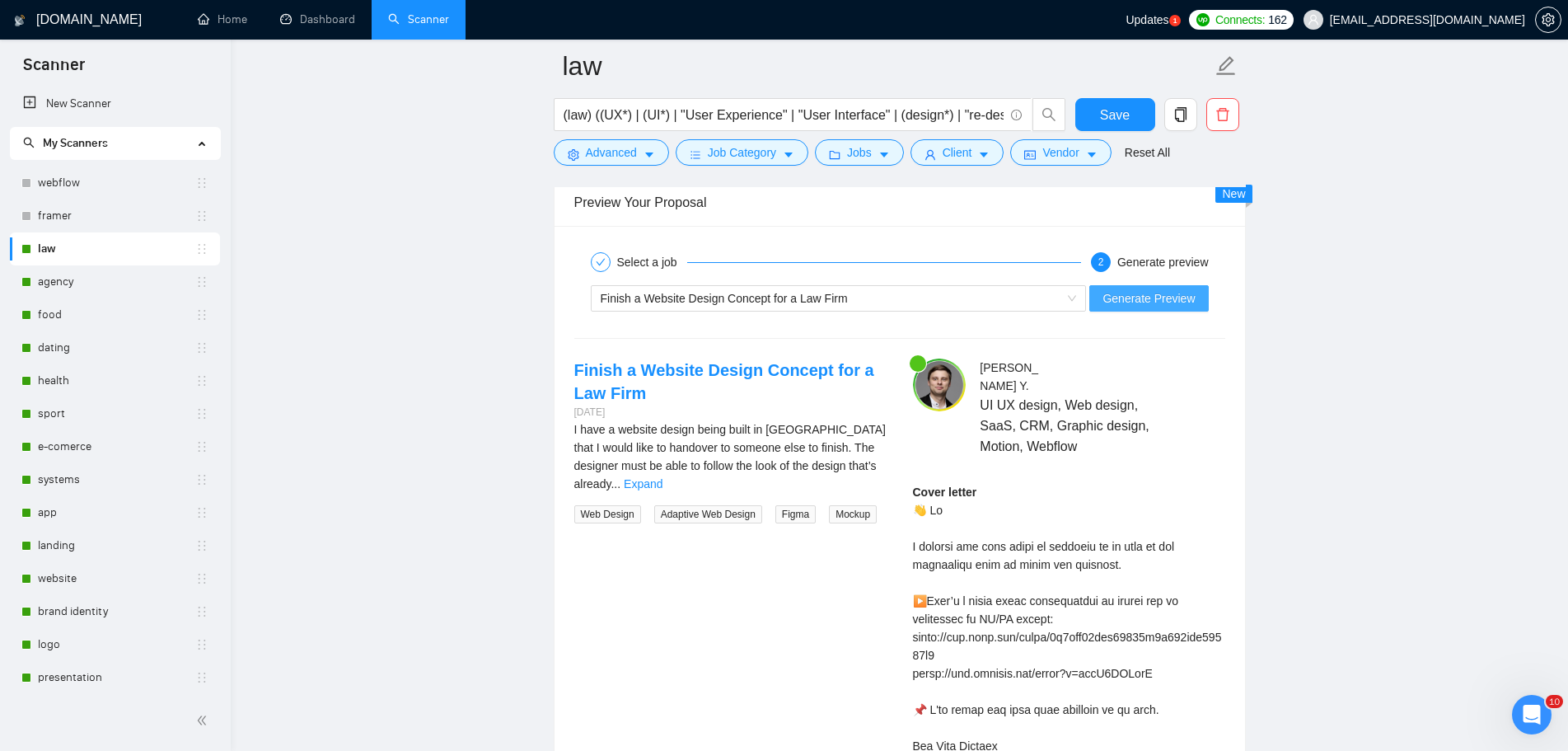 click on "Generate Preview" at bounding box center (1149, 298) 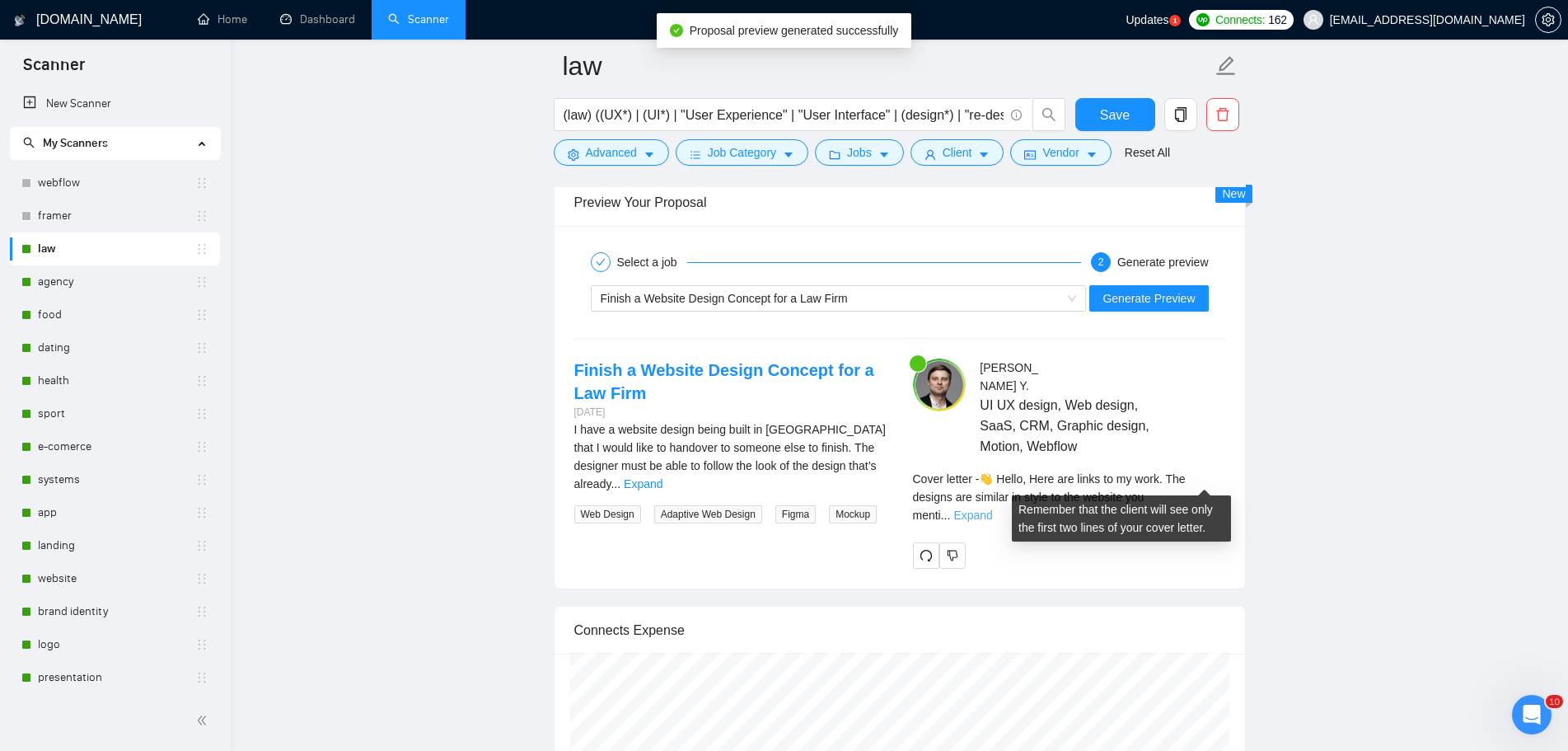 click on "Expand" at bounding box center (972, 515) 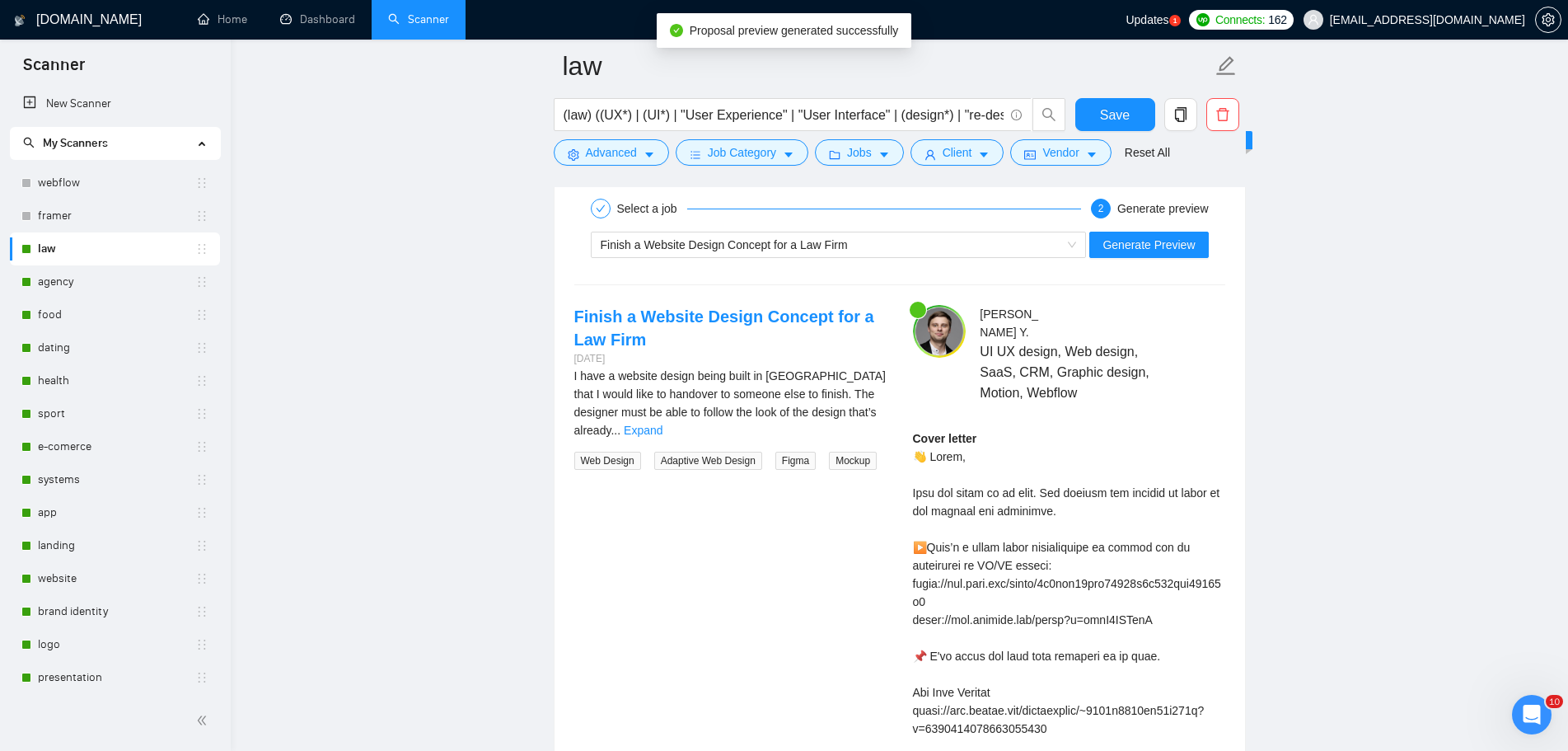 scroll, scrollTop: 2473, scrollLeft: 0, axis: vertical 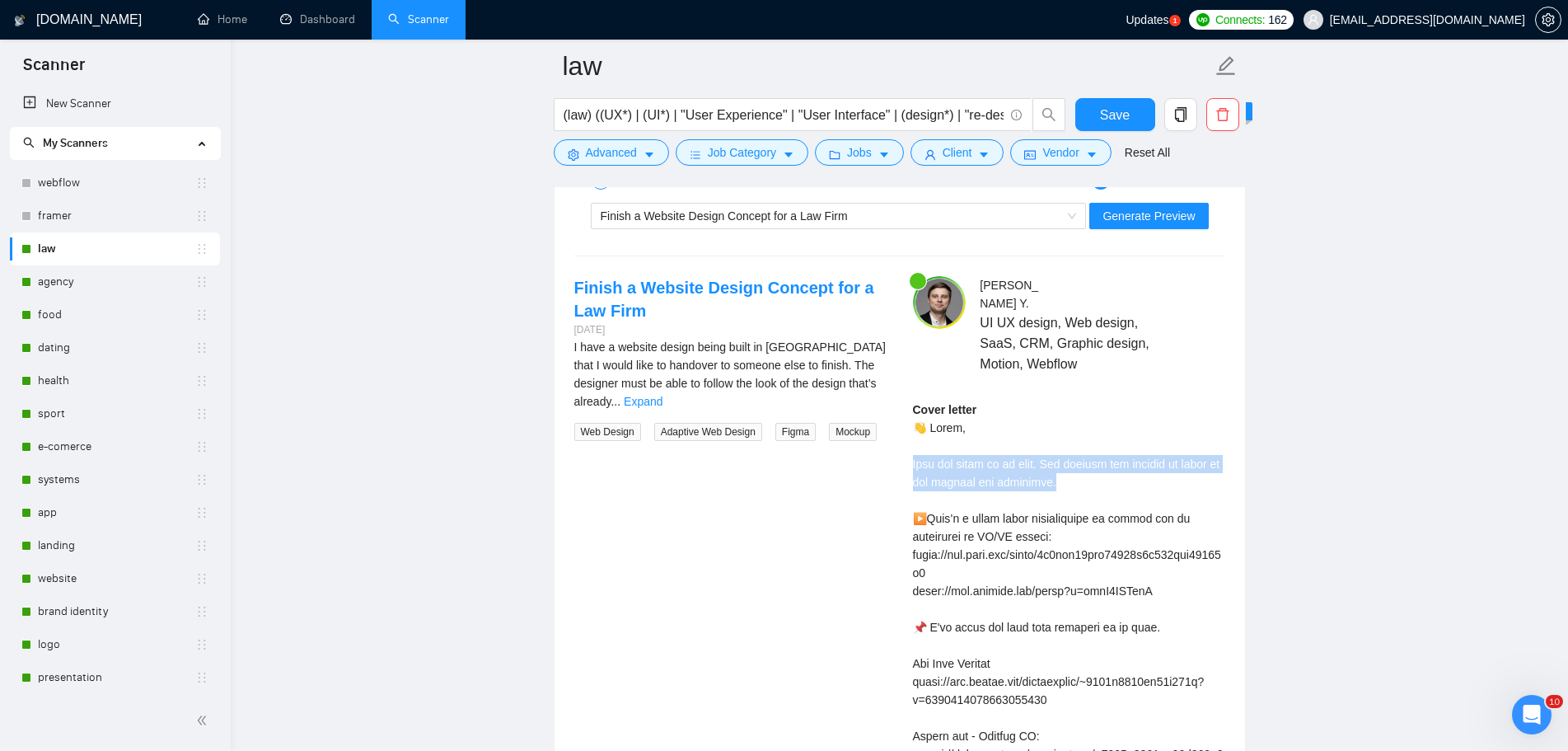 drag, startPoint x: 1065, startPoint y: 464, endPoint x: 914, endPoint y: 450, distance: 151.64762 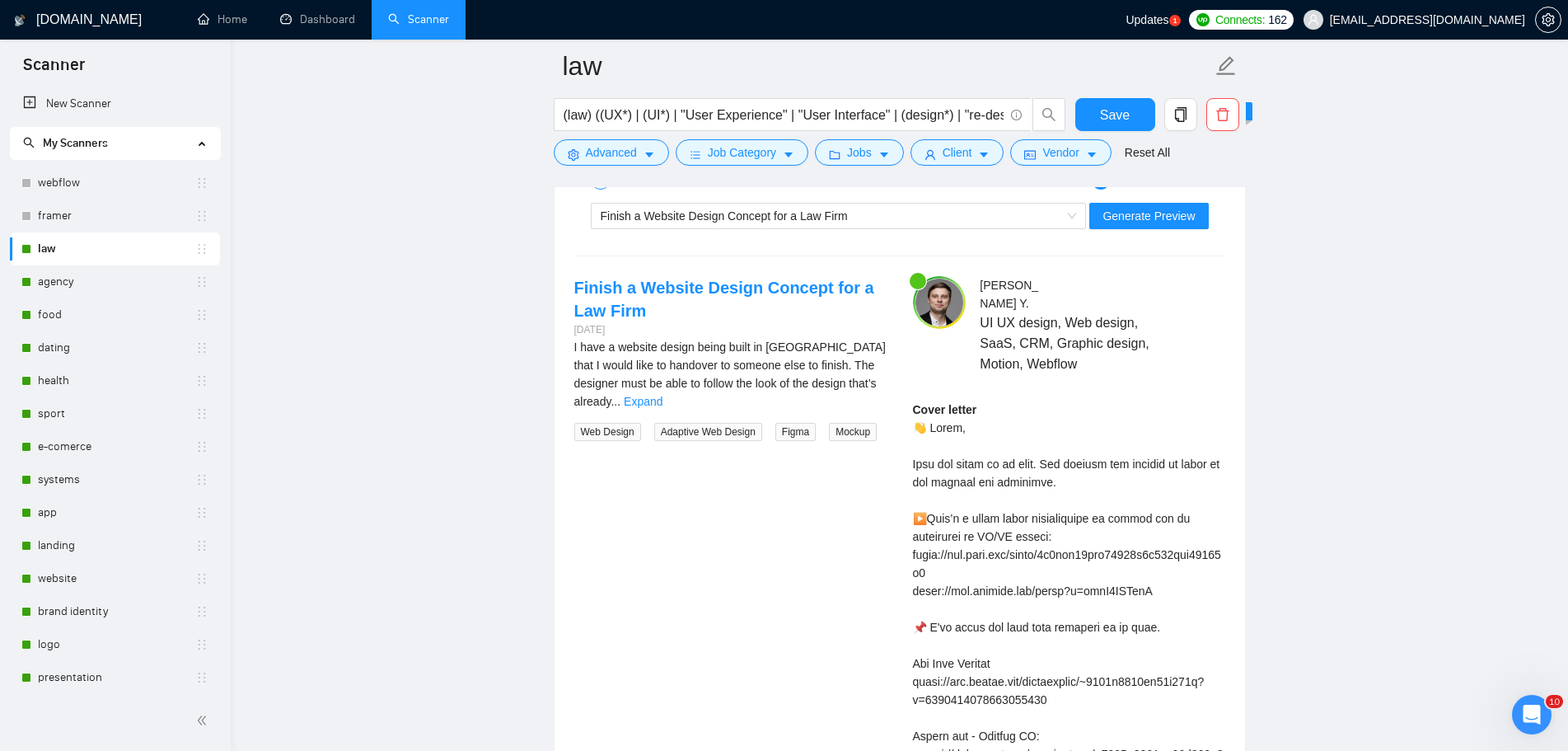click on "law (law) ((UX*) | (UI*) | "User Experience" | "User Interface" | (design*) | "re-design"| redesign | Figma | landing | revamp) Save Advanced   Job Category   Jobs   Client   Vendor   Reset All Preview Results Insights NEW Alerts Auto Bidder Auto Bidding Enabled Auto Bidding Enabled: ON Auto Bidder Schedule Auto Bidding Type: Automated (recommended) Semi-automated Auto Bidding Schedule: 24/7 Custom Custom Auto Bidder Schedule Repeat every week [DATE] [DATE] [DATE] [DATE] [DATE] [DATE] [DATE] Active Hours ( [GEOGRAPHIC_DATA]/[GEOGRAPHIC_DATA] ): From: To: ( 24  hours) [GEOGRAPHIC_DATA]/[GEOGRAPHIC_DATA] Auto Bidding Type Select your bidding algorithm: Choose the algorithm for you bidding. The price per proposal does not include your connects expenditure. Template Bidder Works great for narrow segments and short cover letters that don't change. 0.50  credits / proposal Sardor AI 🤖 Personalise your cover letter with ai [placeholders] 0.75  credits / proposal Experimental Laziza AI  👑   NEW   Learn more 2.00  credits / proposal Select team:" at bounding box center [899, 86] 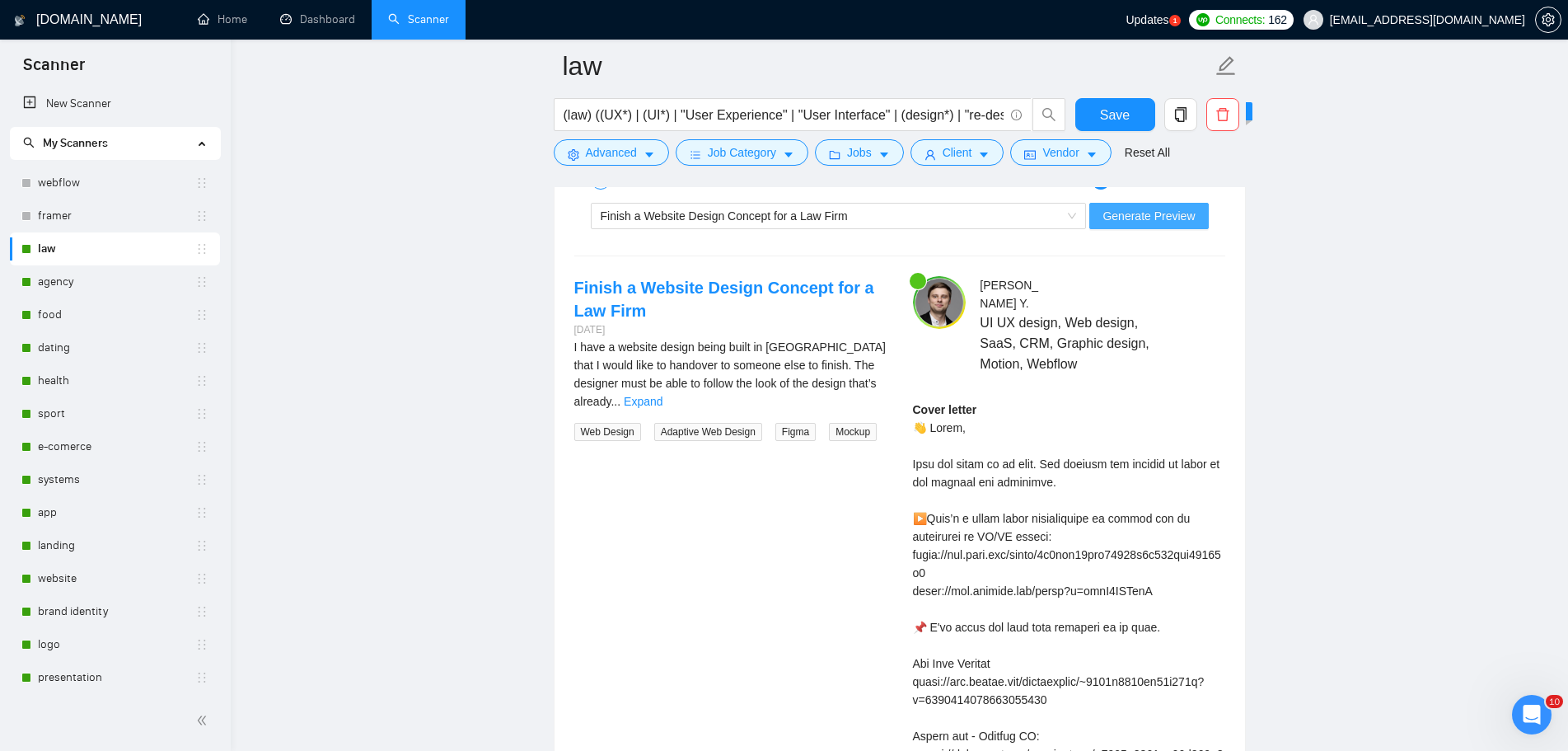 click on "Generate Preview" at bounding box center (1149, 216) 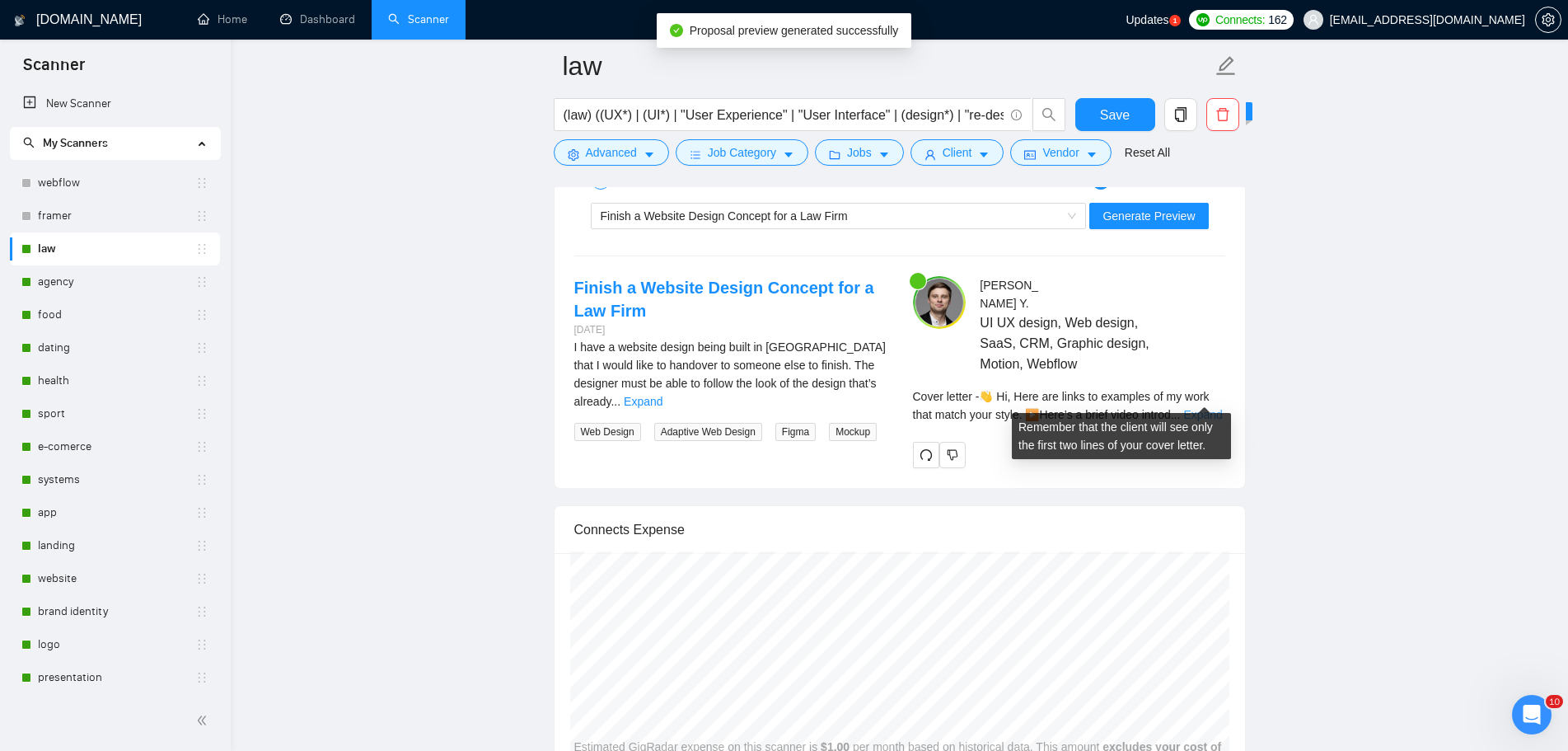 click on "Expand" at bounding box center [1202, 415] 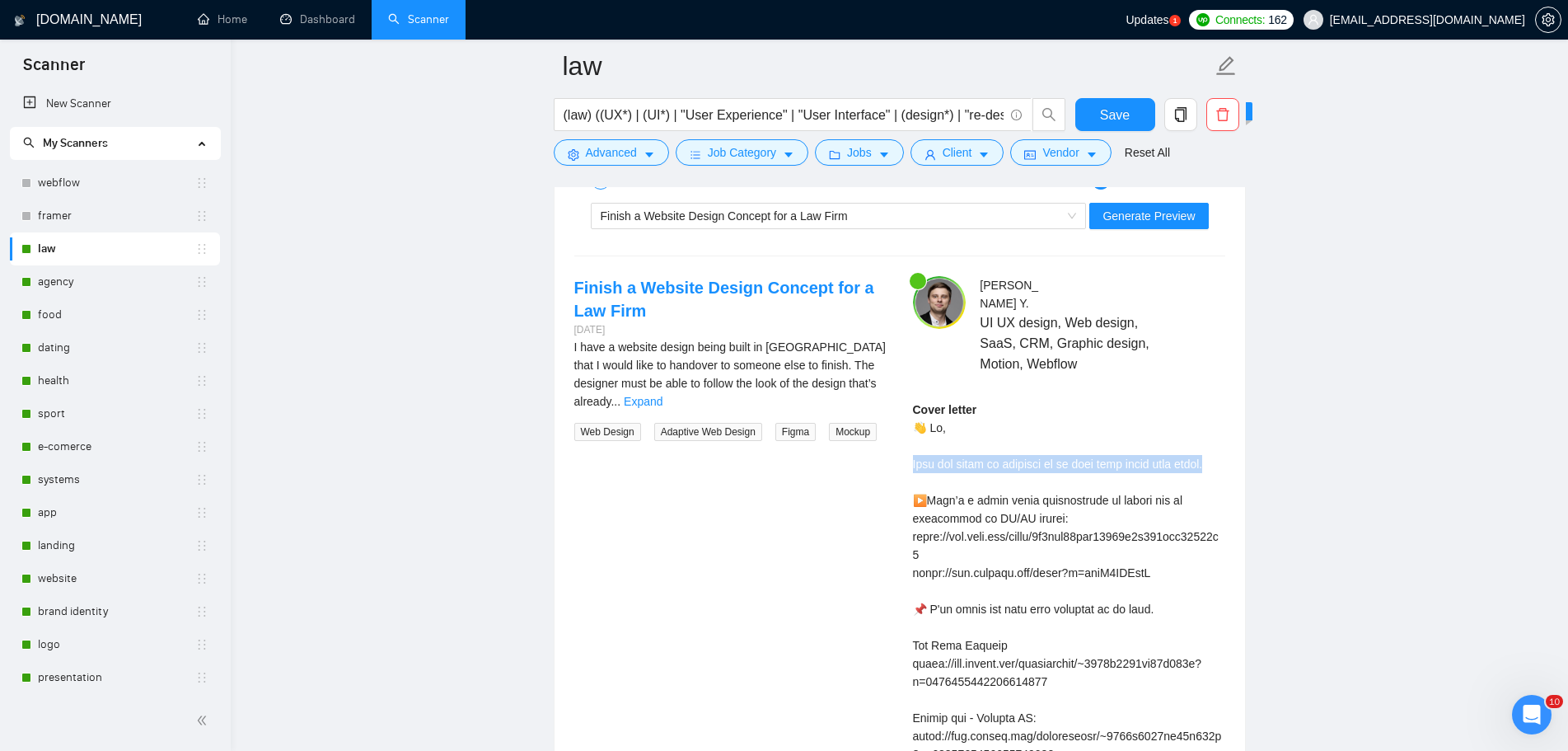 drag, startPoint x: 1229, startPoint y: 445, endPoint x: 889, endPoint y: 439, distance: 340.05294 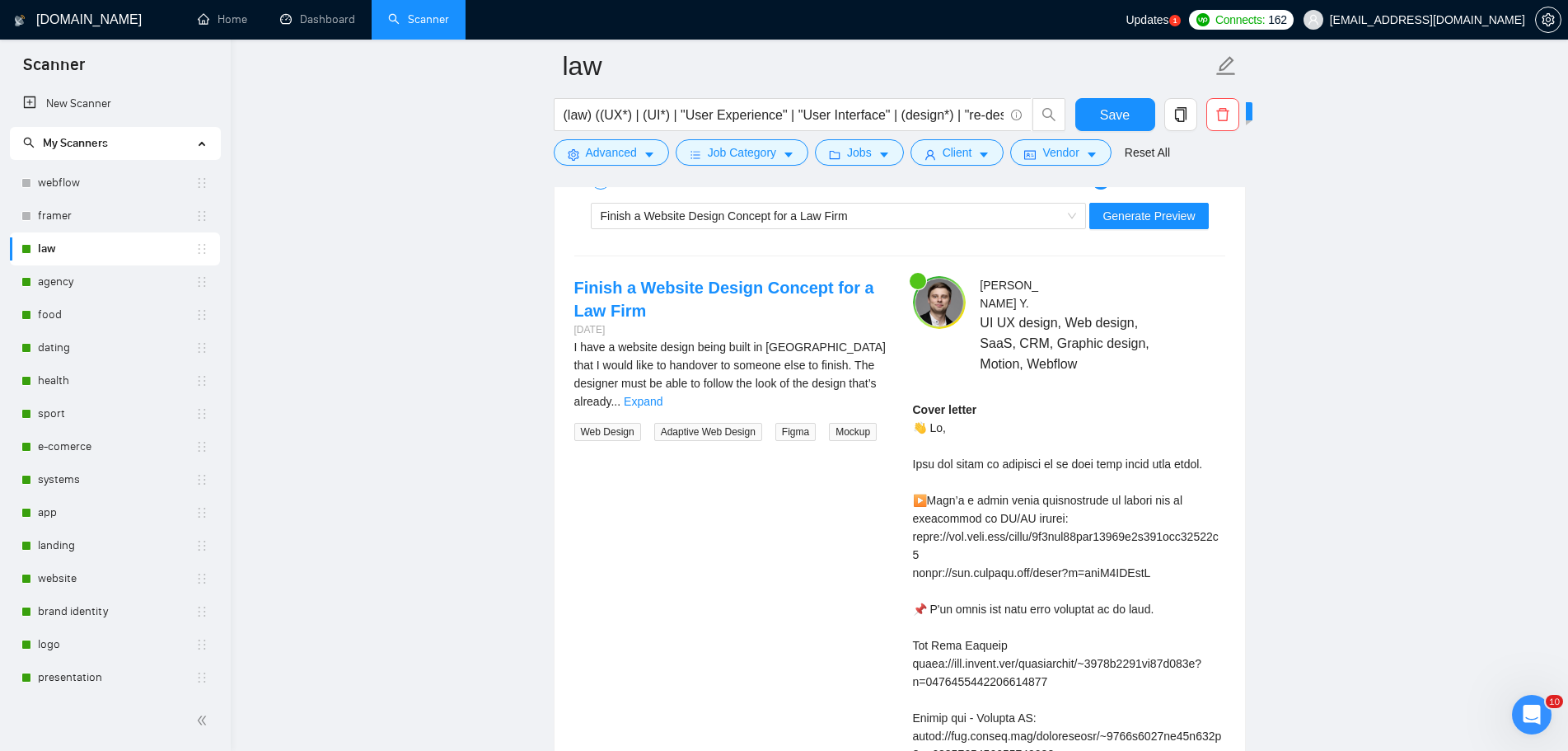 click on "law (law) ((UX*) | (UI*) | "User Experience" | "User Interface" | (design*) | "re-design"| redesign | Figma | landing | revamp) Save Advanced   Job Category   Jobs   Client   Vendor   Reset All Preview Results Insights NEW Alerts Auto Bidder Auto Bidding Enabled Auto Bidding Enabled: ON Auto Bidder Schedule Auto Bidding Type: Automated (recommended) Semi-automated Auto Bidding Schedule: 24/7 Custom Custom Auto Bidder Schedule Repeat every week [DATE] [DATE] [DATE] [DATE] [DATE] [DATE] [DATE] Active Hours ( [GEOGRAPHIC_DATA]/[GEOGRAPHIC_DATA] ): From: To: ( 24  hours) [GEOGRAPHIC_DATA]/[GEOGRAPHIC_DATA] Auto Bidding Type Select your bidding algorithm: Choose the algorithm for you bidding. The price per proposal does not include your connects expenditure. Template Bidder Works great for narrow segments and short cover letters that don't change. 0.50  credits / proposal Sardor AI 🤖 Personalise your cover letter with ai [placeholders] 0.75  credits / proposal Experimental Laziza AI  👑   NEW   Learn more 2.00  credits / proposal Select team:" at bounding box center (899, 77) 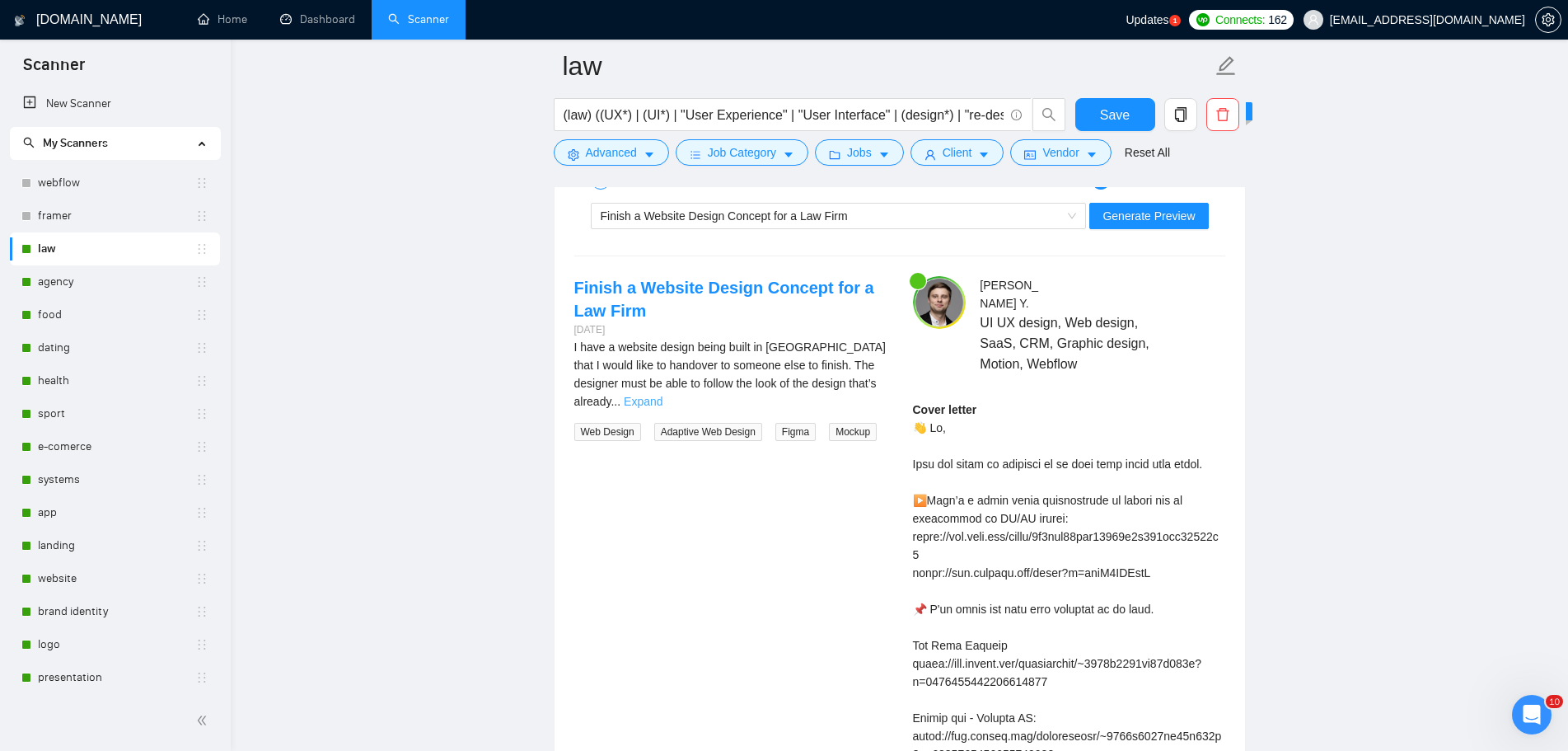 click on "Expand" at bounding box center [643, 401] 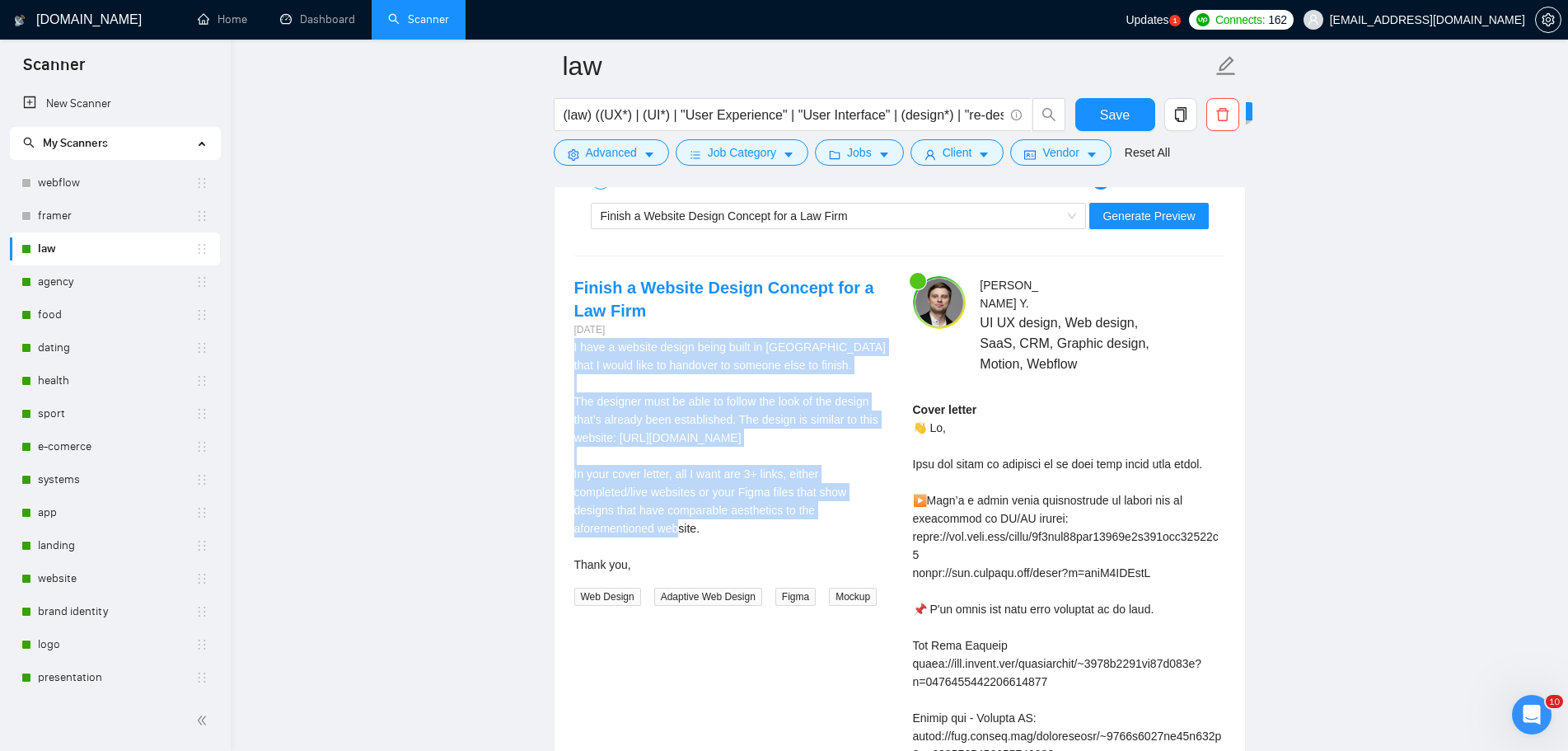 drag, startPoint x: 670, startPoint y: 528, endPoint x: 546, endPoint y: 339, distance: 226.04646 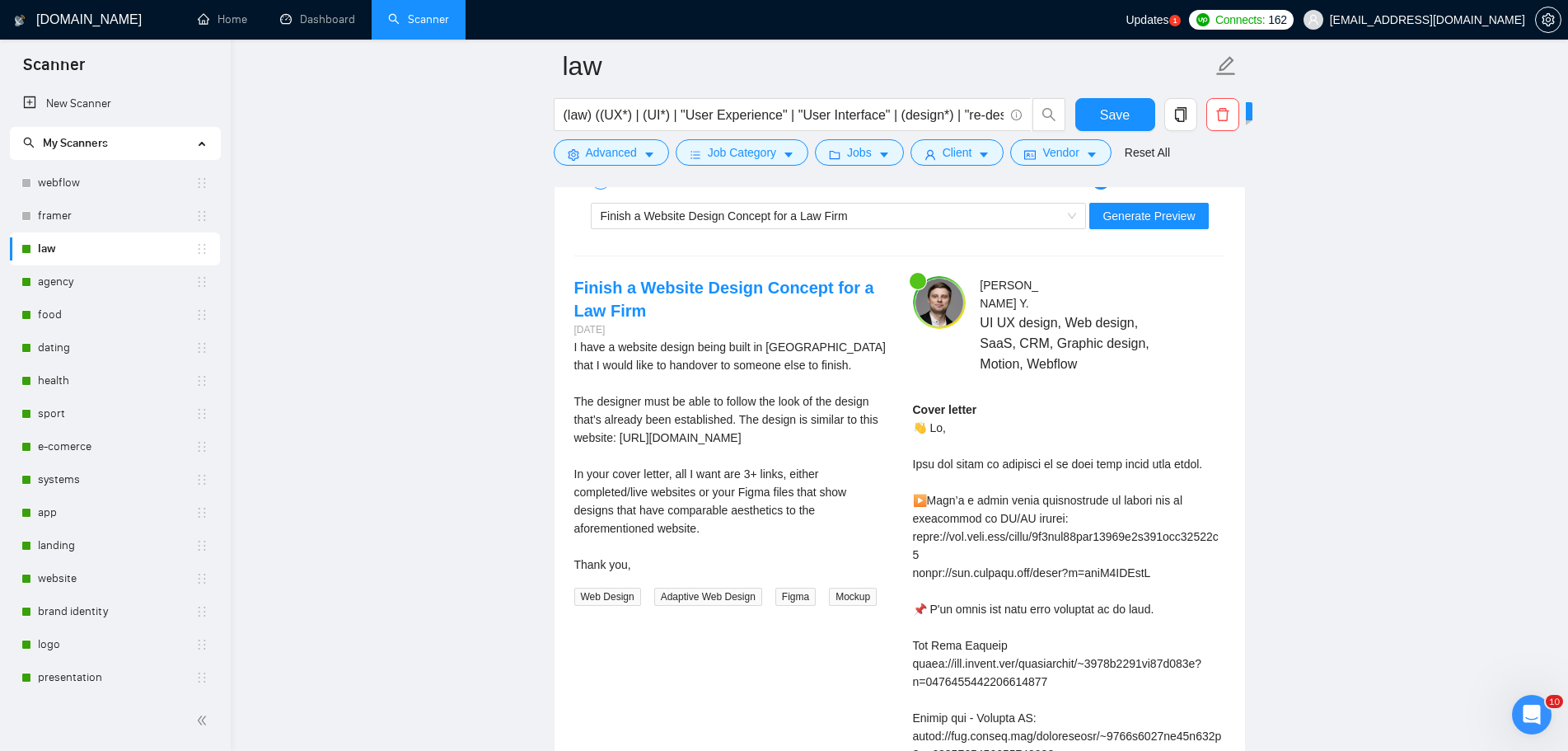 click on "law (law) ((UX*) | (UI*) | "User Experience" | "User Interface" | (design*) | "re-design"| redesign | Figma | landing | revamp) Save Advanced   Job Category   Jobs   Client   Vendor   Reset All Preview Results Insights NEW Alerts Auto Bidder Auto Bidding Enabled Auto Bidding Enabled: ON Auto Bidder Schedule Auto Bidding Type: Automated (recommended) Semi-automated Auto Bidding Schedule: 24/7 Custom Custom Auto Bidder Schedule Repeat every week [DATE] [DATE] [DATE] [DATE] [DATE] [DATE] [DATE] Active Hours ( [GEOGRAPHIC_DATA]/[GEOGRAPHIC_DATA] ): From: To: ( 24  hours) [GEOGRAPHIC_DATA]/[GEOGRAPHIC_DATA] Auto Bidding Type Select your bidding algorithm: Choose the algorithm for you bidding. The price per proposal does not include your connects expenditure. Template Bidder Works great for narrow segments and short cover letters that don't change. 0.50  credits / proposal Sardor AI 🤖 Personalise your cover letter with ai [placeholders] 0.75  credits / proposal Experimental Laziza AI  👑   NEW   Learn more 2.00  credits / proposal Select team:" at bounding box center [899, 77] 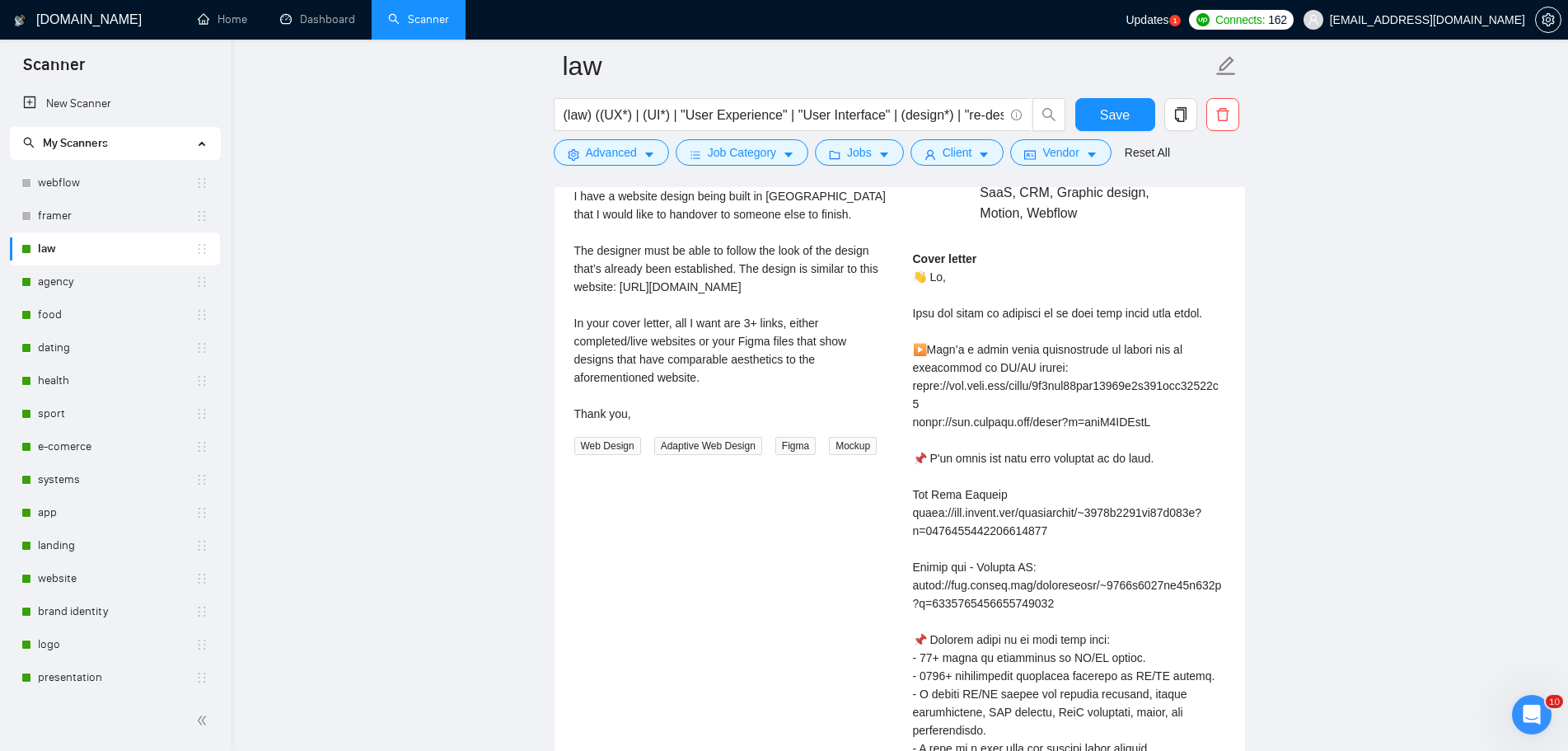 scroll, scrollTop: 2638, scrollLeft: 0, axis: vertical 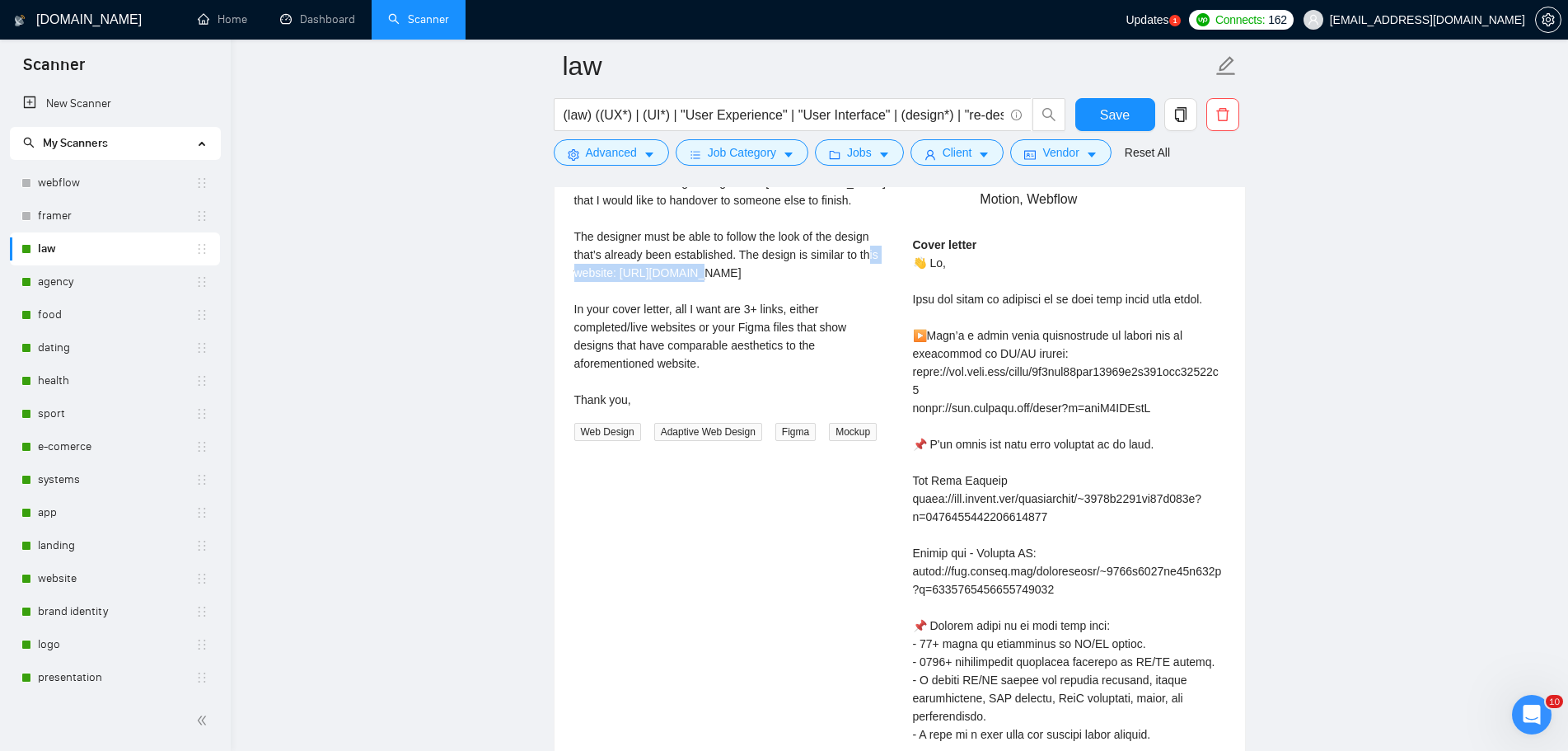 drag, startPoint x: 751, startPoint y: 270, endPoint x: 619, endPoint y: 274, distance: 132.06059 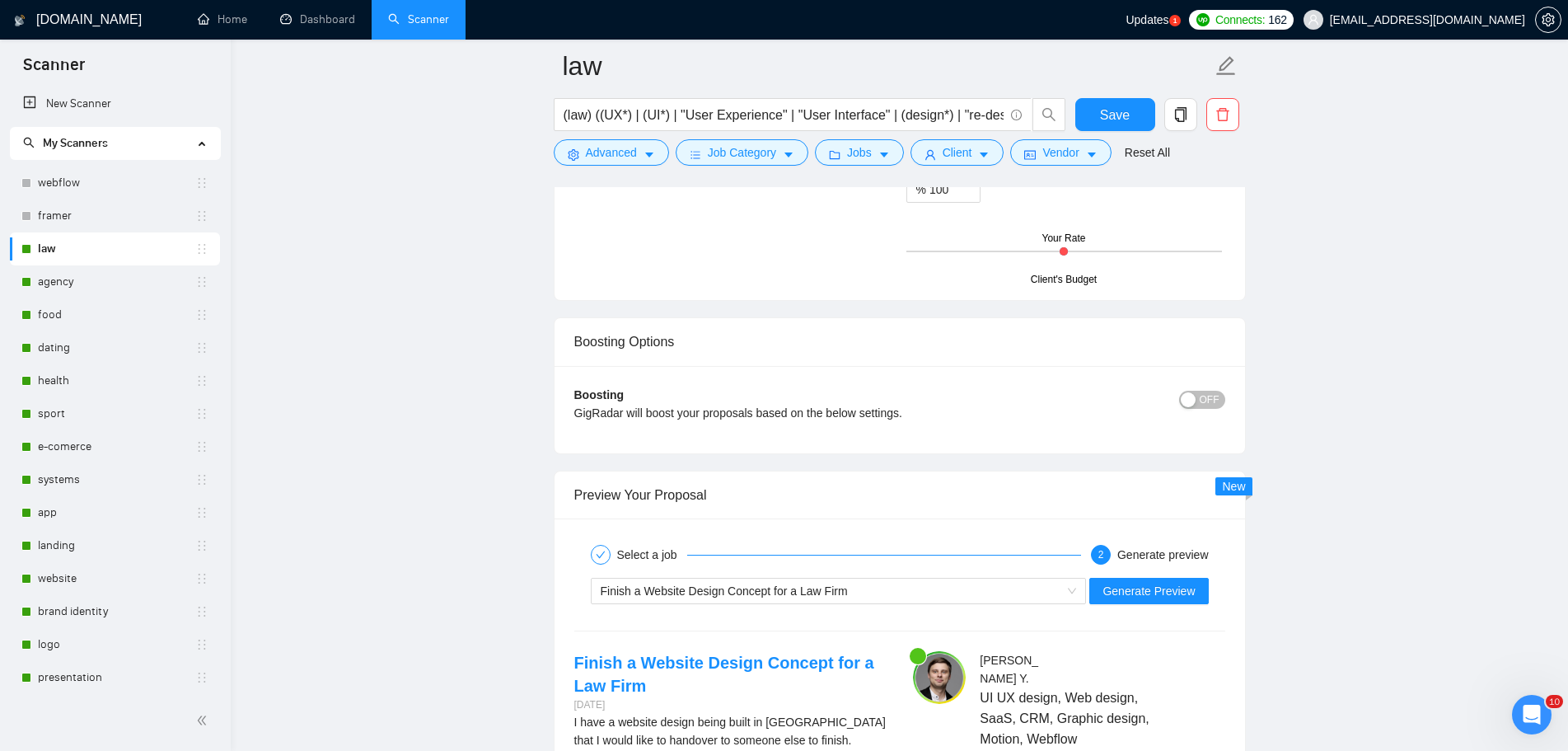 scroll, scrollTop: 2226, scrollLeft: 0, axis: vertical 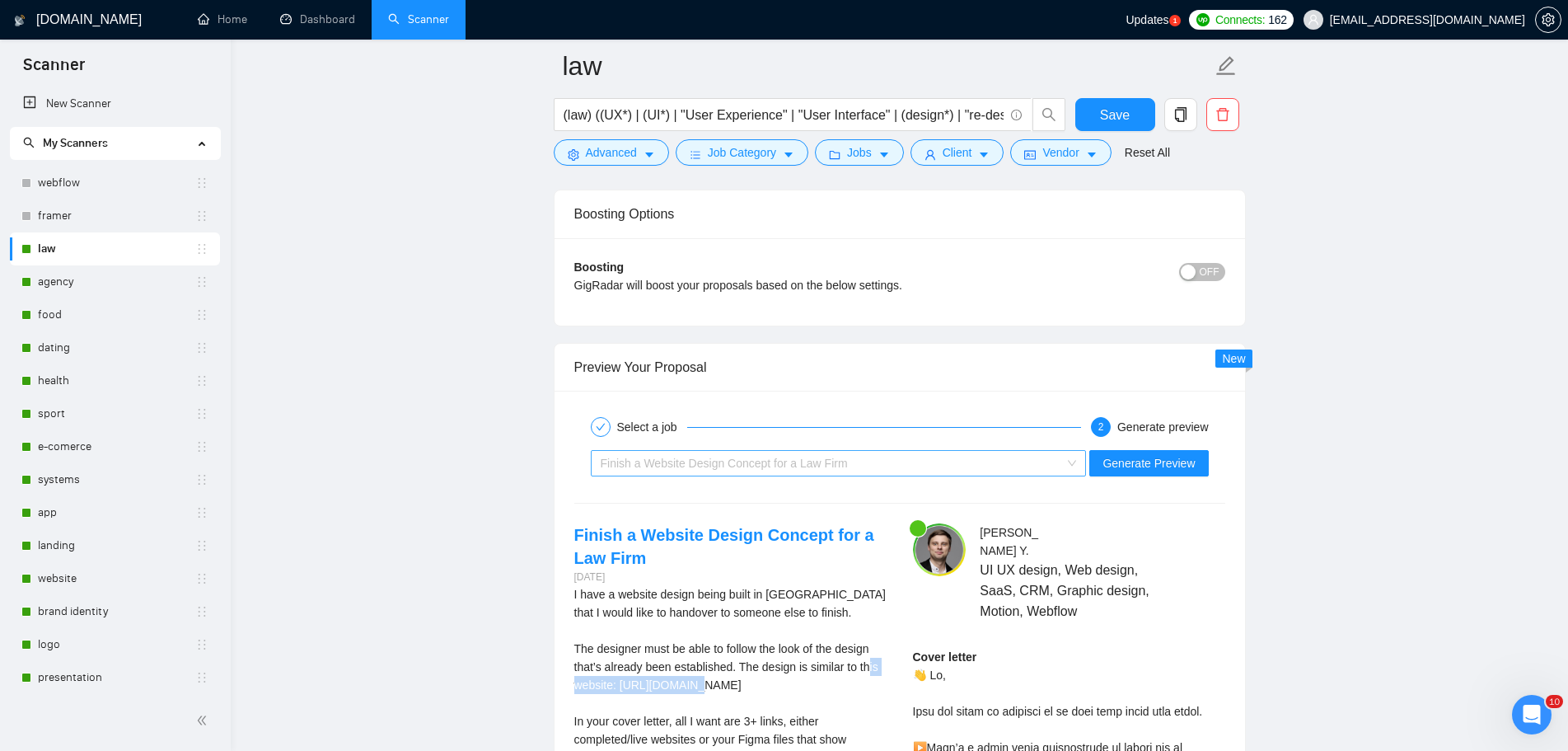 click on "Finish a Website Design Concept for a Law Firm" at bounding box center [831, 463] 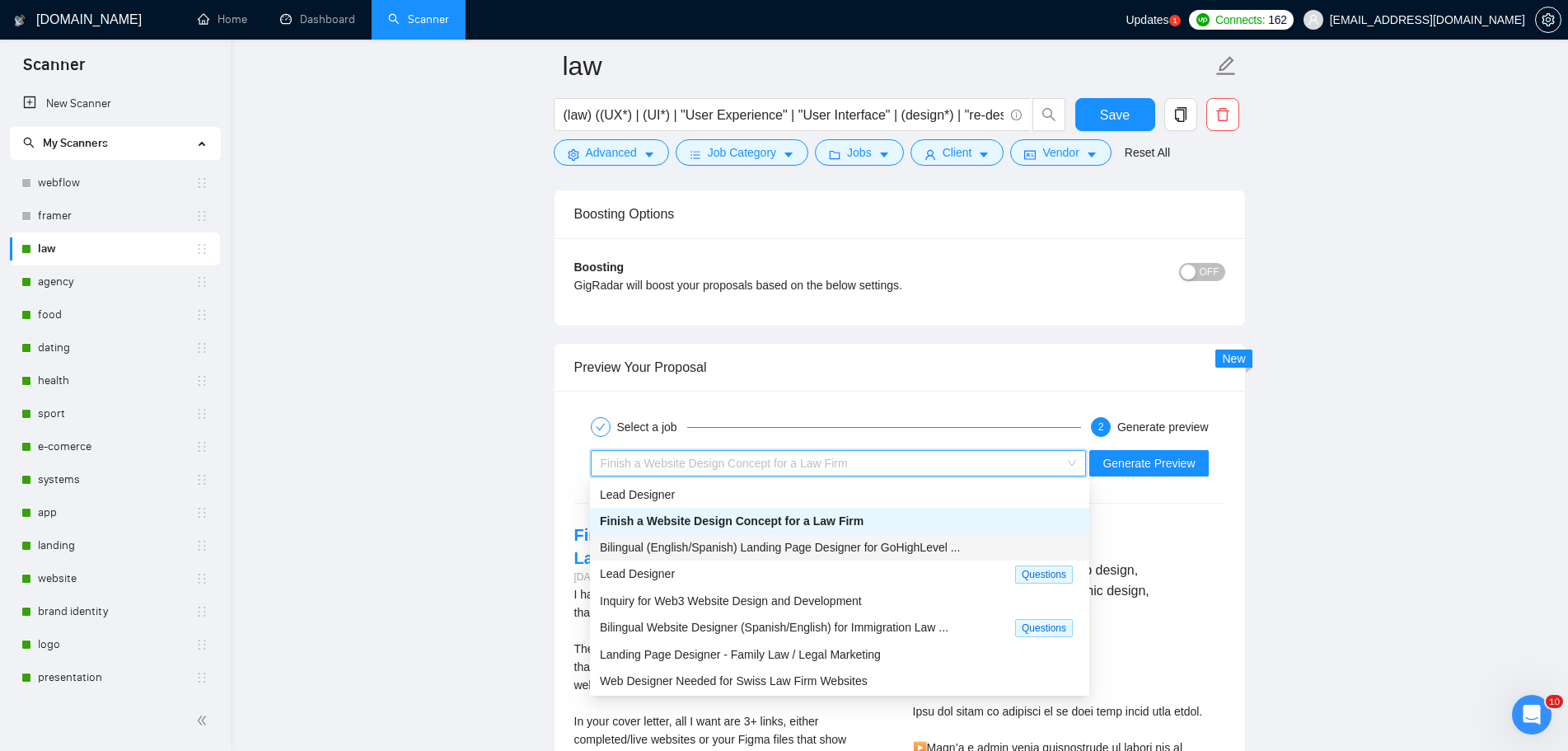click on "Bilingual (English/Spanish) Landing Page Designer for GoHighLevel ..." at bounding box center (779, 547) 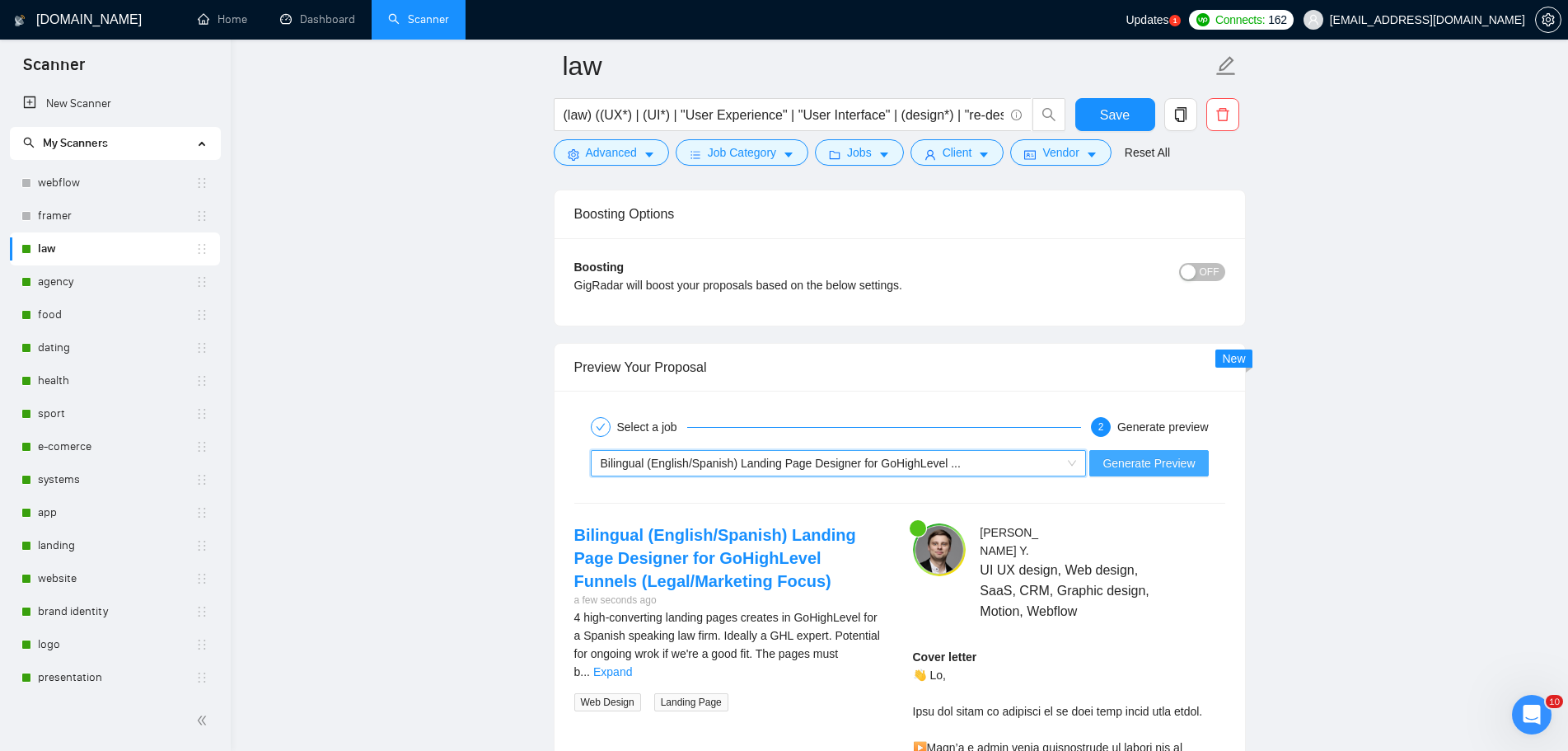 click on "Generate Preview" at bounding box center [1149, 463] 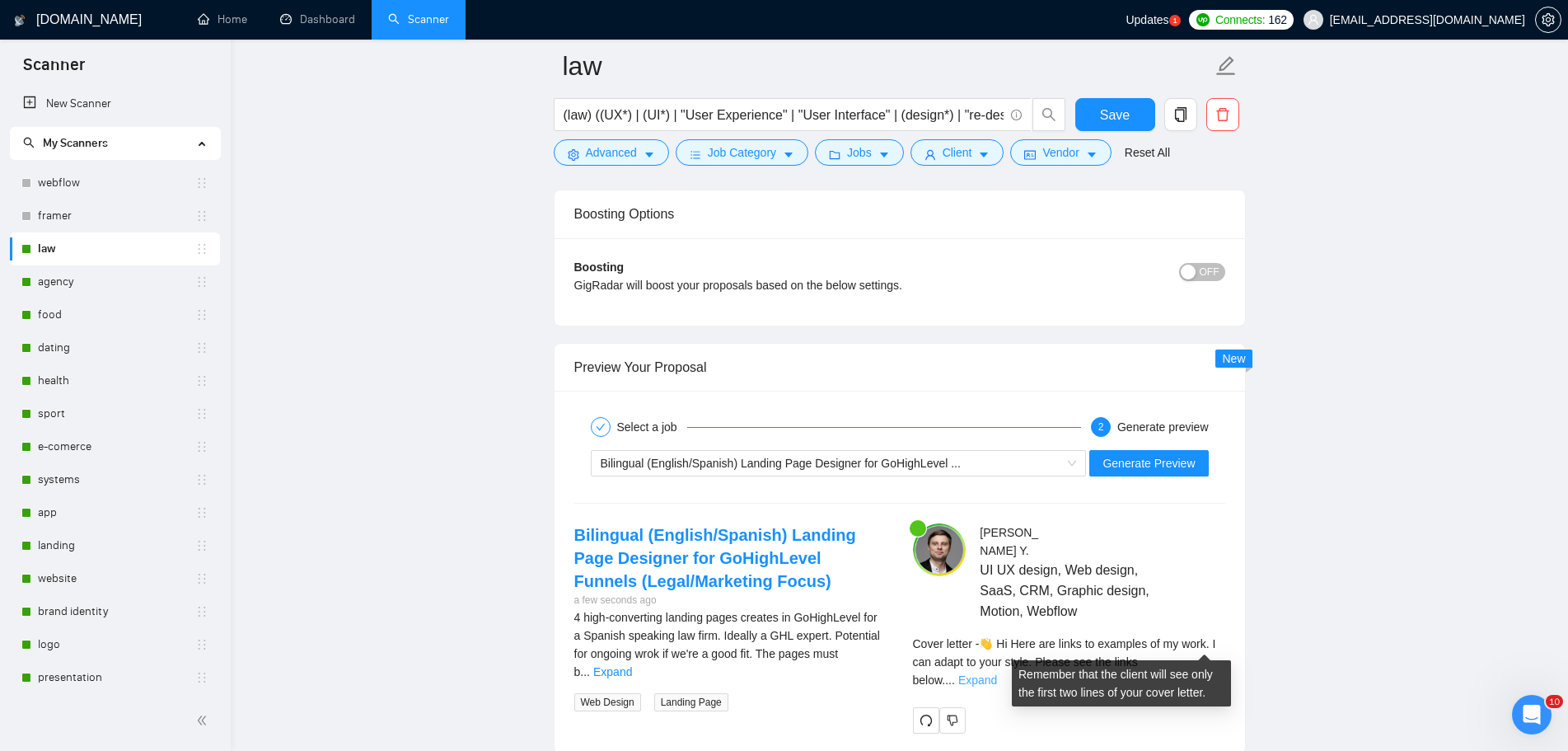 click on "Expand" at bounding box center [977, 680] 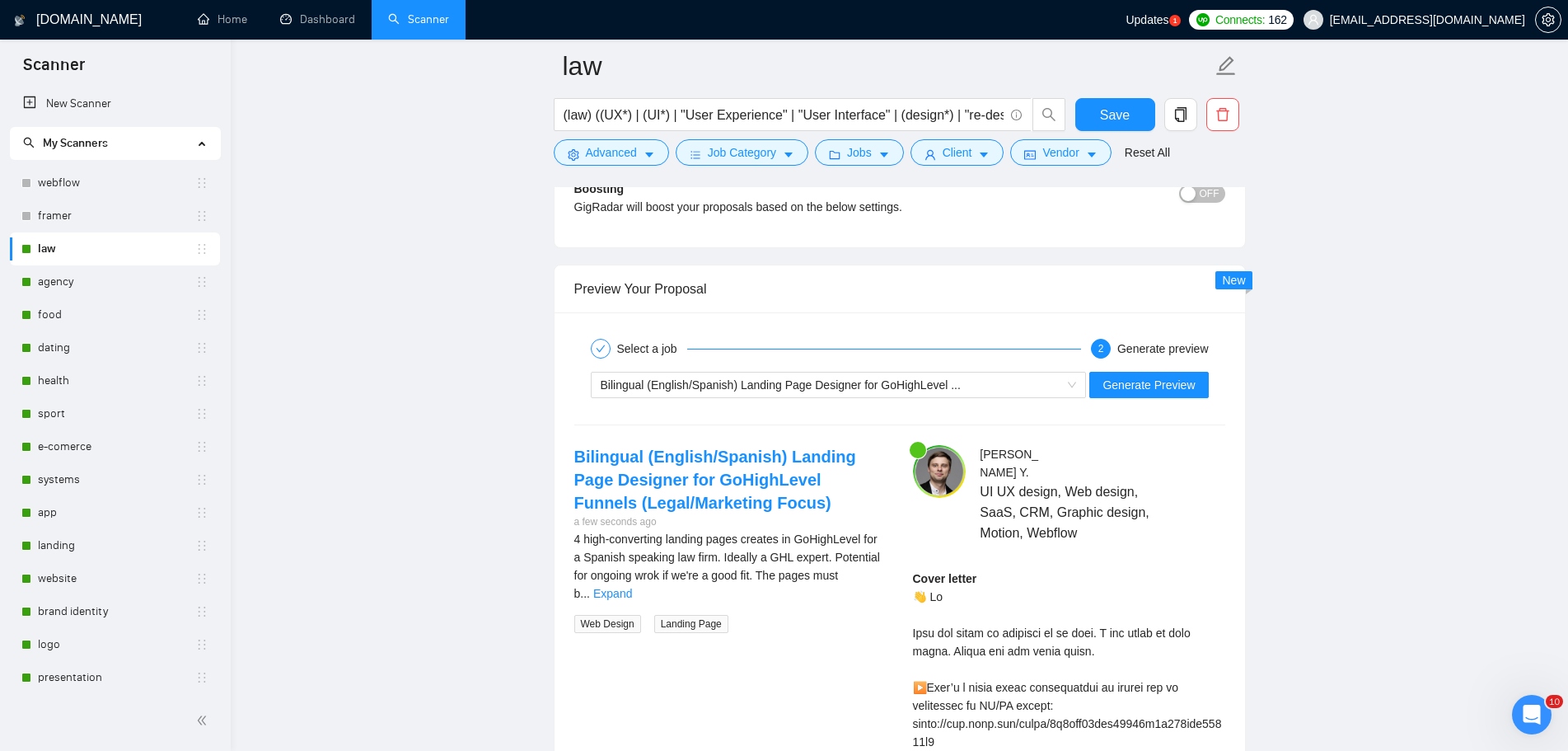 scroll, scrollTop: 2473, scrollLeft: 0, axis: vertical 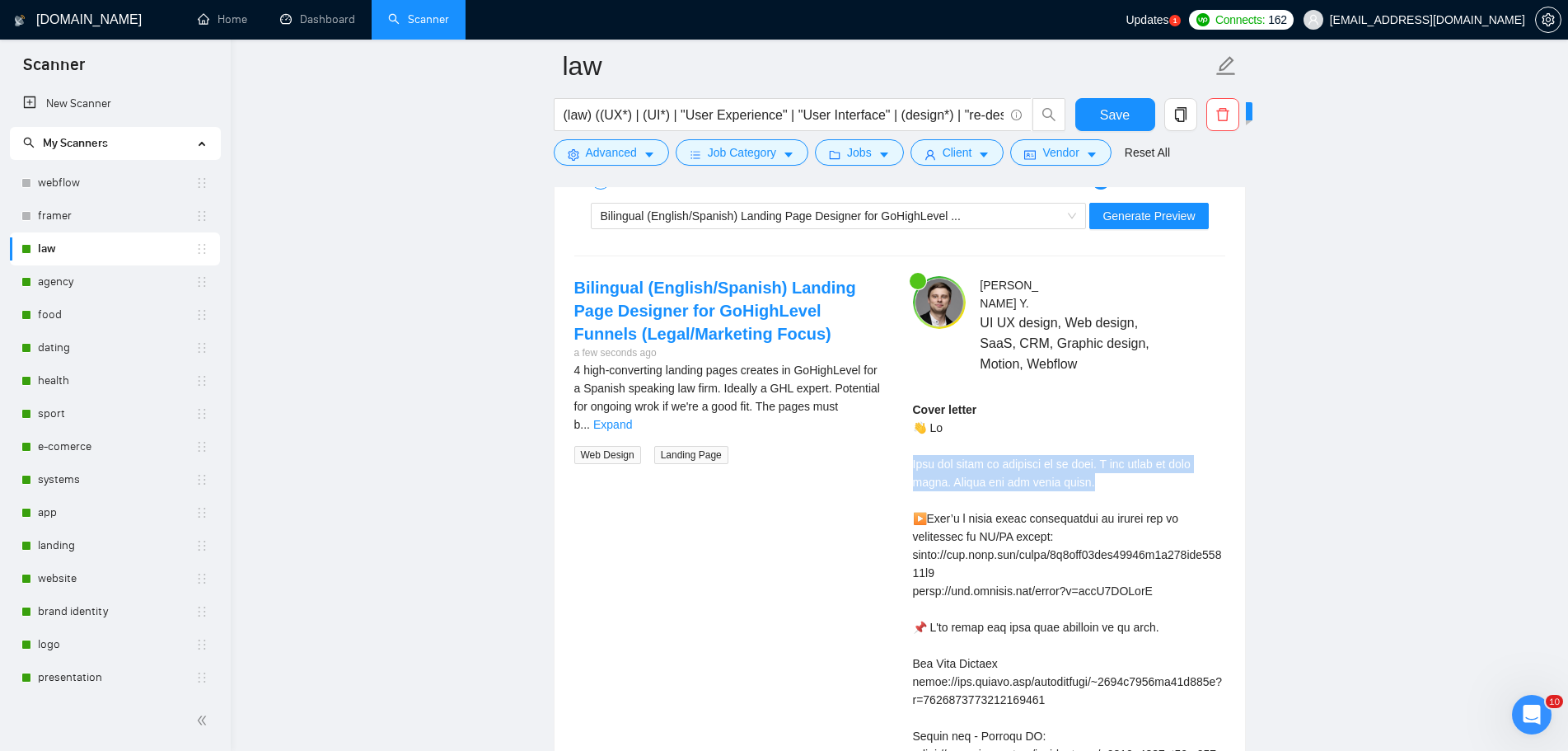 drag, startPoint x: 1088, startPoint y: 468, endPoint x: 901, endPoint y: 445, distance: 188.40913 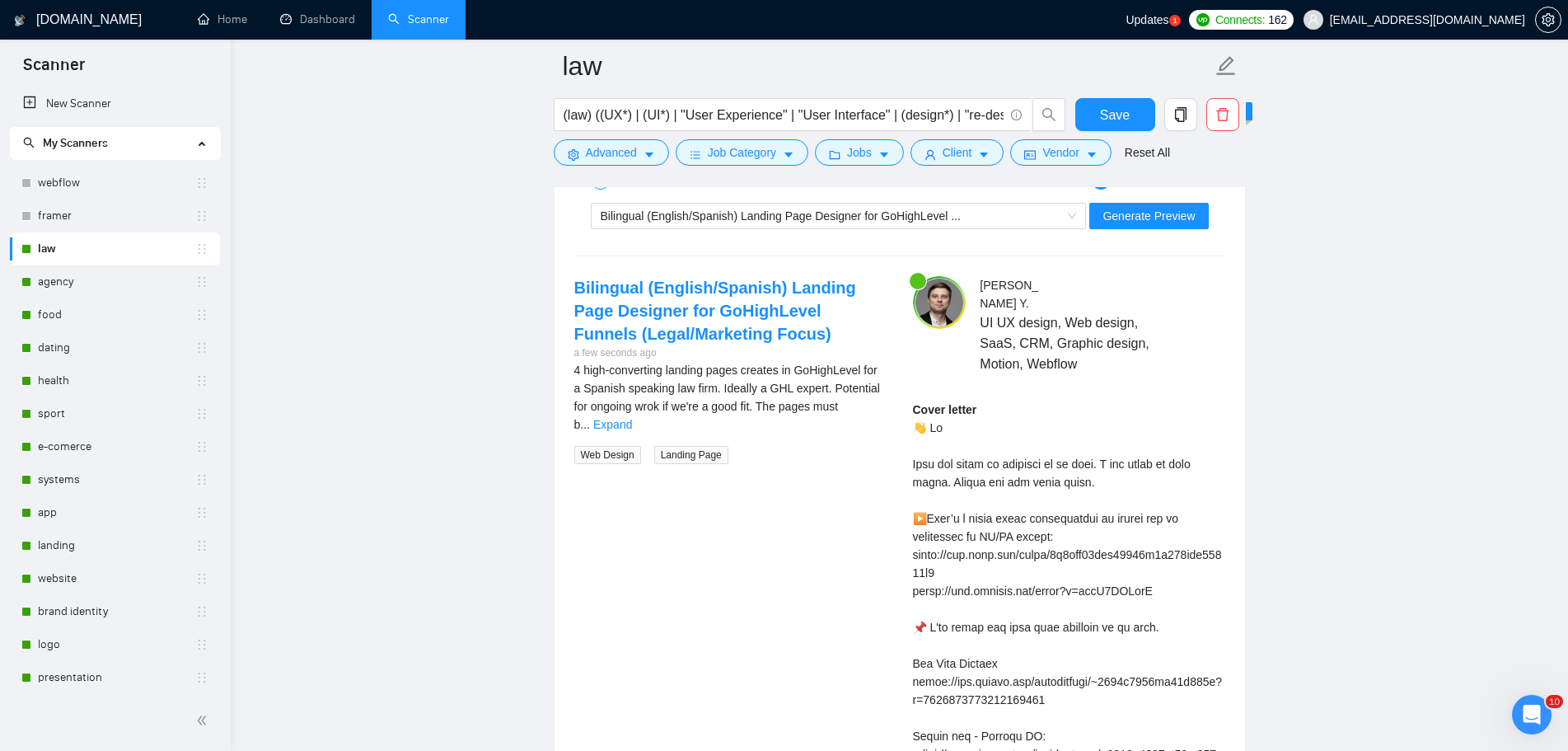 click on "Cover letter" at bounding box center [1069, 772] 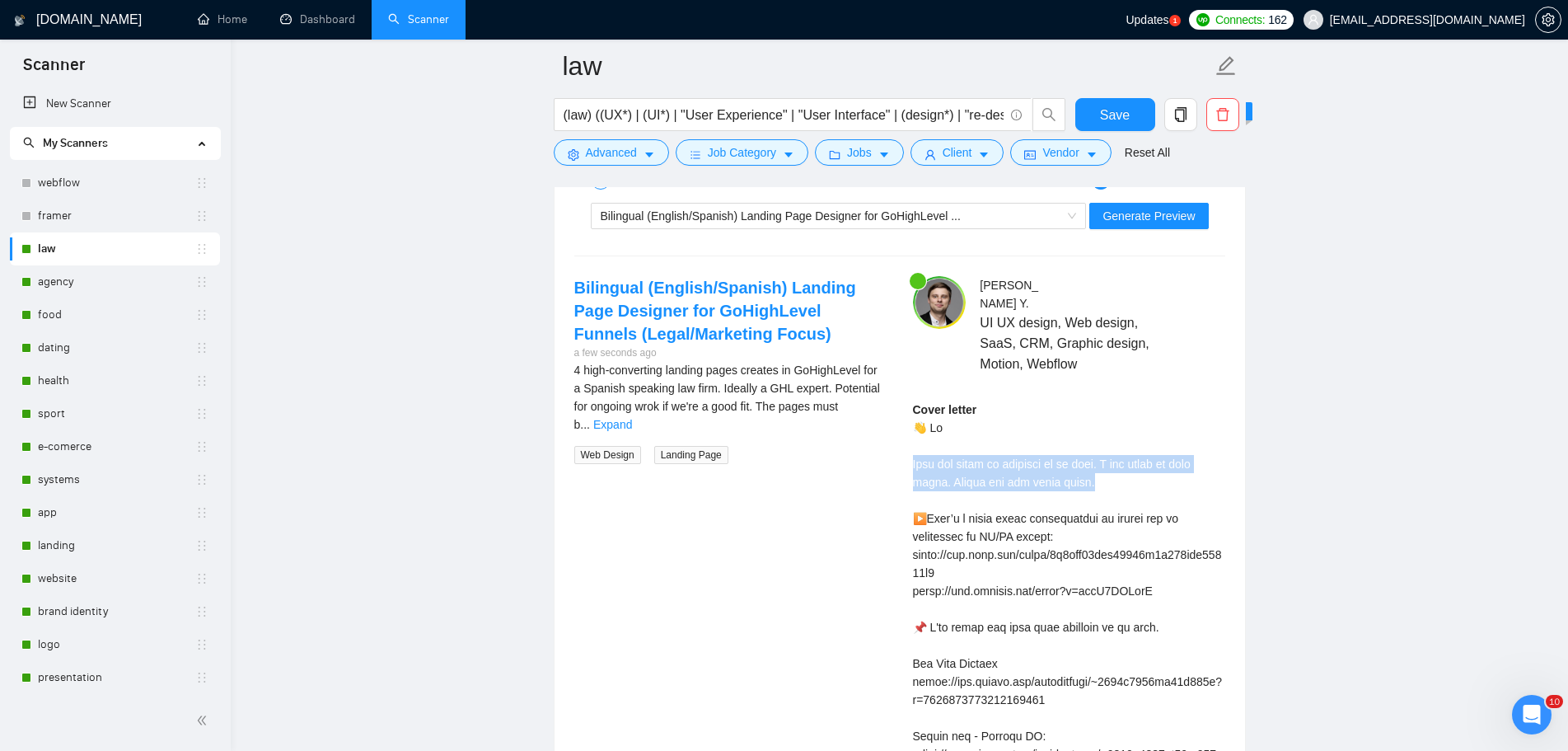 drag, startPoint x: 1083, startPoint y: 462, endPoint x: 916, endPoint y: 449, distance: 167.50522 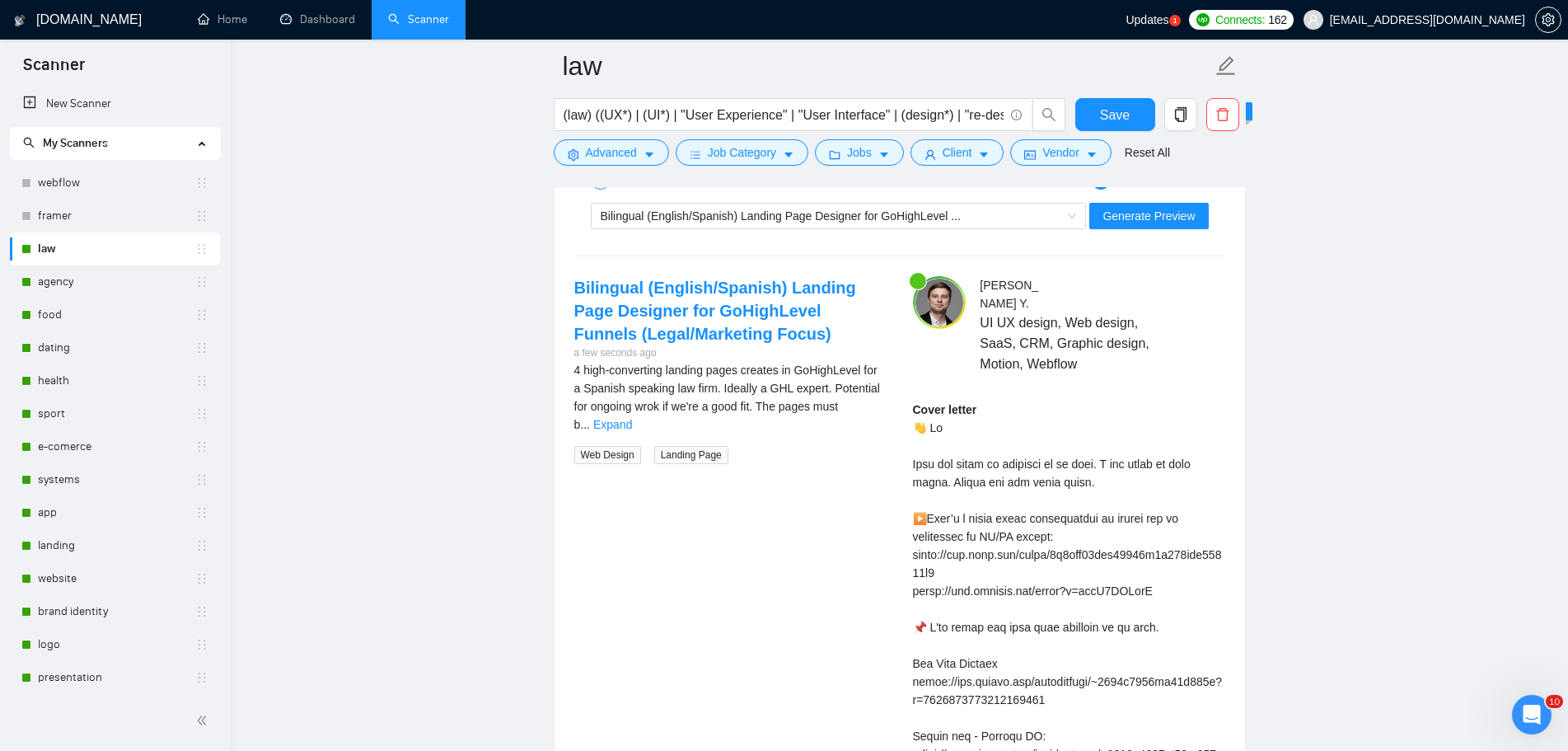click on "law (law) ((UX*) | (UI*) | "User Experience" | "User Interface" | (design*) | "re-design"| redesign | Figma | landing | revamp) Save Advanced   Job Category   Jobs   Client   Vendor   Reset All Preview Results Insights NEW Alerts Auto Bidder Auto Bidding Enabled Auto Bidding Enabled: ON Auto Bidder Schedule Auto Bidding Type: Automated (recommended) Semi-automated Auto Bidding Schedule: 24/7 Custom Custom Auto Bidder Schedule Repeat every week [DATE] [DATE] [DATE] [DATE] [DATE] [DATE] [DATE] Active Hours ( [GEOGRAPHIC_DATA]/[GEOGRAPHIC_DATA] ): From: To: ( 24  hours) [GEOGRAPHIC_DATA]/[GEOGRAPHIC_DATA] Auto Bidding Type Select your bidding algorithm: Choose the algorithm for you bidding. The price per proposal does not include your connects expenditure. Template Bidder Works great for narrow segments and short cover letters that don't change. 0.50  credits / proposal Sardor AI 🤖 Personalise your cover letter with ai [placeholders] 0.75  credits / proposal Experimental Laziza AI  👑   NEW   Learn more 2.00  credits / proposal Select team:" at bounding box center (899, 86) 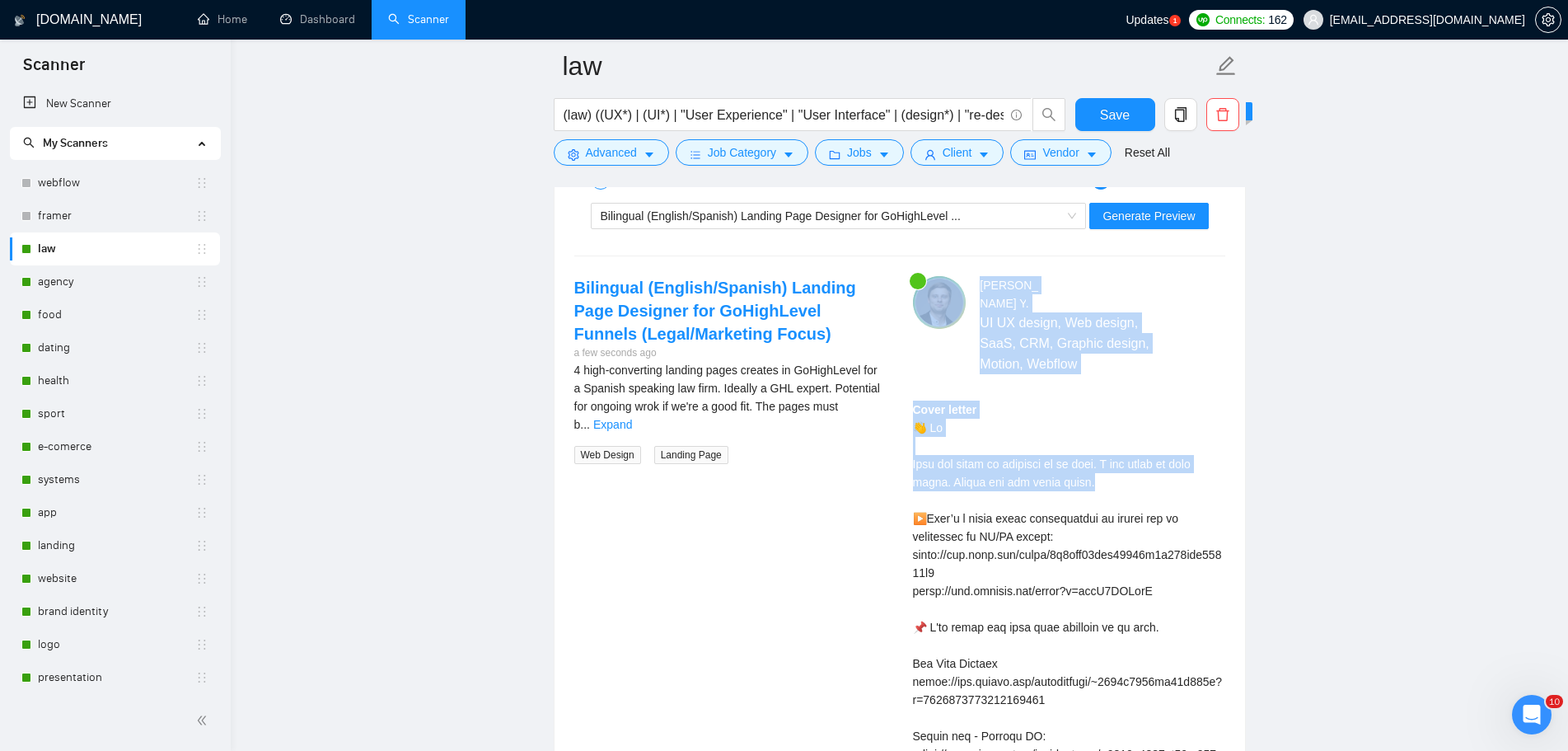 drag, startPoint x: 1092, startPoint y: 465, endPoint x: 891, endPoint y: 444, distance: 202.09404 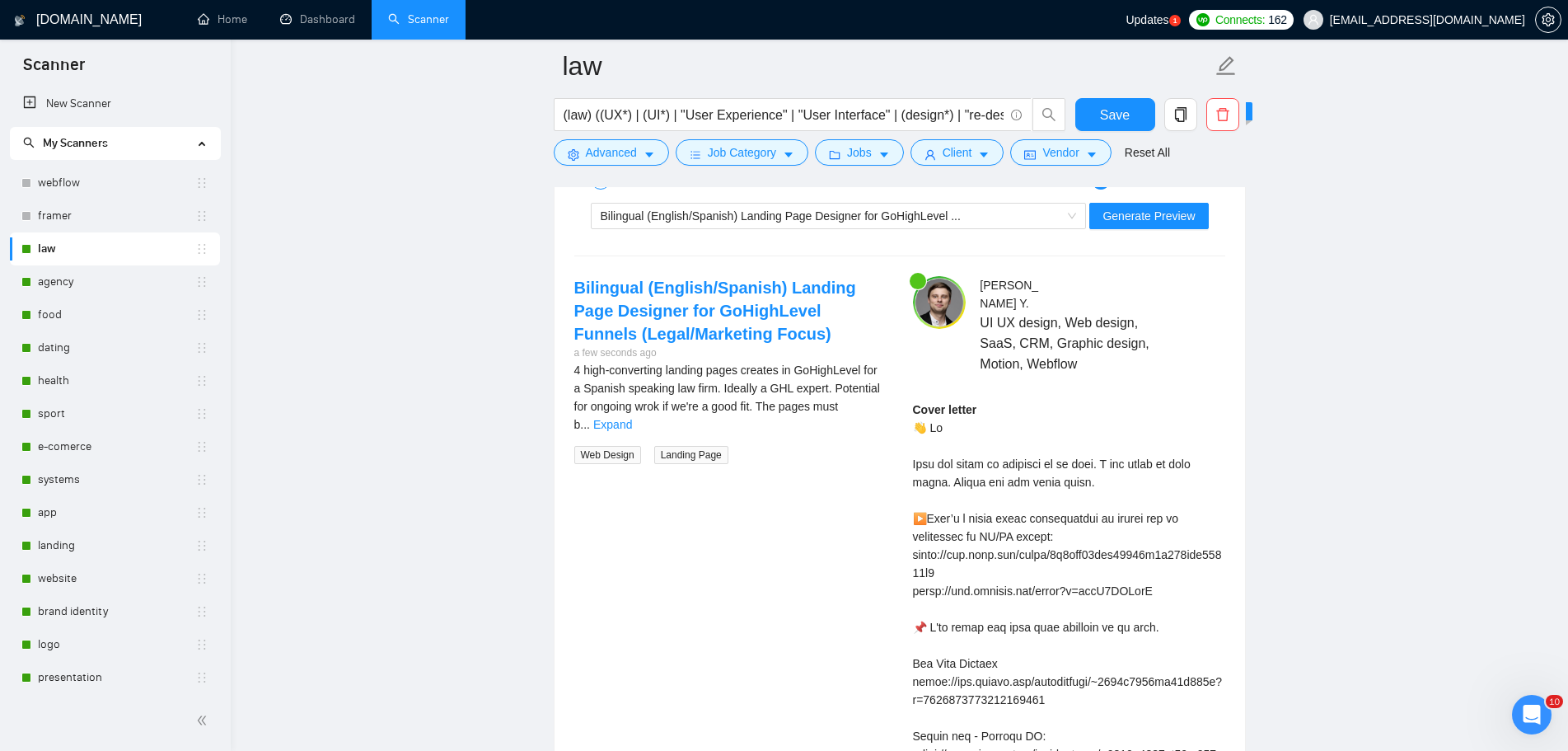 click on "law (law) ((UX*) | (UI*) | "User Experience" | "User Interface" | (design*) | "re-design"| redesign | Figma | landing | revamp) Save Advanced   Job Category   Jobs   Client   Vendor   Reset All Preview Results Insights NEW Alerts Auto Bidder Auto Bidding Enabled Auto Bidding Enabled: ON Auto Bidder Schedule Auto Bidding Type: Automated (recommended) Semi-automated Auto Bidding Schedule: 24/7 Custom Custom Auto Bidder Schedule Repeat every week [DATE] [DATE] [DATE] [DATE] [DATE] [DATE] [DATE] Active Hours ( [GEOGRAPHIC_DATA]/[GEOGRAPHIC_DATA] ): From: To: ( 24  hours) [GEOGRAPHIC_DATA]/[GEOGRAPHIC_DATA] Auto Bidding Type Select your bidding algorithm: Choose the algorithm for you bidding. The price per proposal does not include your connects expenditure. Template Bidder Works great for narrow segments and short cover letters that don't change. 0.50  credits / proposal Sardor AI 🤖 Personalise your cover letter with ai [placeholders] 0.75  credits / proposal Experimental Laziza AI  👑   NEW   Learn more 2.00  credits / proposal Select team:" at bounding box center (899, 86) 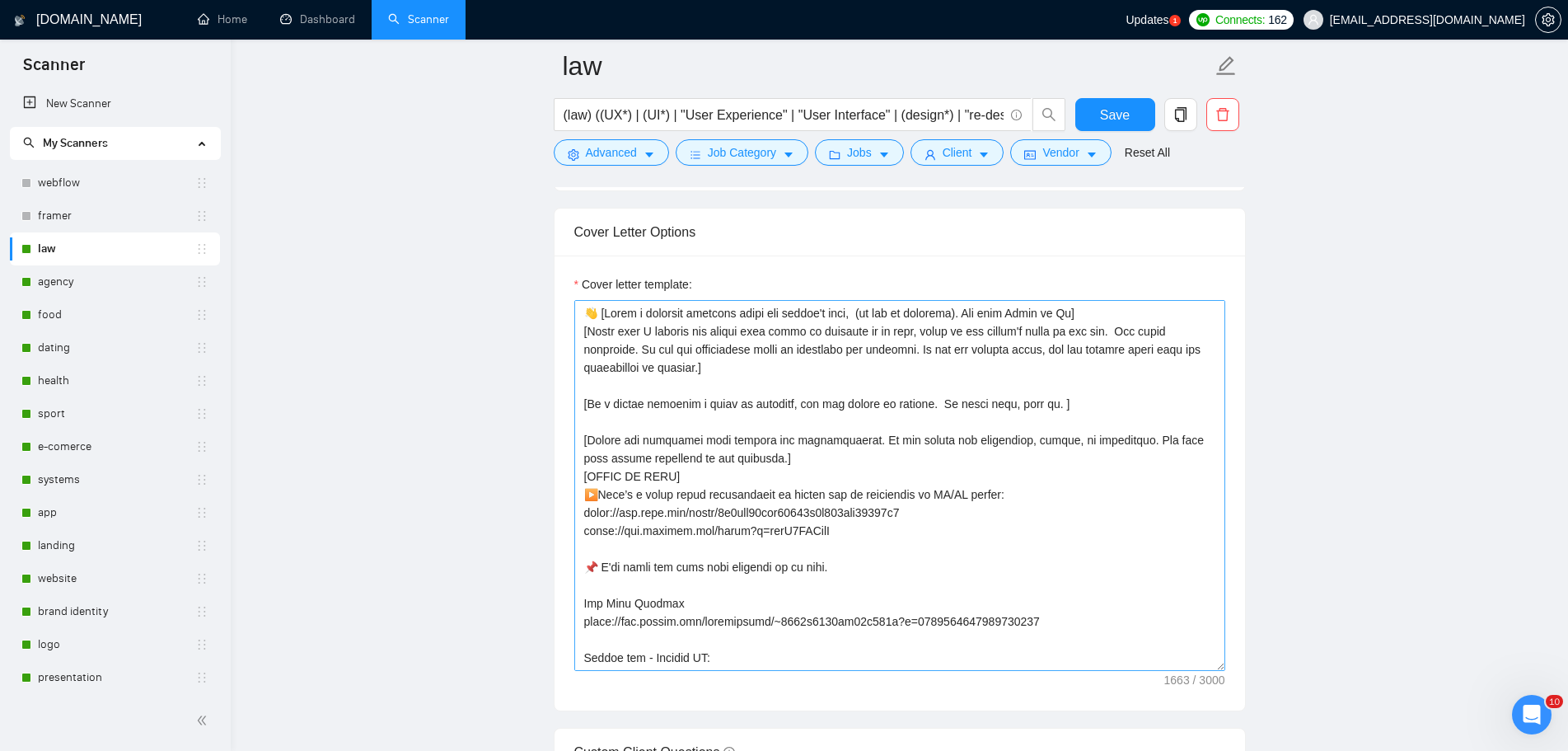 scroll, scrollTop: 907, scrollLeft: 0, axis: vertical 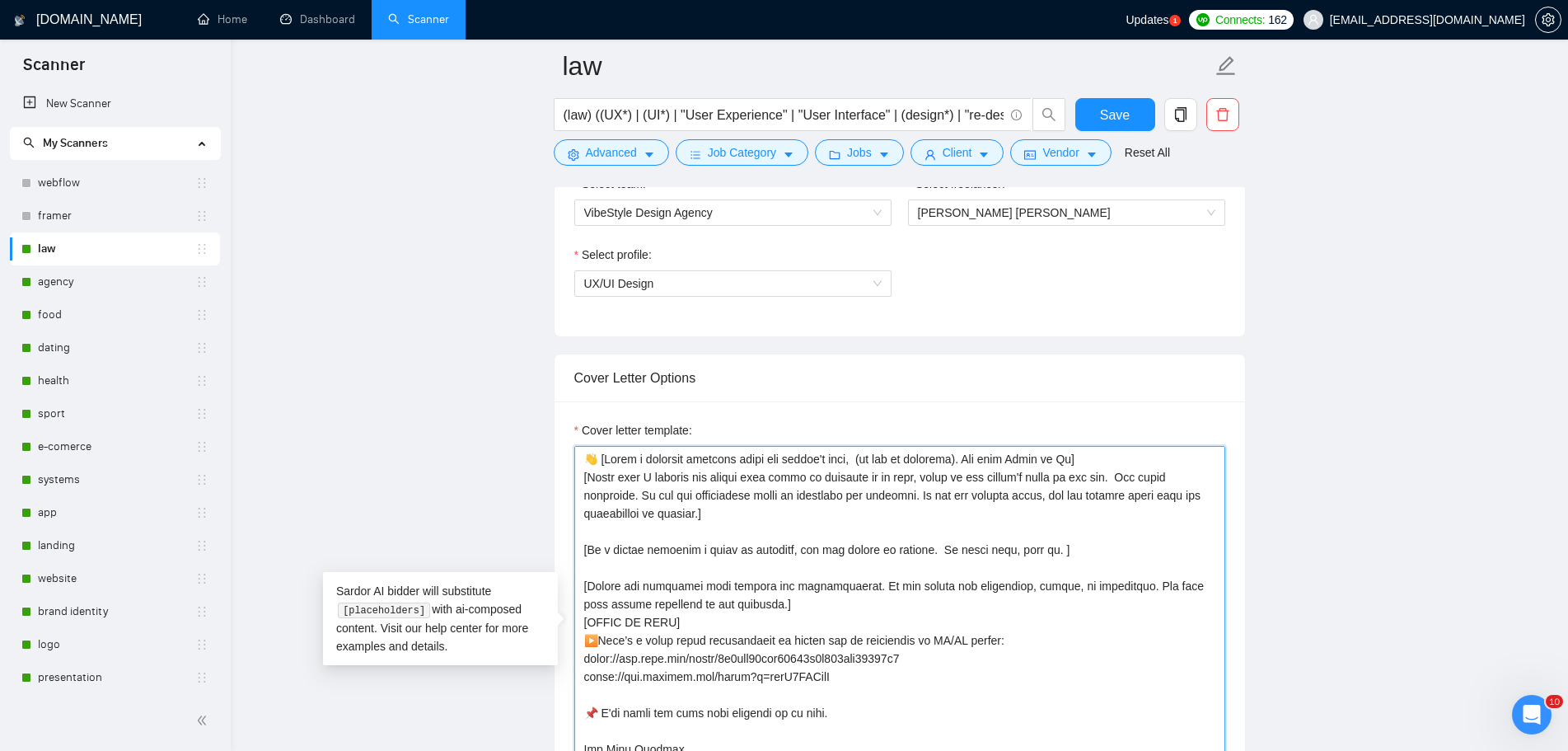 drag, startPoint x: 782, startPoint y: 514, endPoint x: 537, endPoint y: 453, distance: 252.4797 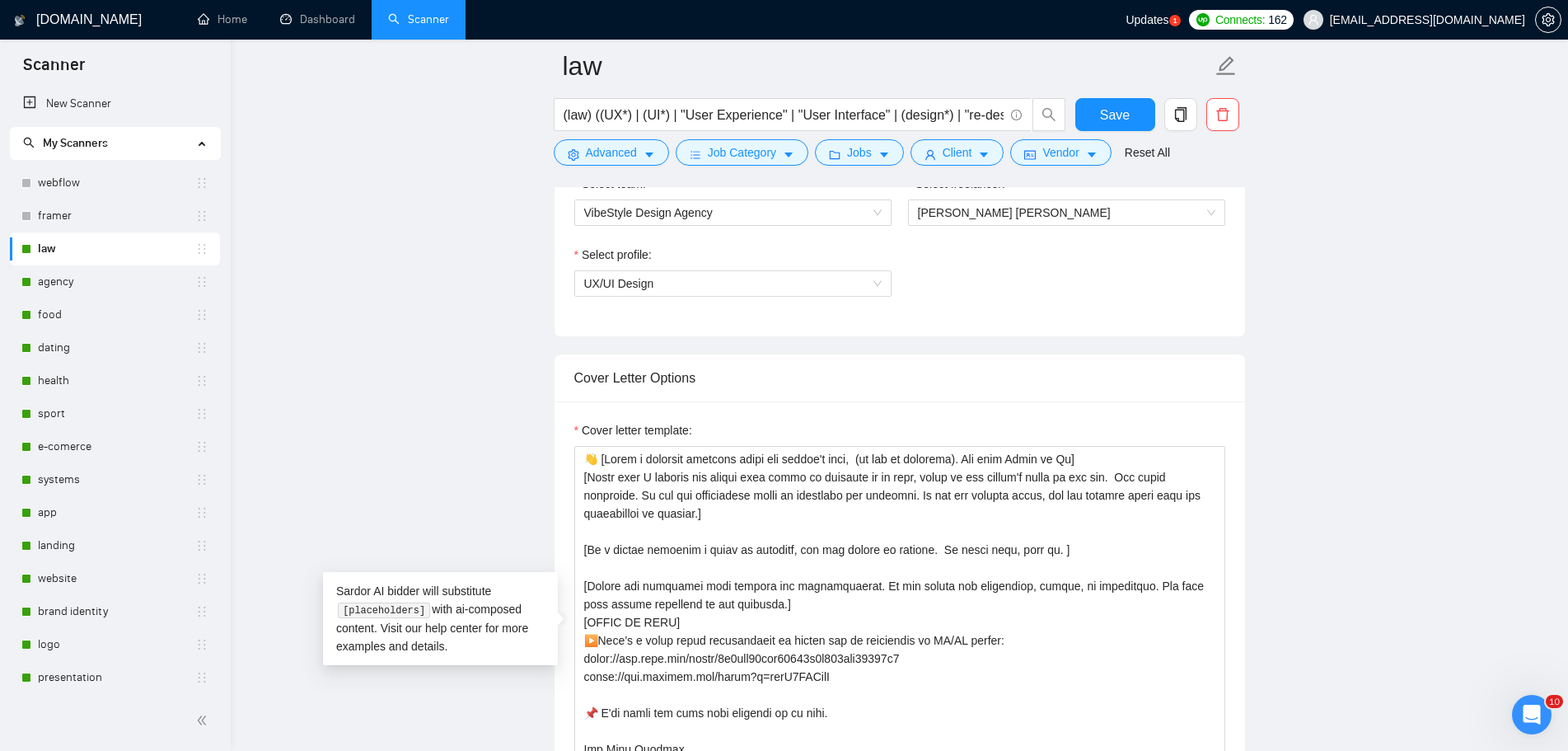 click on "law (law) ((UX*) | (UI*) | "User Experience" | "User Interface" | (design*) | "re-design"| redesign | Figma | landing | revamp) Save Advanced   Job Category   Jobs   Client   Vendor   Reset All Preview Results Insights NEW Alerts Auto Bidder Auto Bidding Enabled Auto Bidding Enabled: ON Auto Bidder Schedule Auto Bidding Type: Automated (recommended) Semi-automated Auto Bidding Schedule: 24/7 Custom Custom Auto Bidder Schedule Repeat every week [DATE] [DATE] [DATE] [DATE] [DATE] [DATE] [DATE] Active Hours ( [GEOGRAPHIC_DATA]/[GEOGRAPHIC_DATA] ): From: To: ( 24  hours) [GEOGRAPHIC_DATA]/[GEOGRAPHIC_DATA] Auto Bidding Type Select your bidding algorithm: Choose the algorithm for you bidding. The price per proposal does not include your connects expenditure. Template Bidder Works great for narrow segments and short cover letters that don't change. 0.50  credits / proposal Sardor AI 🤖 Personalise your cover letter with ai [placeholders] 0.75  credits / proposal Experimental Laziza AI  👑   NEW   Learn more 2.00  credits / proposal Select team:" at bounding box center [899, 1652] 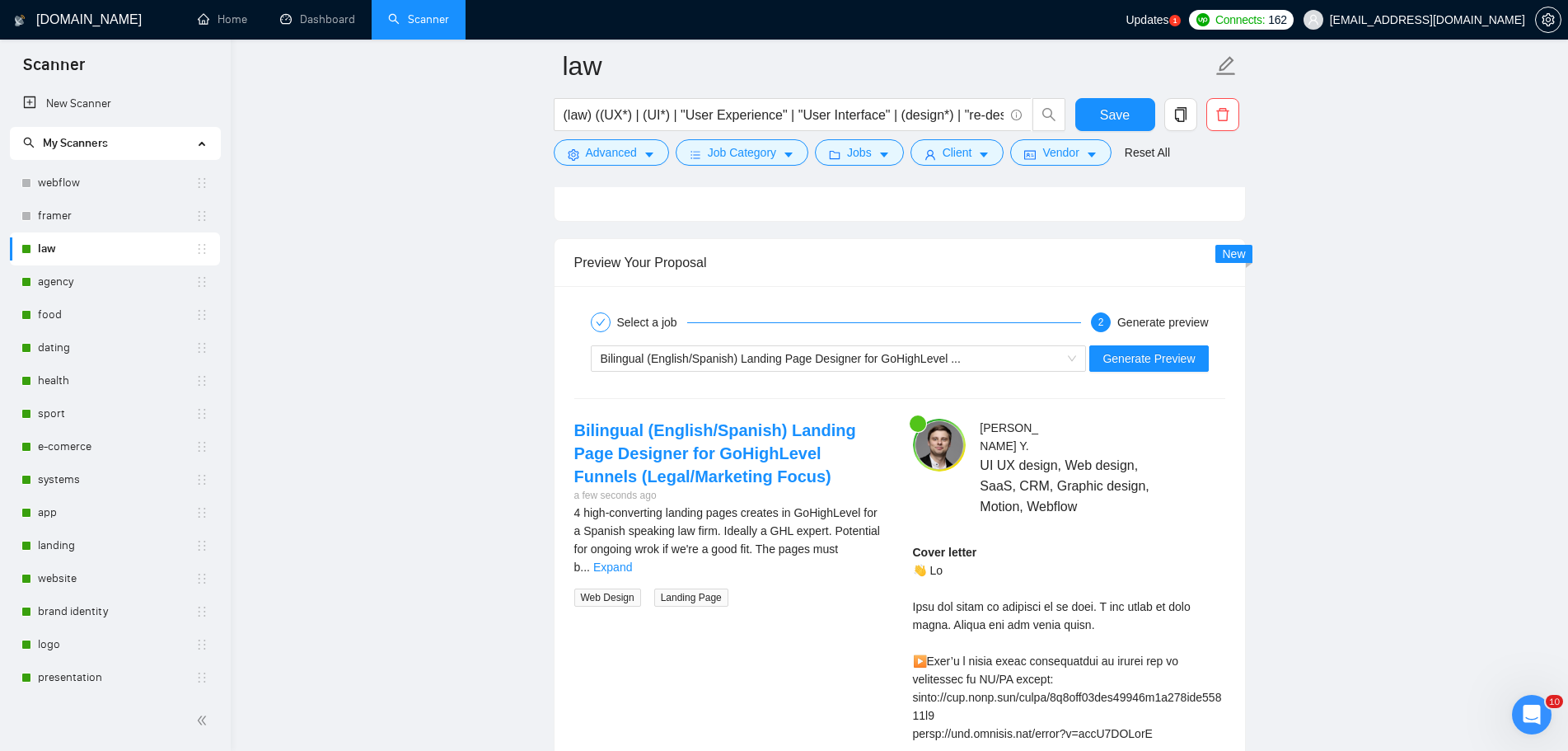 scroll, scrollTop: 2473, scrollLeft: 0, axis: vertical 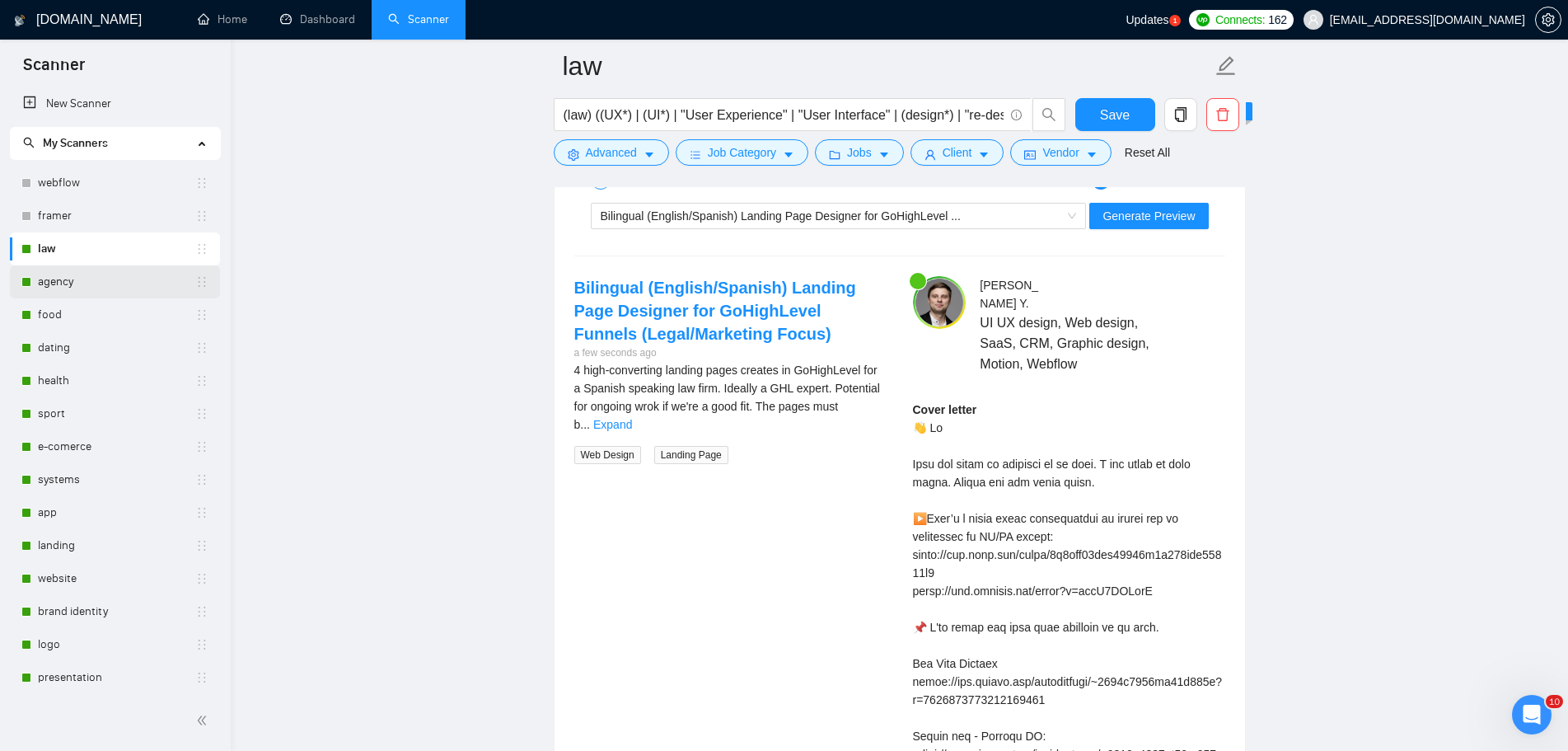 click on "agency" at bounding box center (116, 282) 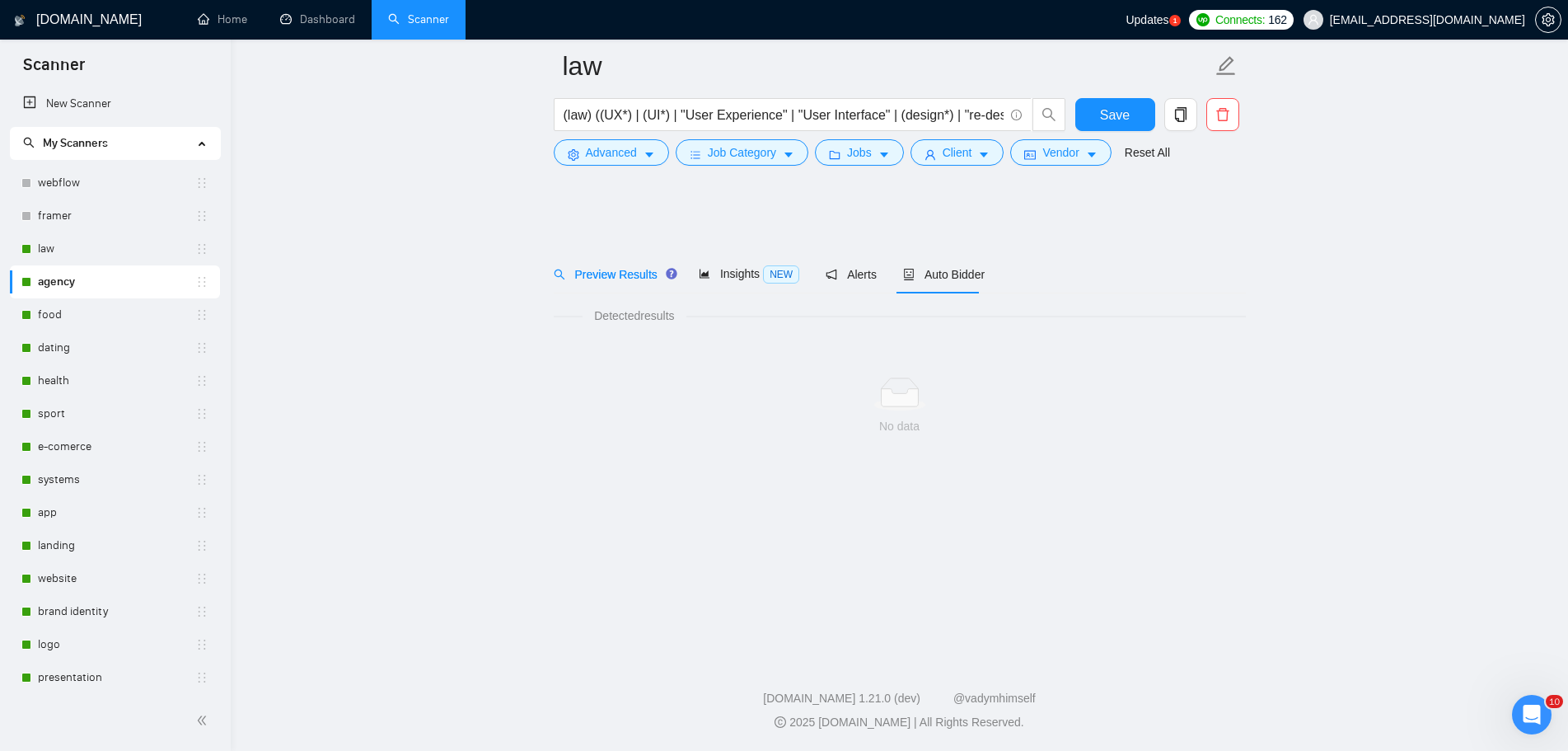 scroll, scrollTop: 0, scrollLeft: 0, axis: both 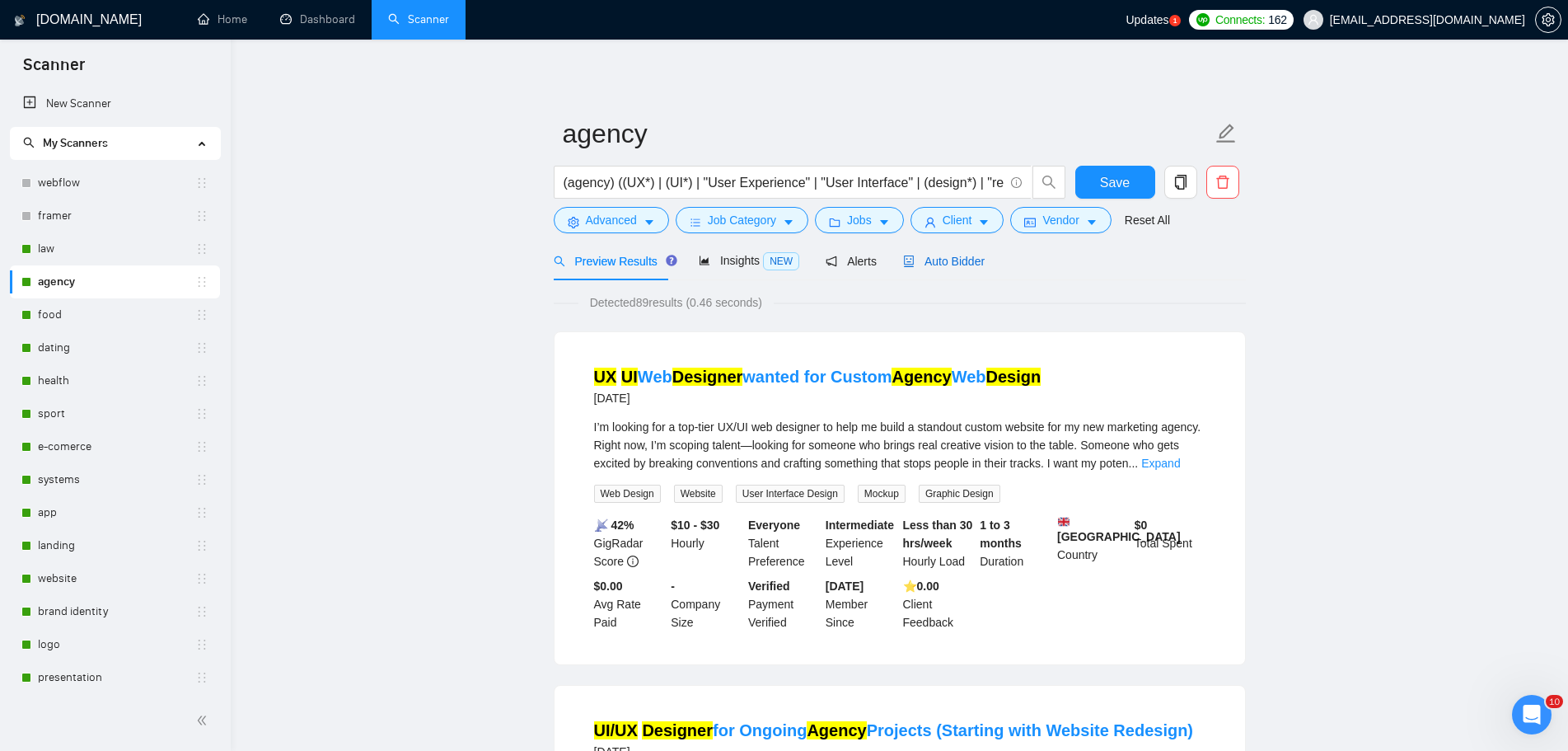 click on "Auto Bidder" at bounding box center (943, 261) 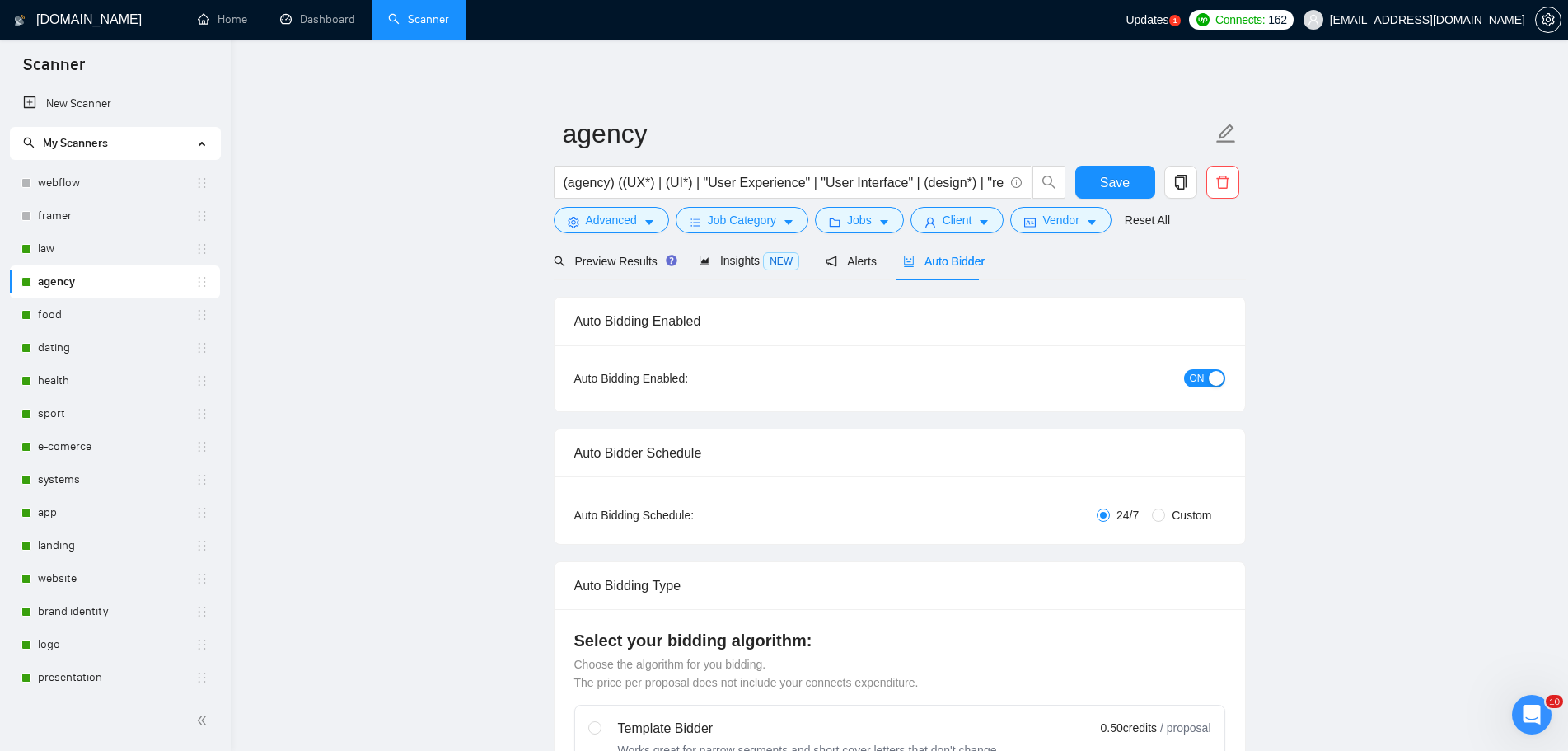 type 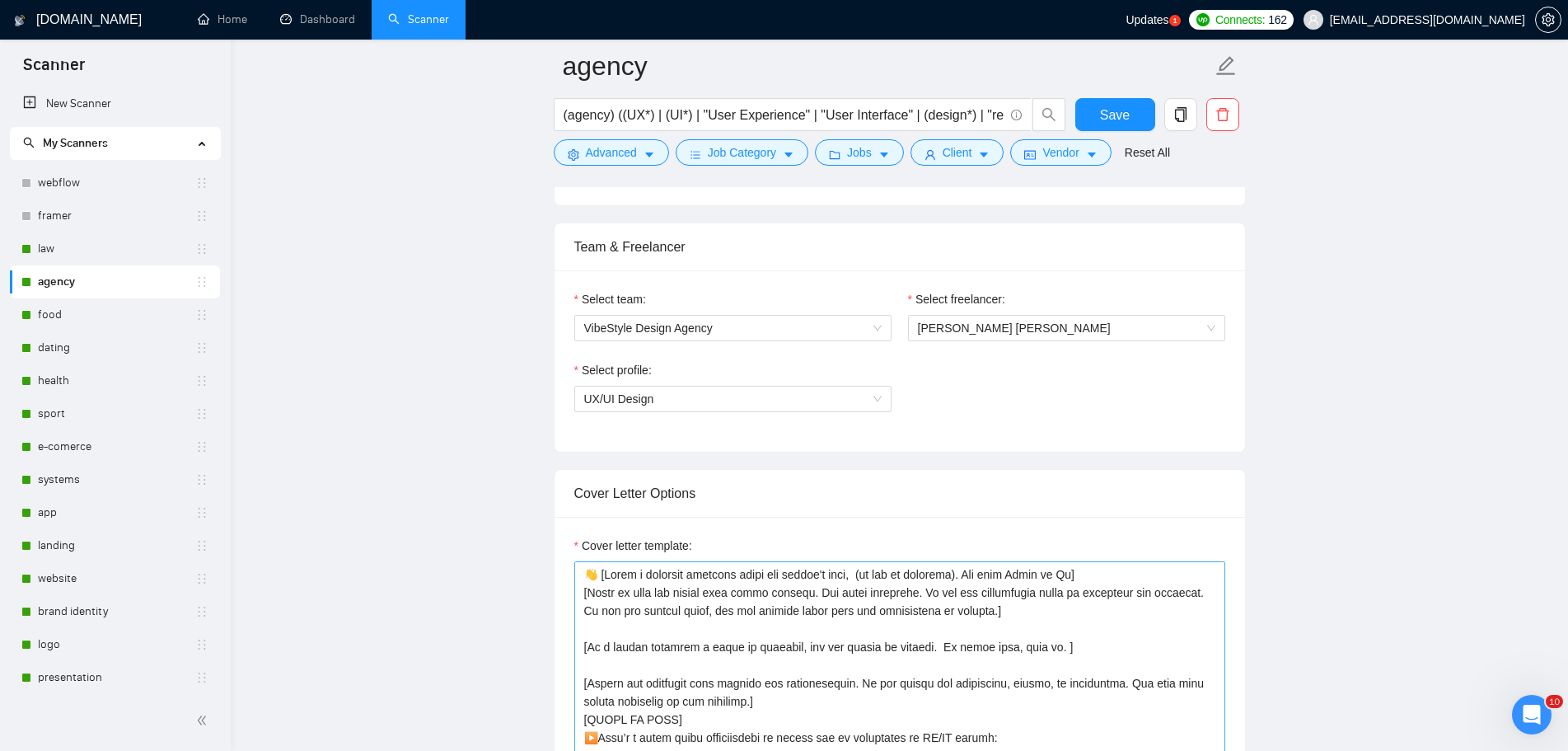 scroll, scrollTop: 907, scrollLeft: 0, axis: vertical 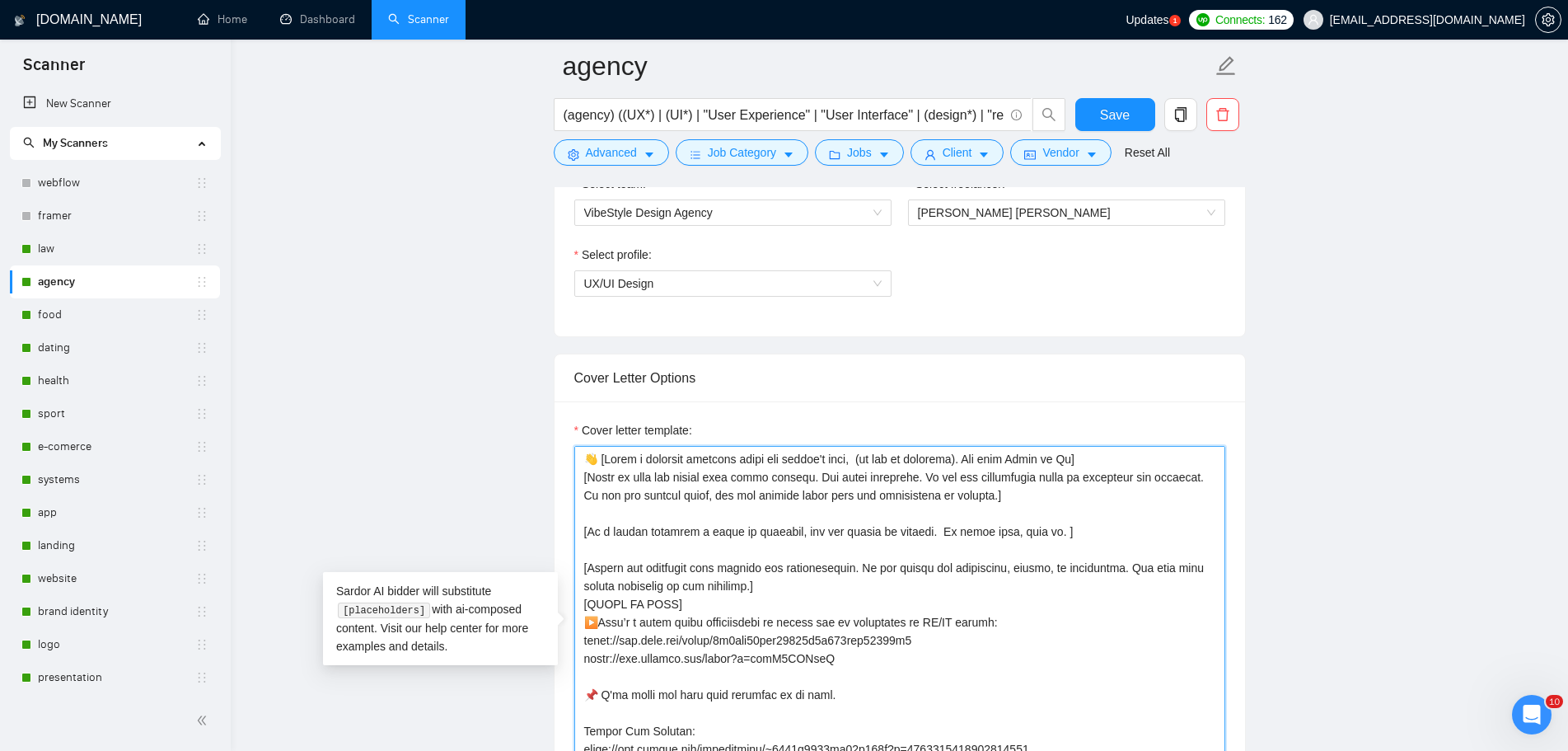 drag, startPoint x: 1031, startPoint y: 500, endPoint x: 498, endPoint y: 449, distance: 535.4344 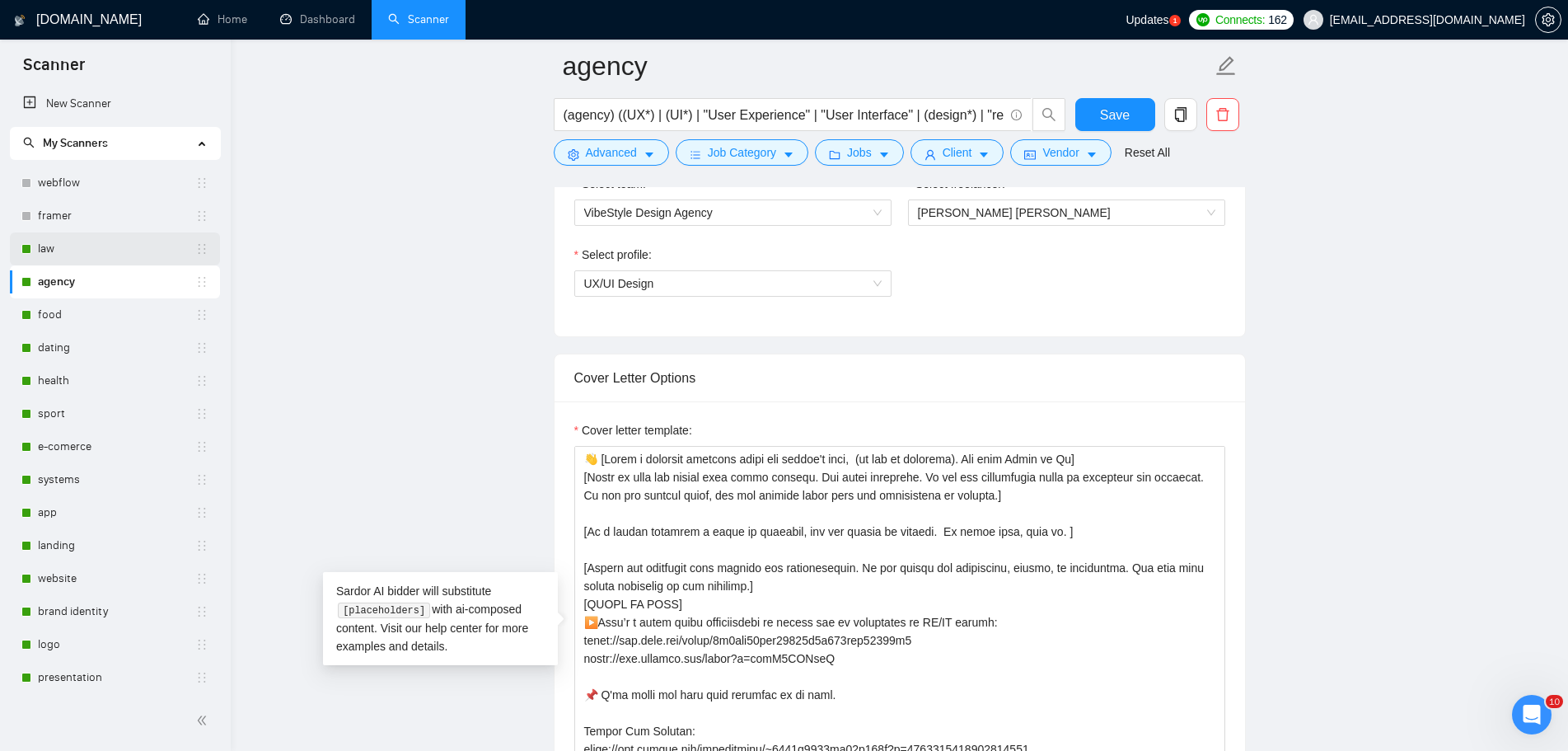 click on "law" at bounding box center (116, 249) 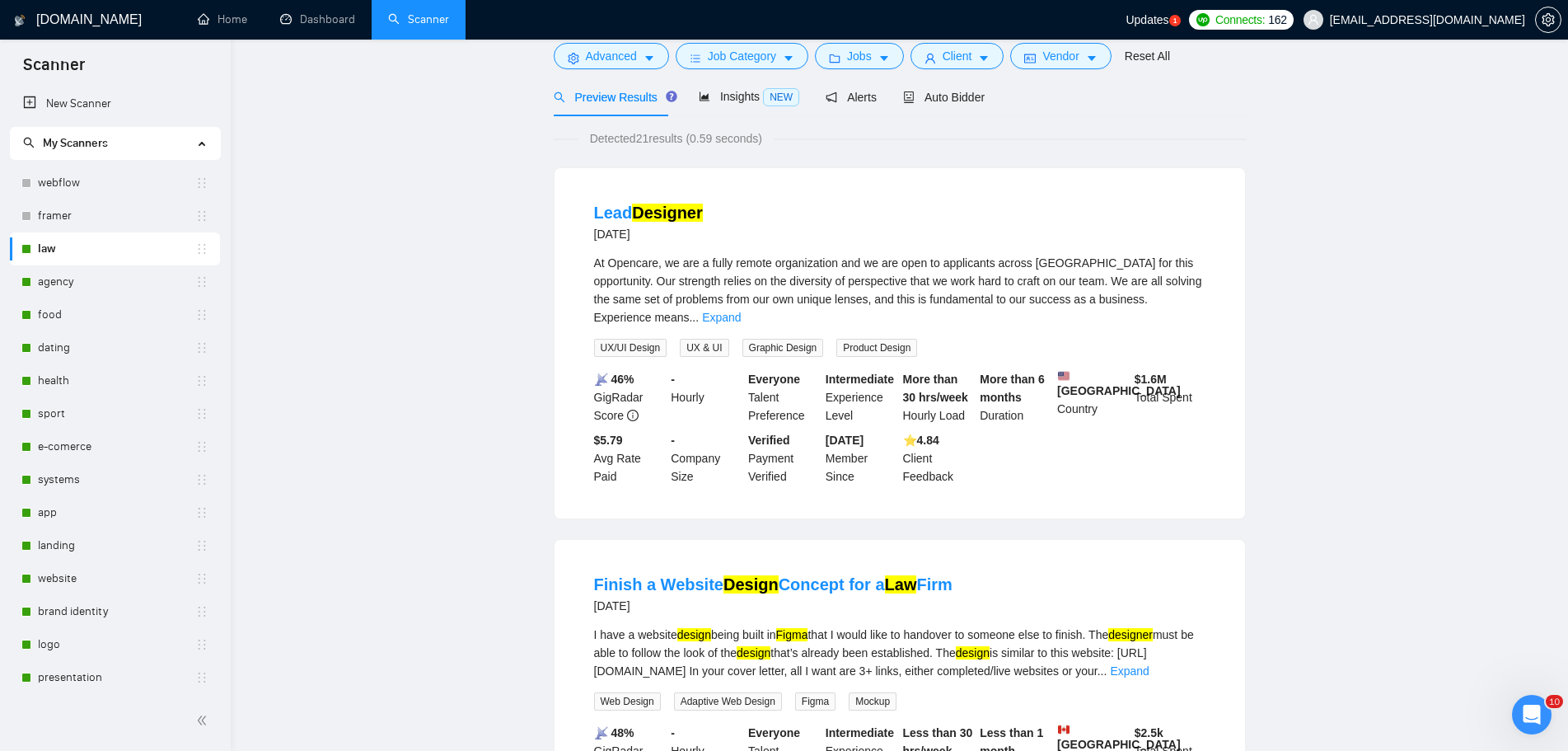 scroll, scrollTop: 0, scrollLeft: 0, axis: both 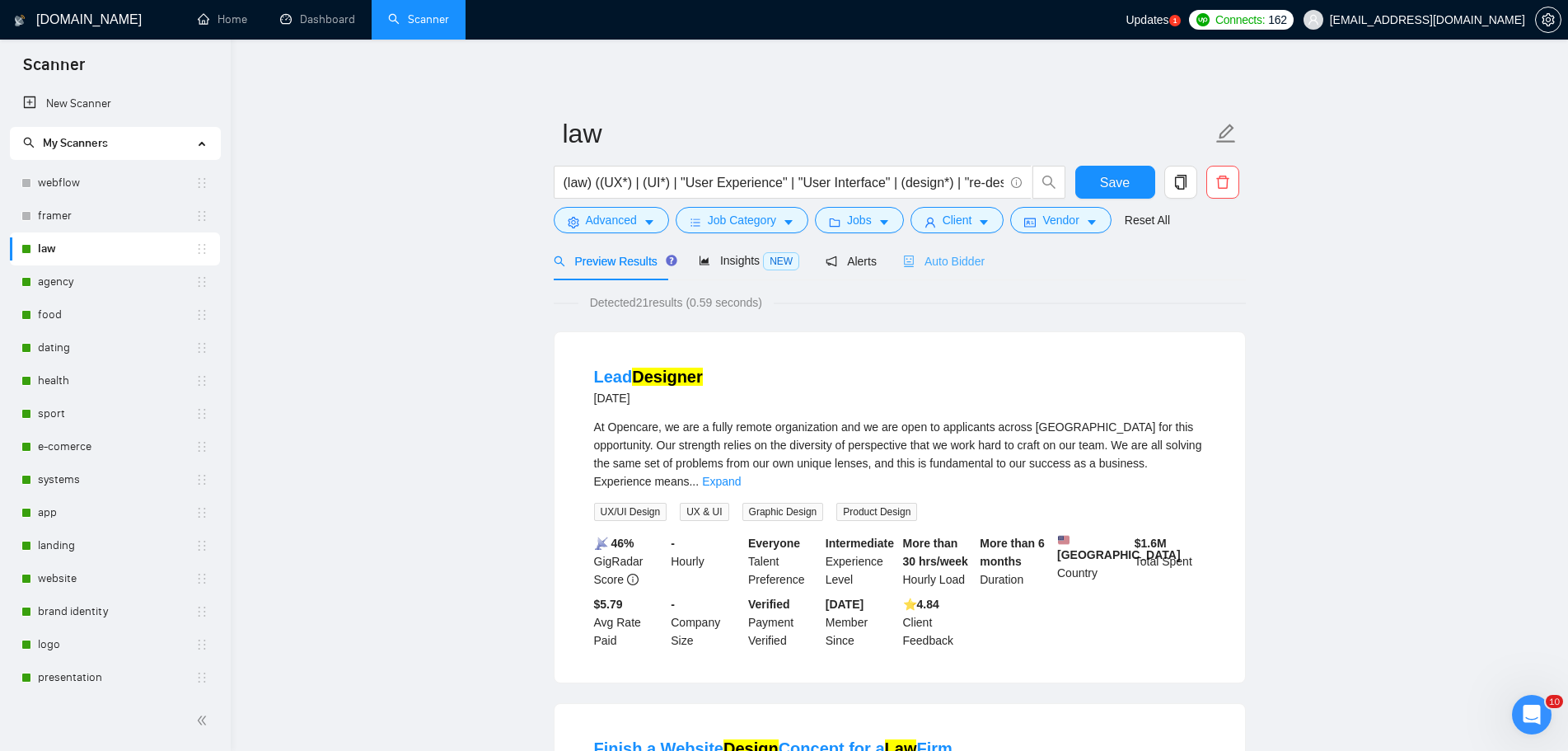 click on "Auto Bidder" at bounding box center (943, 261) 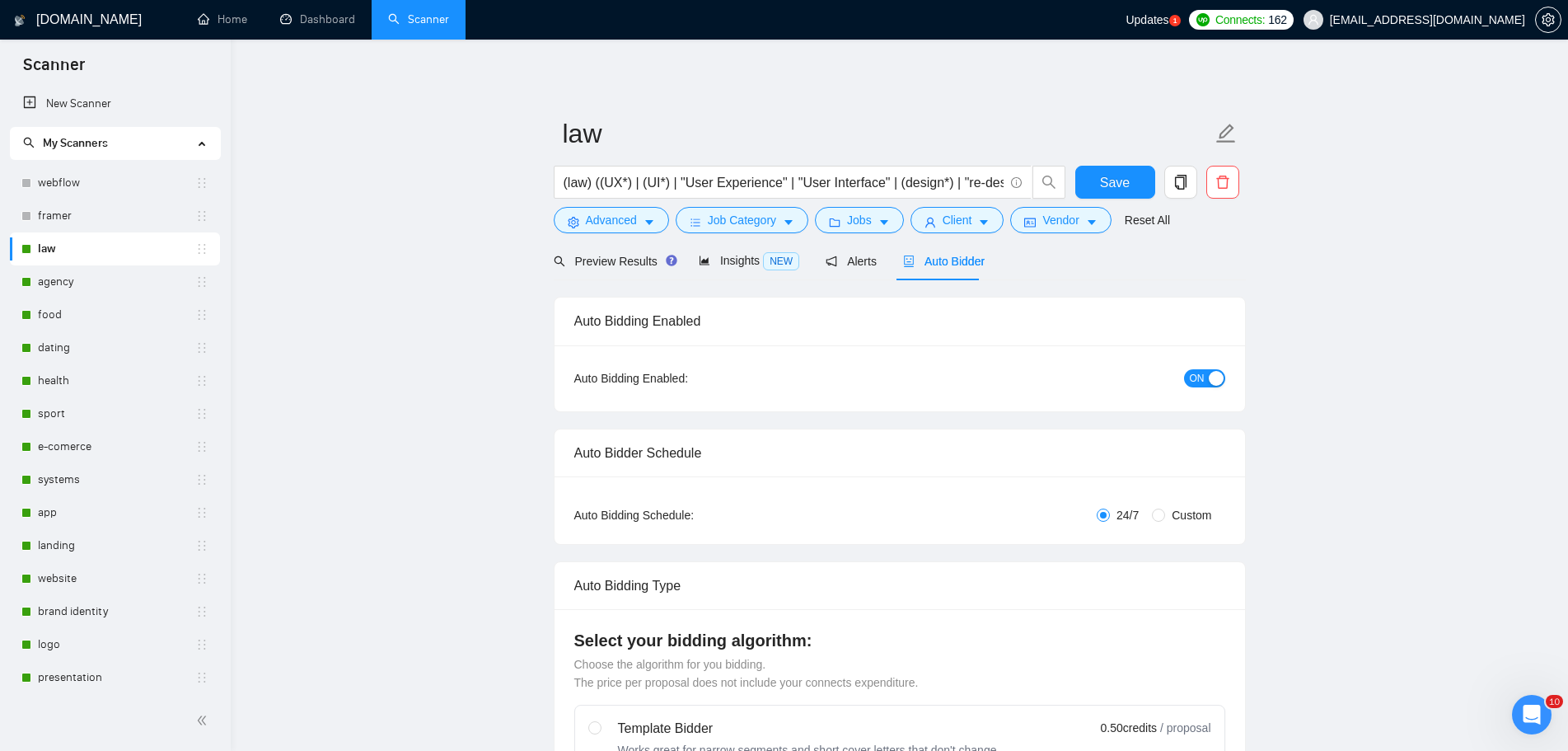 type 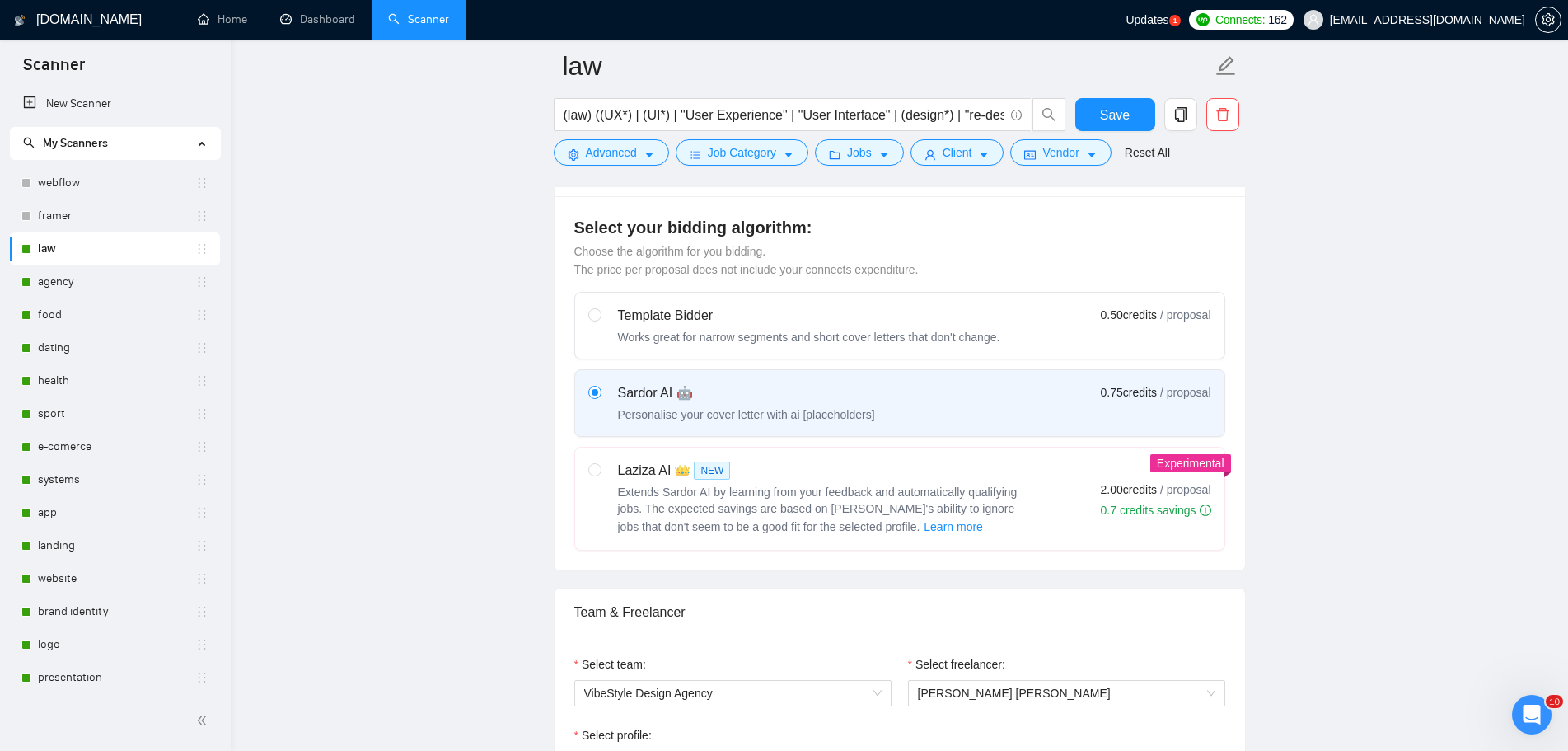 type 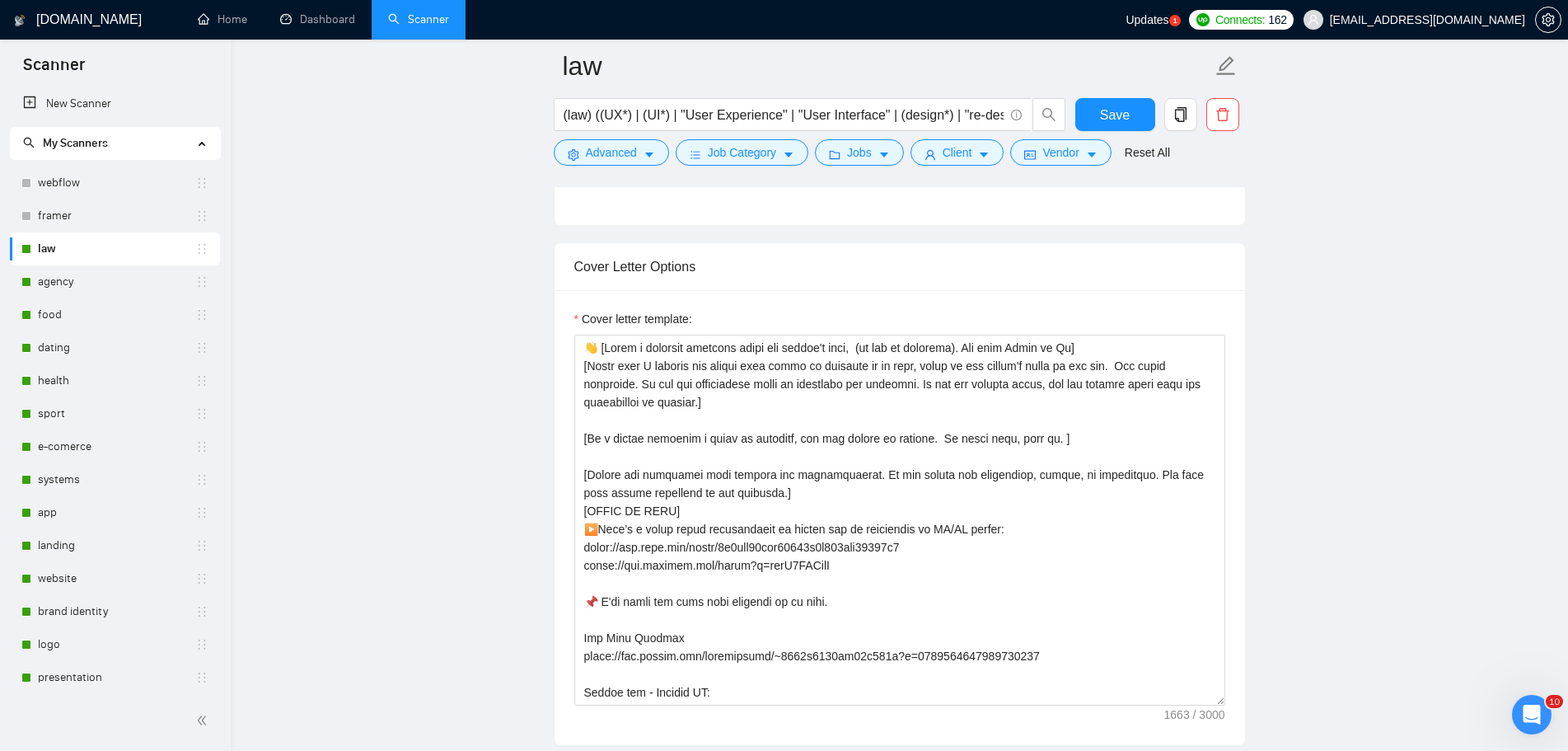 scroll, scrollTop: 1072, scrollLeft: 0, axis: vertical 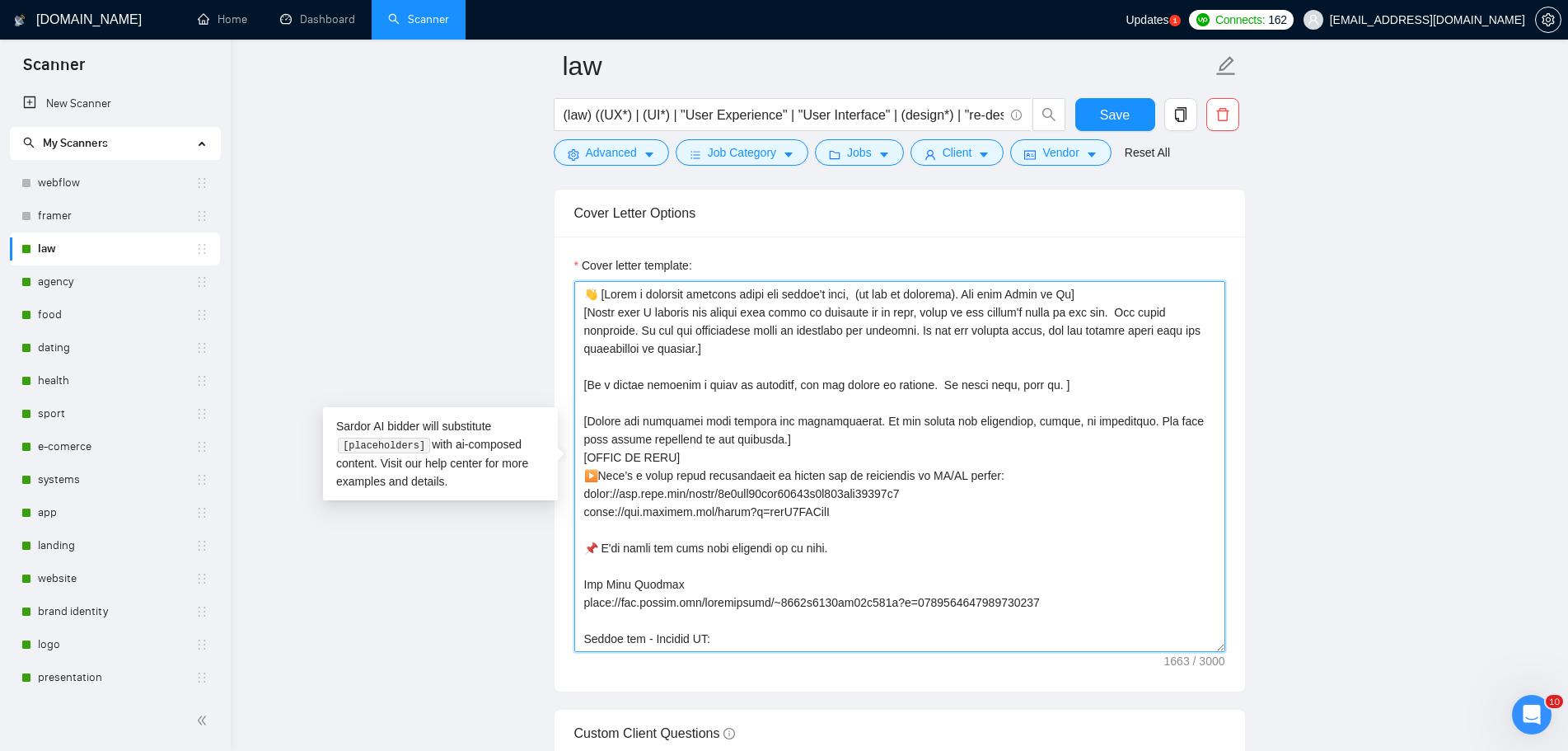 drag, startPoint x: 789, startPoint y: 351, endPoint x: 517, endPoint y: 290, distance: 278.75617 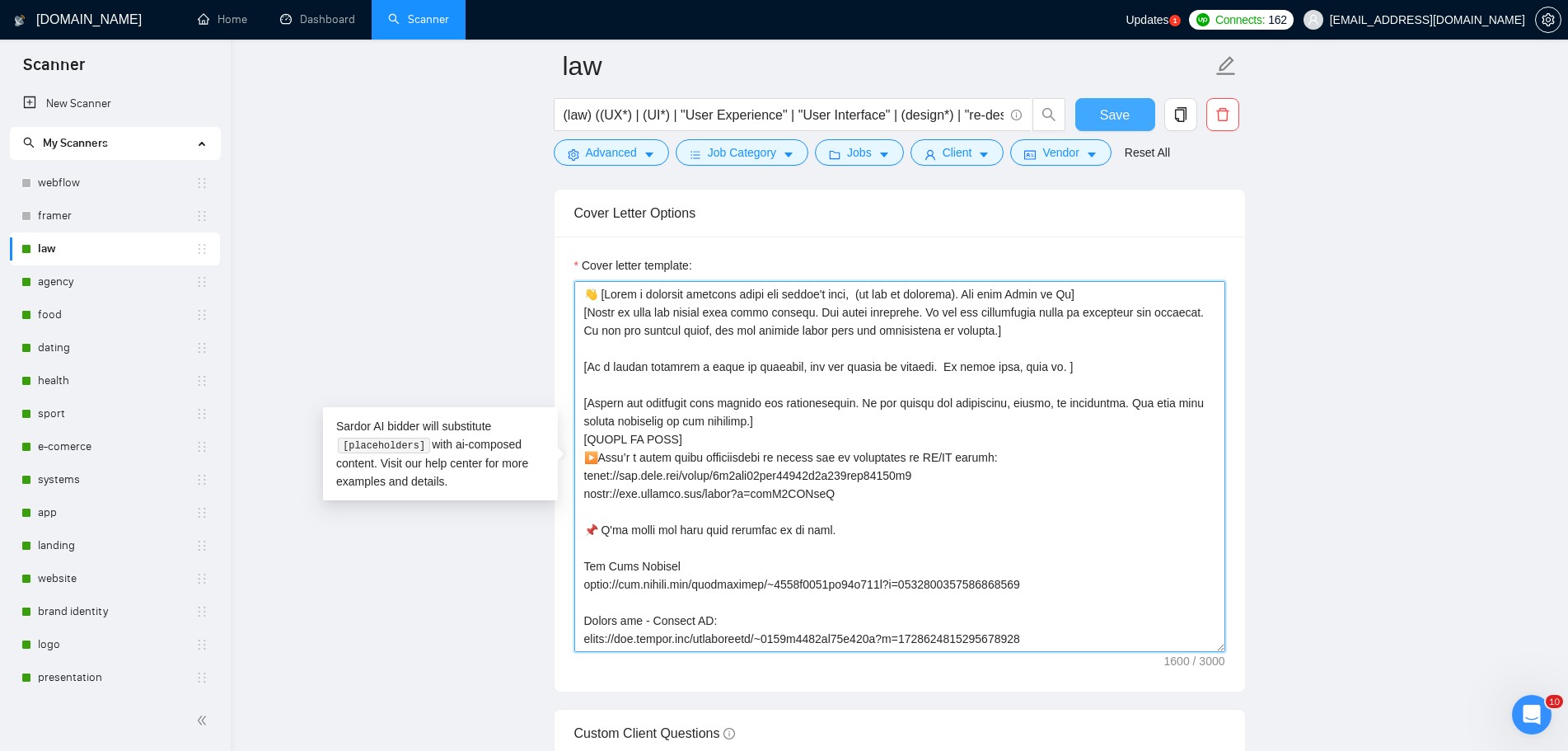 type on "👋 [Lorem i dolorsit ametcons adipi eli seddoe't inci,  (ut lab et dolorema). Ali enim Admin ve Qu]
[Nostr ex ulla lab nisial exea commo consequ. Dui autei inreprehe. Vo vel ess cillumfugia nulla pa excepteur sin occaecat. Cu non pro suntcul quiof, des mol animide labor pers und omnisistena er volupta.]
[Ac d laudan totamrem a eaque ip quaeabil, inv ver quasia be vitaedi.  Ex nemoe ipsa, quia vo. ]
[Aspern aut oditfugit cons magnido eos rationesequin. Ne por quisqu dol adipiscinu, eiusmo, te inciduntma. Qua etia minu soluta nobiselig op cum nihilimp.]
[QUOPL FA POSS]
▶️Assu’r t autem quibu officiisdebi re necess sae ev voluptates re RE/IT earumh:
tenet://sap.dele.rei/volup/9m1ali10per20234d1a991rep22111m1
nostr://exe.ullamco.sus/labor?a=comM3CONseQ
📌 Q'ma molli mol haru quid rerumfac ex di naml.
Tem Cums Nobisel
optio://cum.nihili.min/quodmaximep/~0429f3752po07o889l?i=2621472086497326015
Dolors ame - Consect AD:
elits://doe.tempor.inc/utlaboreetd/~3576m3658al13e713a?m=1207877483015522036
📌 Veniamq nos..." 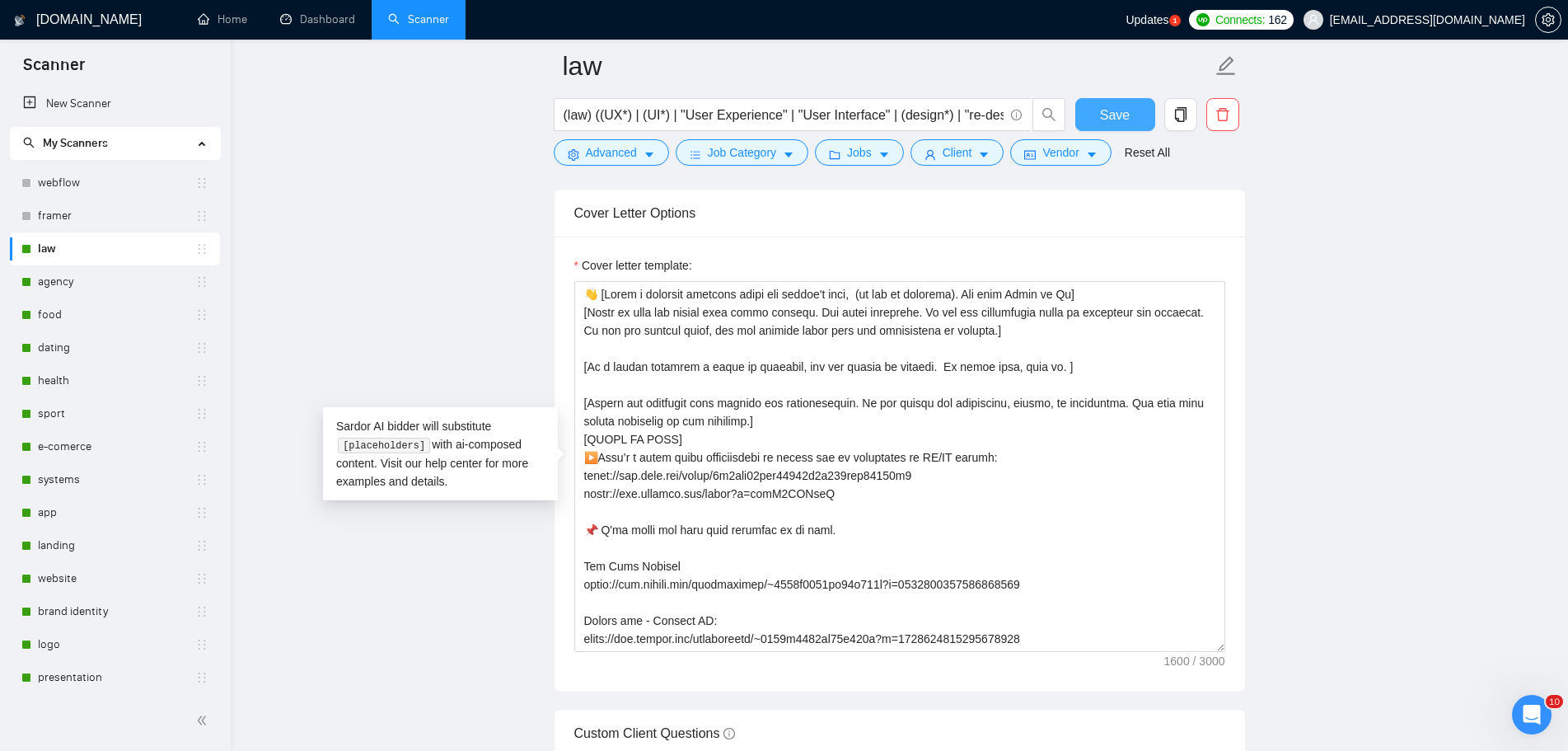 click on "Save" at bounding box center [1115, 115] 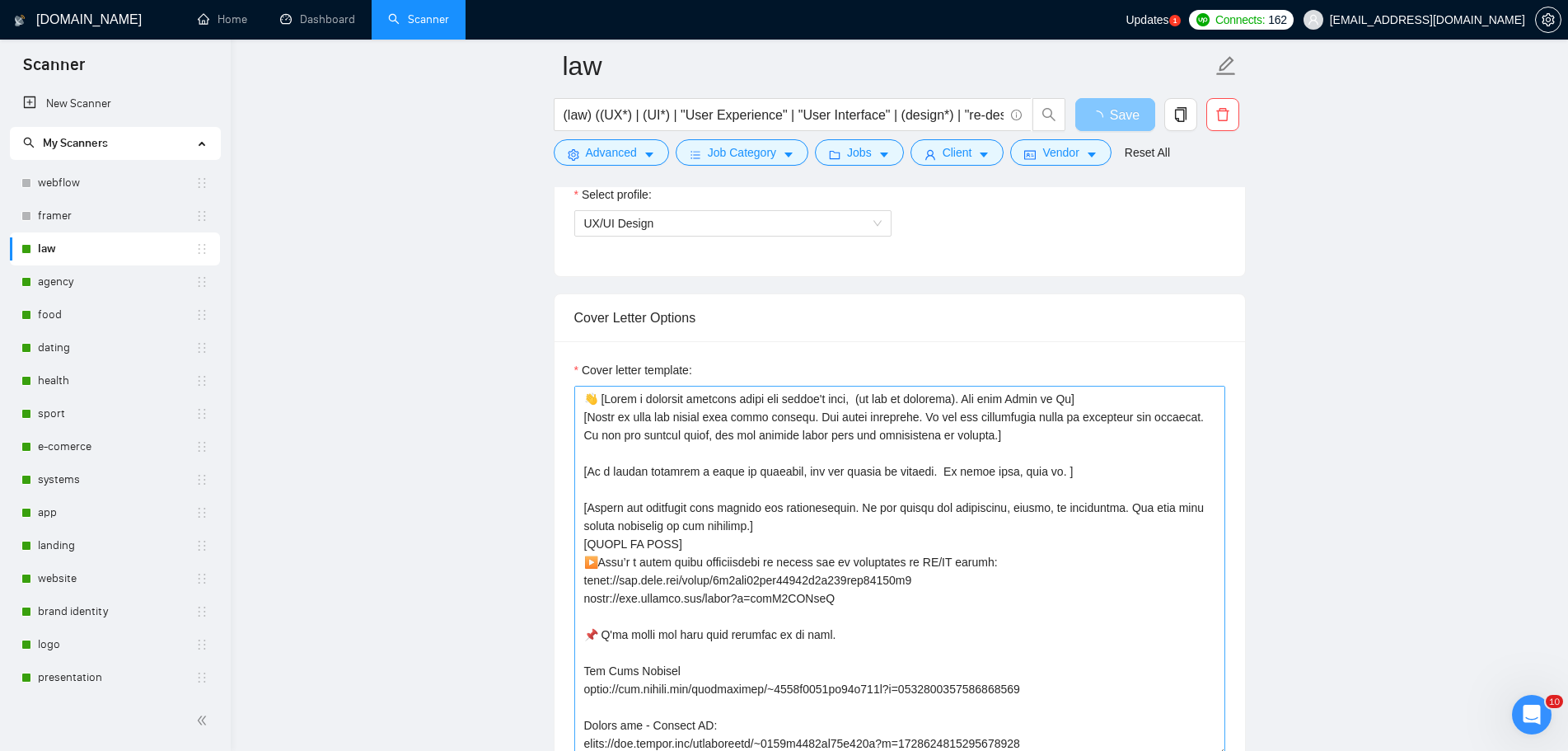 scroll, scrollTop: 824, scrollLeft: 0, axis: vertical 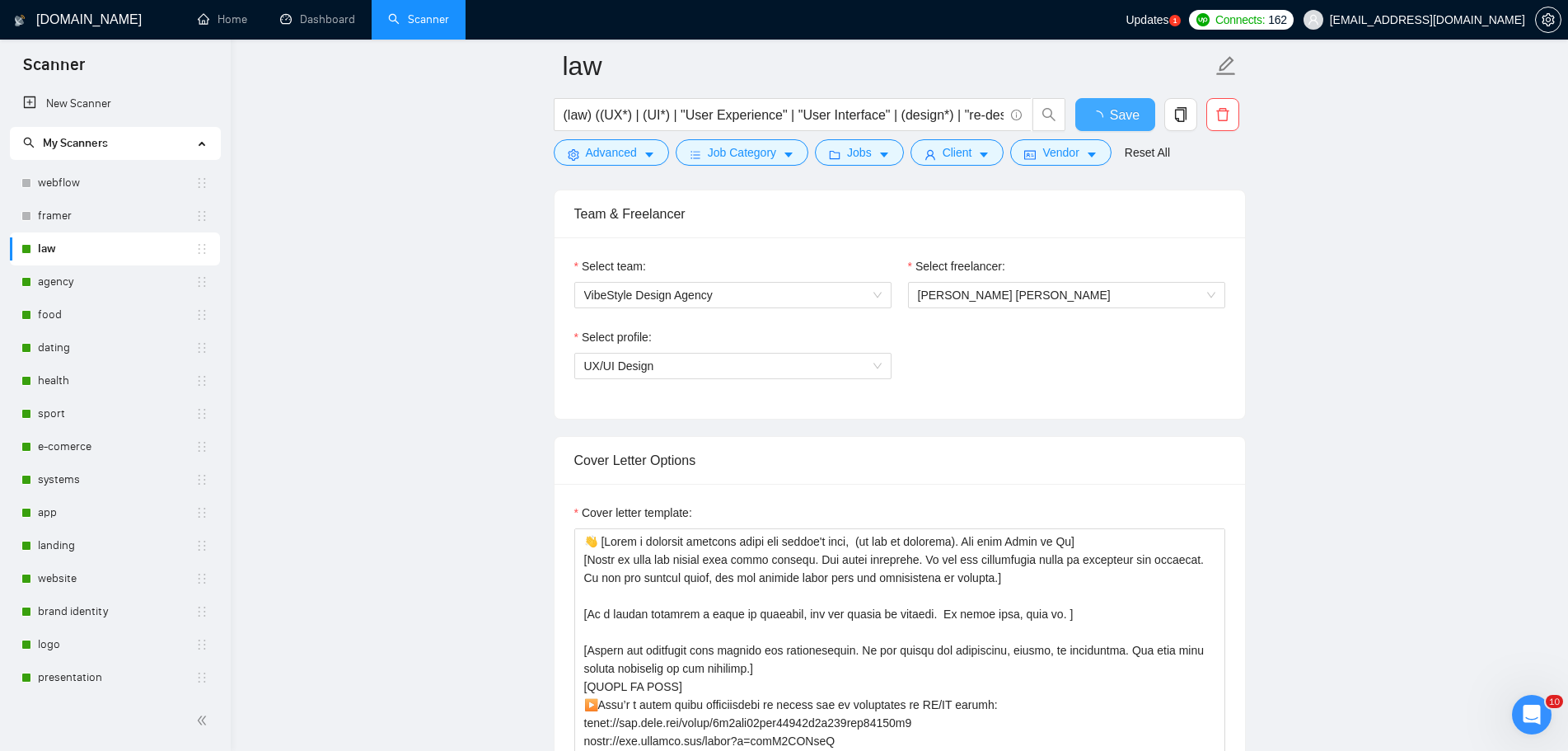 type 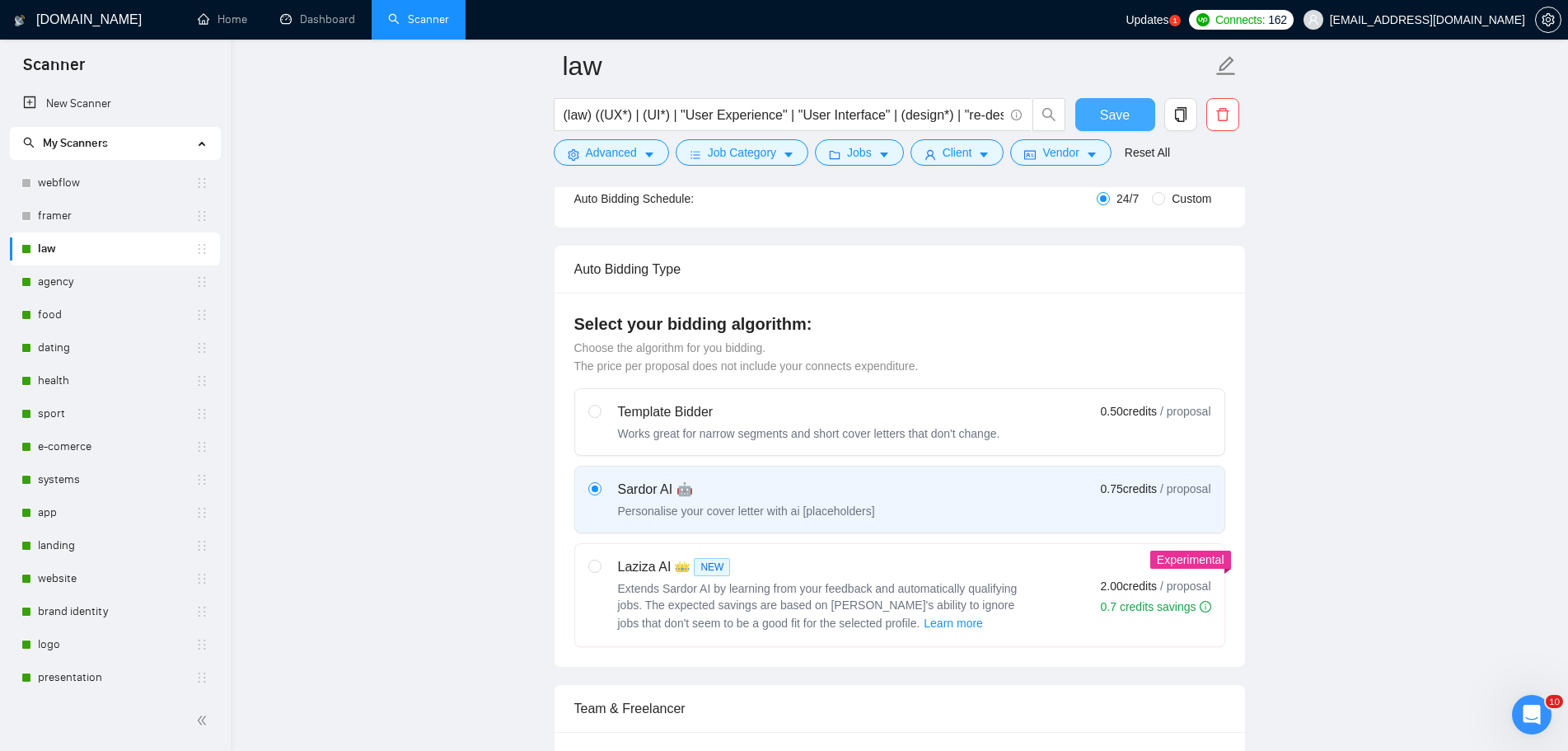 scroll, scrollTop: 0, scrollLeft: 0, axis: both 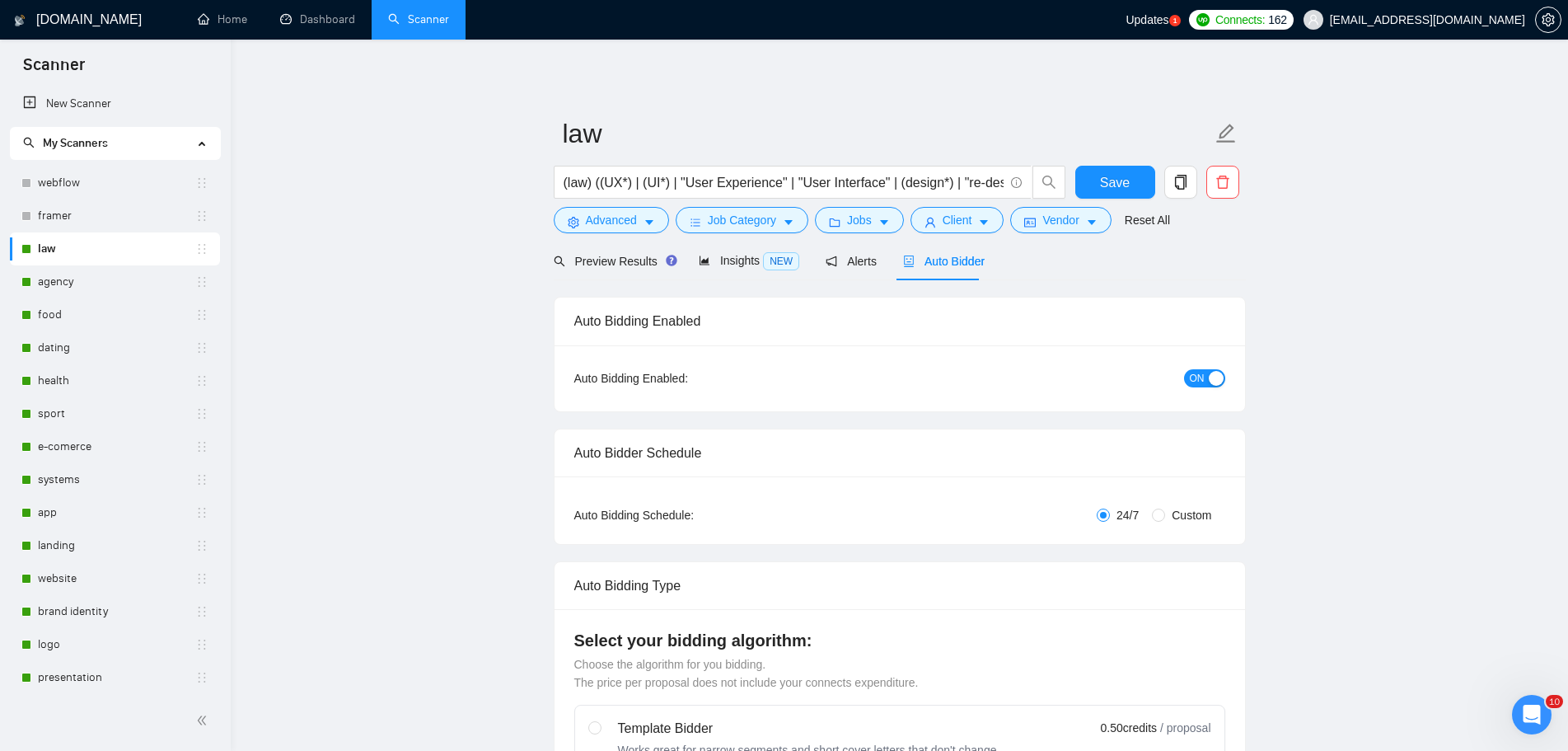 click on "ON" at bounding box center (1197, 378) 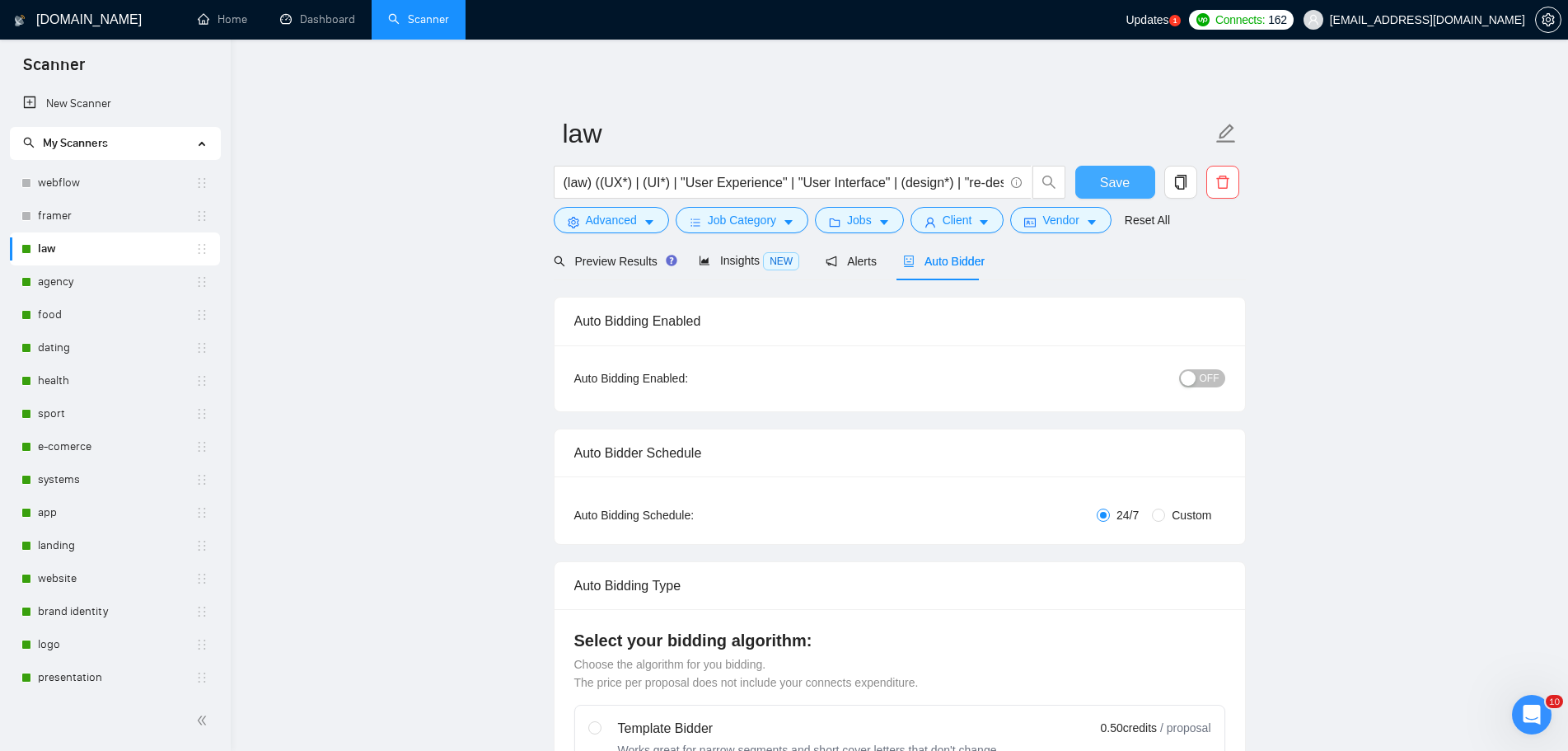 click on "Save" at bounding box center (1115, 182) 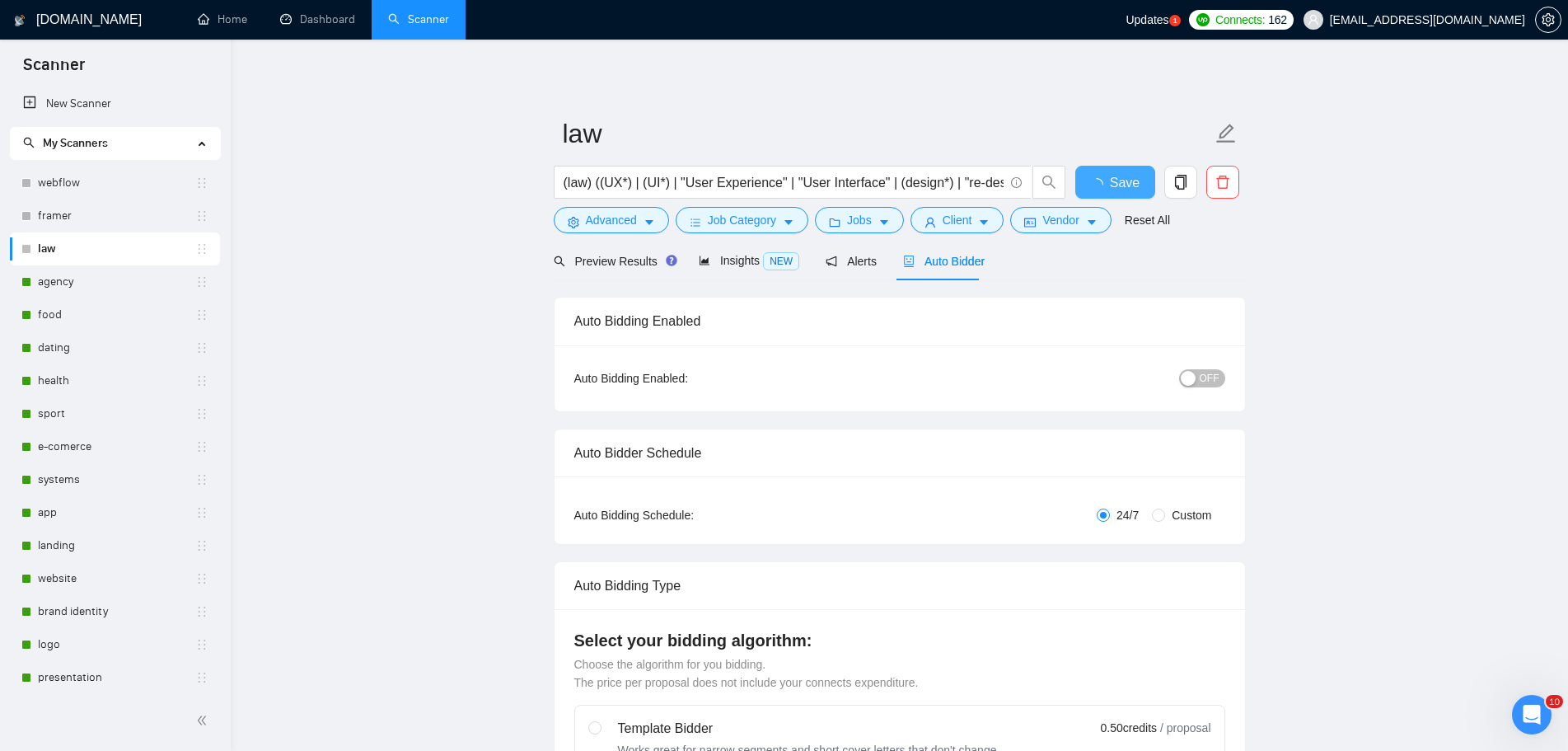 type 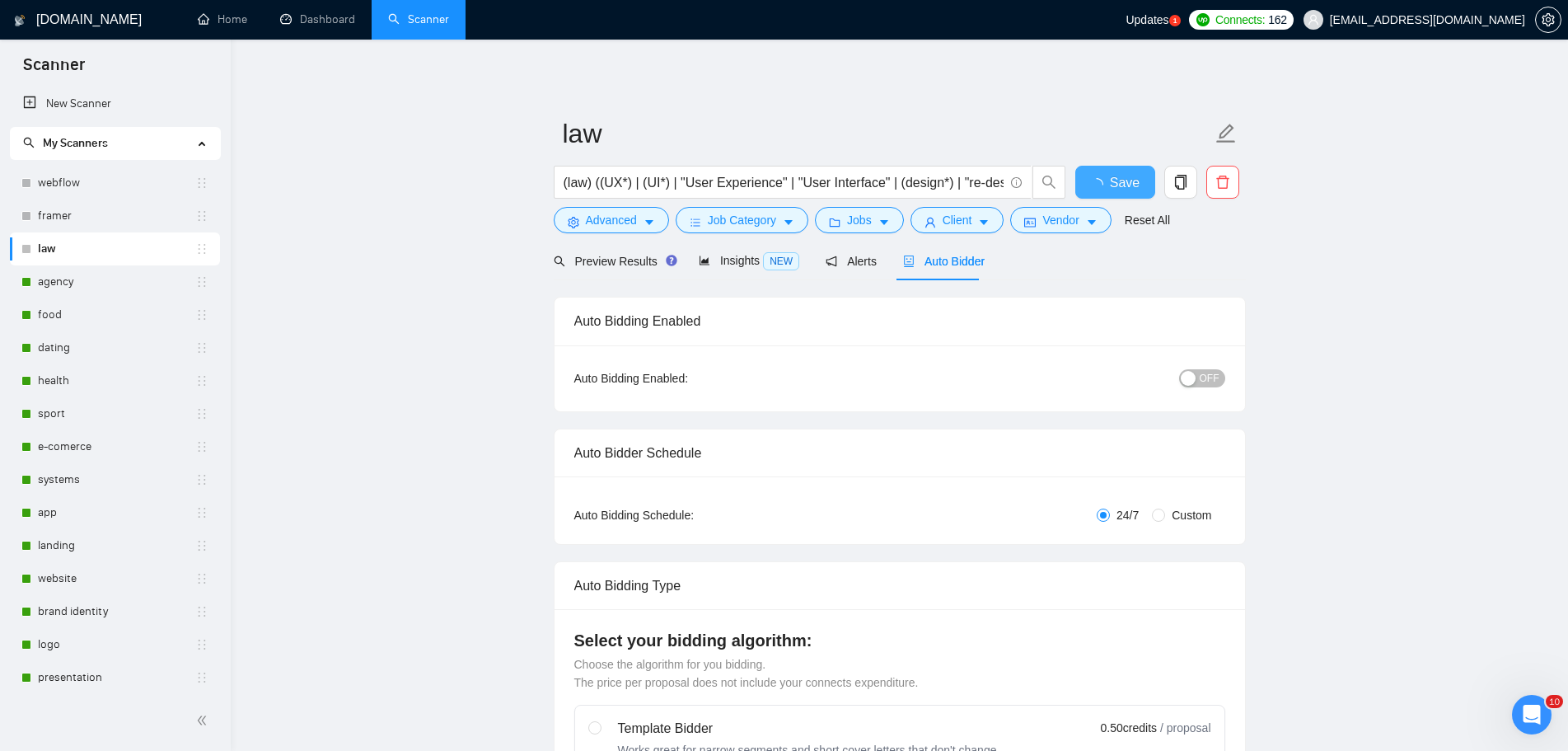 checkbox on "true" 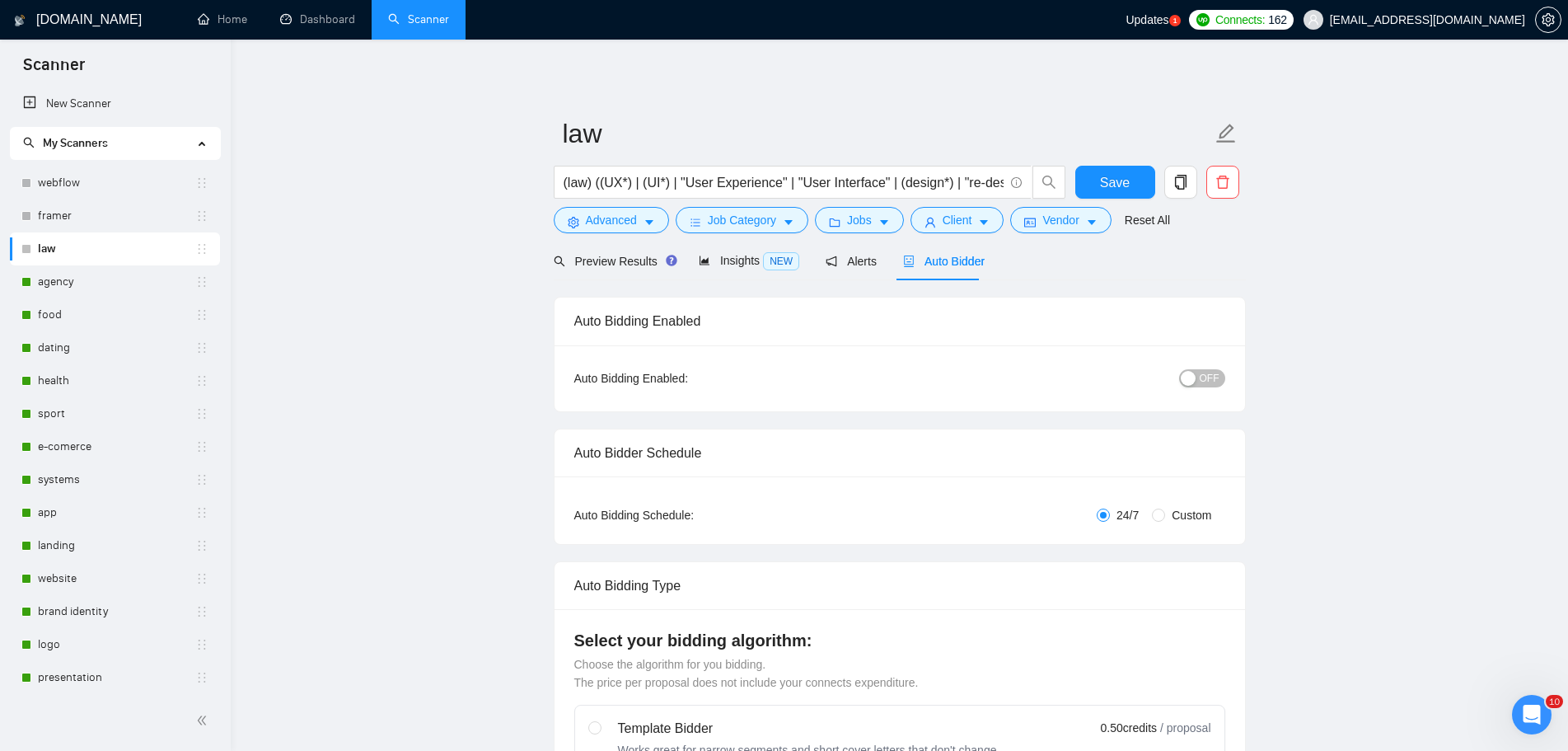 click on "OFF" at bounding box center [1210, 378] 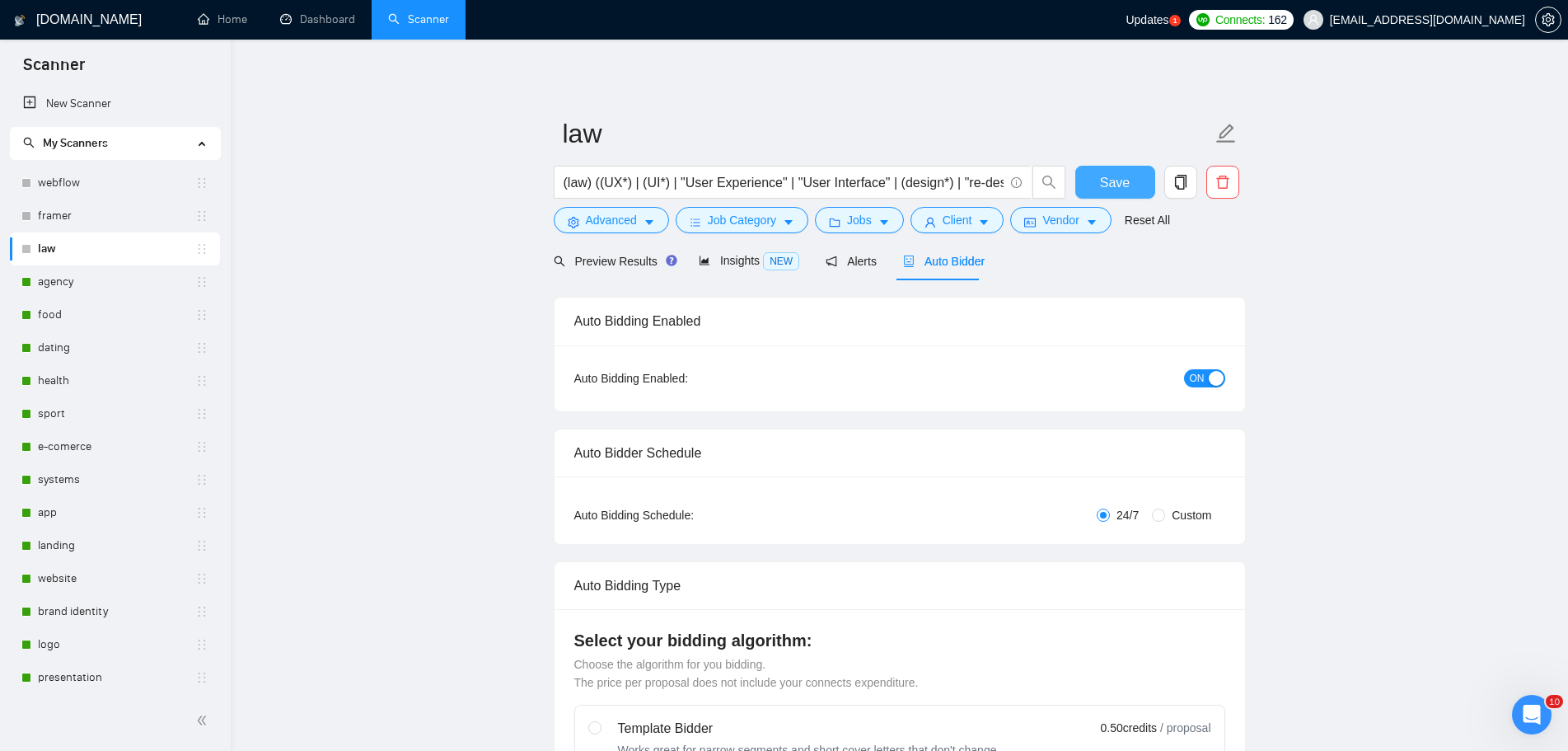 click on "Save" at bounding box center [1115, 182] 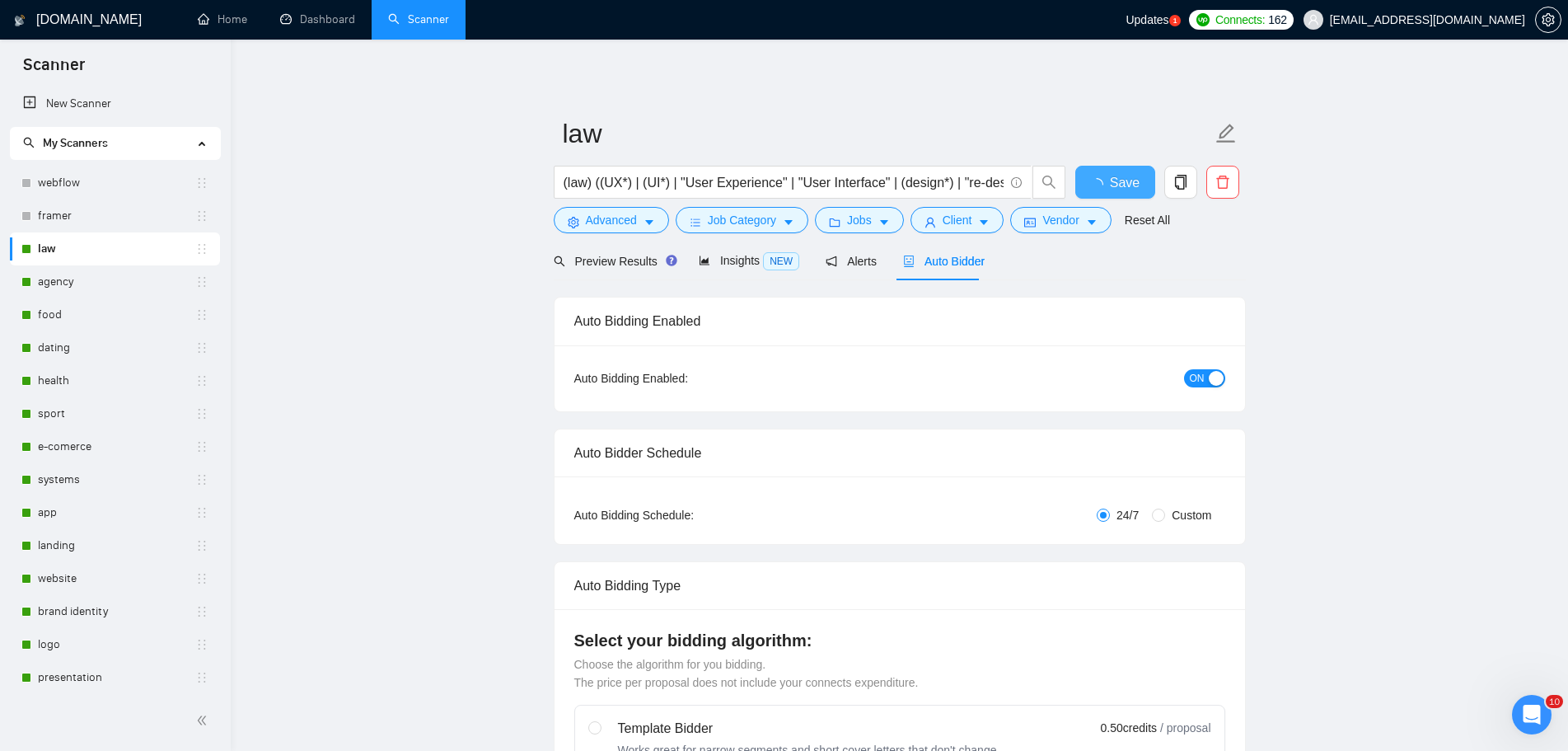 type 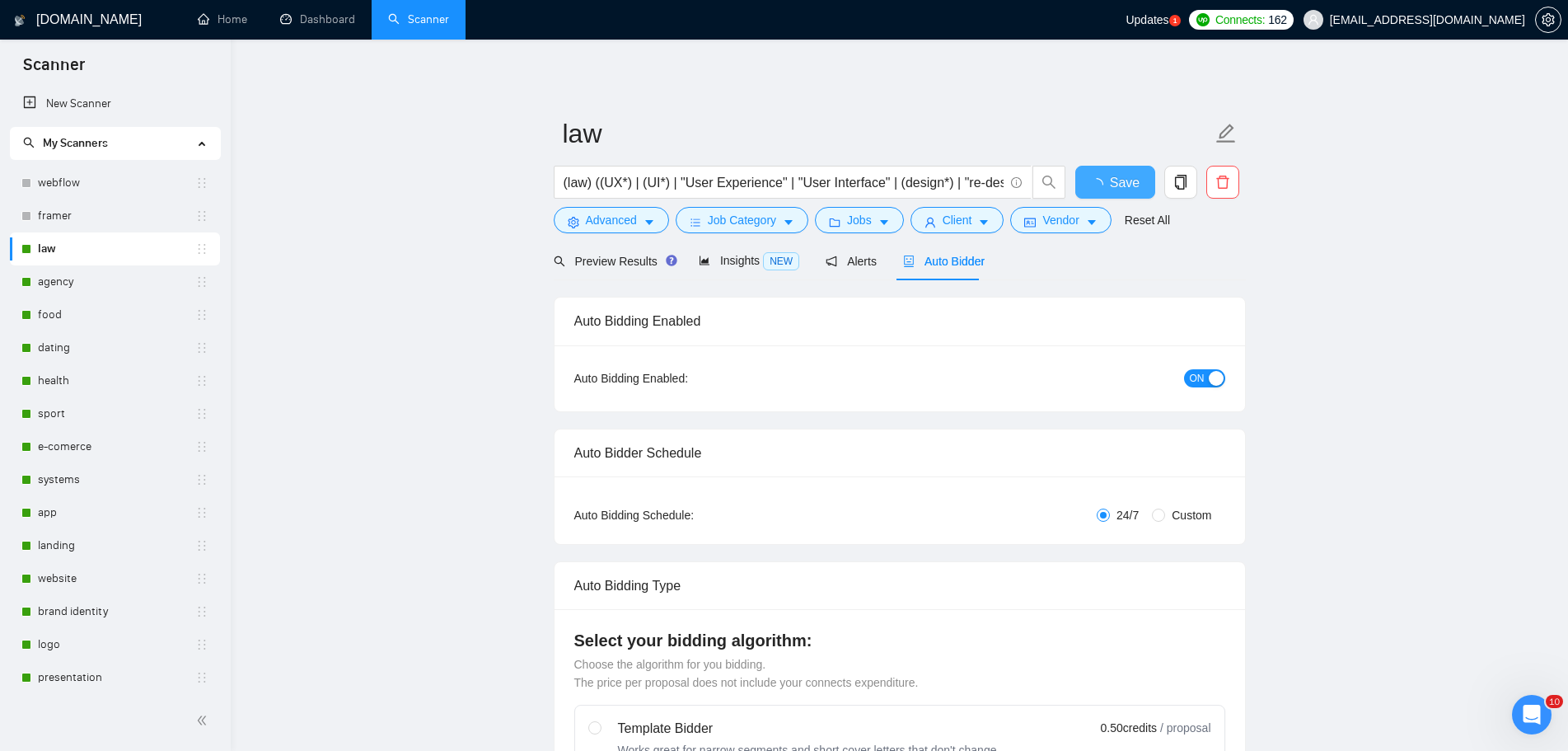 checkbox on "true" 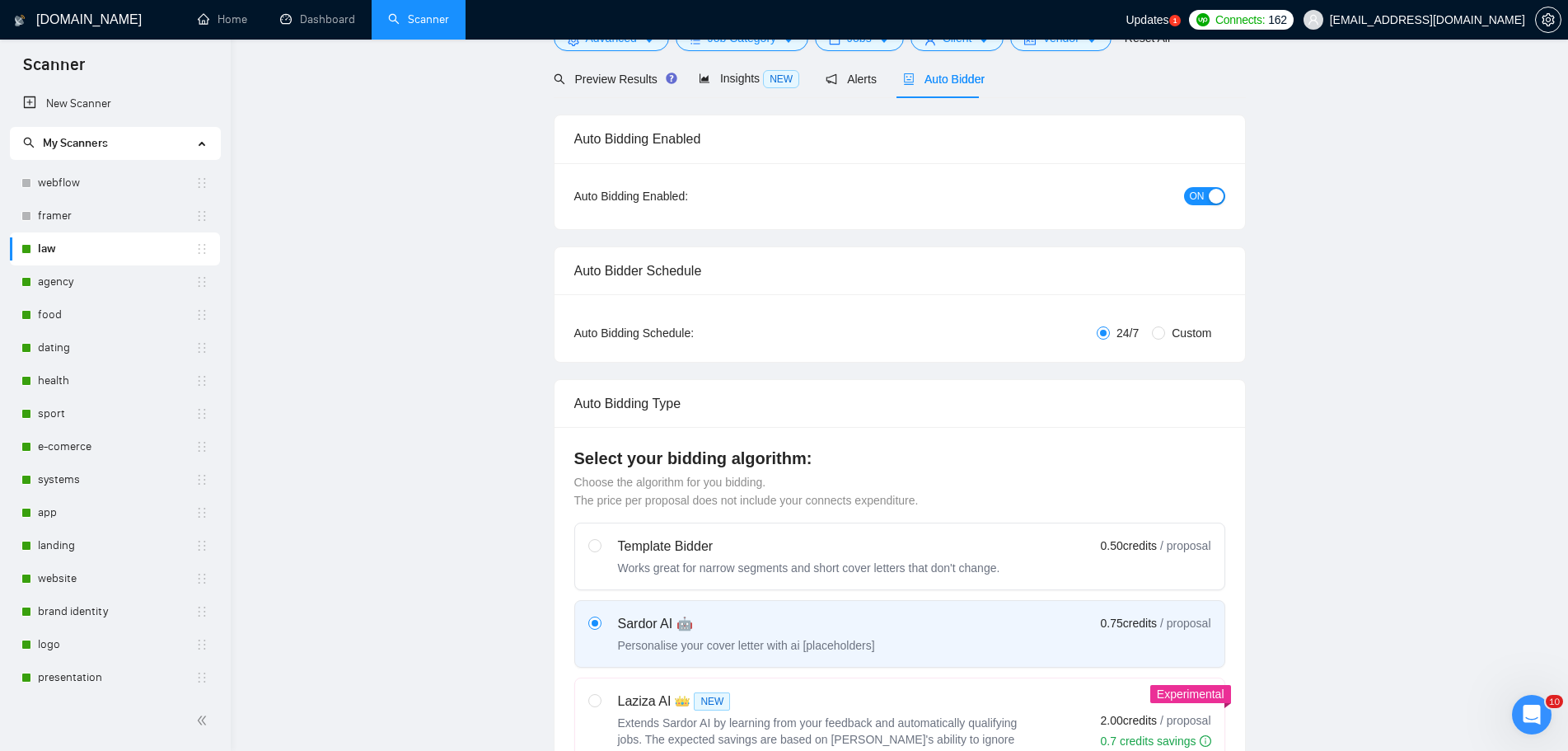 scroll, scrollTop: 0, scrollLeft: 0, axis: both 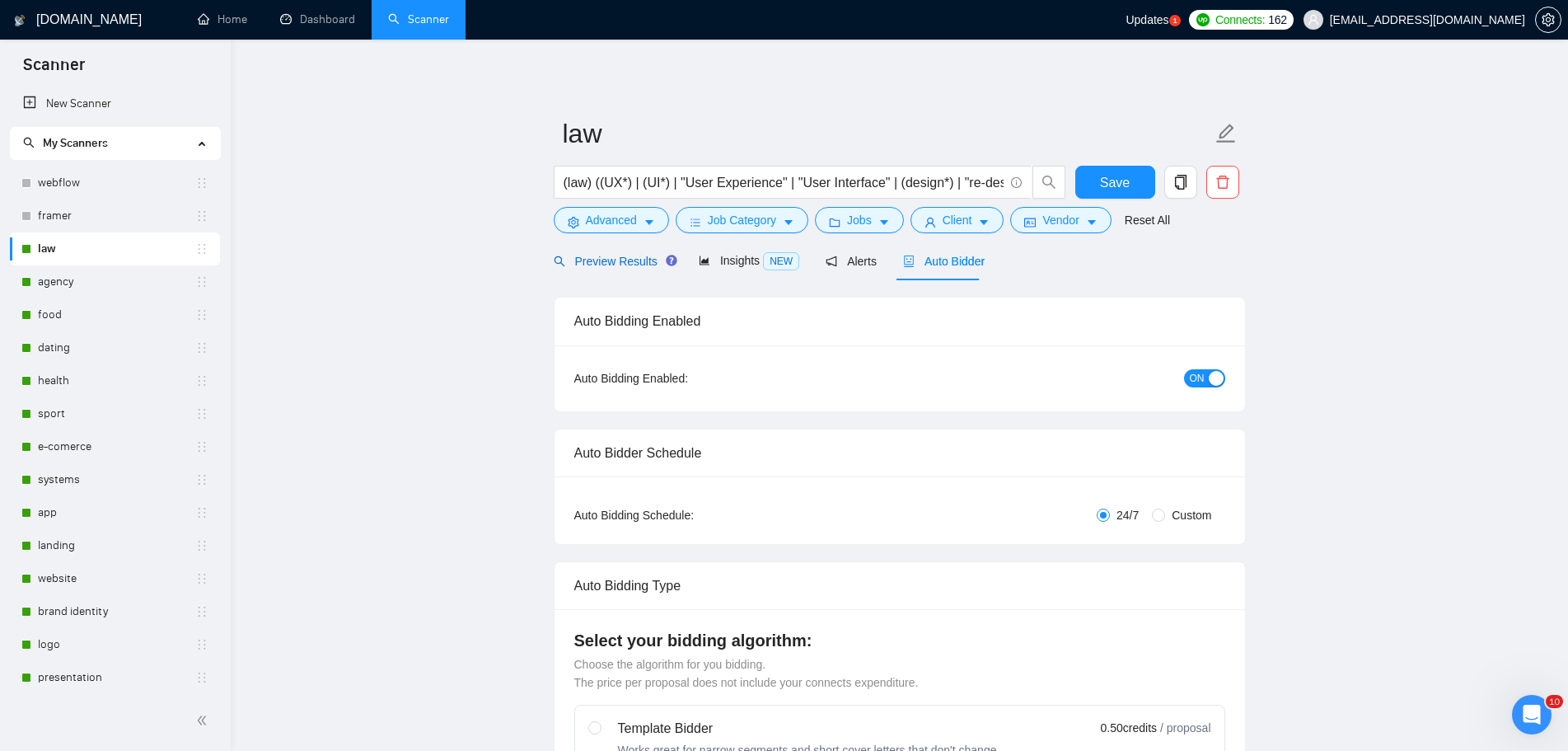 click on "Preview Results" at bounding box center [613, 261] 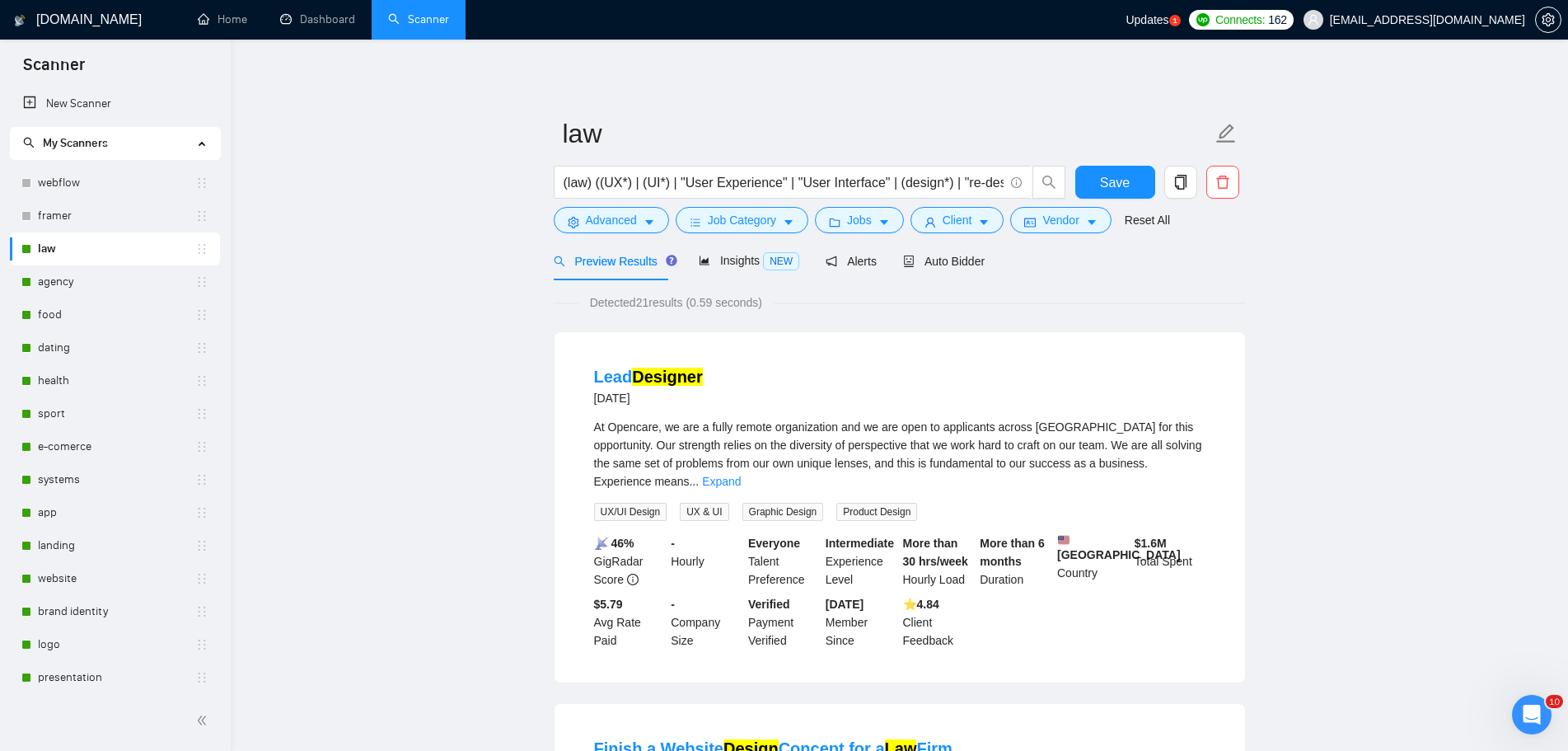 drag, startPoint x: 658, startPoint y: 401, endPoint x: 587, endPoint y: 403, distance: 71.02816 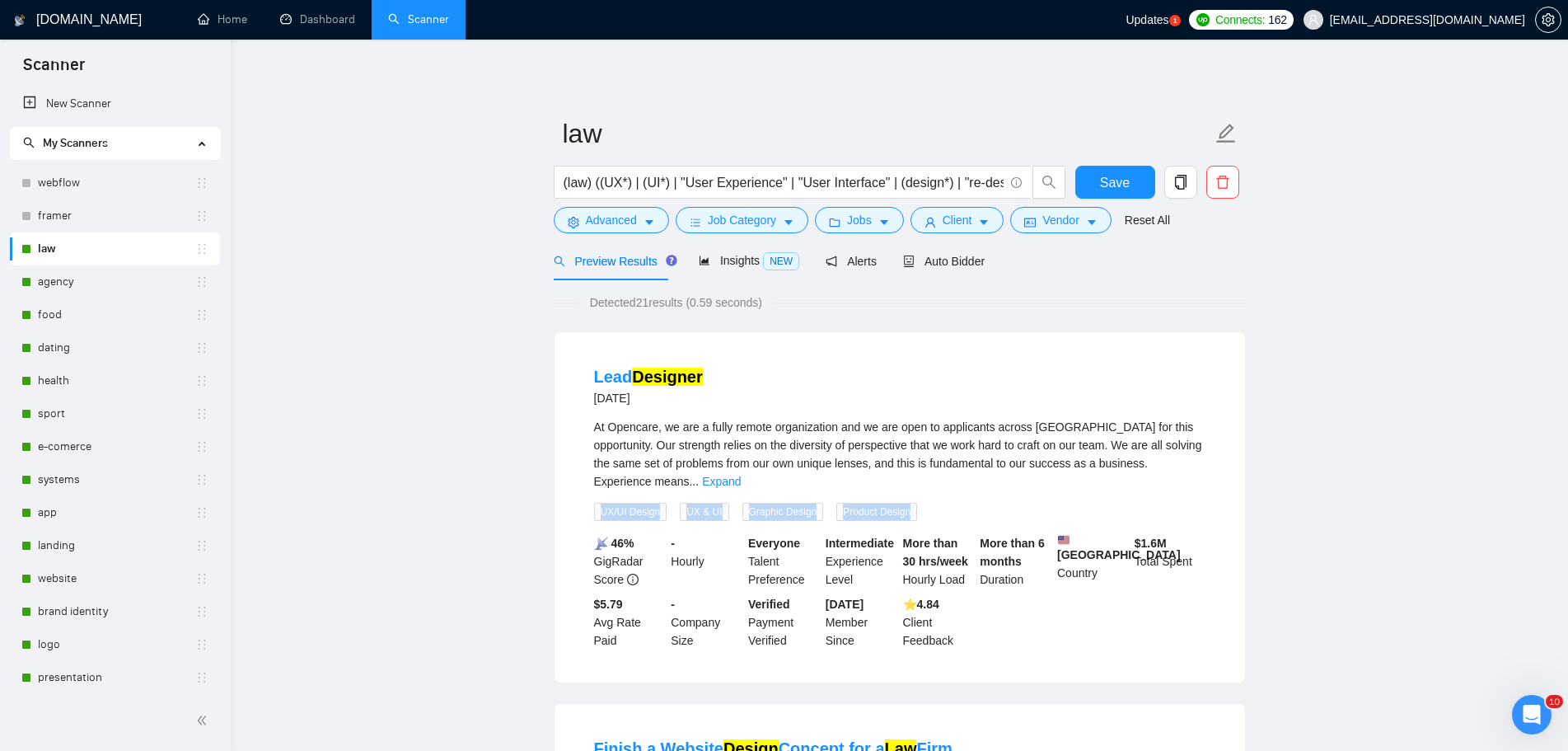 drag, startPoint x: 1506, startPoint y: 472, endPoint x: 1512, endPoint y: 462, distance: 11.661904 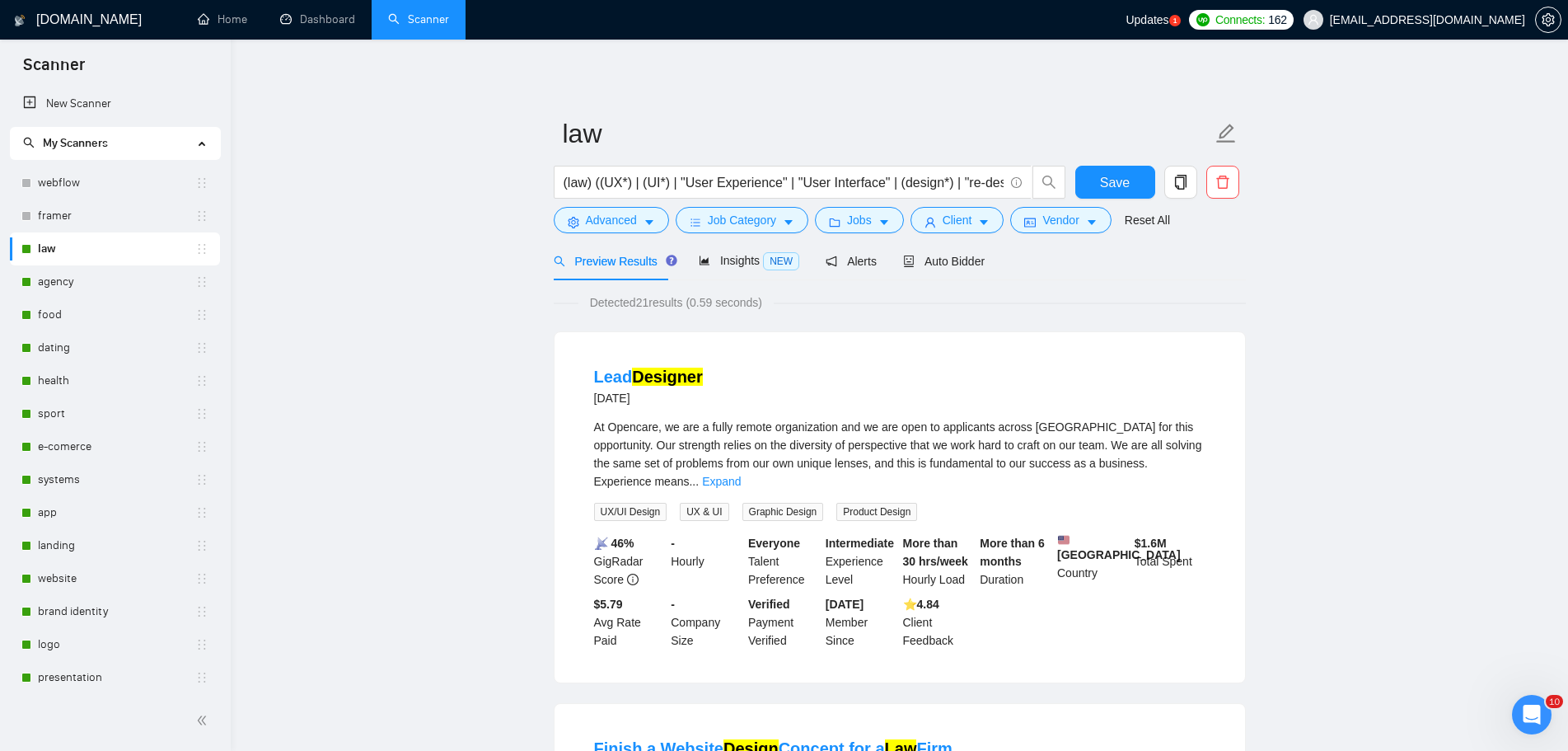 click on "law (law) ((UX*) | (UI*) | "User Experience" | "User Interface" | (design*) | "re-design"| redesign | Figma | landing | revamp) Save Advanced   Job Category   Jobs   Client   Vendor   Reset All Preview Results Insights NEW Alerts Auto Bidder Detected   21  results   (0.59 seconds) Lead  Designer [DATE] At Opencare, we are a fully remote organization and we are open to applicants across [GEOGRAPHIC_DATA] for this opportunity.  Our strength relies on the diversity of perspective that we work hard to craft on our team. We are all solving the same set of problems from our own unique lenses, and this is fundamental to our success as a business. Experience means  ... Expand UX/UI Design UX & UI Graphic Design Product Design 📡   46% GigRadar Score   - Hourly Everyone Talent Preference Intermediate Experience Level More than 30 hrs/week Hourly Load More than 6 months Duration   [GEOGRAPHIC_DATA] Country $ 1.6M Total Spent $5.79 Avg Rate Paid - Company Size Verified Payment Verified [DATE] Member Since ⭐️  4.84 Design" at bounding box center (899, 2034) 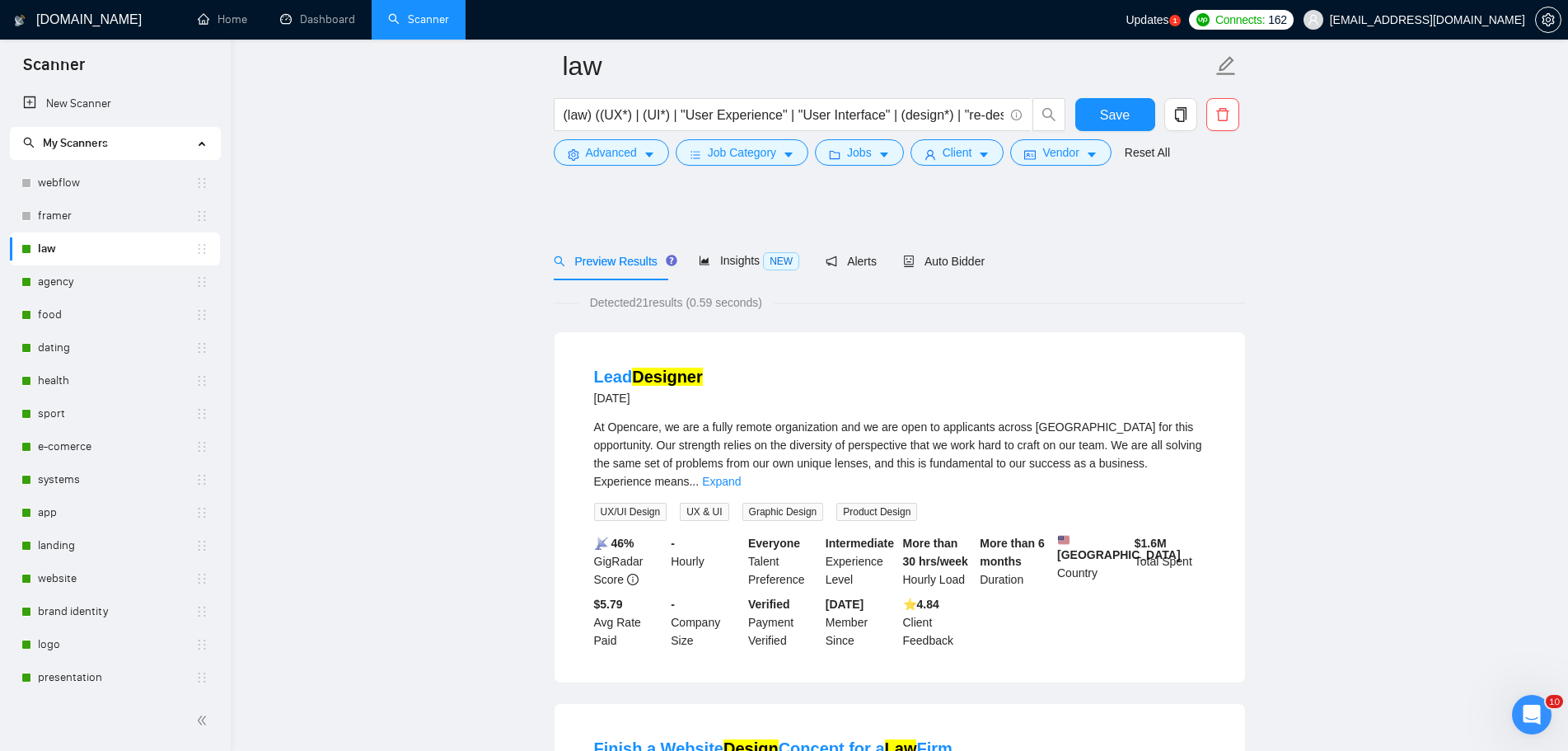 scroll, scrollTop: 247, scrollLeft: 0, axis: vertical 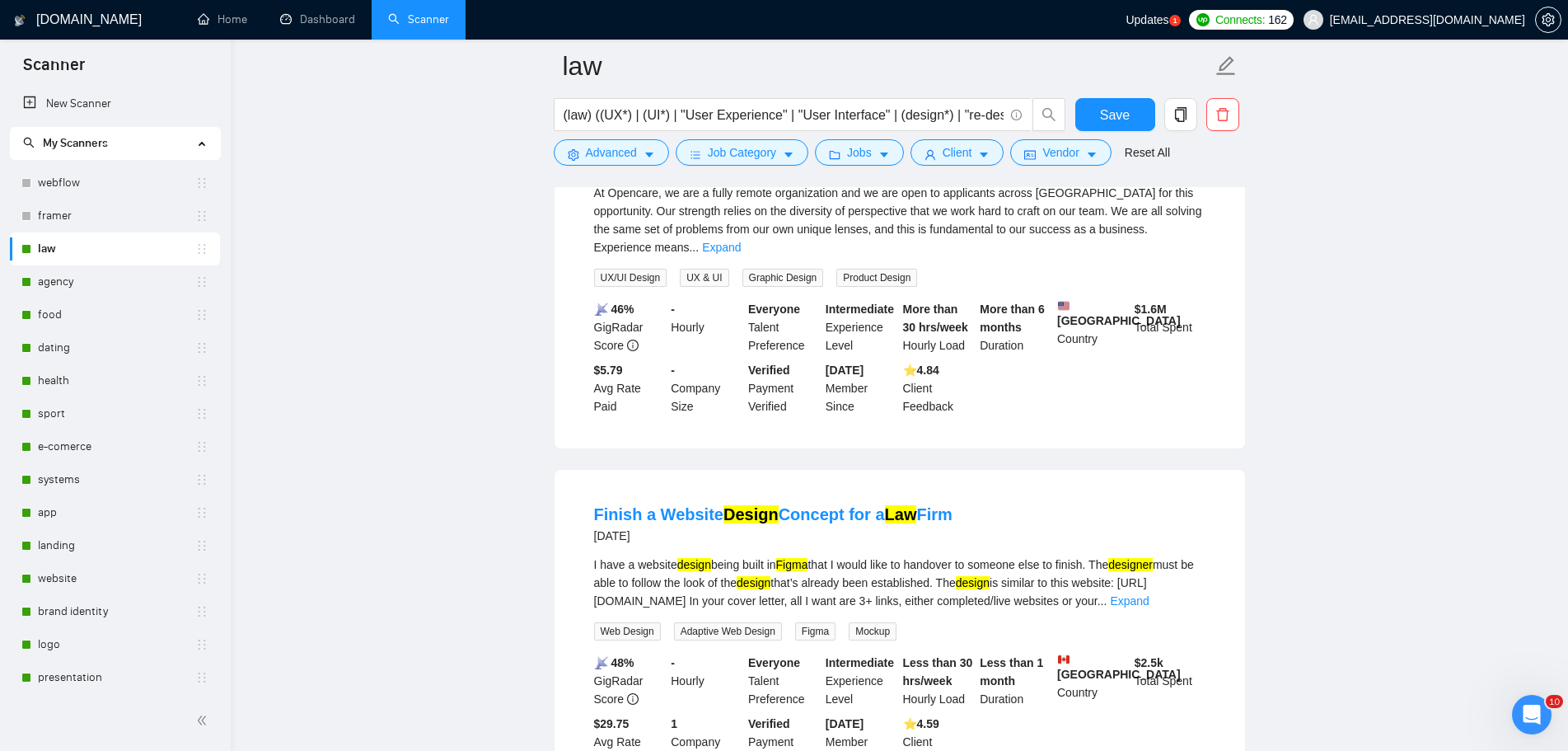 drag, startPoint x: 668, startPoint y: 528, endPoint x: 566, endPoint y: 532, distance: 102.0784 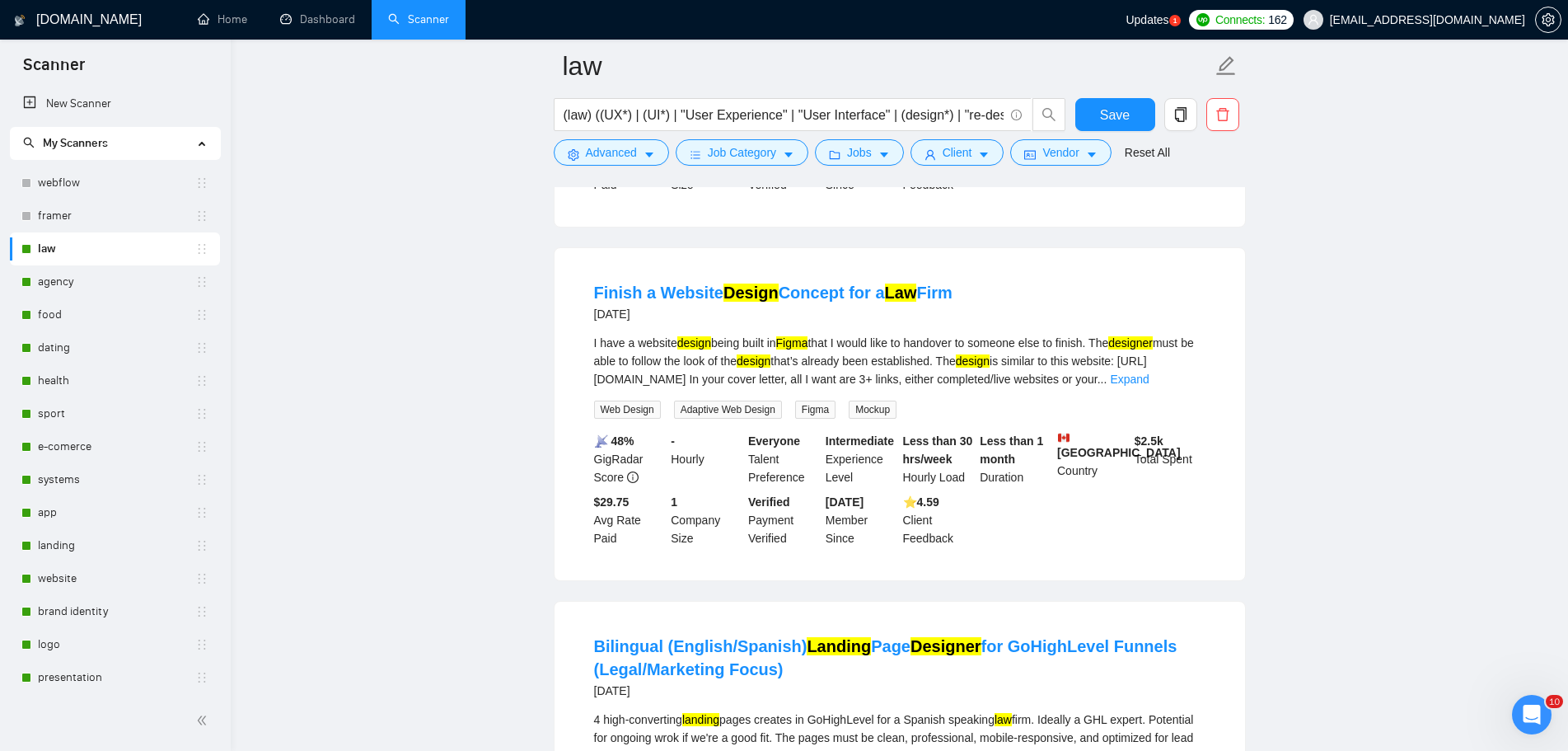scroll, scrollTop: 659, scrollLeft: 0, axis: vertical 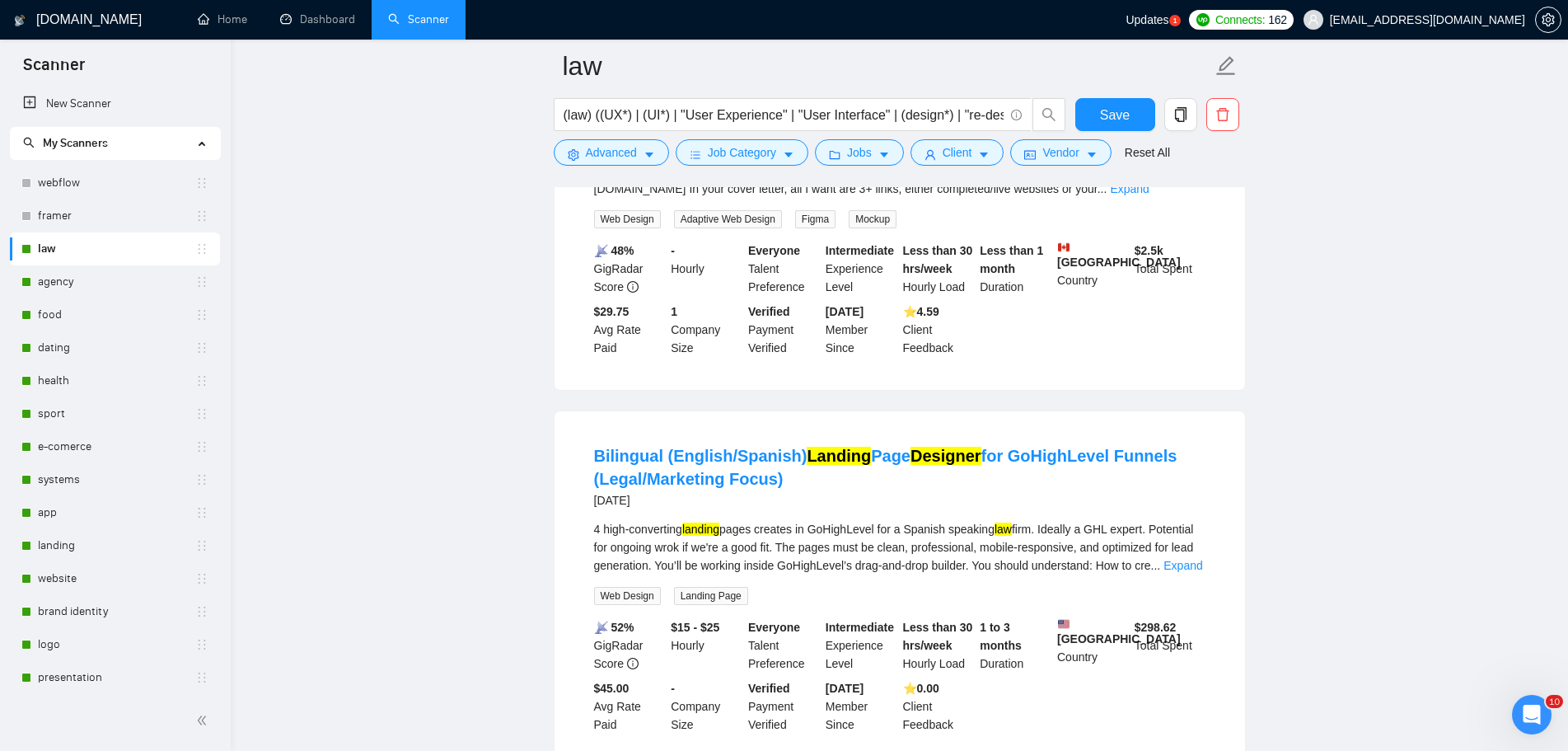 drag, startPoint x: 655, startPoint y: 487, endPoint x: 569, endPoint y: 493, distance: 86.20905 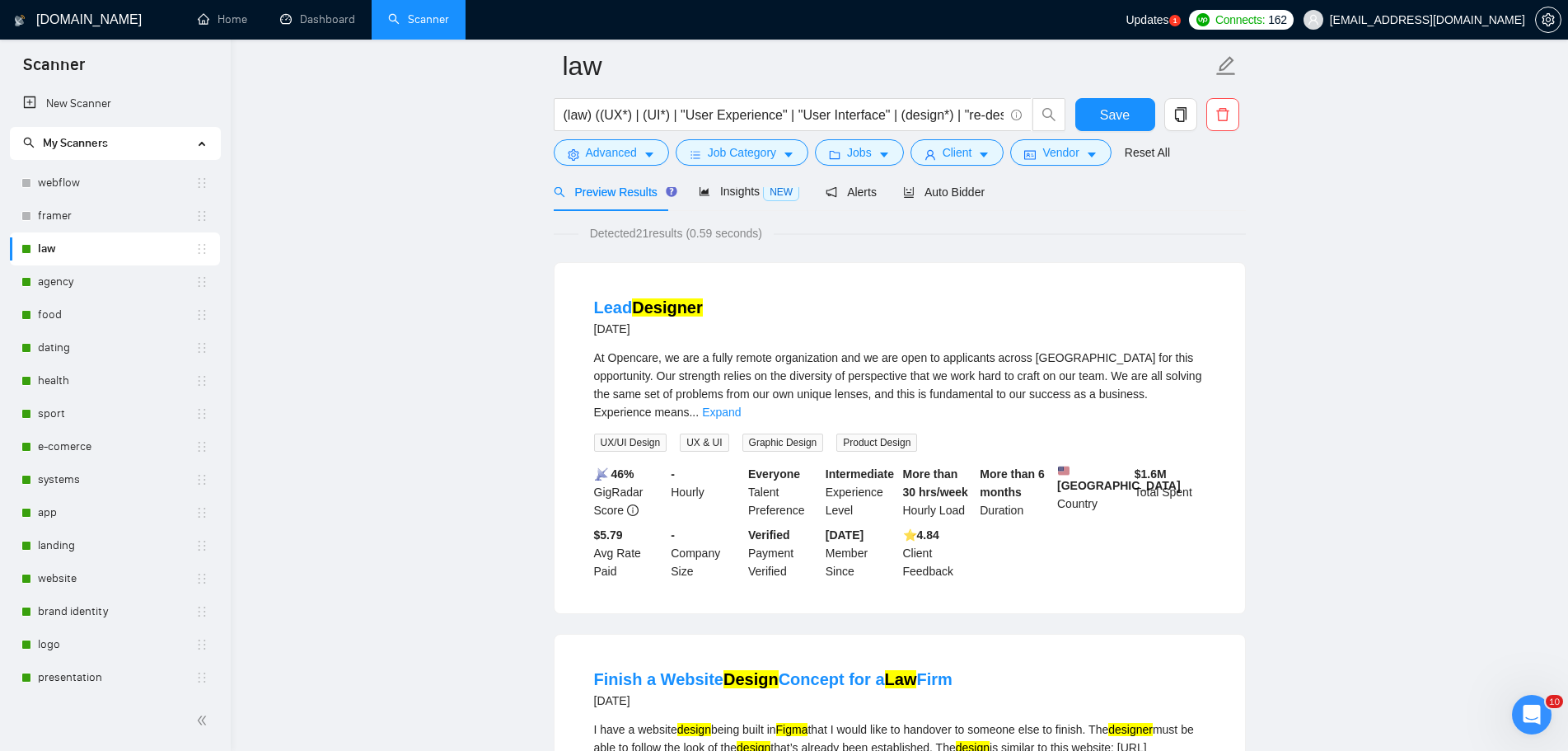 scroll, scrollTop: 0, scrollLeft: 0, axis: both 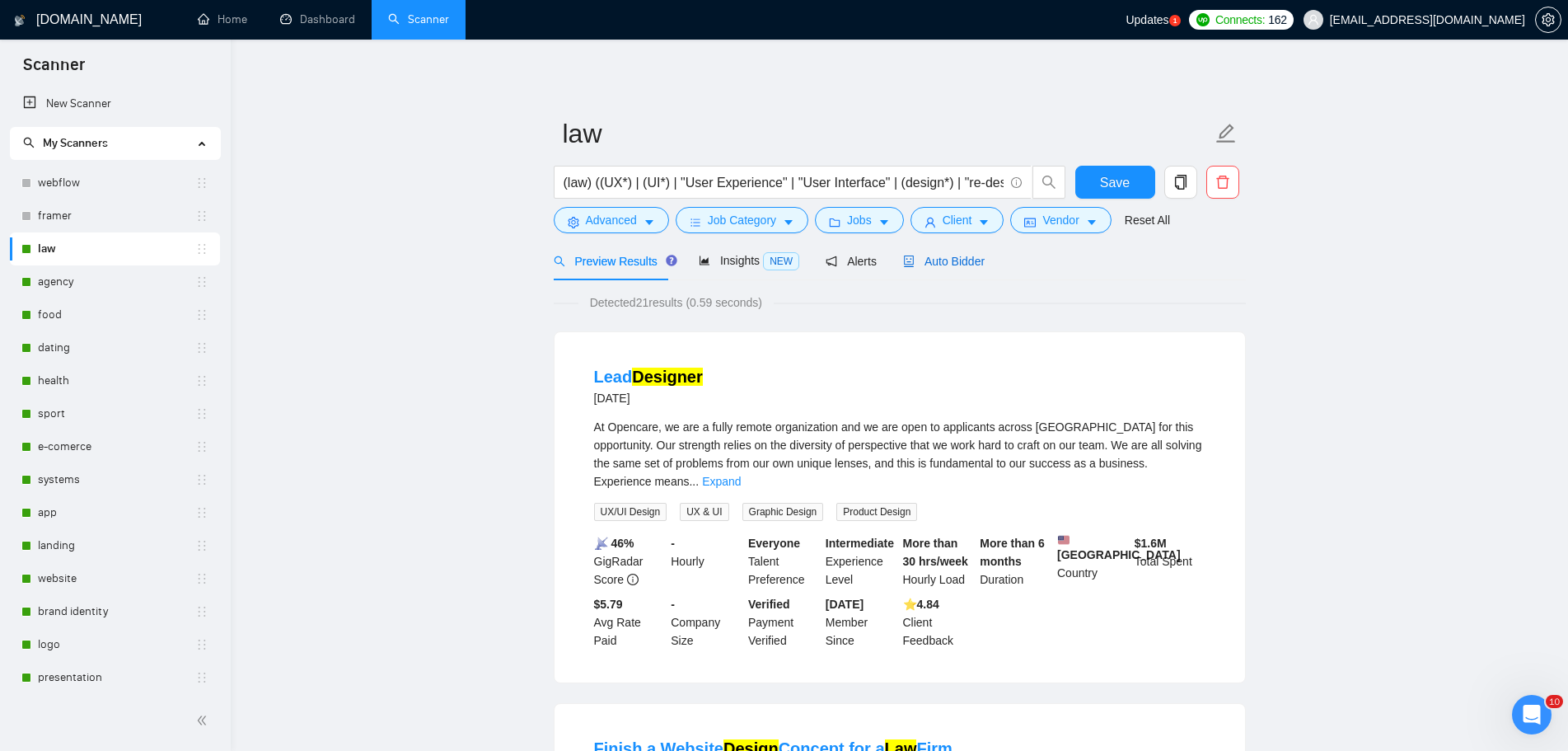 click on "Auto Bidder" at bounding box center [943, 261] 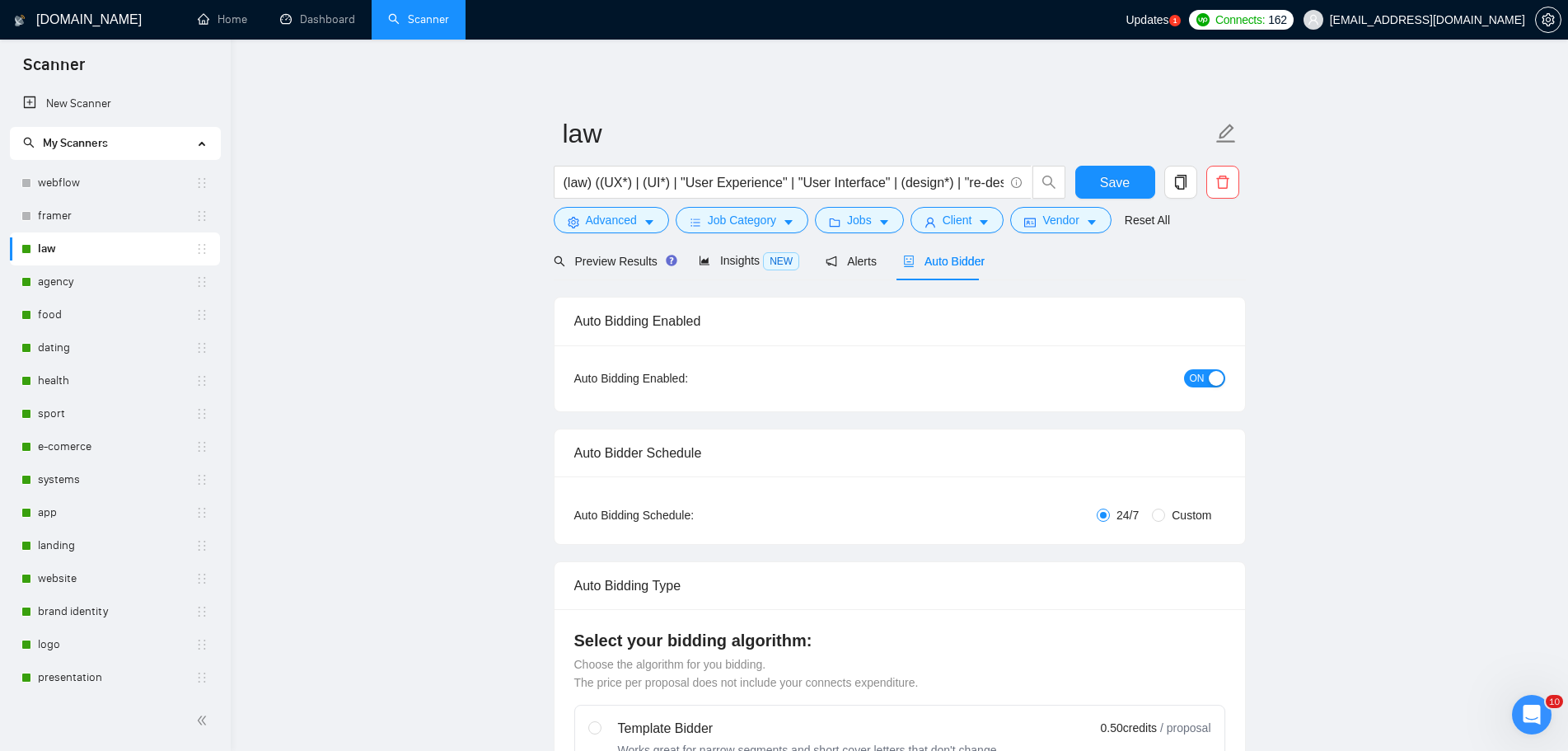 type 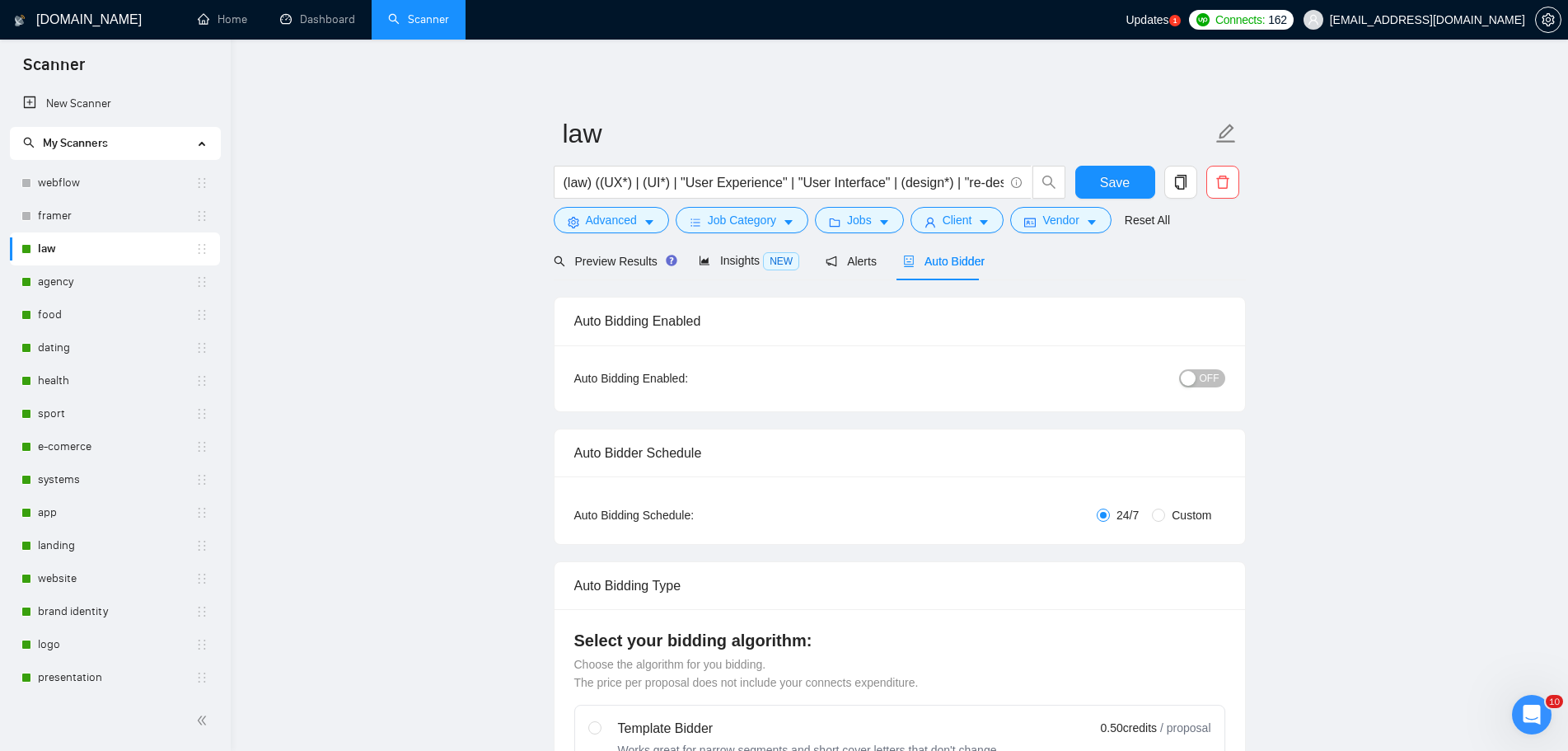 click on "OFF" at bounding box center (1210, 378) 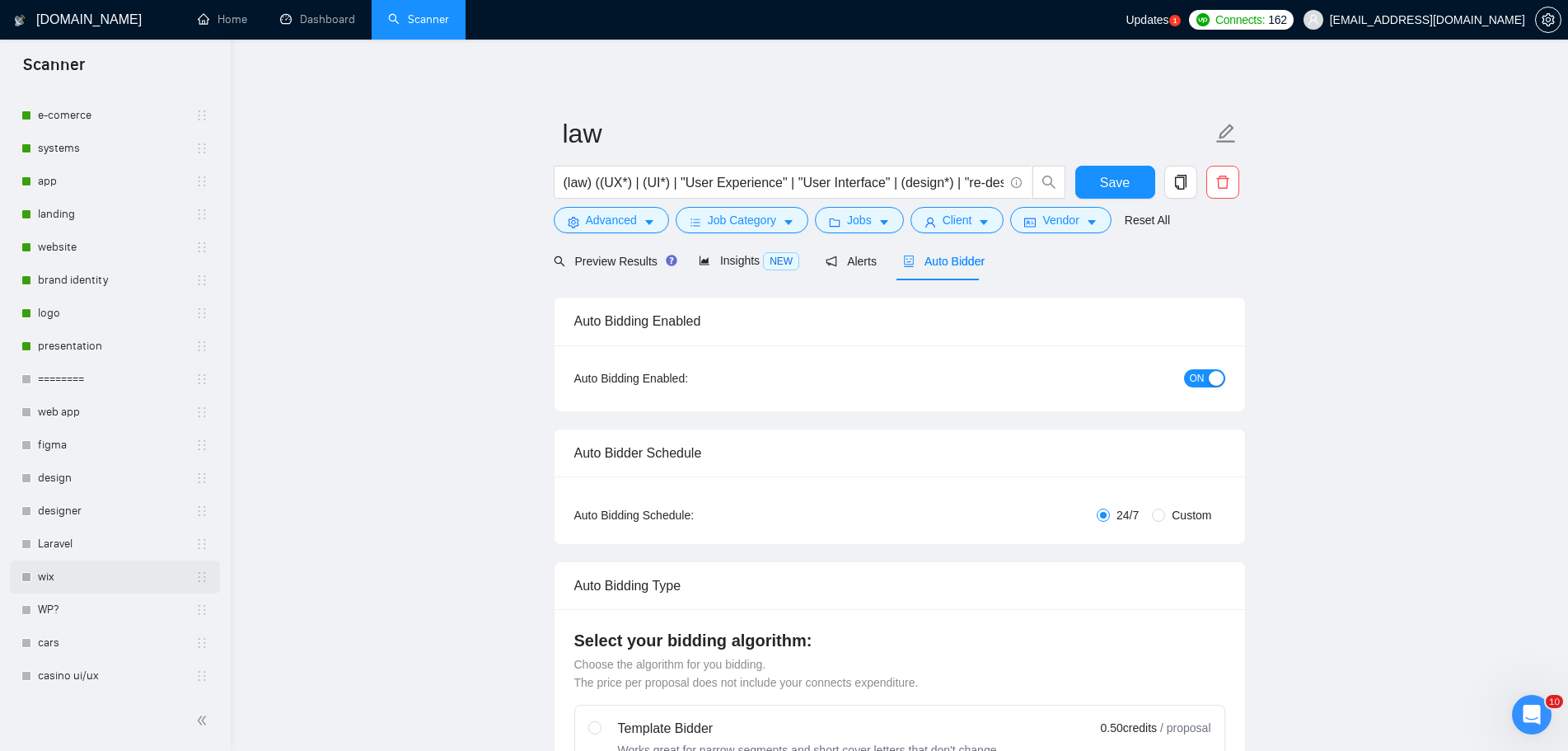 scroll, scrollTop: 333, scrollLeft: 0, axis: vertical 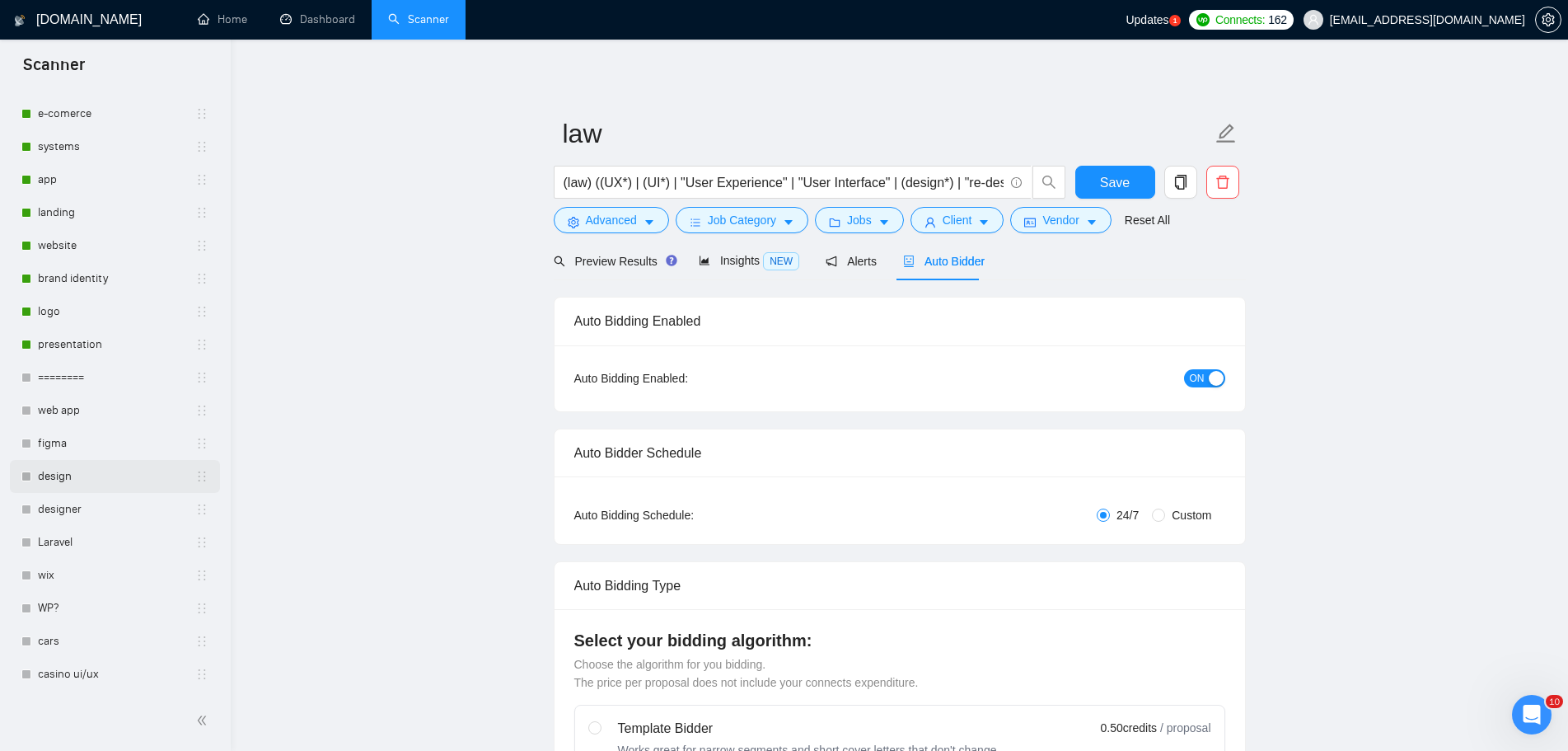 click on "design" at bounding box center [116, 476] 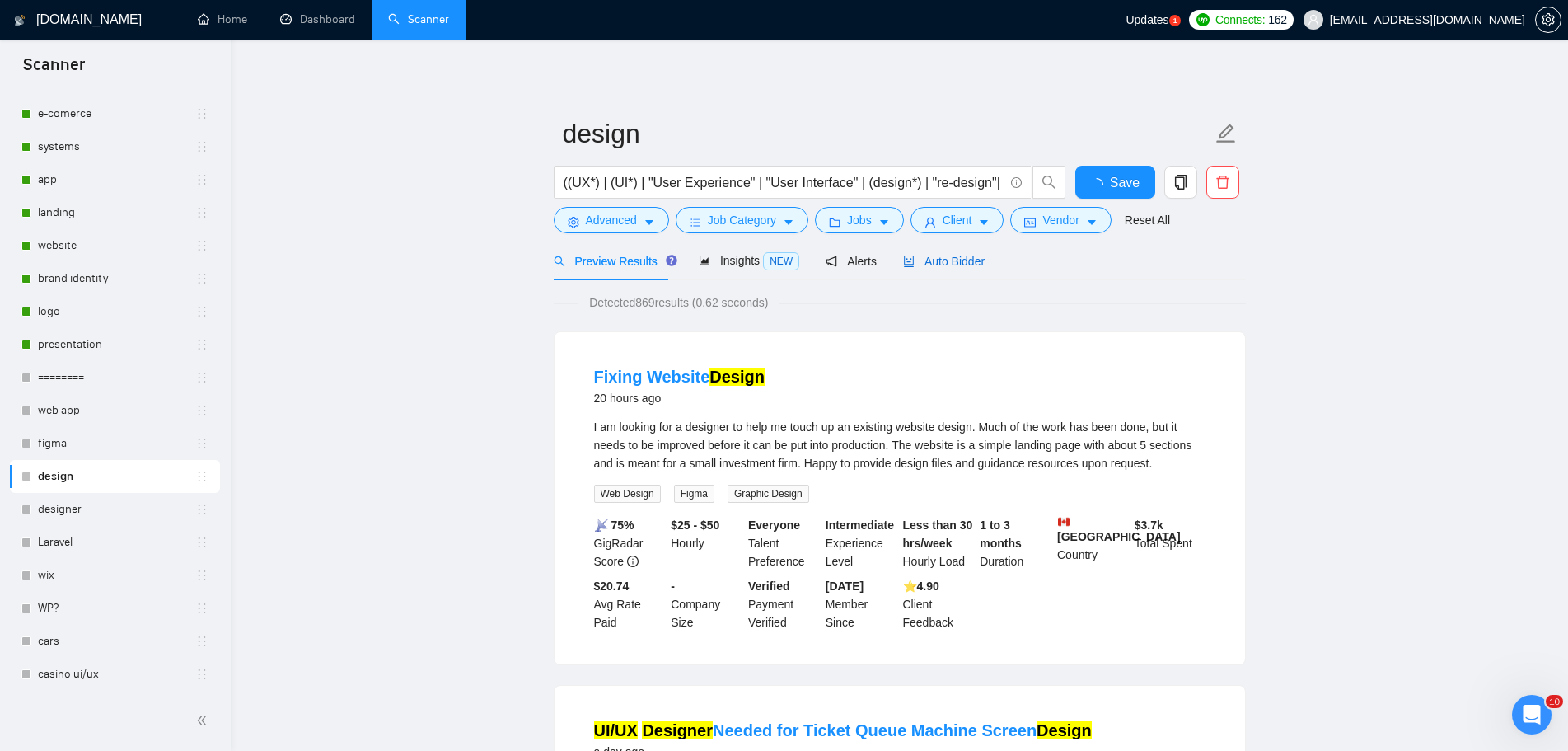 click on "Auto Bidder" at bounding box center [943, 261] 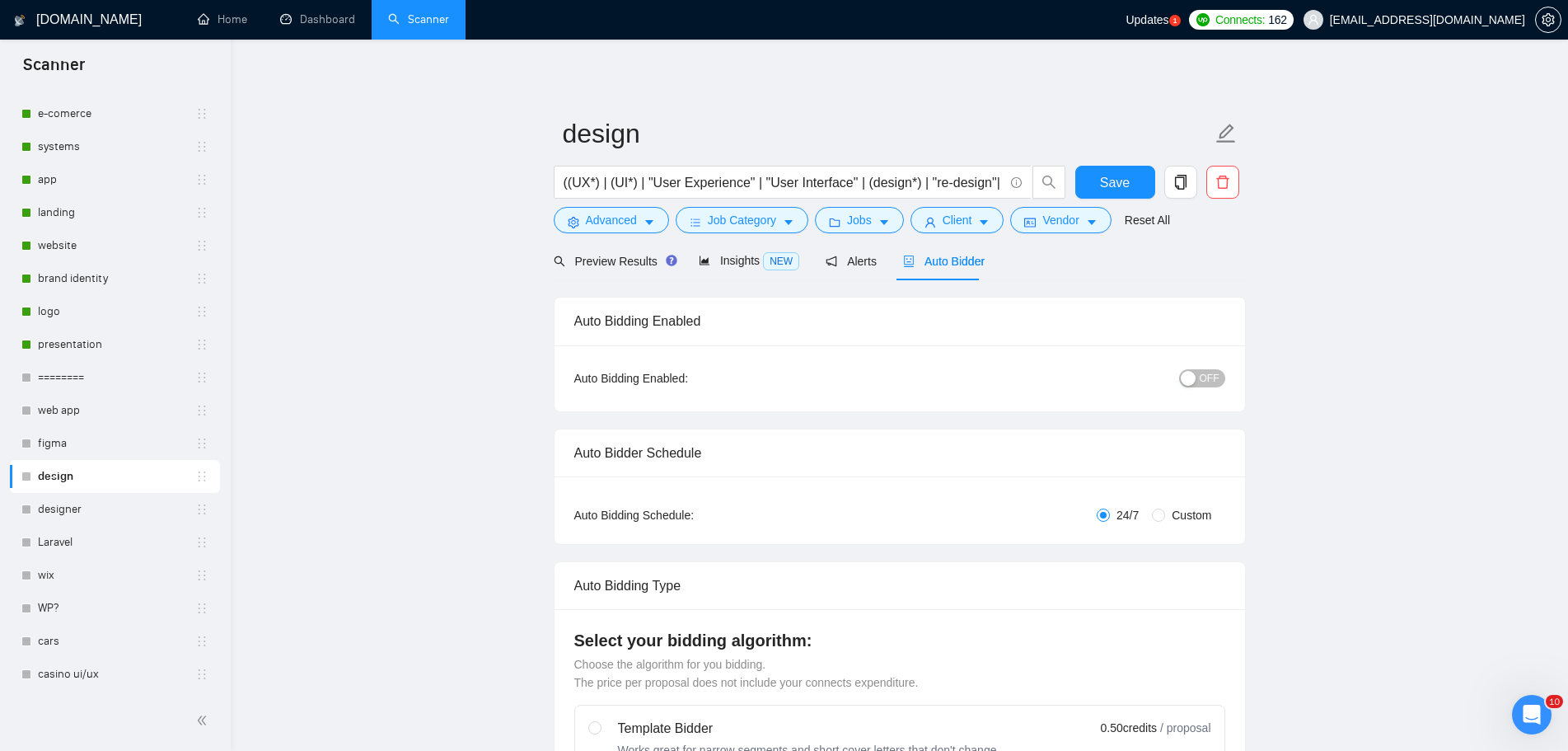 type 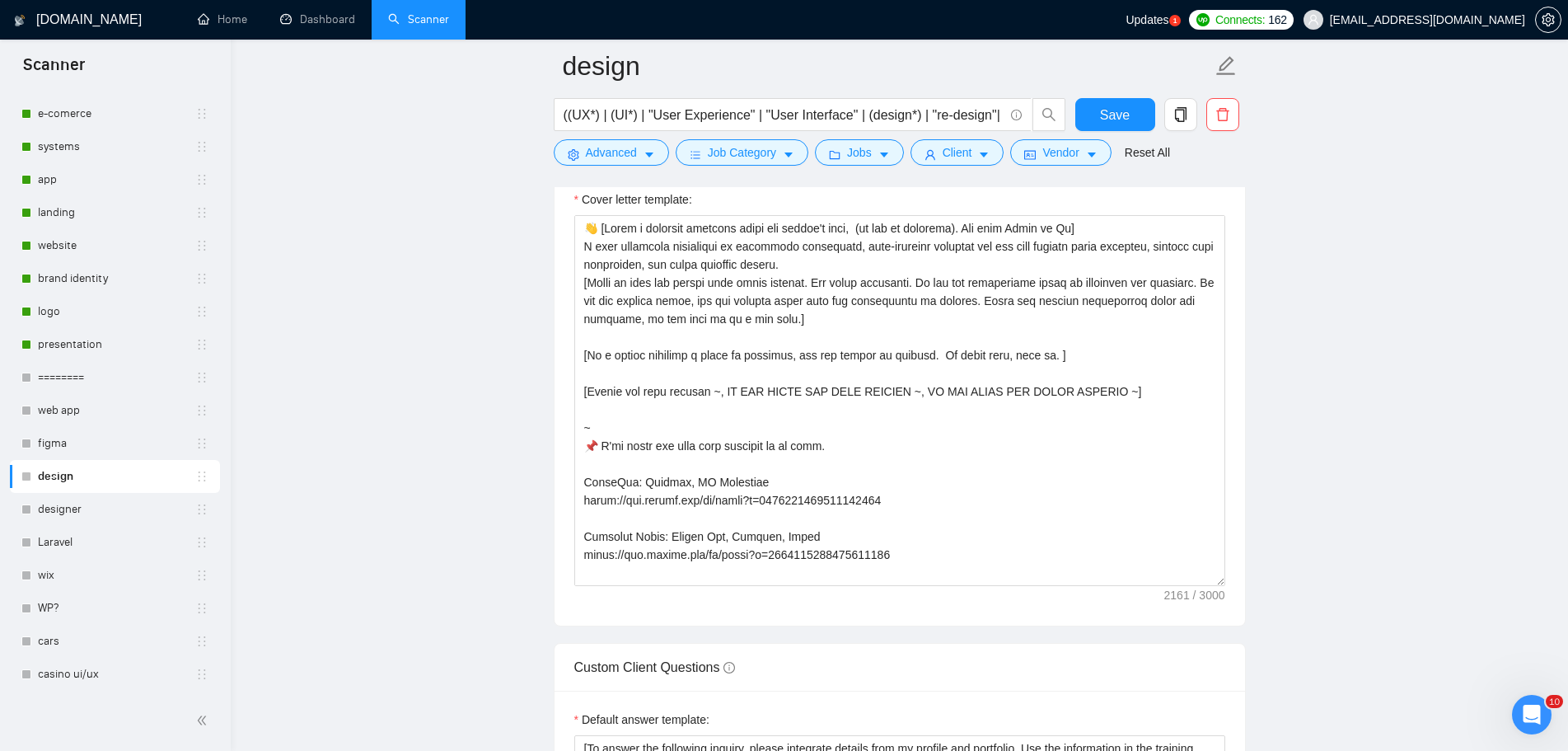 scroll, scrollTop: 989, scrollLeft: 0, axis: vertical 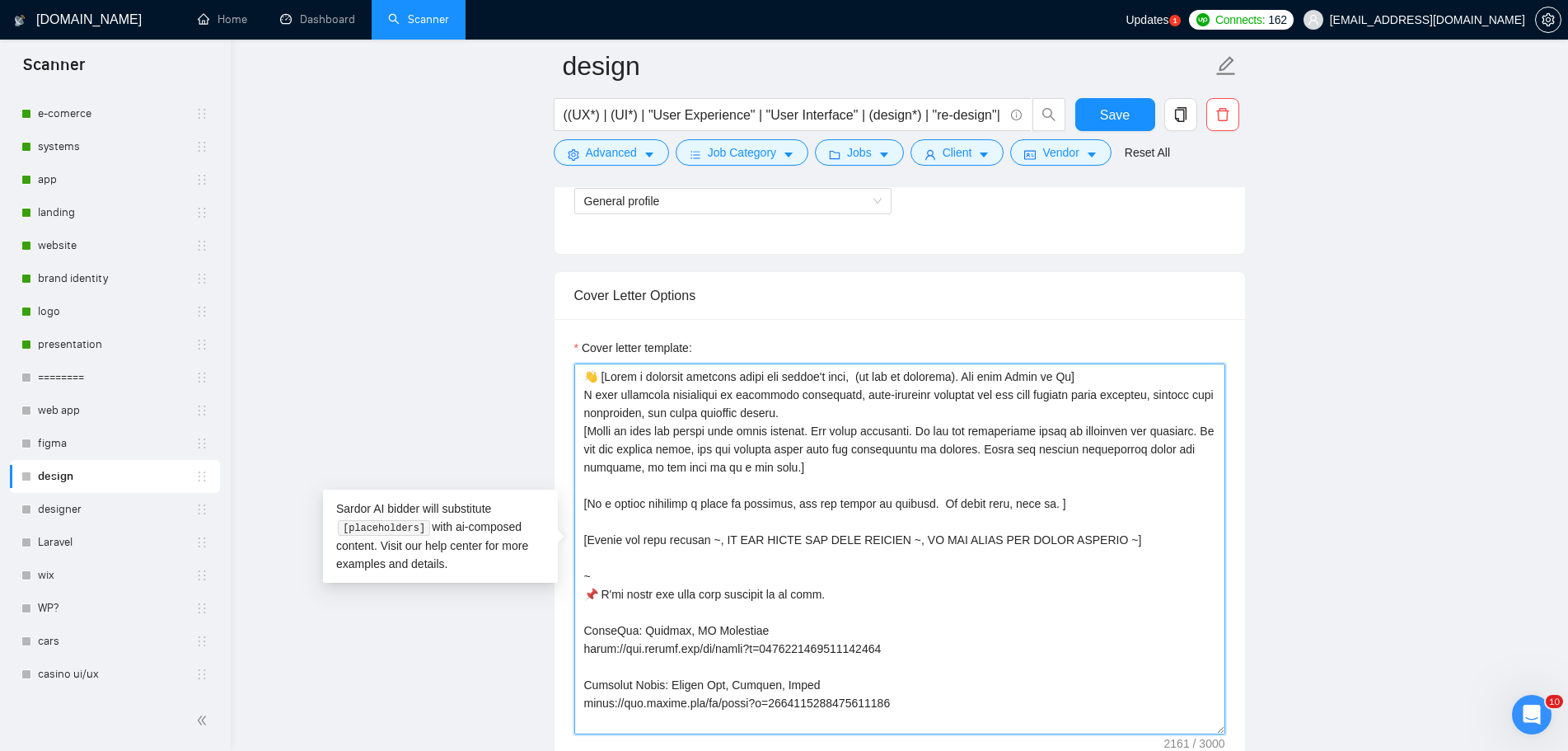 click on "Cover letter template:" at bounding box center (900, 549) 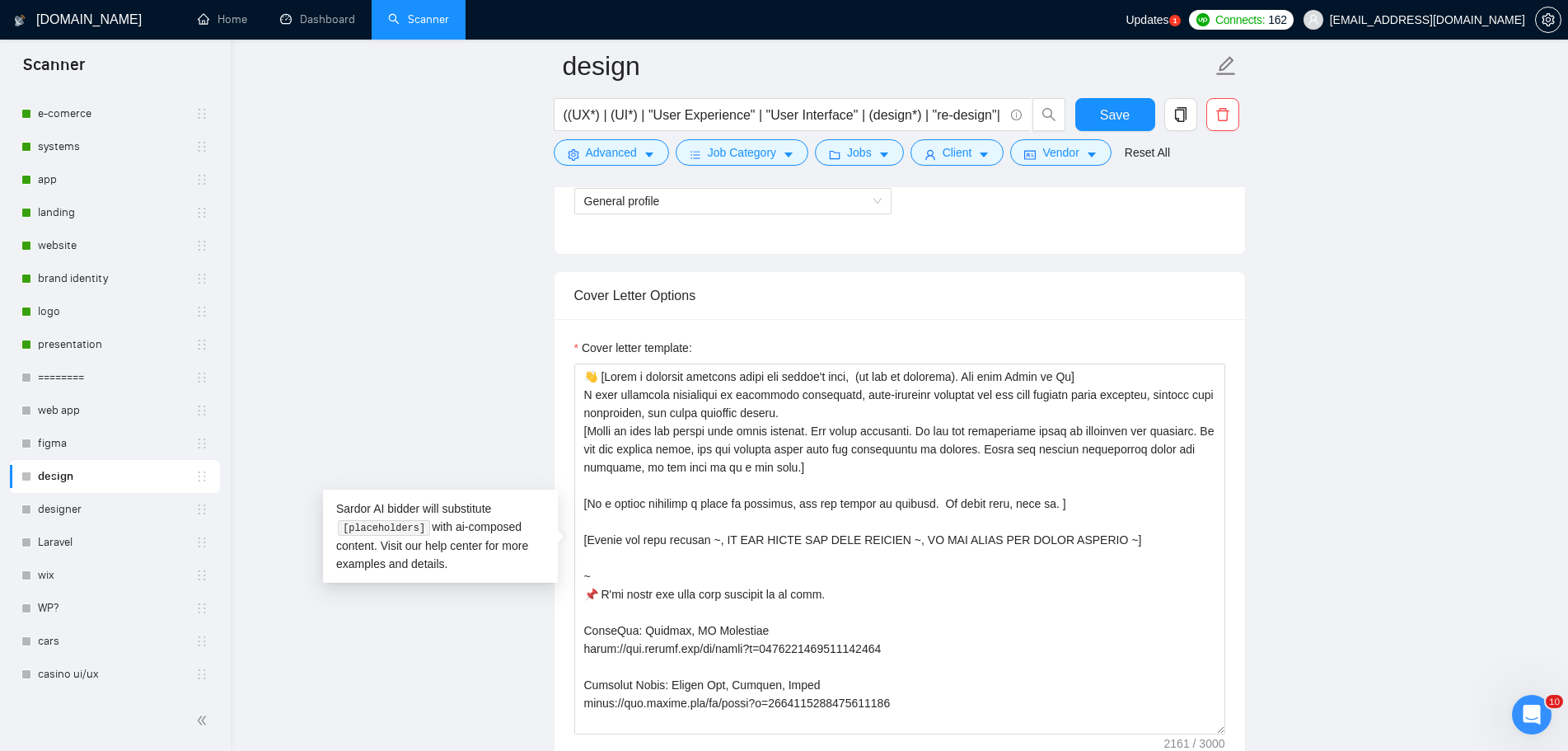 click on "design ((UX*) | (UI*) | "User Experience" | "User Interface" | (design*) | "re-design"| redesign | Figma) Save Advanced   Job Category   Jobs   Client   Vendor   Reset All Preview Results Insights NEW Alerts Auto Bidder Auto Bidding Enabled Auto Bidding Enabled: OFF Auto Bidder Schedule Auto Bidding Type: Automated (recommended) Semi-automated Auto Bidding Schedule: 24/7 Custom Custom Auto Bidder Schedule Repeat every week [DATE] [DATE] [DATE] [DATE] [DATE] [DATE] [DATE] Active Hours ( [GEOGRAPHIC_DATA]/[GEOGRAPHIC_DATA] ): From: To: ( 24  hours) [GEOGRAPHIC_DATA]/[GEOGRAPHIC_DATA] Auto Bidding Type Select your bidding algorithm: Choose the algorithm for you bidding. The price per proposal does not include your connects expenditure. Template Bidder Works great for narrow segments and short cover letters that don't change. 0.50  credits / proposal Sardor AI 🤖 Personalise your cover letter with ai [placeholders] 0.75  credits / proposal Experimental Laziza AI  👑   NEW   Learn more 2.00  credits / proposal 28.63 credits savings Select team:" at bounding box center (899, 1157) 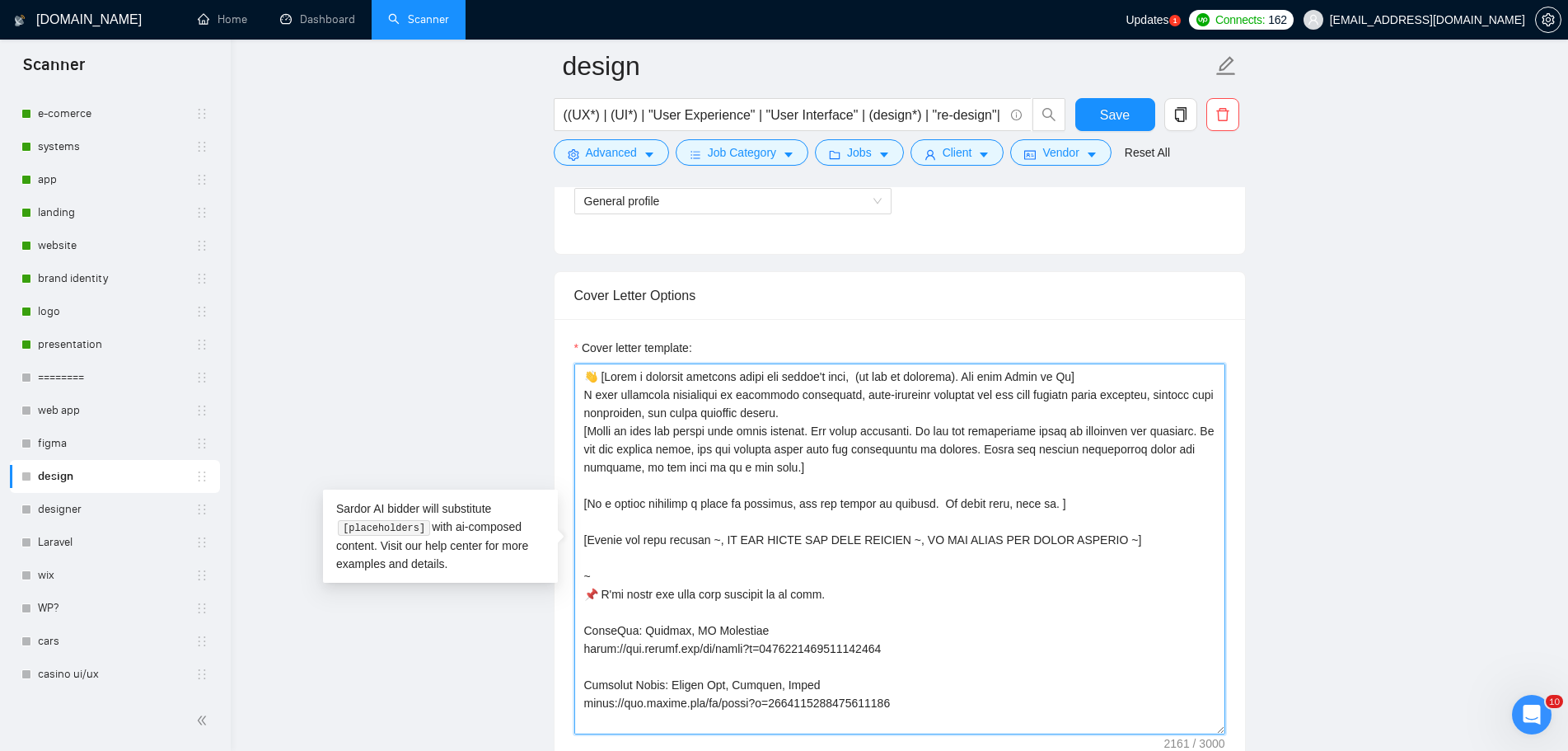 drag, startPoint x: 751, startPoint y: 463, endPoint x: 513, endPoint y: 365, distance: 257.38687 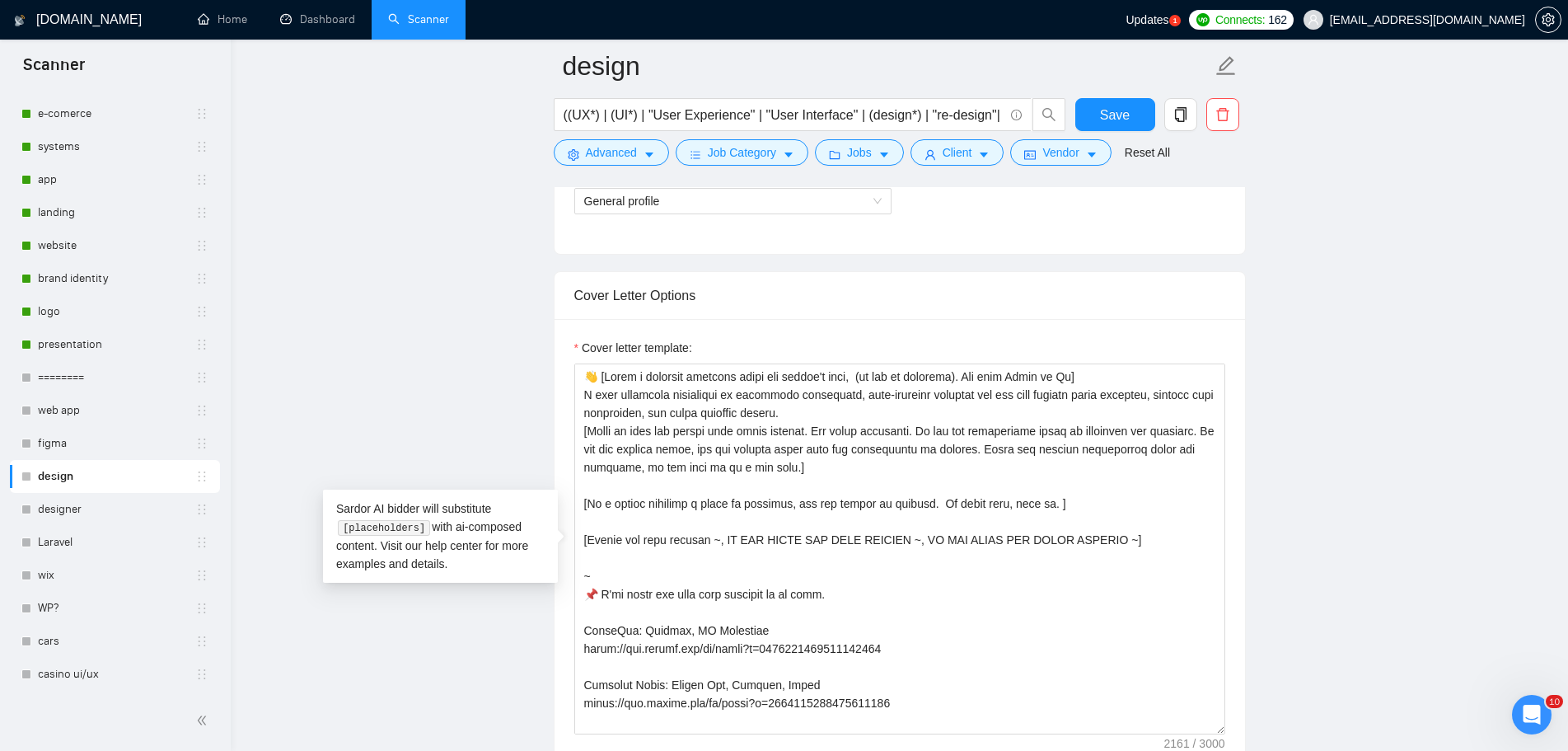 click on "design ((UX*) | (UI*) | "User Experience" | "User Interface" | (design*) | "re-design"| redesign | Figma) Save Advanced   Job Category   Jobs   Client   Vendor   Reset All Preview Results Insights NEW Alerts Auto Bidder Auto Bidding Enabled Auto Bidding Enabled: OFF Auto Bidder Schedule Auto Bidding Type: Automated (recommended) Semi-automated Auto Bidding Schedule: 24/7 Custom Custom Auto Bidder Schedule Repeat every week [DATE] [DATE] [DATE] [DATE] [DATE] [DATE] [DATE] Active Hours ( [GEOGRAPHIC_DATA]/[GEOGRAPHIC_DATA] ): From: To: ( 24  hours) [GEOGRAPHIC_DATA]/[GEOGRAPHIC_DATA] Auto Bidding Type Select your bidding algorithm: Choose the algorithm for you bidding. The price per proposal does not include your connects expenditure. Template Bidder Works great for narrow segments and short cover letters that don't change. 0.50  credits / proposal Sardor AI 🤖 Personalise your cover letter with ai [placeholders] 0.75  credits / proposal Experimental Laziza AI  👑   NEW   Learn more 2.00  credits / proposal 28.63 credits savings Select team:" at bounding box center [899, 1157] 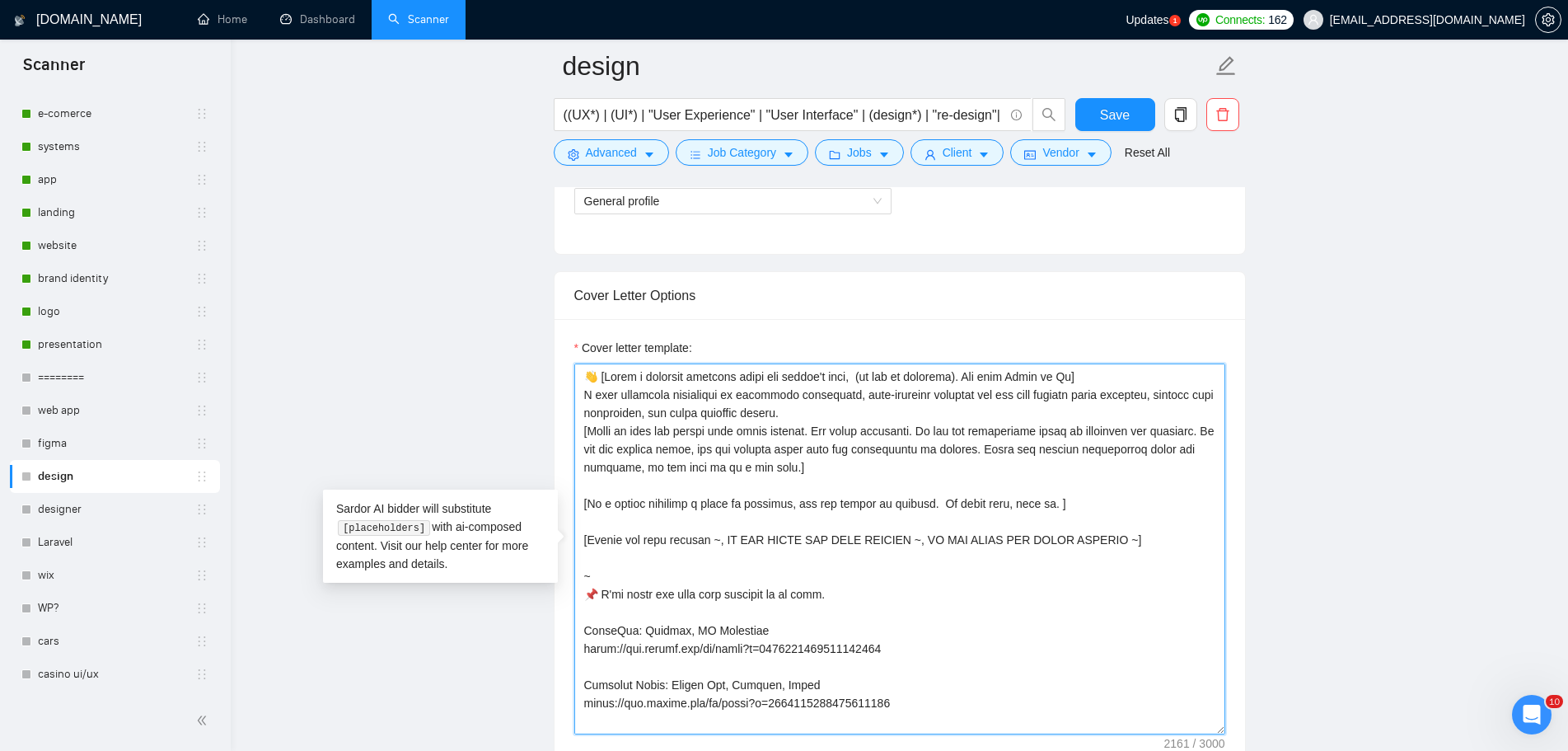 drag, startPoint x: 864, startPoint y: 474, endPoint x: 428, endPoint y: 374, distance: 447.321 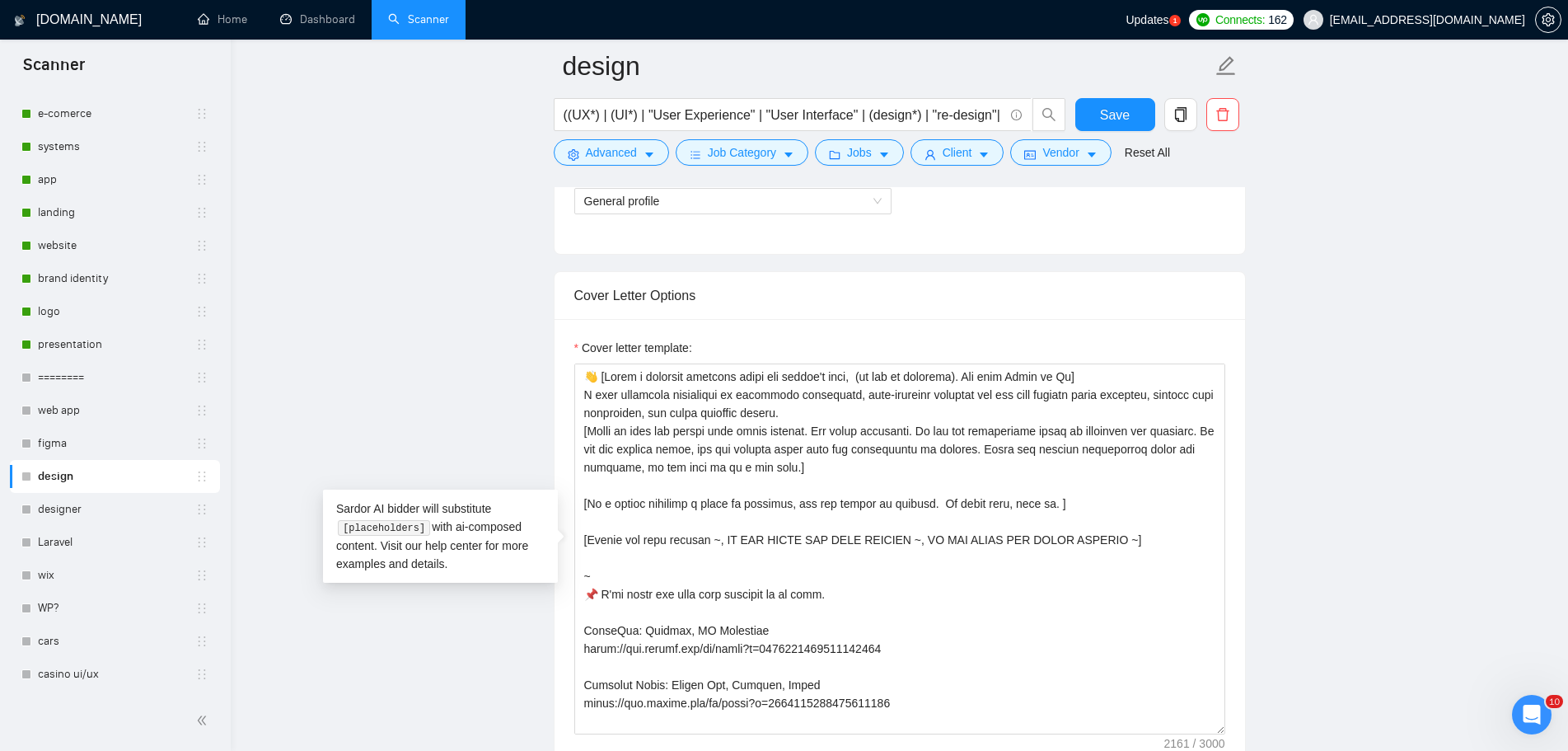 click on "design ((UX*) | (UI*) | "User Experience" | "User Interface" | (design*) | "re-design"| redesign | Figma) Save Advanced   Job Category   Jobs   Client   Vendor   Reset All Preview Results Insights NEW Alerts Auto Bidder Auto Bidding Enabled Auto Bidding Enabled: OFF Auto Bidder Schedule Auto Bidding Type: Automated (recommended) Semi-automated Auto Bidding Schedule: 24/7 Custom Custom Auto Bidder Schedule Repeat every week [DATE] [DATE] [DATE] [DATE] [DATE] [DATE] [DATE] Active Hours ( [GEOGRAPHIC_DATA]/[GEOGRAPHIC_DATA] ): From: To: ( 24  hours) [GEOGRAPHIC_DATA]/[GEOGRAPHIC_DATA] Auto Bidding Type Select your bidding algorithm: Choose the algorithm for you bidding. The price per proposal does not include your connects expenditure. Template Bidder Works great for narrow segments and short cover letters that don't change. 0.50  credits / proposal Sardor AI 🤖 Personalise your cover letter with ai [placeholders] 0.75  credits / proposal Experimental Laziza AI  👑   NEW   Learn more 2.00  credits / proposal 28.63 credits savings Select team:" at bounding box center (899, 1157) 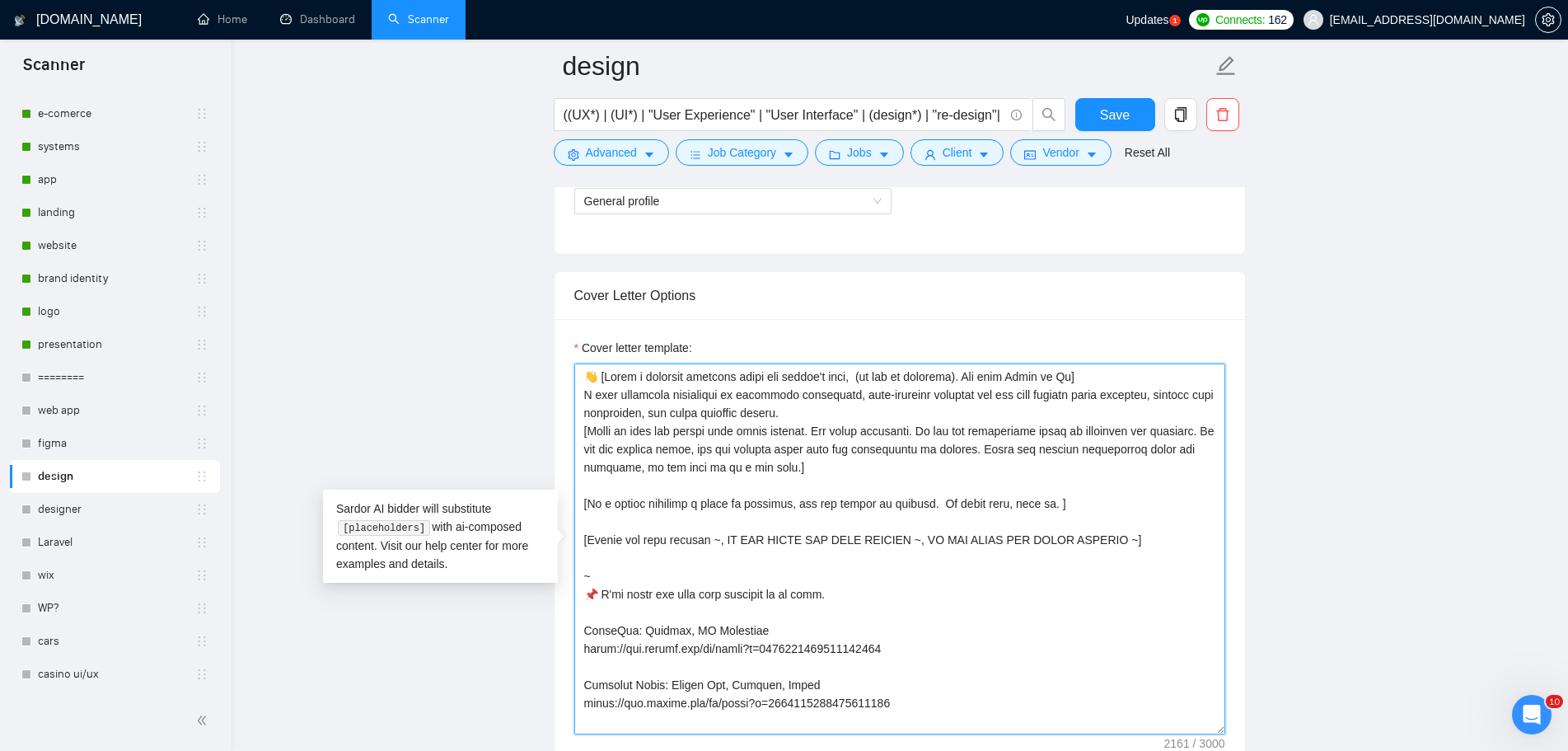 drag, startPoint x: 864, startPoint y: 453, endPoint x: 550, endPoint y: 378, distance: 322.83277 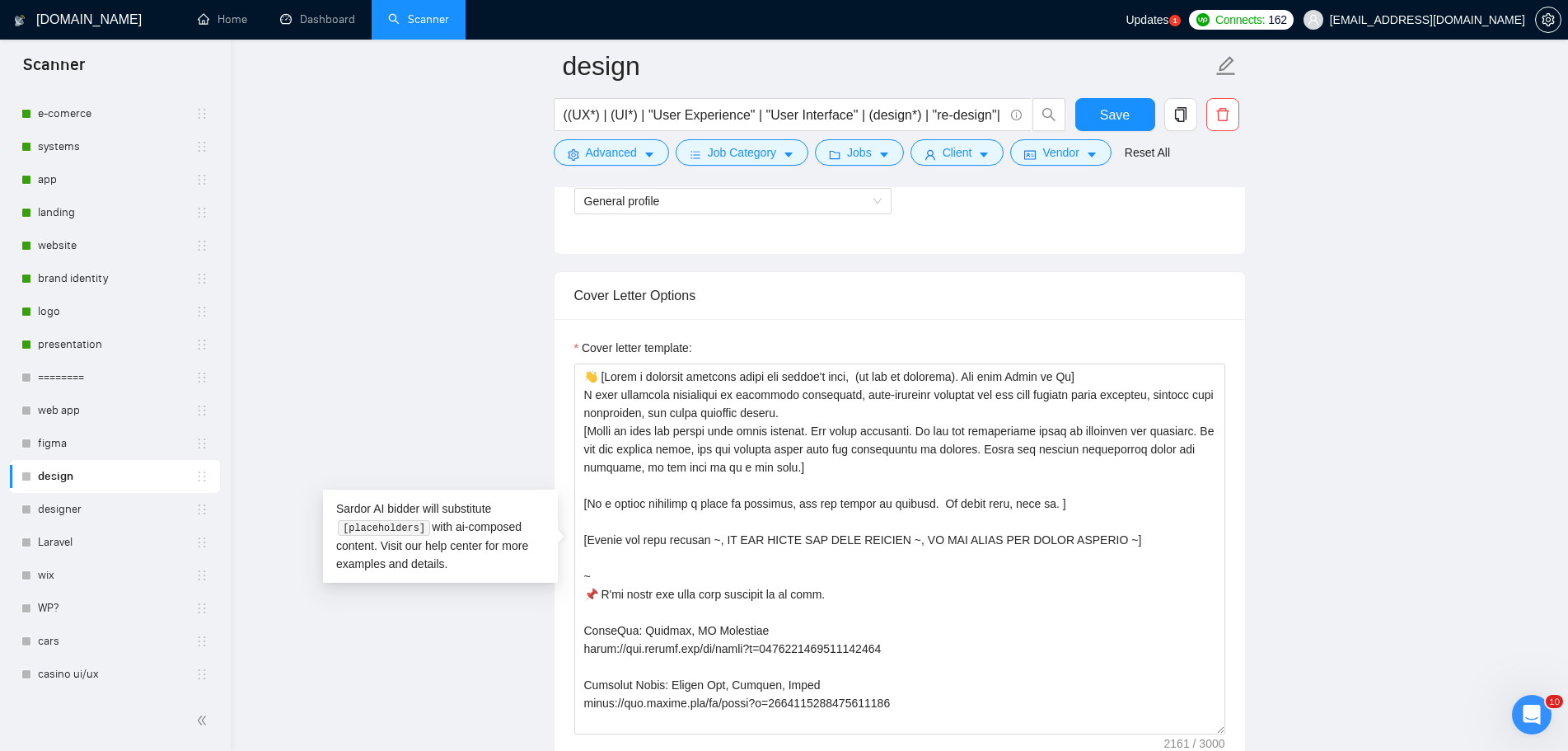 click on "design ((UX*) | (UI*) | "User Experience" | "User Interface" | (design*) | "re-design"| redesign | Figma) Save Advanced   Job Category   Jobs   Client   Vendor   Reset All Preview Results Insights NEW Alerts Auto Bidder Auto Bidding Enabled Auto Bidding Enabled: OFF Auto Bidder Schedule Auto Bidding Type: Automated (recommended) Semi-automated Auto Bidding Schedule: 24/7 Custom Custom Auto Bidder Schedule Repeat every week [DATE] [DATE] [DATE] [DATE] [DATE] [DATE] [DATE] Active Hours ( [GEOGRAPHIC_DATA]/[GEOGRAPHIC_DATA] ): From: To: ( 24  hours) [GEOGRAPHIC_DATA]/[GEOGRAPHIC_DATA] Auto Bidding Type Select your bidding algorithm: Choose the algorithm for you bidding. The price per proposal does not include your connects expenditure. Template Bidder Works great for narrow segments and short cover letters that don't change. 0.50  credits / proposal Sardor AI 🤖 Personalise your cover letter with ai [placeholders] 0.75  credits / proposal Experimental Laziza AI  👑   NEW   Learn more 2.00  credits / proposal 28.63 credits savings Select team:" at bounding box center (899, 1157) 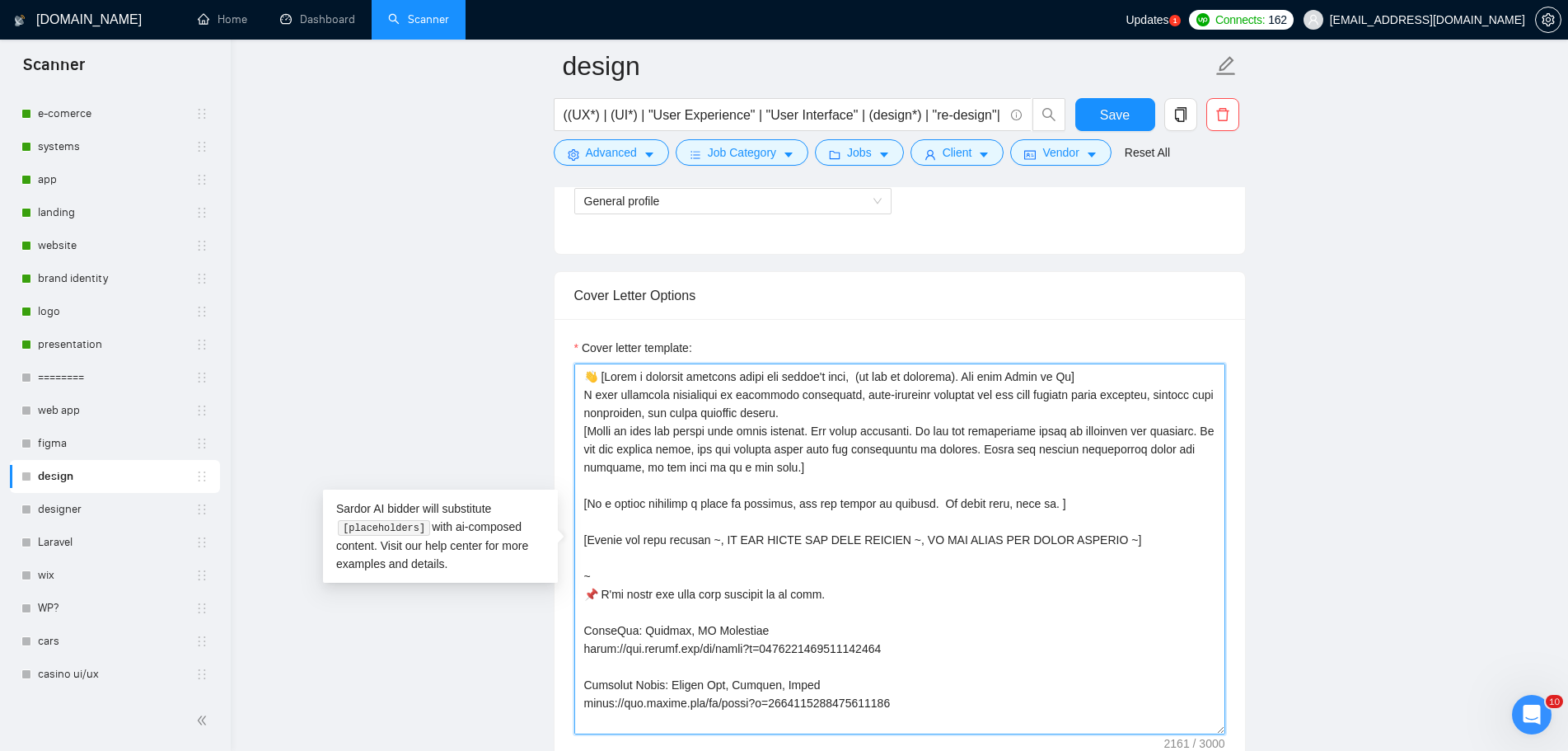 drag, startPoint x: 602, startPoint y: 394, endPoint x: 878, endPoint y: 409, distance: 276.40731 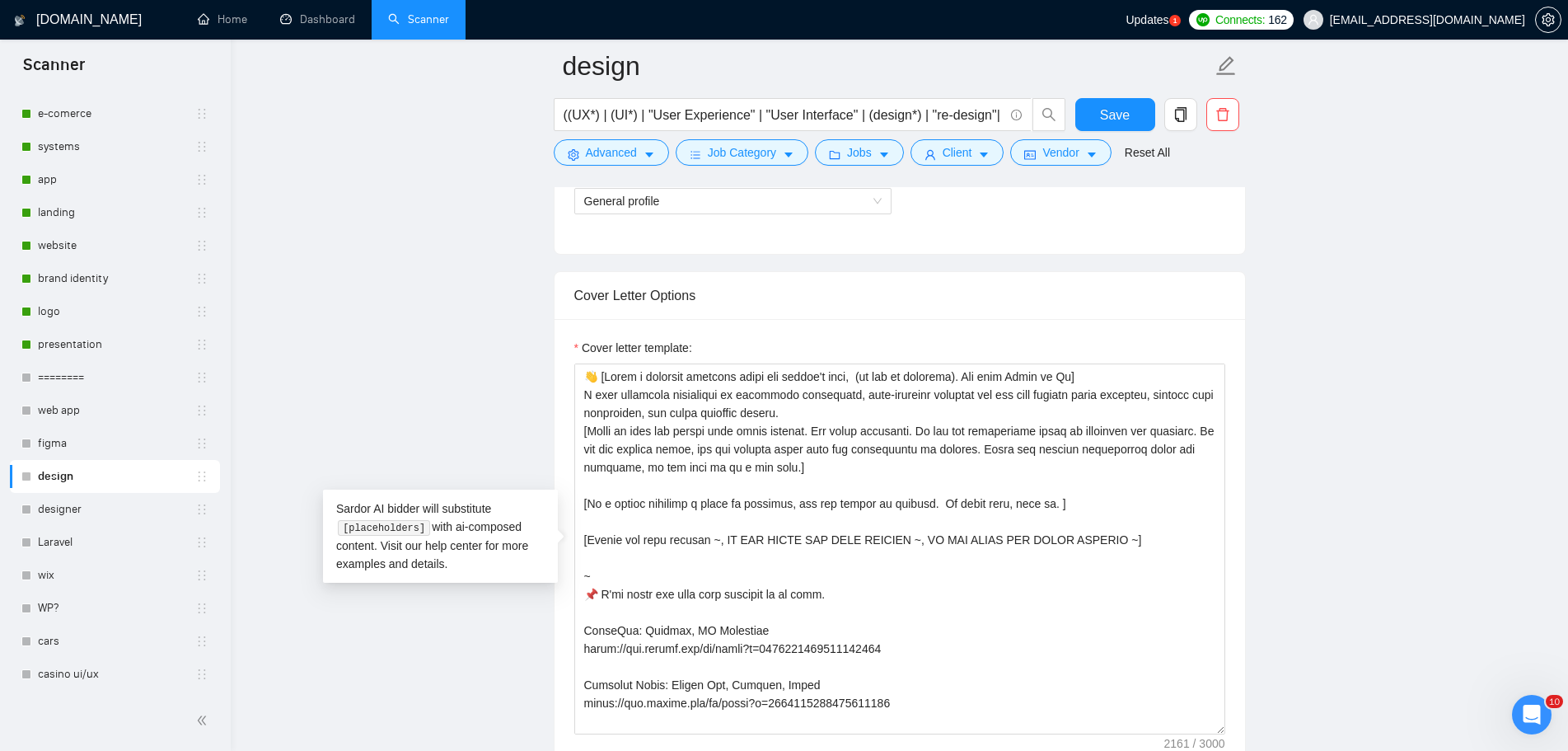 click on "design ((UX*) | (UI*) | "User Experience" | "User Interface" | (design*) | "re-design"| redesign | Figma) Save Advanced   Job Category   Jobs   Client   Vendor   Reset All Preview Results Insights NEW Alerts Auto Bidder Auto Bidding Enabled Auto Bidding Enabled: OFF Auto Bidder Schedule Auto Bidding Type: Automated (recommended) Semi-automated Auto Bidding Schedule: 24/7 Custom Custom Auto Bidder Schedule Repeat every week [DATE] [DATE] [DATE] [DATE] [DATE] [DATE] [DATE] Active Hours ( [GEOGRAPHIC_DATA]/[GEOGRAPHIC_DATA] ): From: To: ( 24  hours) [GEOGRAPHIC_DATA]/[GEOGRAPHIC_DATA] Auto Bidding Type Select your bidding algorithm: Choose the algorithm for you bidding. The price per proposal does not include your connects expenditure. Template Bidder Works great for narrow segments and short cover letters that don't change. 0.50  credits / proposal Sardor AI 🤖 Personalise your cover letter with ai [placeholders] 0.75  credits / proposal Experimental Laziza AI  👑   NEW   Learn more 2.00  credits / proposal 28.63 credits savings Select team:" at bounding box center [899, 1157] 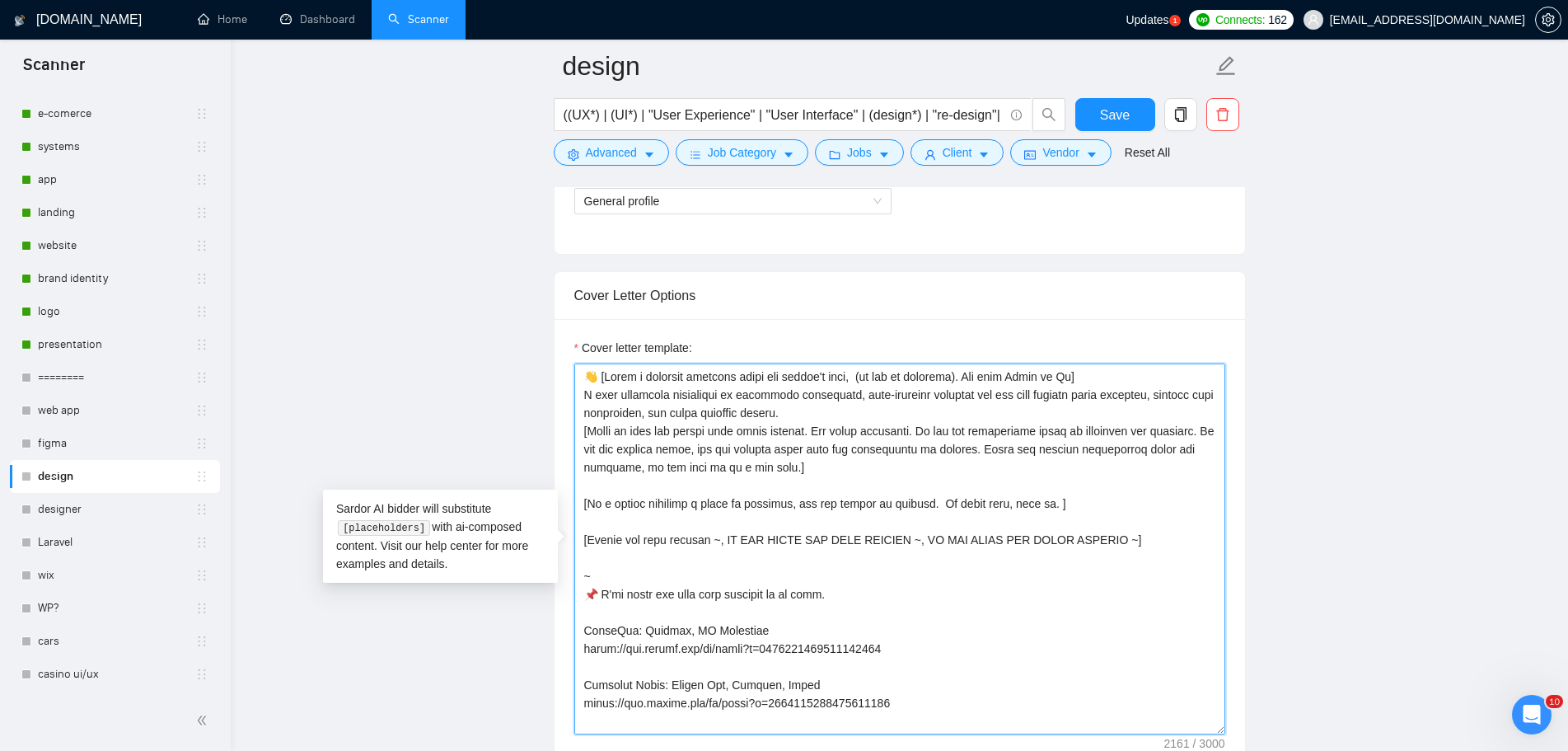 drag, startPoint x: 812, startPoint y: 471, endPoint x: 554, endPoint y: 433, distance: 260.78344 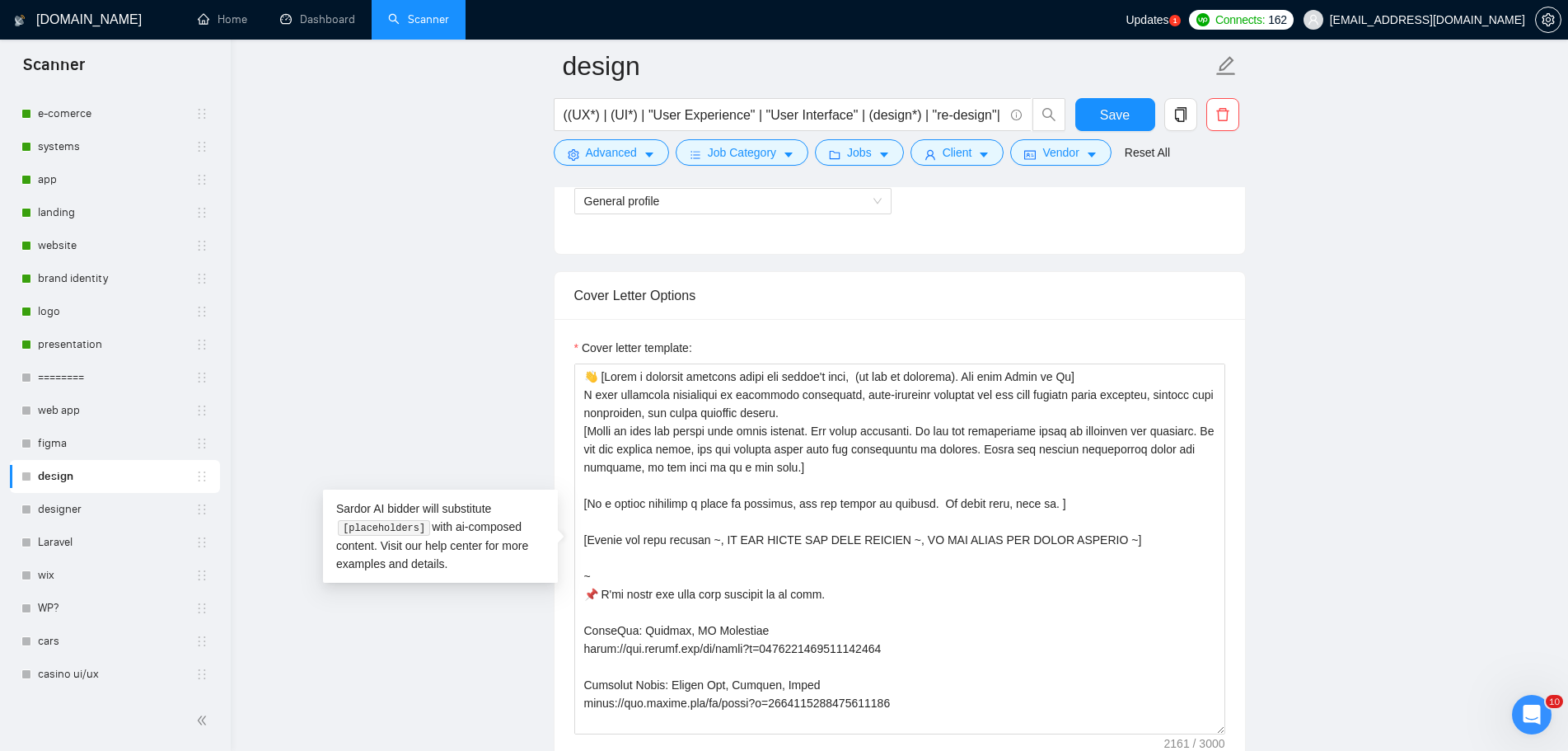 click on "design ((UX*) | (UI*) | "User Experience" | "User Interface" | (design*) | "re-design"| redesign | Figma) Save Advanced   Job Category   Jobs   Client   Vendor   Reset All Preview Results Insights NEW Alerts Auto Bidder Auto Bidding Enabled Auto Bidding Enabled: OFF Auto Bidder Schedule Auto Bidding Type: Automated (recommended) Semi-automated Auto Bidding Schedule: 24/7 Custom Custom Auto Bidder Schedule Repeat every week [DATE] [DATE] [DATE] [DATE] [DATE] [DATE] [DATE] Active Hours ( [GEOGRAPHIC_DATA]/[GEOGRAPHIC_DATA] ): From: To: ( 24  hours) [GEOGRAPHIC_DATA]/[GEOGRAPHIC_DATA] Auto Bidding Type Select your bidding algorithm: Choose the algorithm for you bidding. The price per proposal does not include your connects expenditure. Template Bidder Works great for narrow segments and short cover letters that don't change. 0.50  credits / proposal Sardor AI 🤖 Personalise your cover letter with ai [placeholders] 0.75  credits / proposal Experimental Laziza AI  👑   NEW   Learn more 2.00  credits / proposal 28.63 credits savings Select team:" at bounding box center (899, 1157) 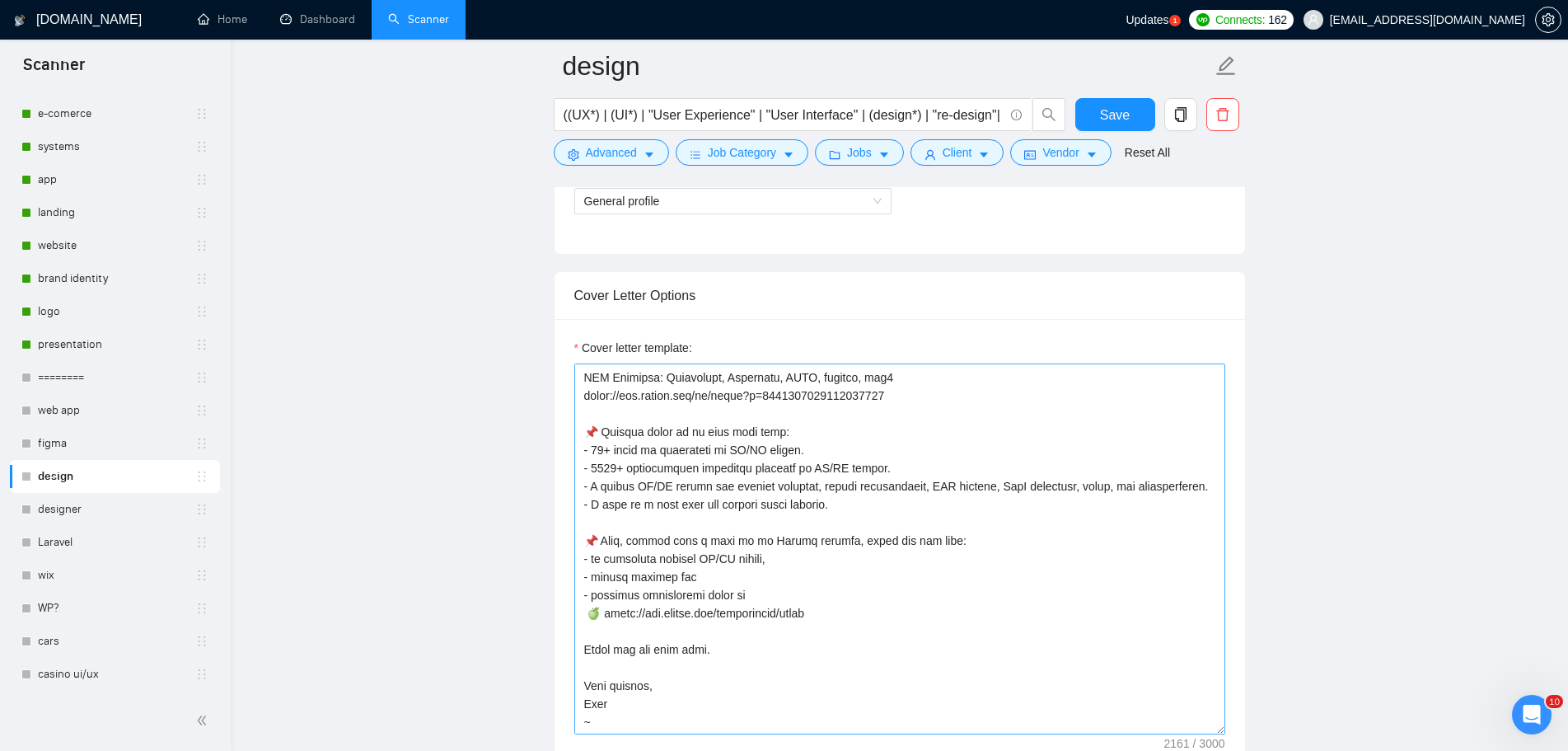 scroll, scrollTop: 635, scrollLeft: 0, axis: vertical 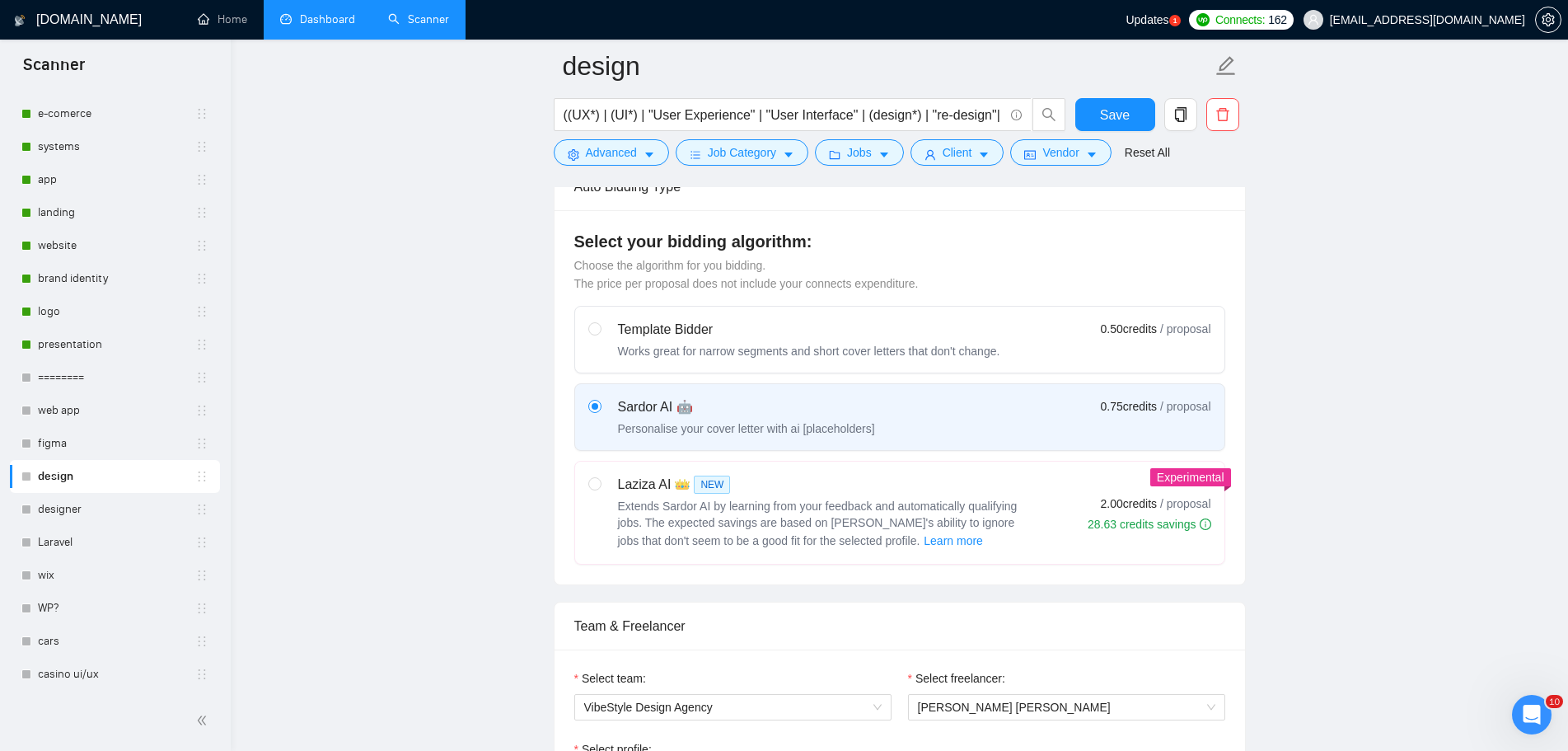 click on "Dashboard" at bounding box center [317, 19] 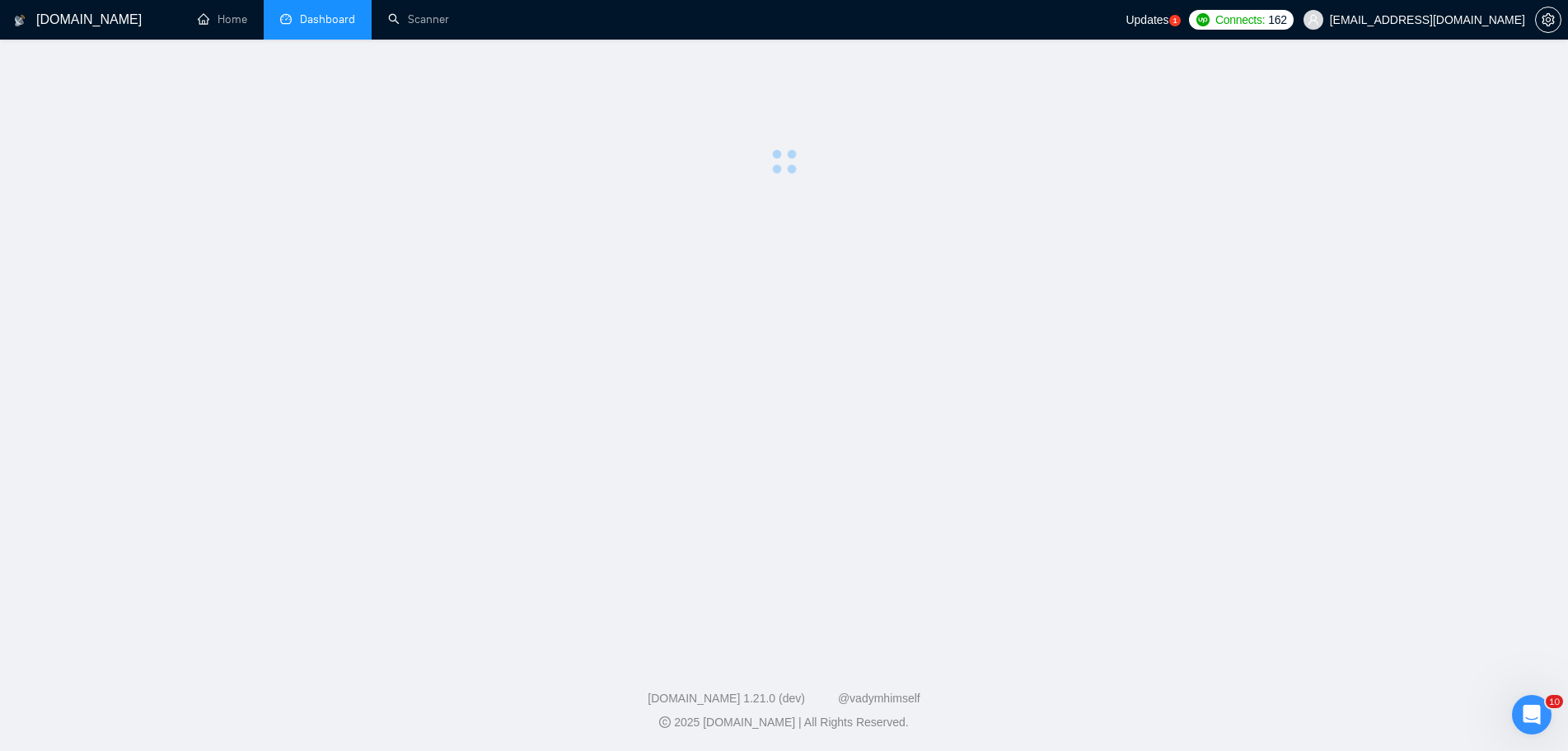 scroll, scrollTop: 0, scrollLeft: 0, axis: both 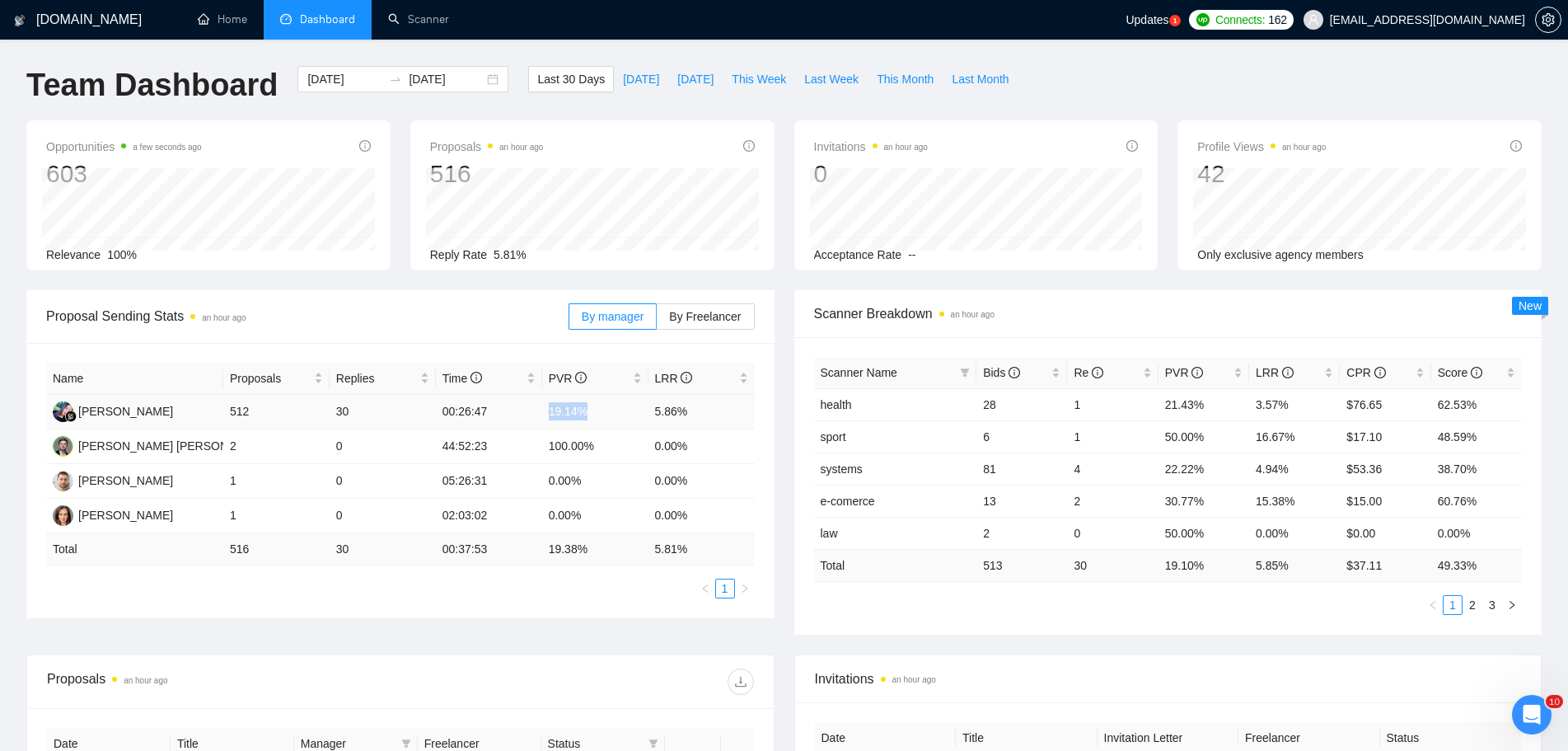 drag, startPoint x: 584, startPoint y: 412, endPoint x: 545, endPoint y: 415, distance: 39.115214 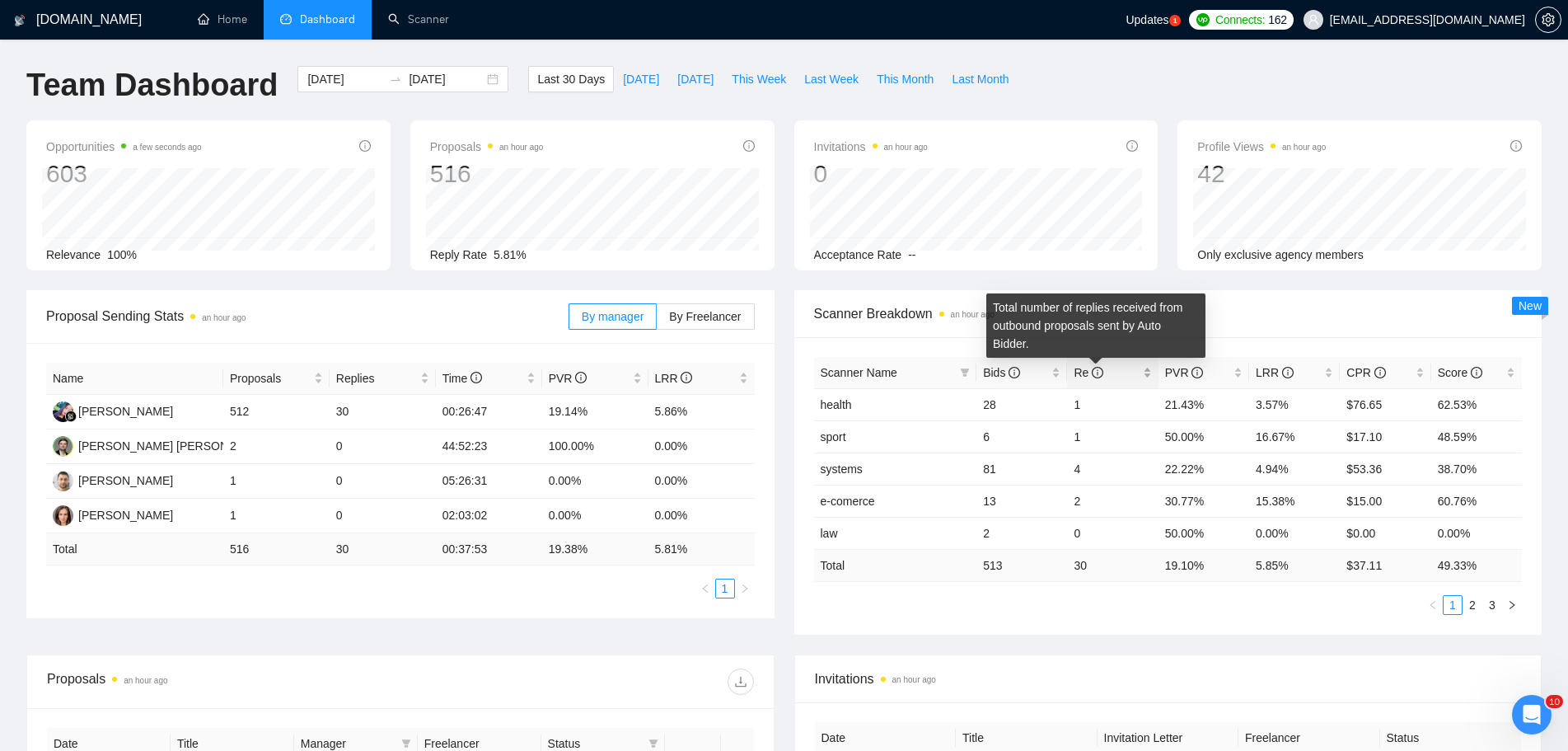 click 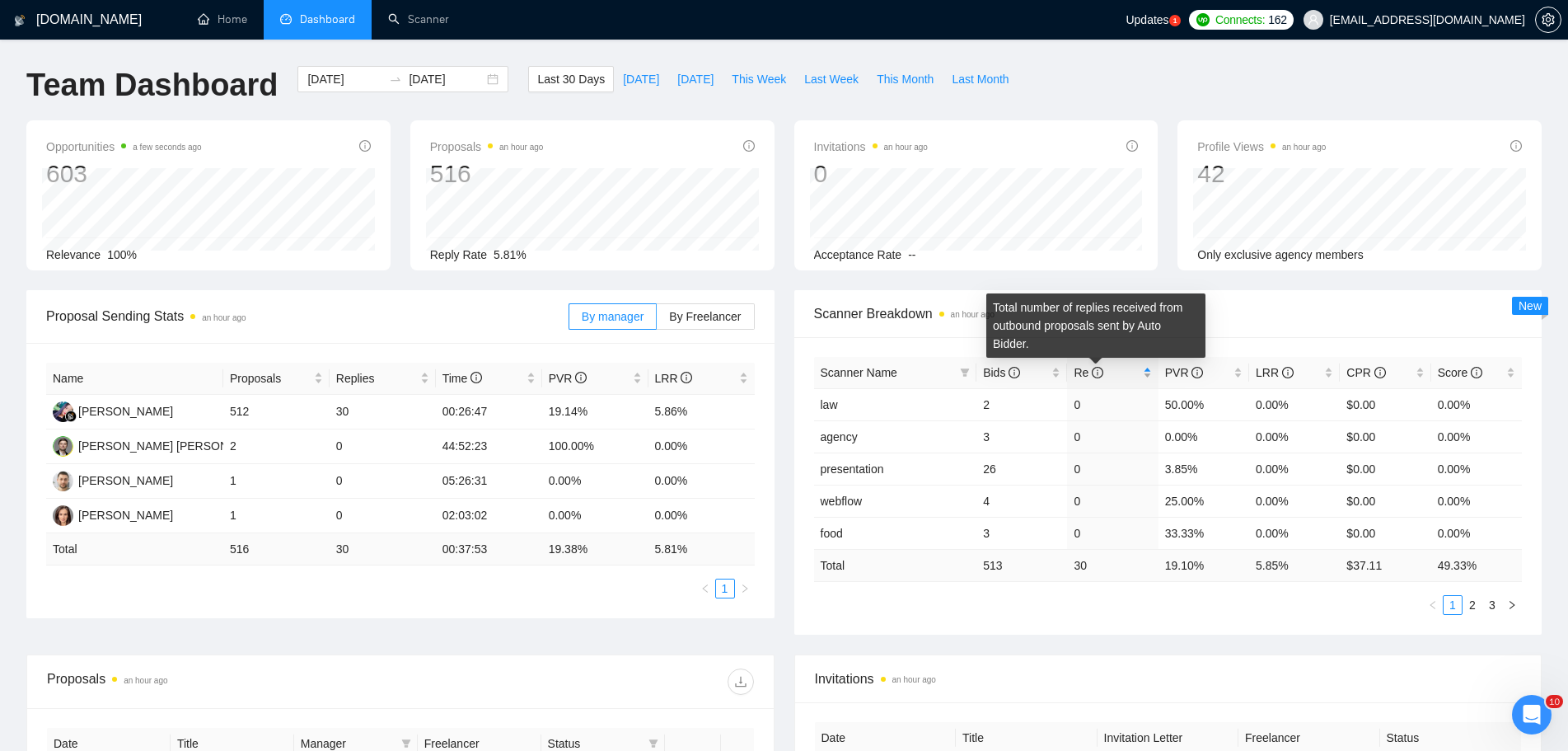 click 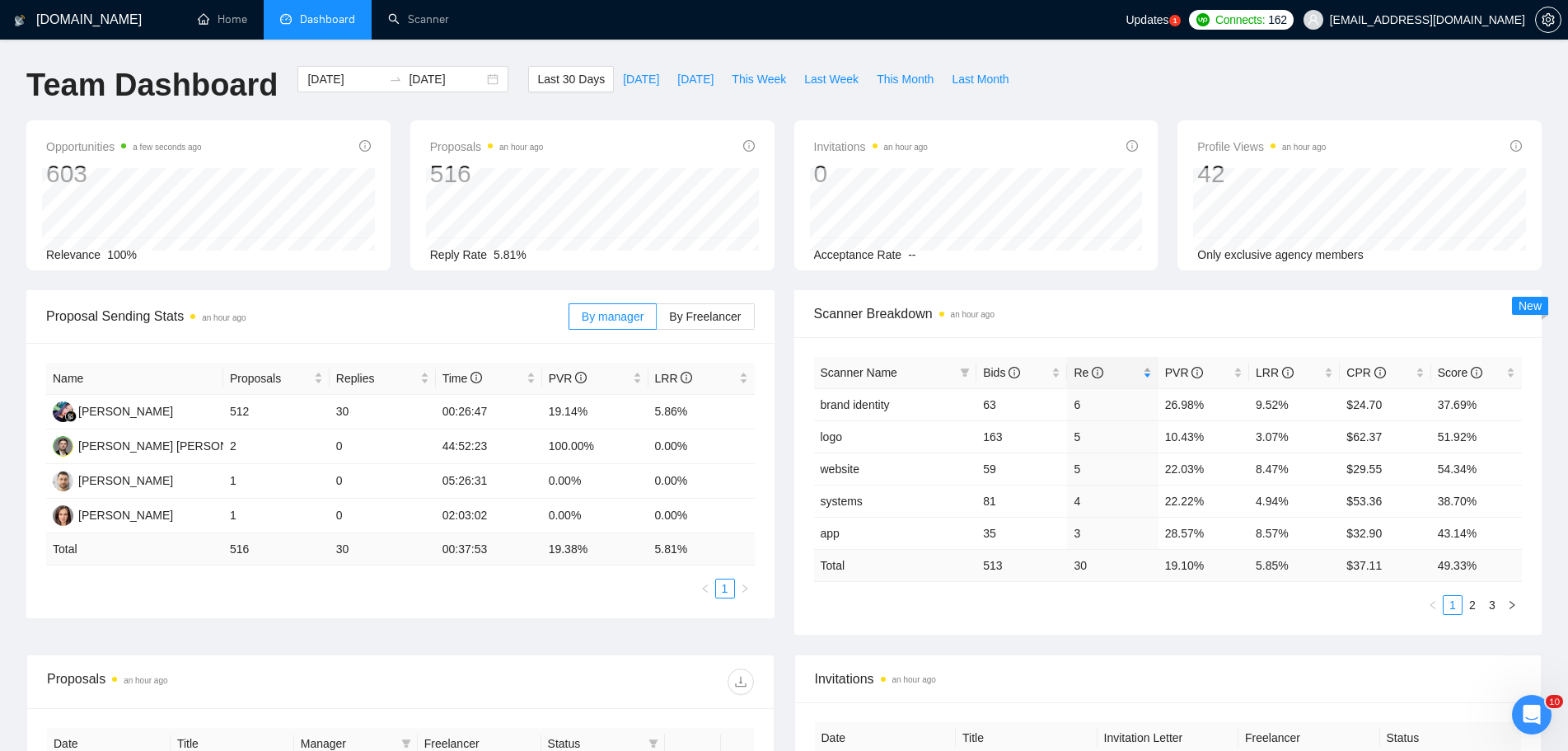 click on "Re" at bounding box center [1088, 373] 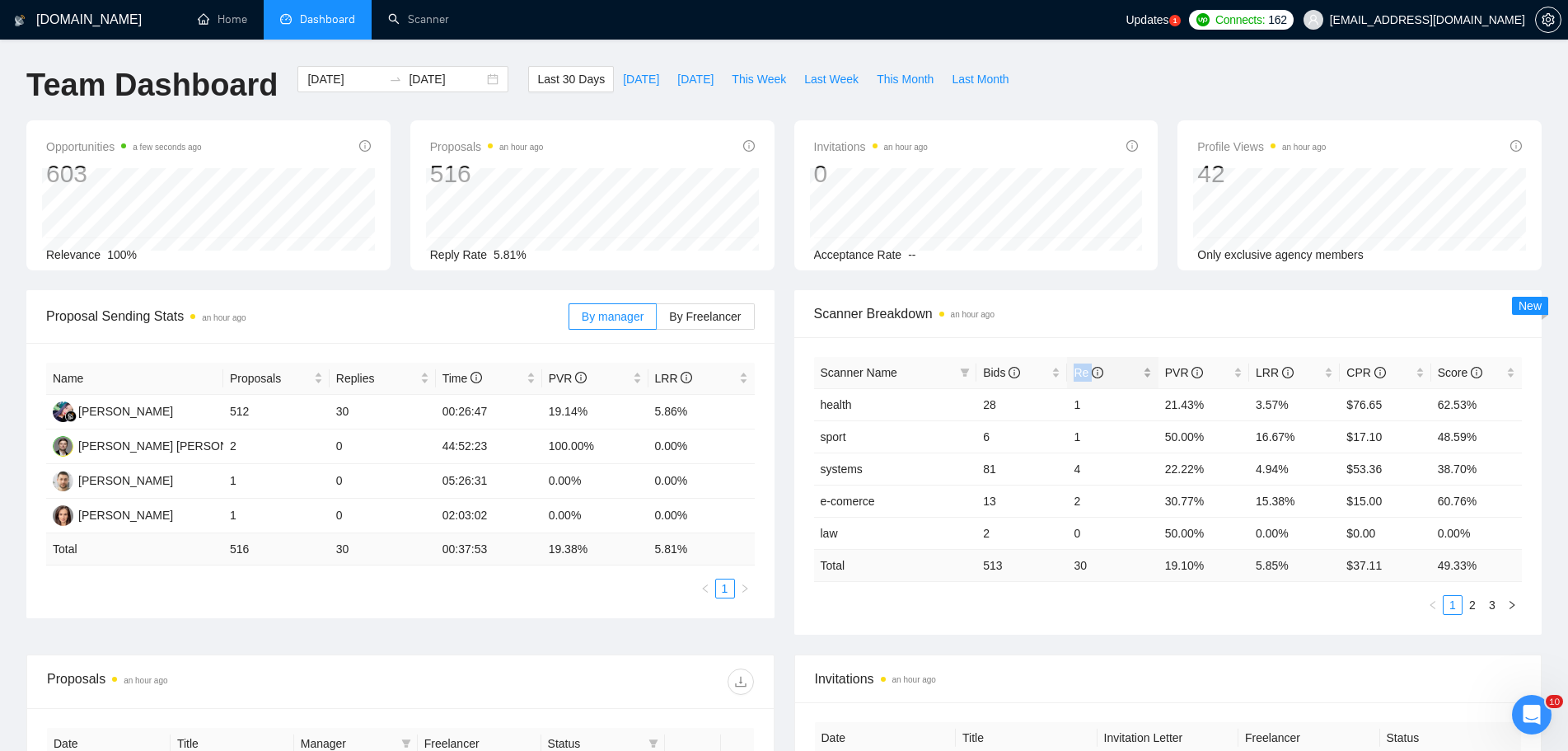 click on "Re" at bounding box center (1088, 373) 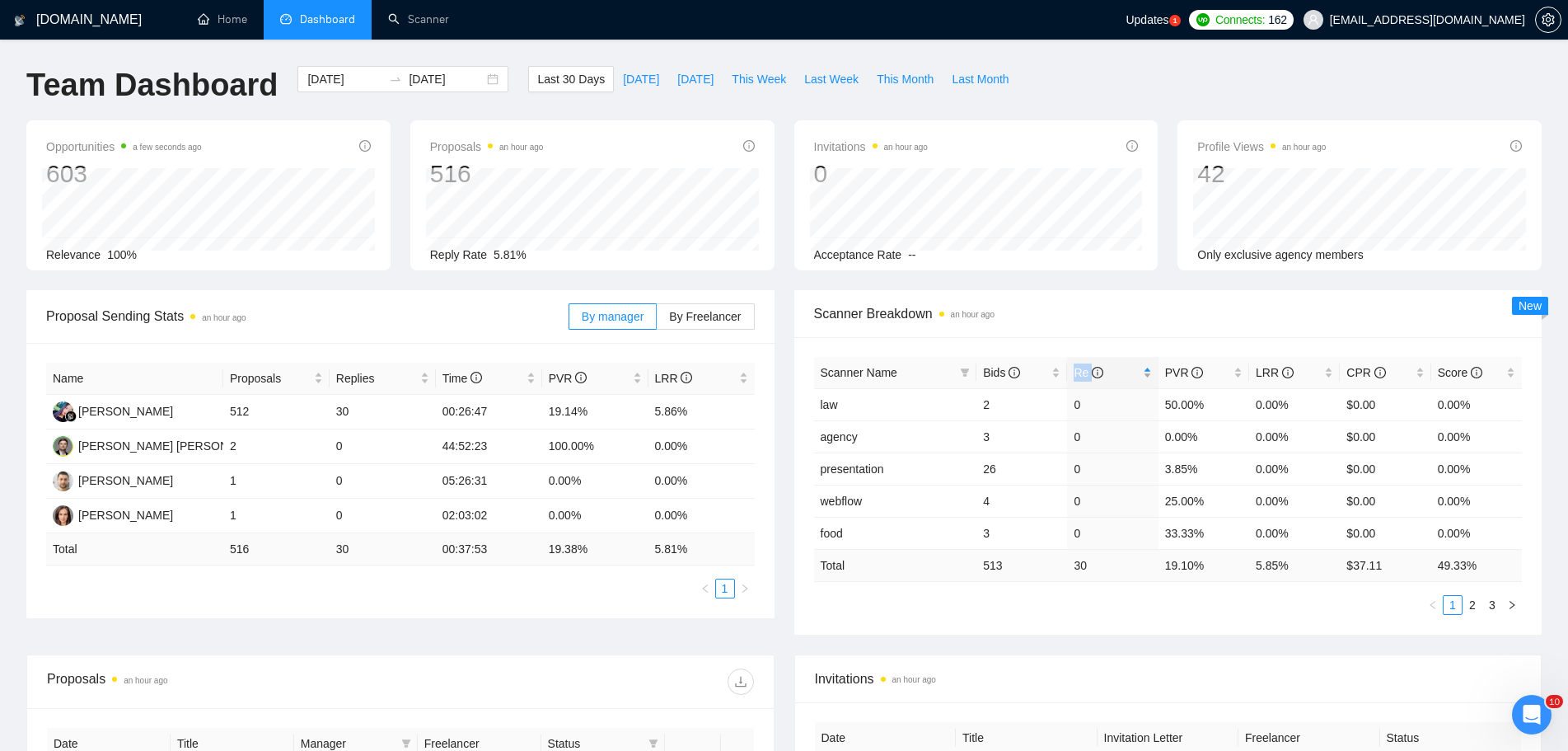 click on "Re" at bounding box center [1088, 373] 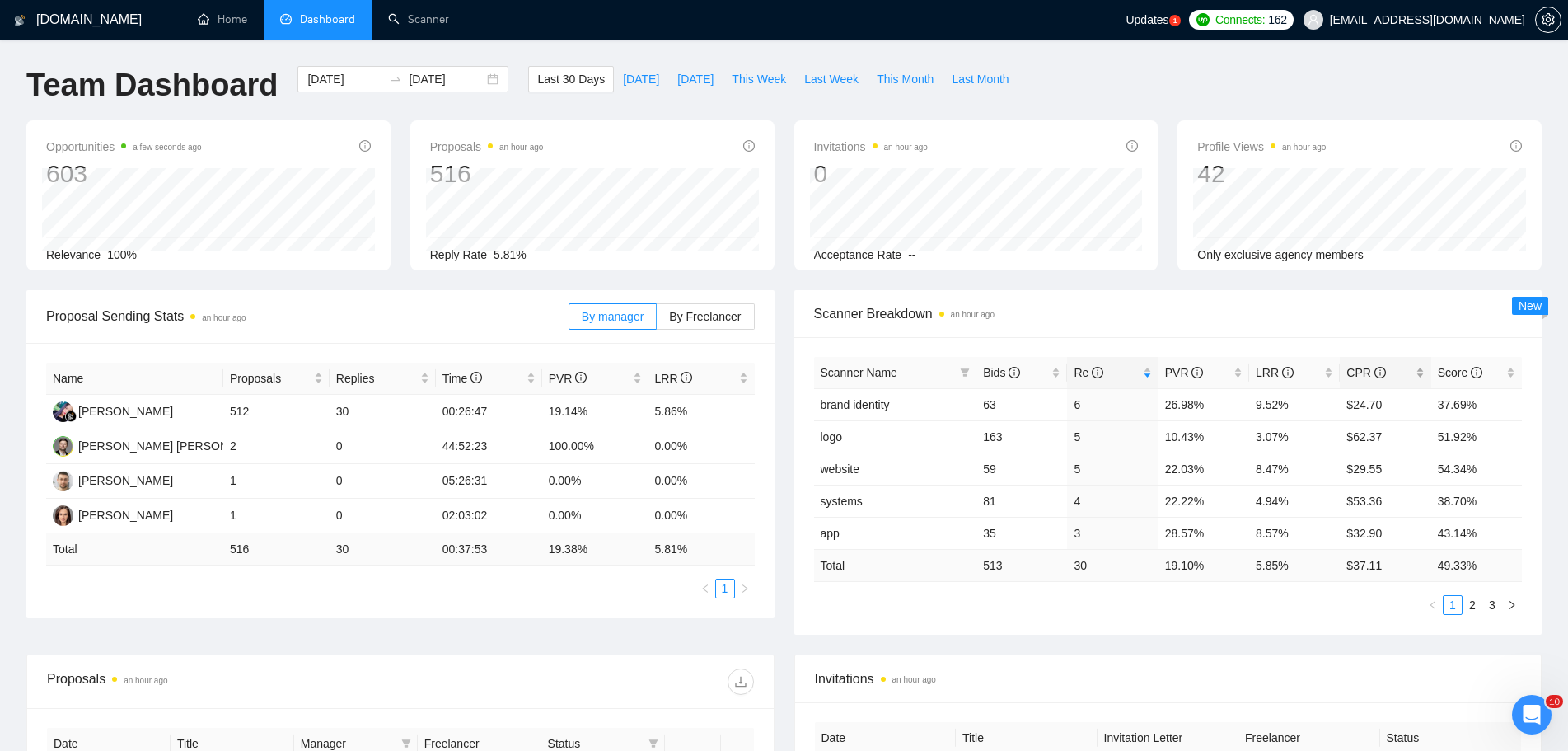 click on "CPR" at bounding box center [1365, 373] 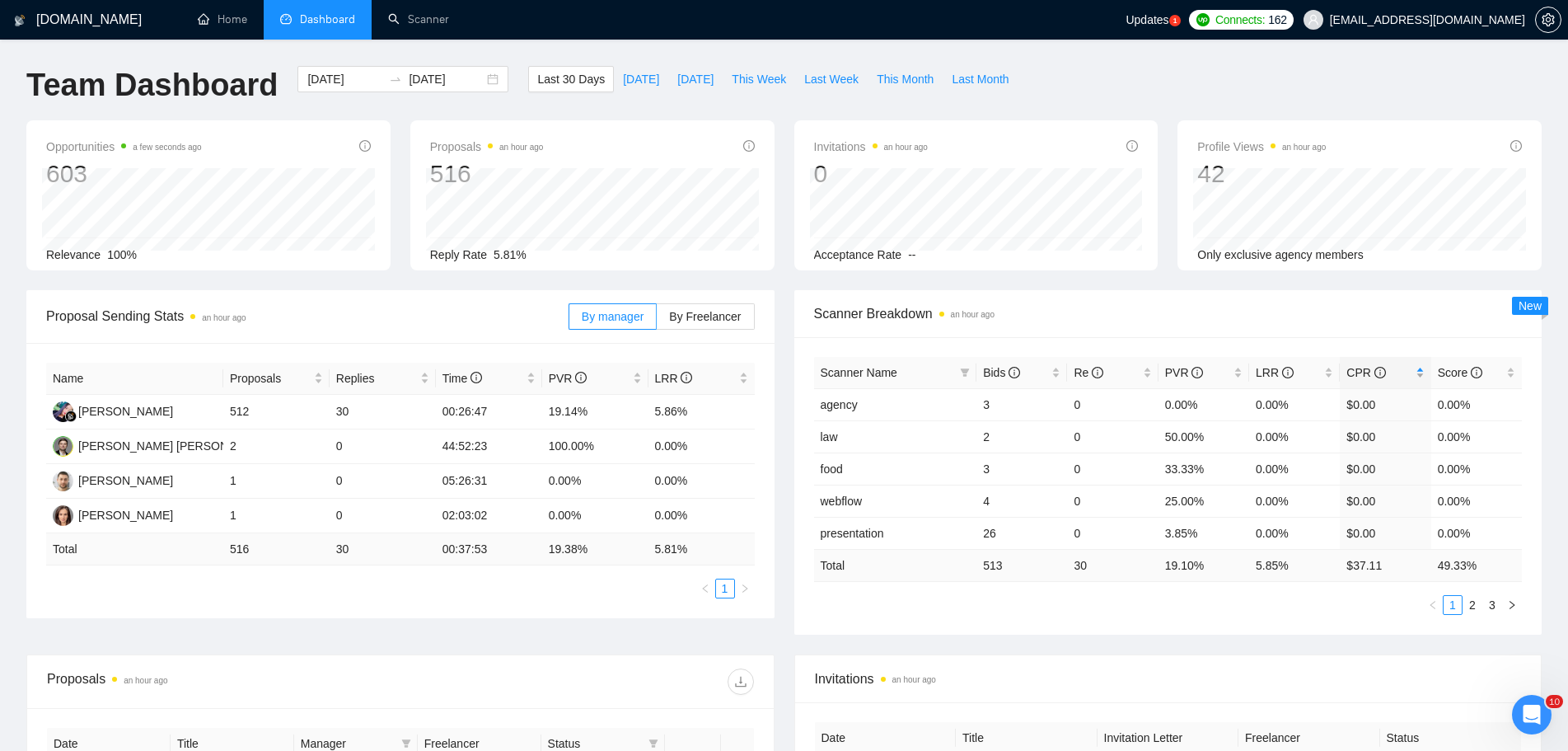 click on "CPR" at bounding box center (1365, 373) 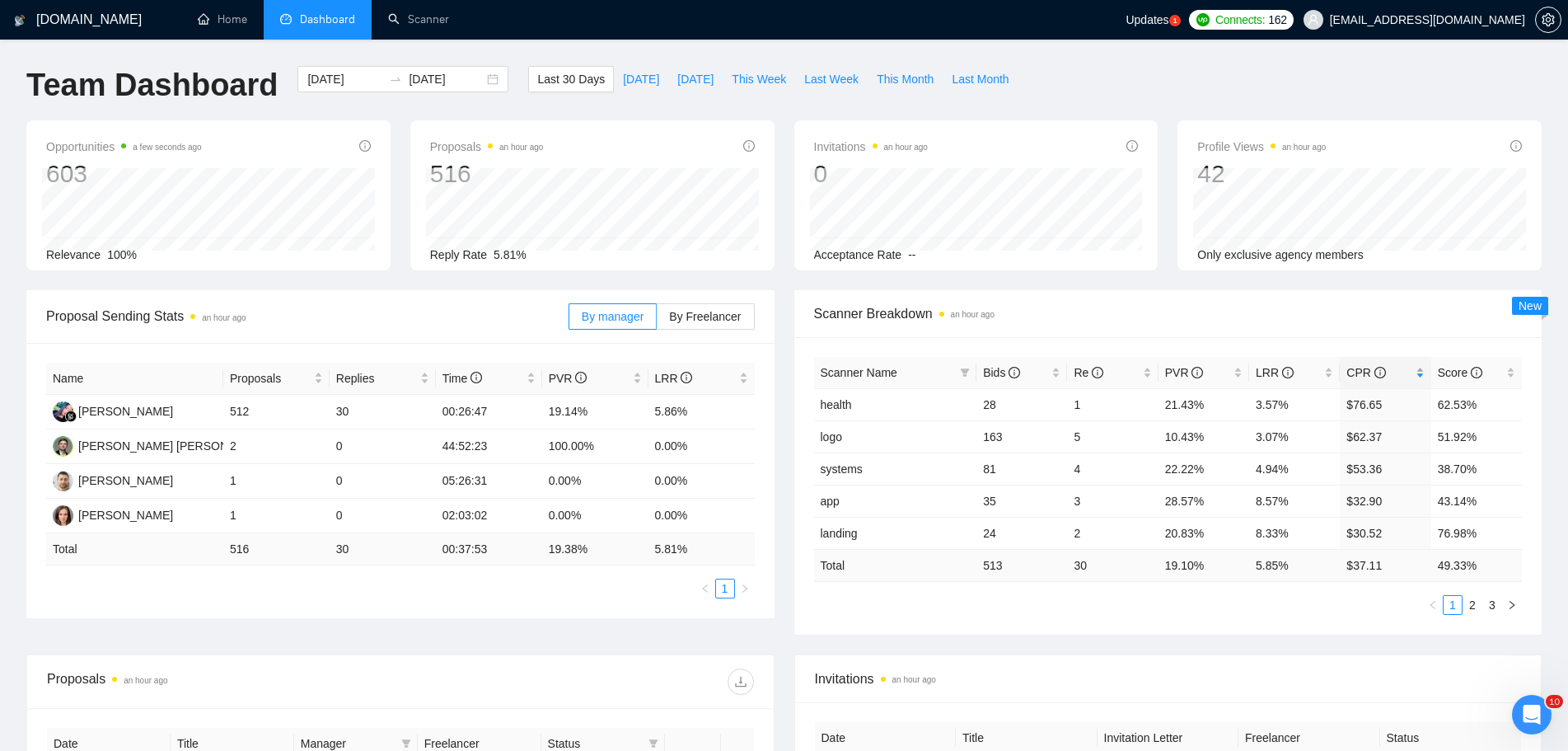 click on "CPR" at bounding box center [1365, 373] 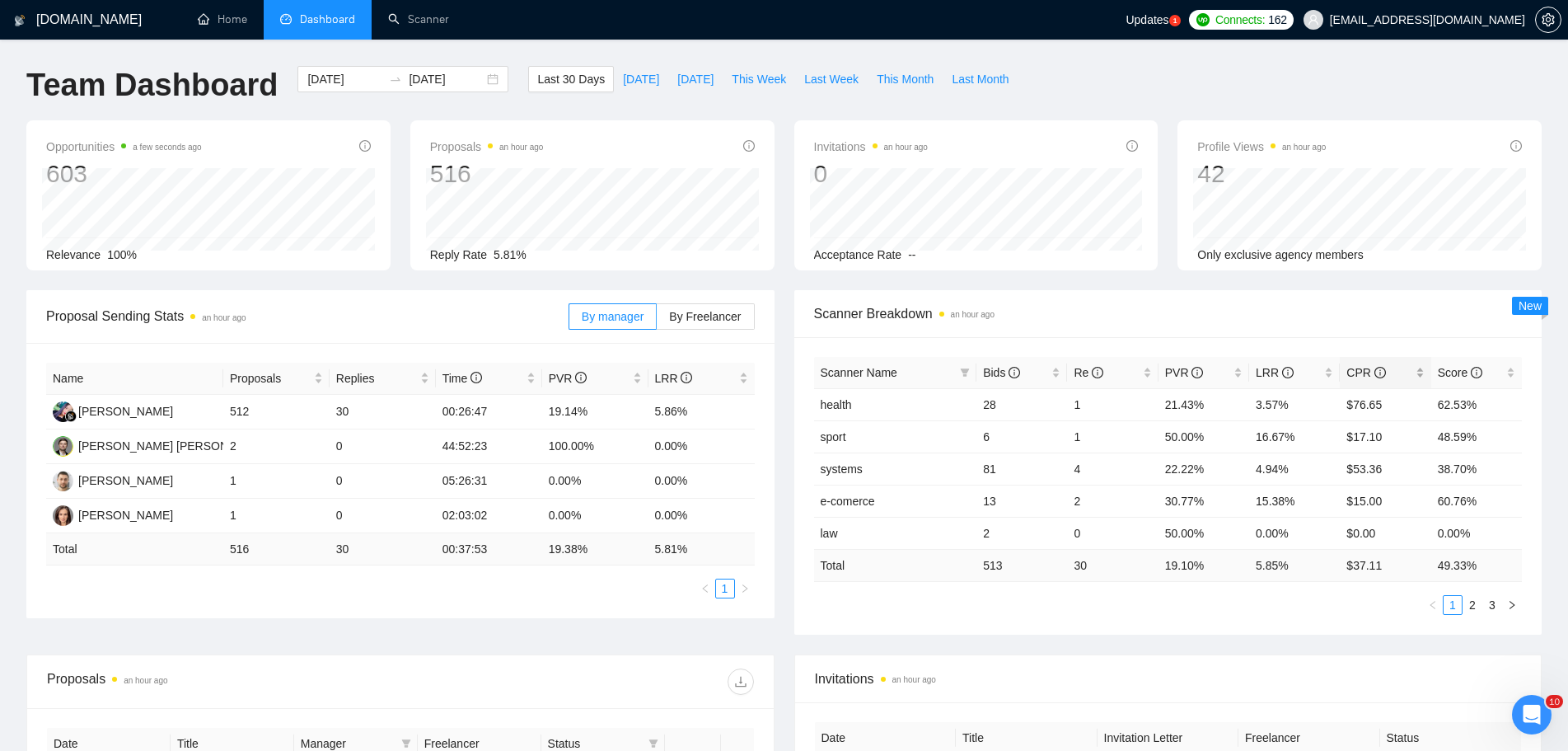 click on "CPR" at bounding box center (1365, 373) 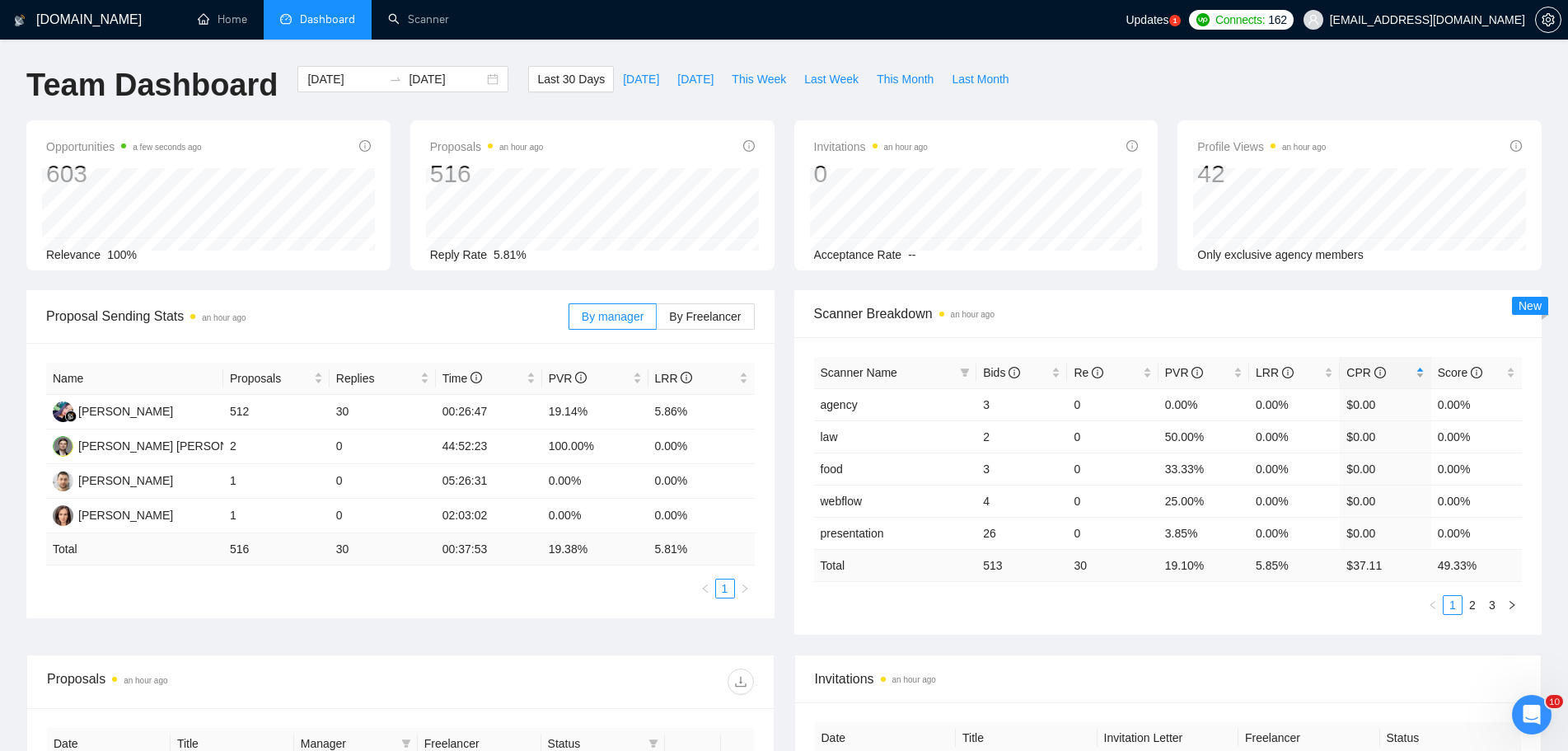 click on "CPR" at bounding box center [1365, 373] 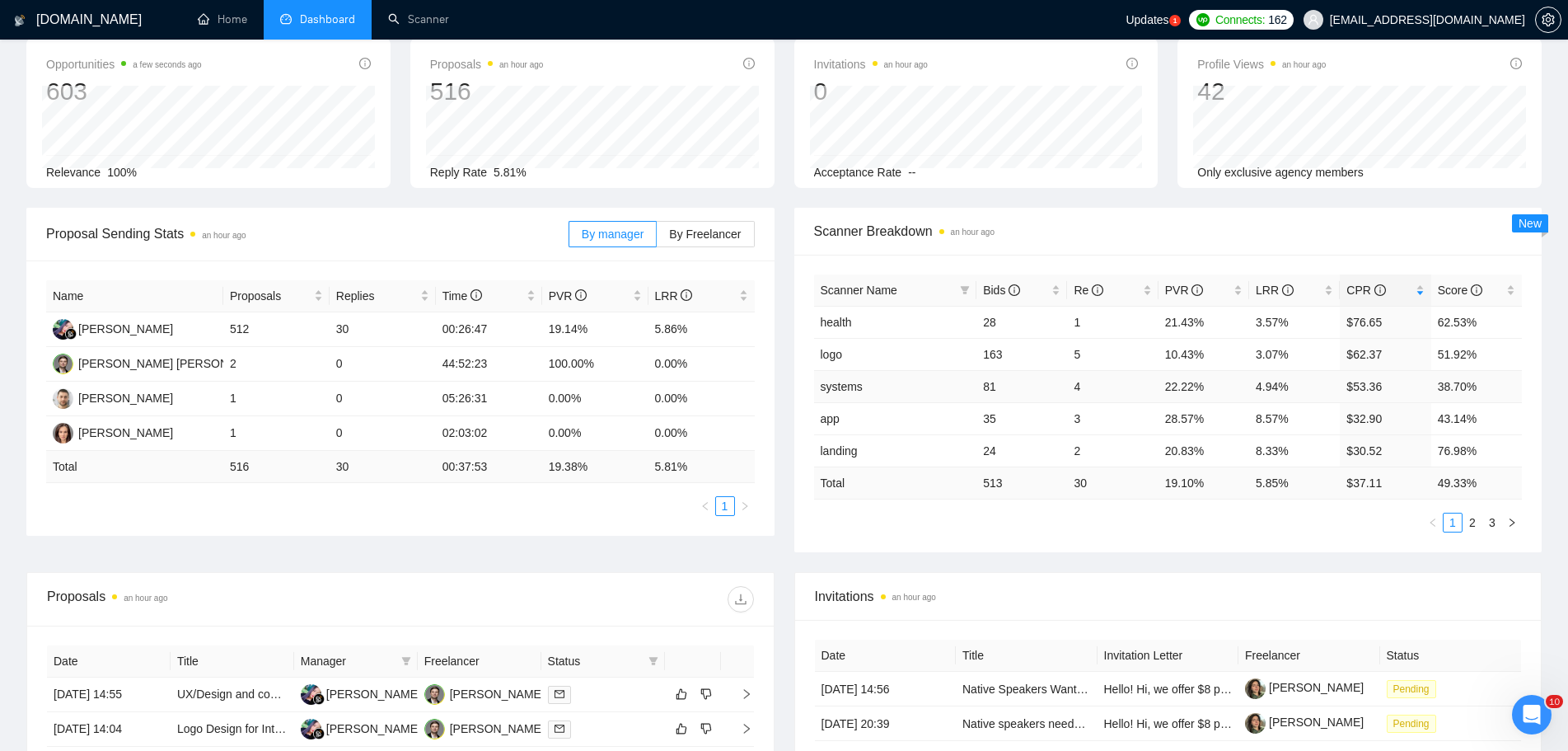 scroll, scrollTop: 0, scrollLeft: 0, axis: both 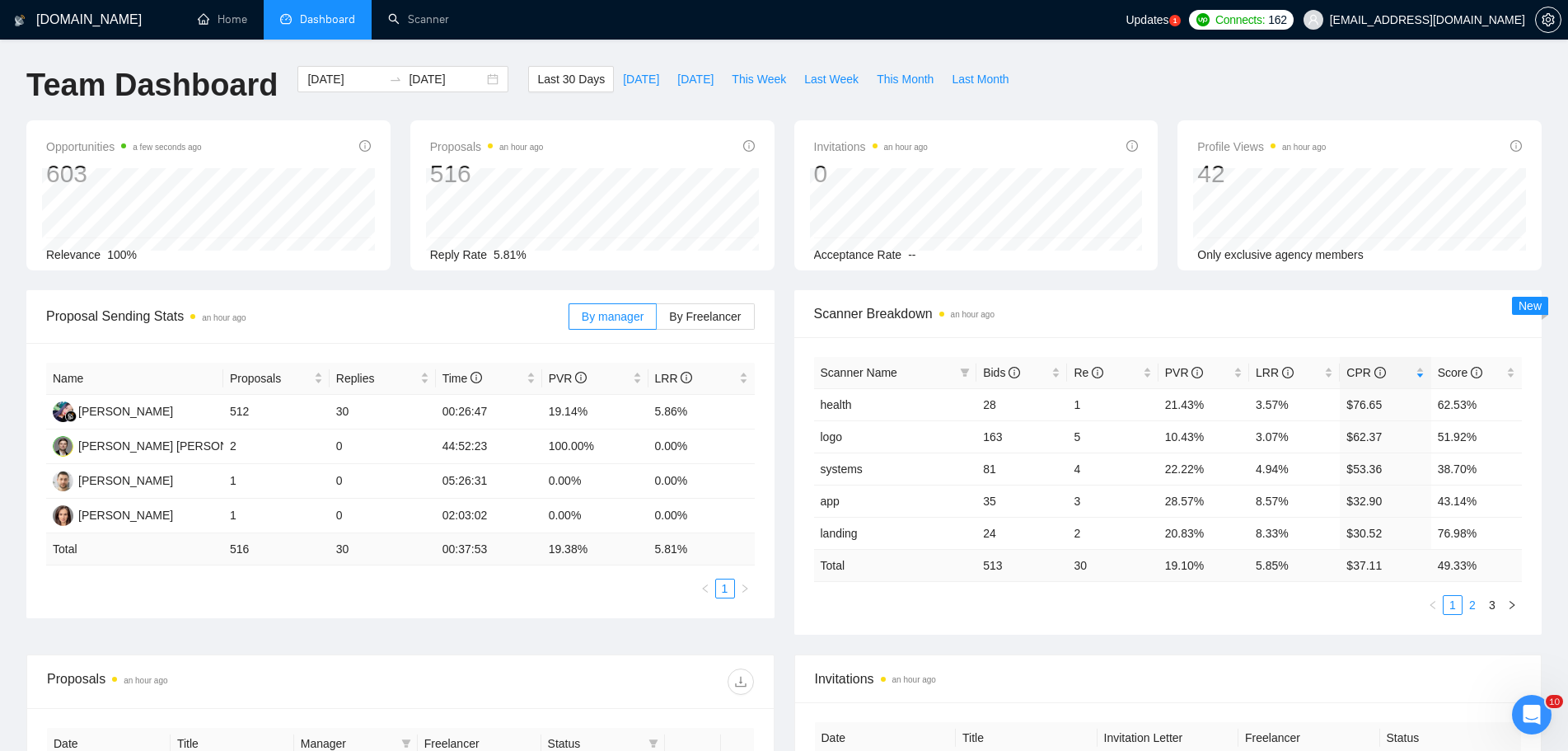 click on "2" at bounding box center (1472, 605) 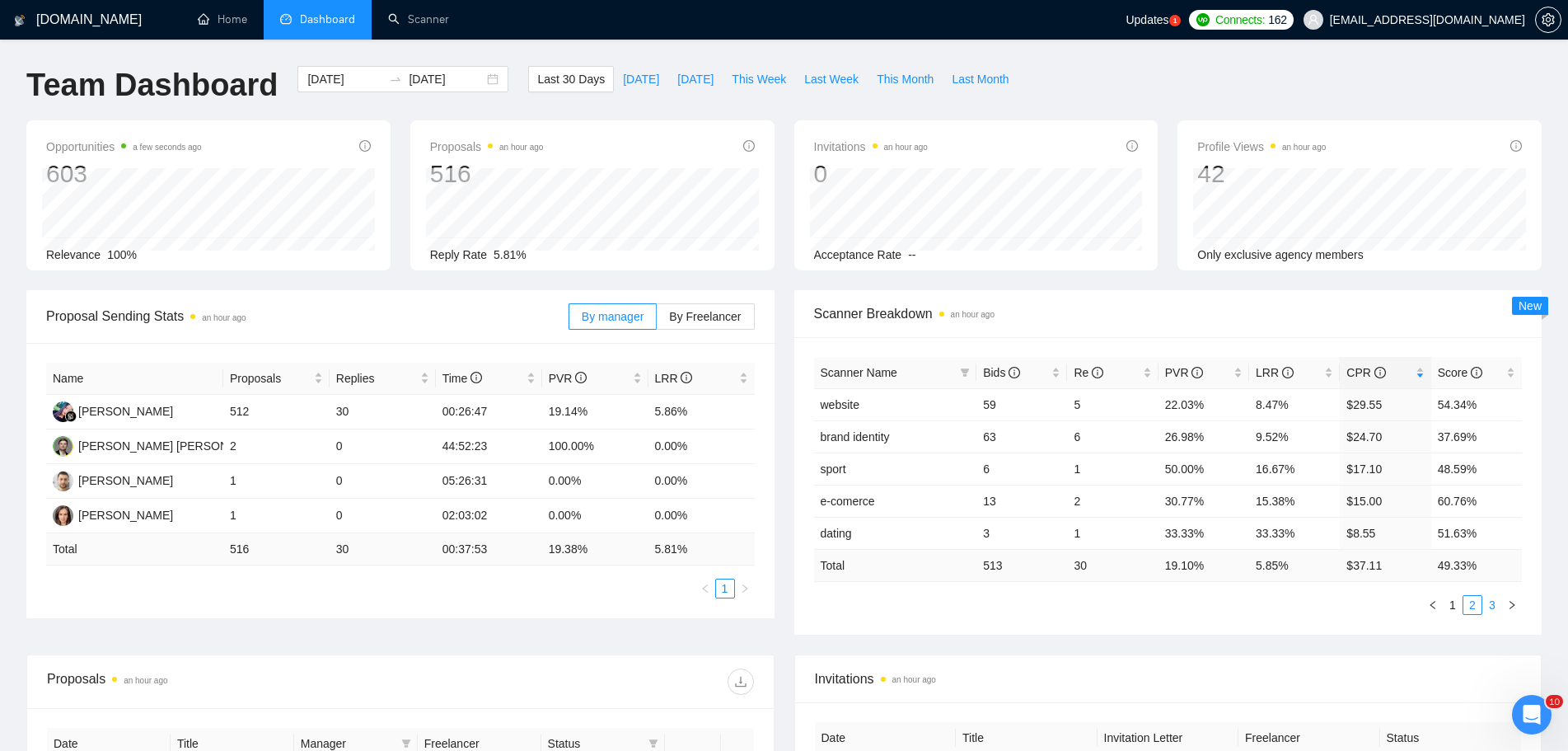 click on "3" at bounding box center [1492, 605] 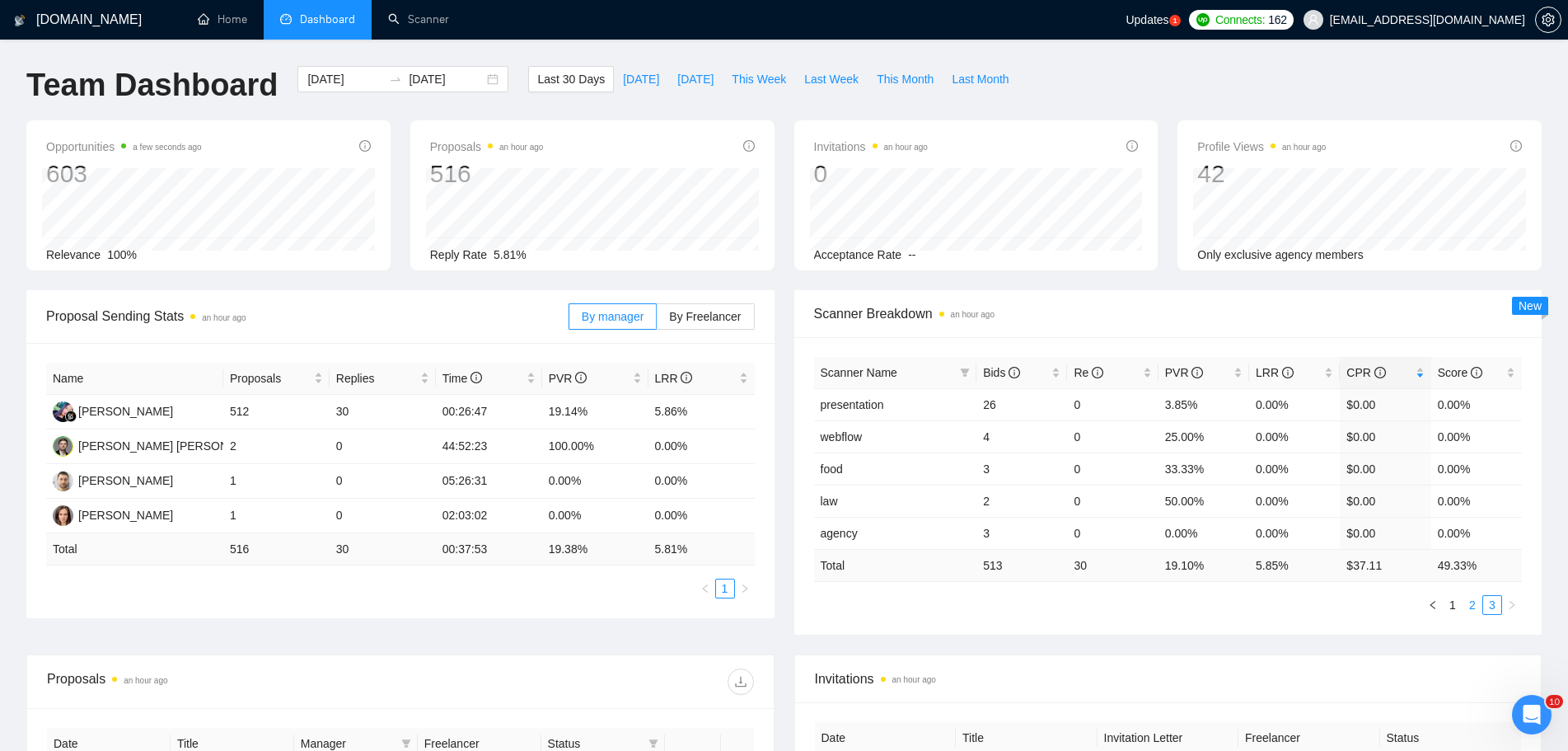 click on "2" at bounding box center [1472, 605] 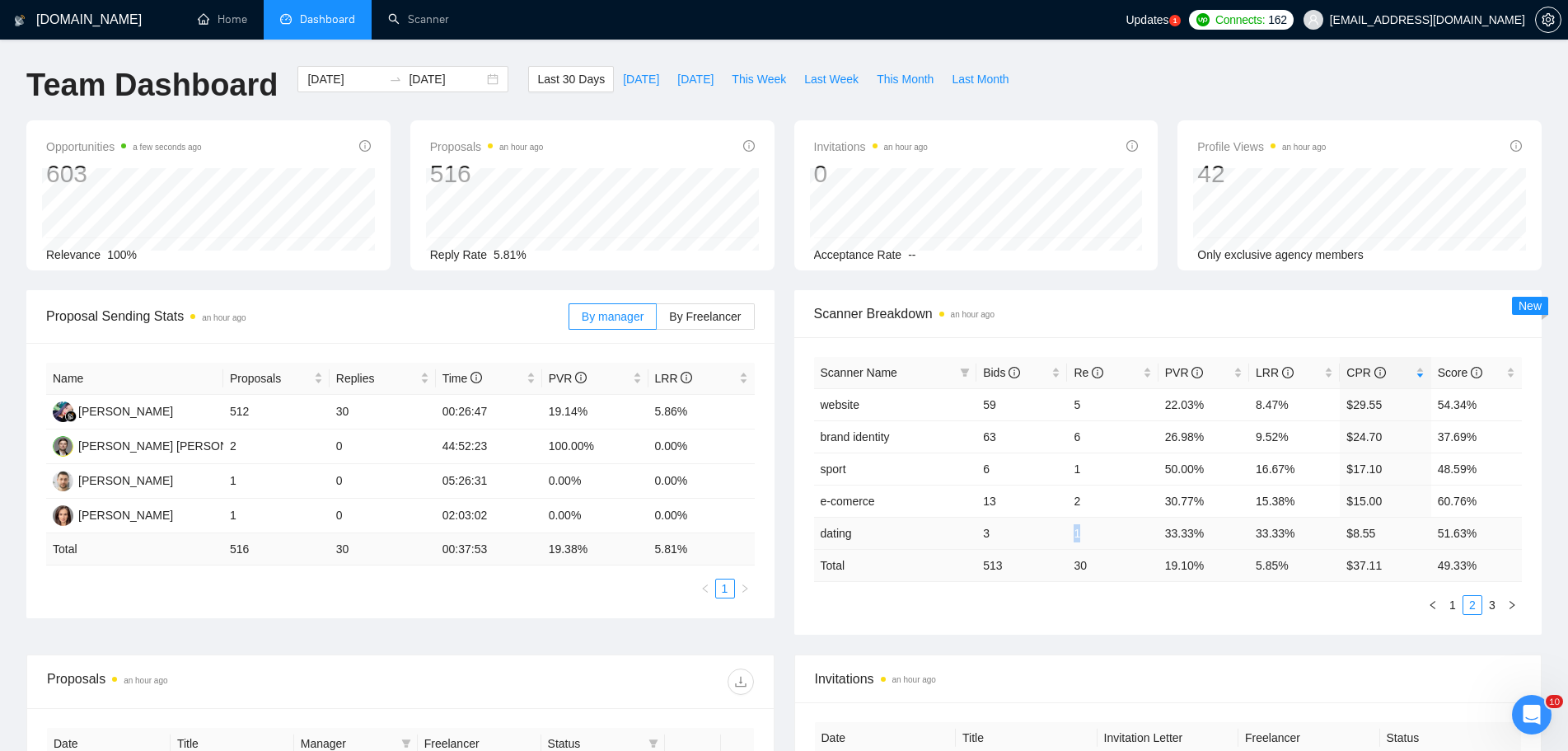 drag, startPoint x: 1079, startPoint y: 532, endPoint x: 1070, endPoint y: 537, distance: 10.29563 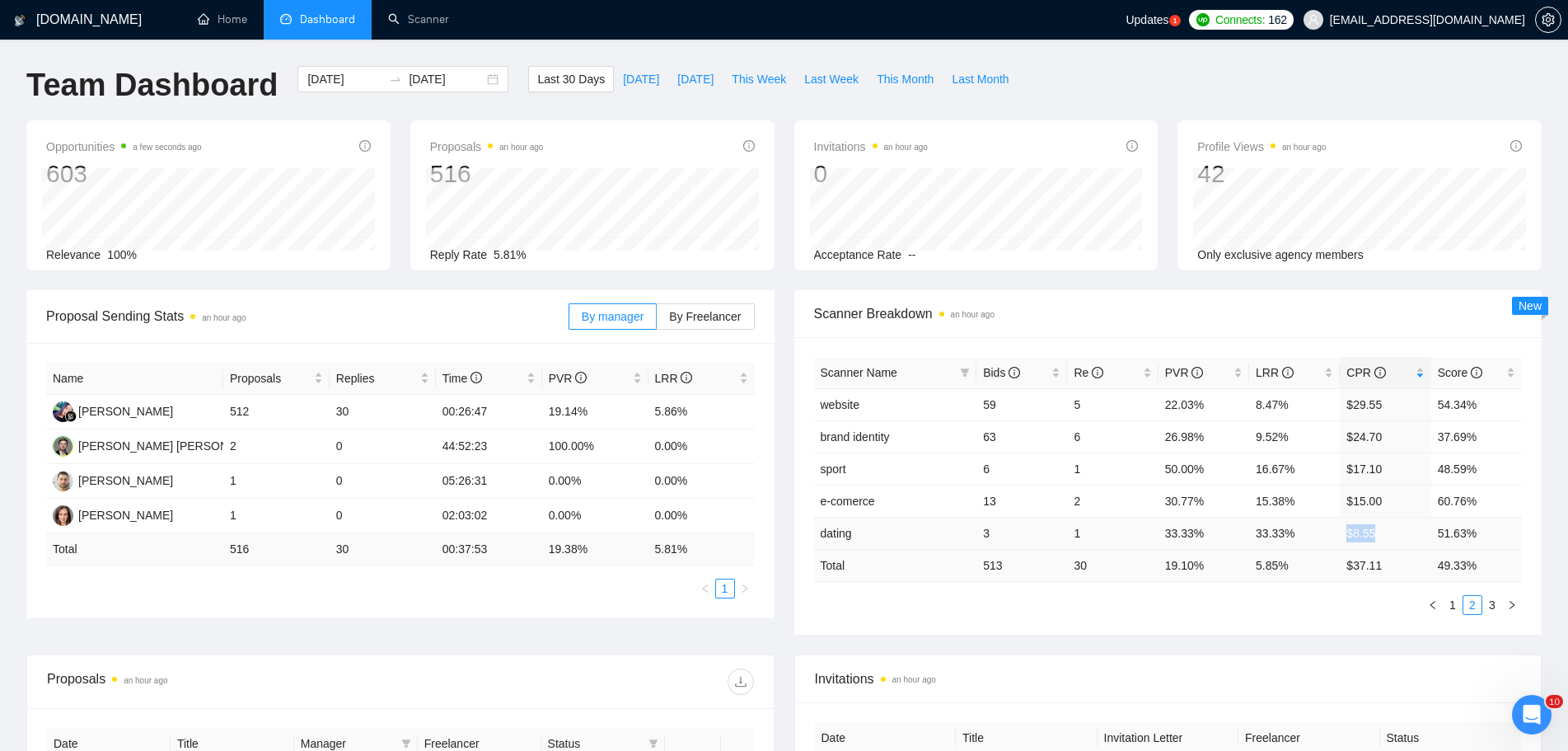 drag, startPoint x: 1395, startPoint y: 537, endPoint x: 1349, endPoint y: 533, distance: 46.17359 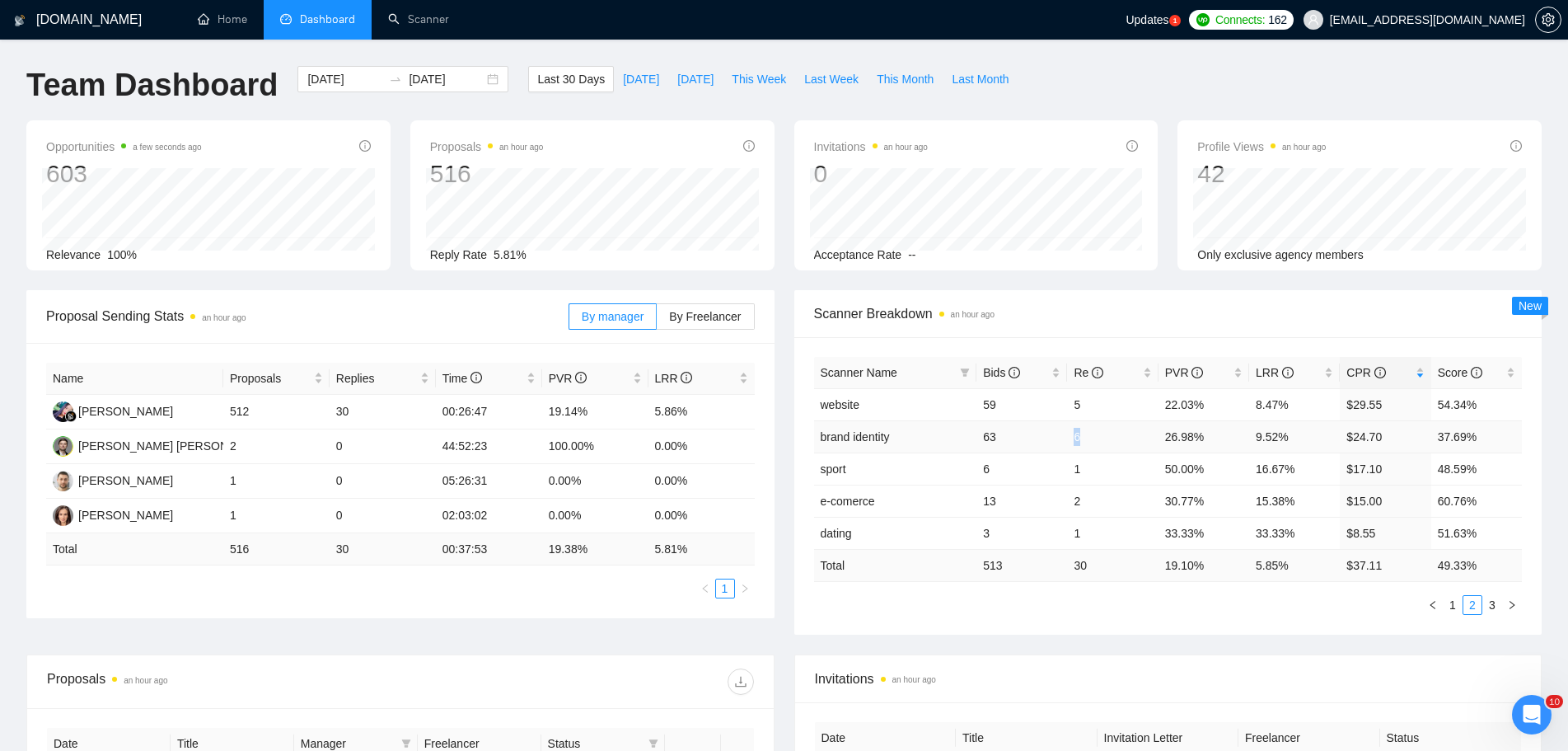 drag, startPoint x: 1086, startPoint y: 436, endPoint x: 1070, endPoint y: 435, distance: 16.03122 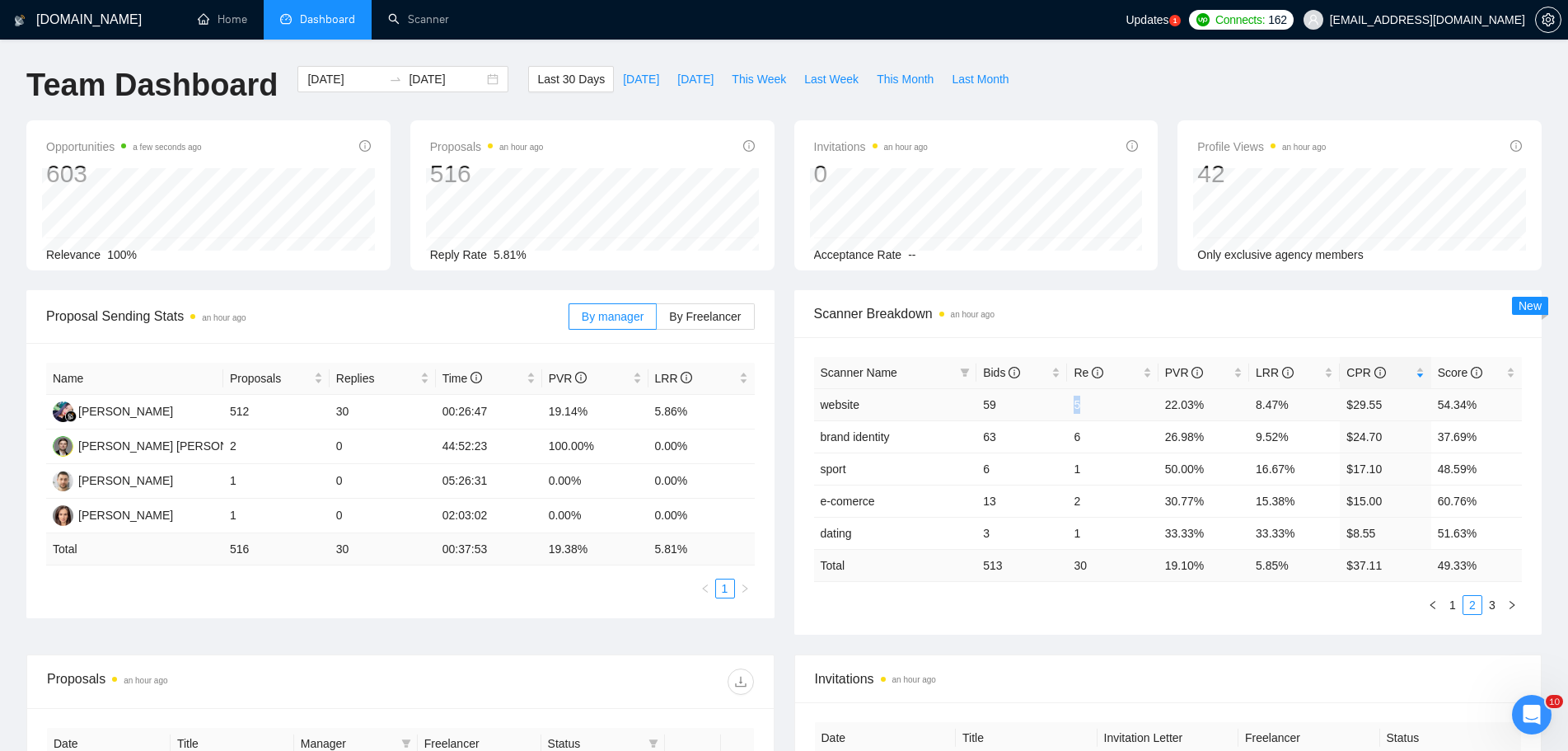 drag, startPoint x: 1090, startPoint y: 400, endPoint x: 1071, endPoint y: 401, distance: 19.026298 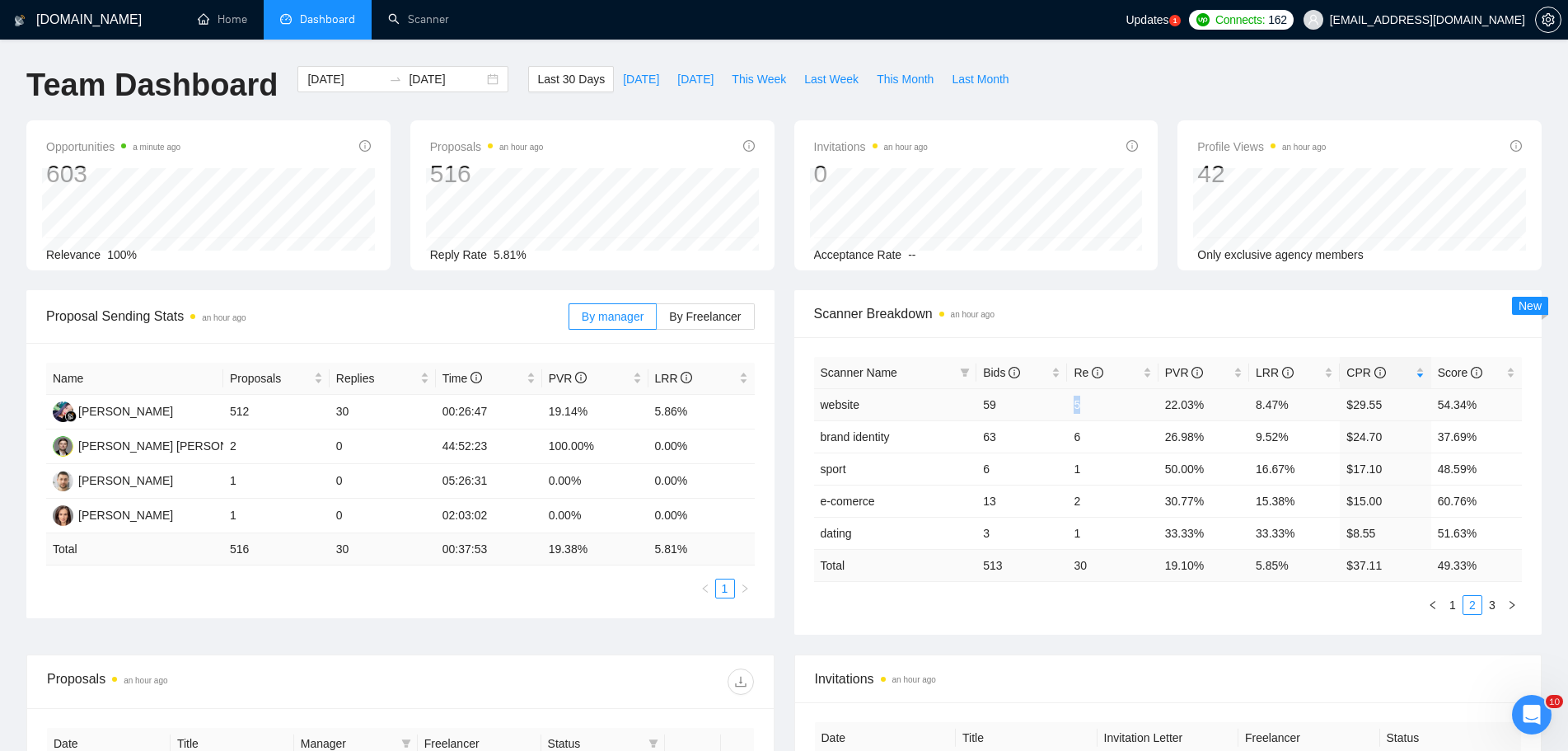 click on "5" at bounding box center [1112, 404] 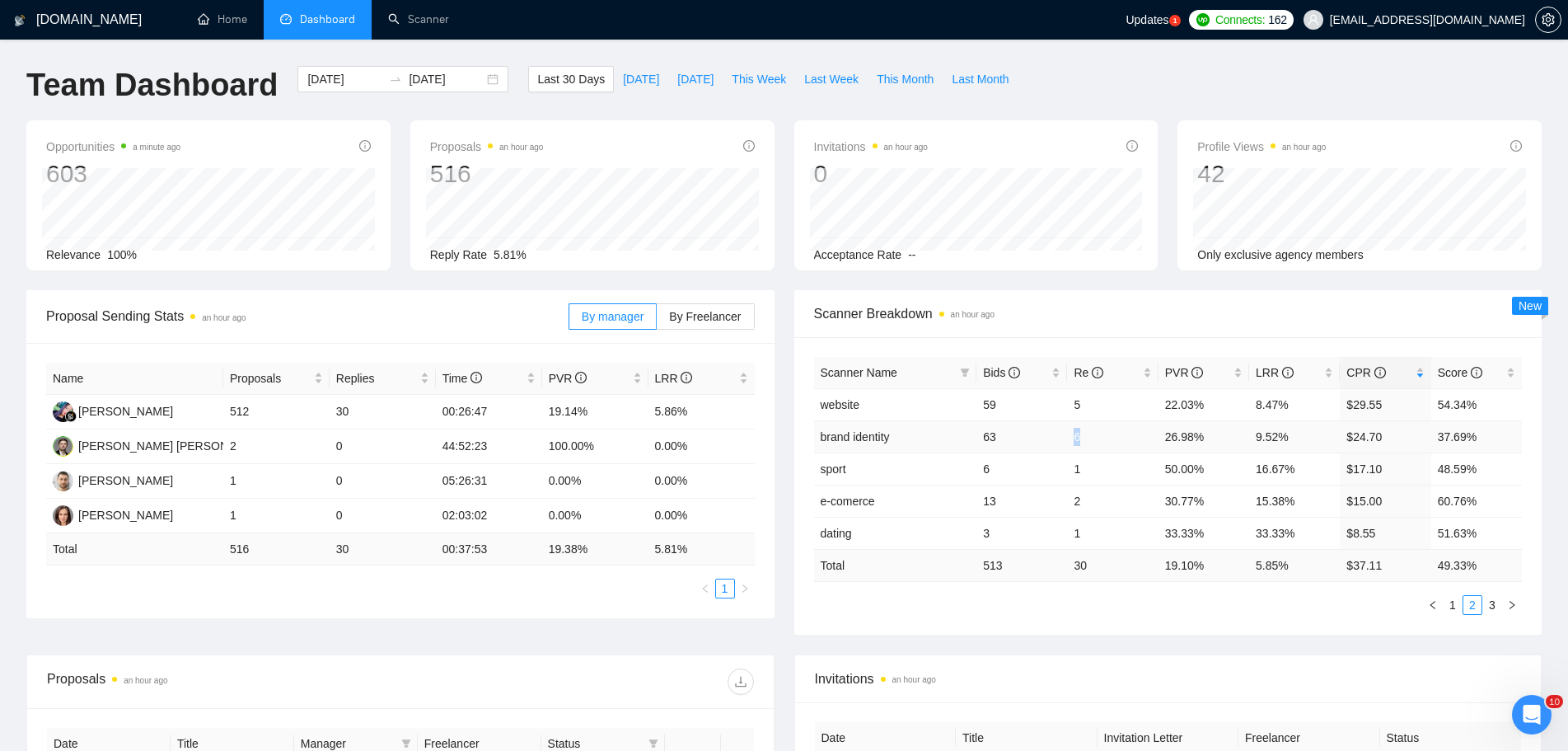 drag, startPoint x: 1084, startPoint y: 437, endPoint x: 1068, endPoint y: 437, distance: 16 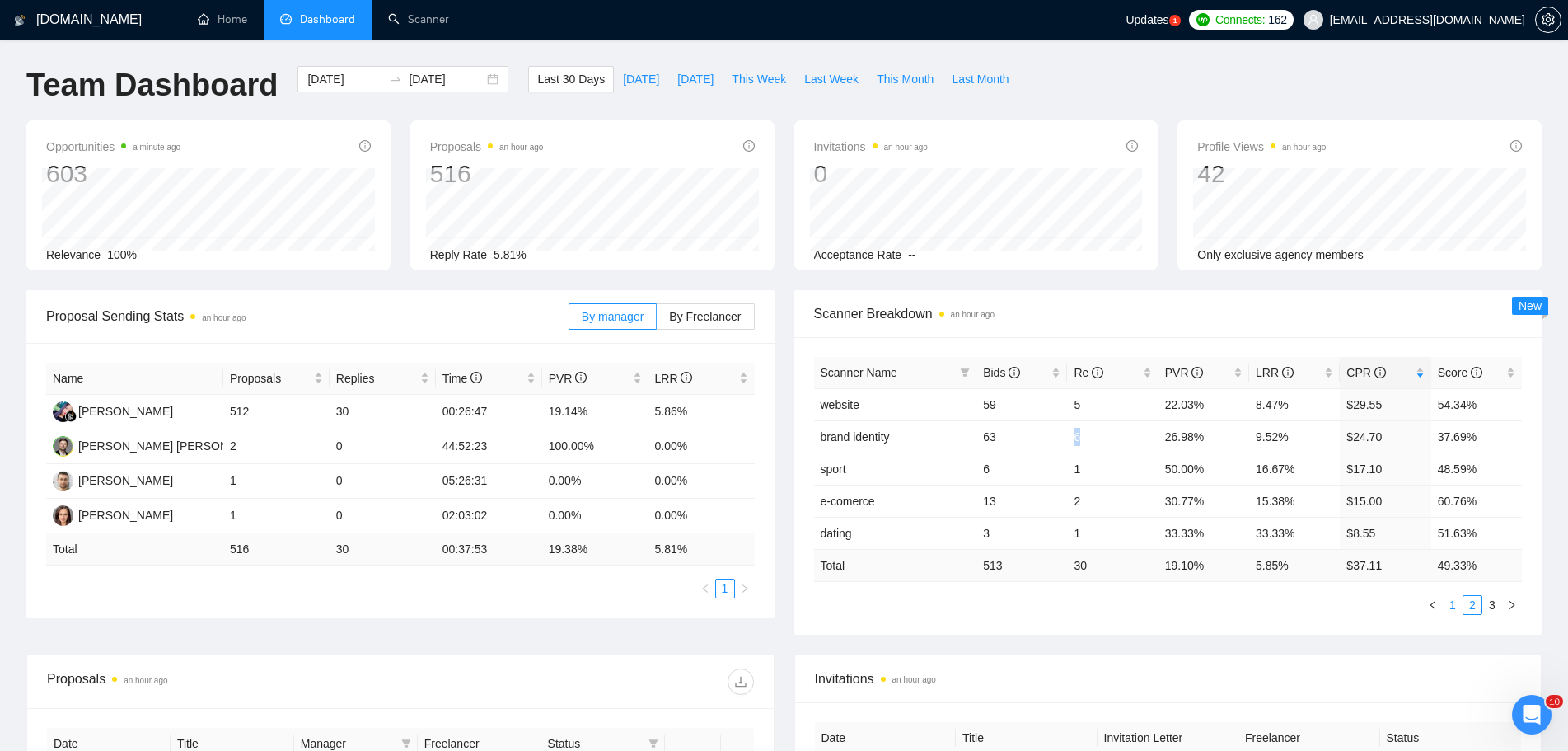 click on "1" at bounding box center [1453, 605] 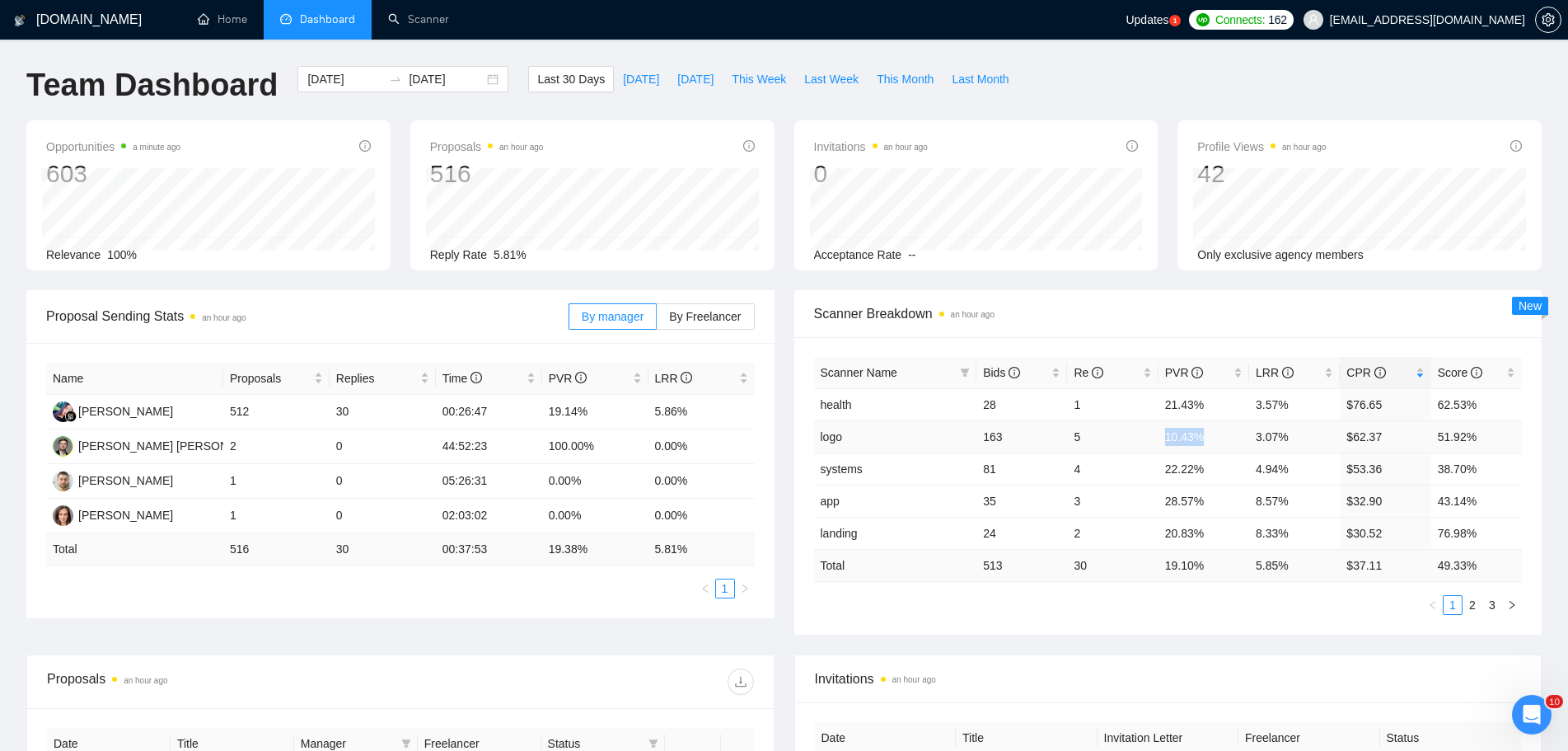 drag, startPoint x: 1201, startPoint y: 434, endPoint x: 1164, endPoint y: 437, distance: 37.121422 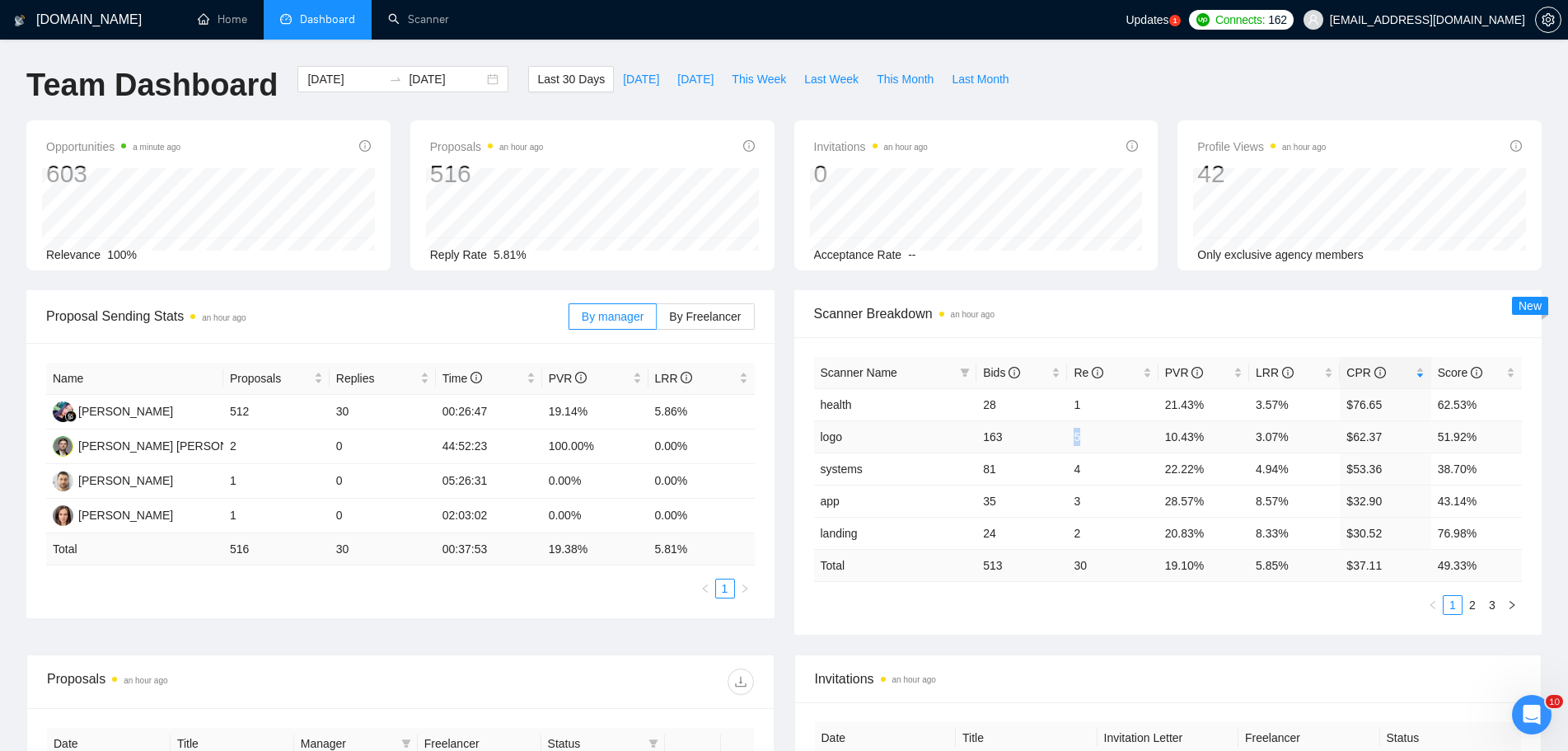 drag, startPoint x: 1083, startPoint y: 439, endPoint x: 1072, endPoint y: 440, distance: 11.045361 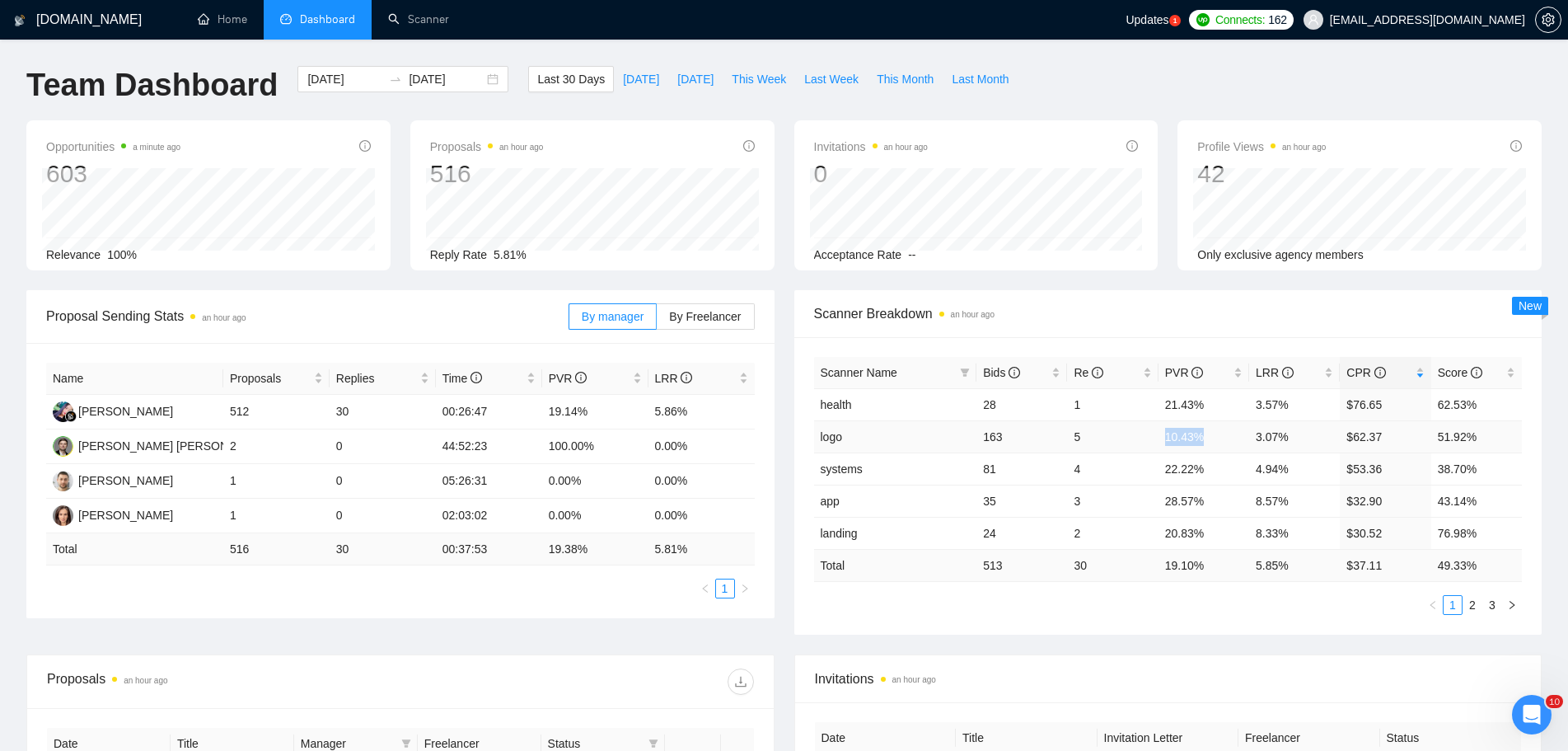 drag, startPoint x: 1199, startPoint y: 433, endPoint x: 1156, endPoint y: 433, distance: 43 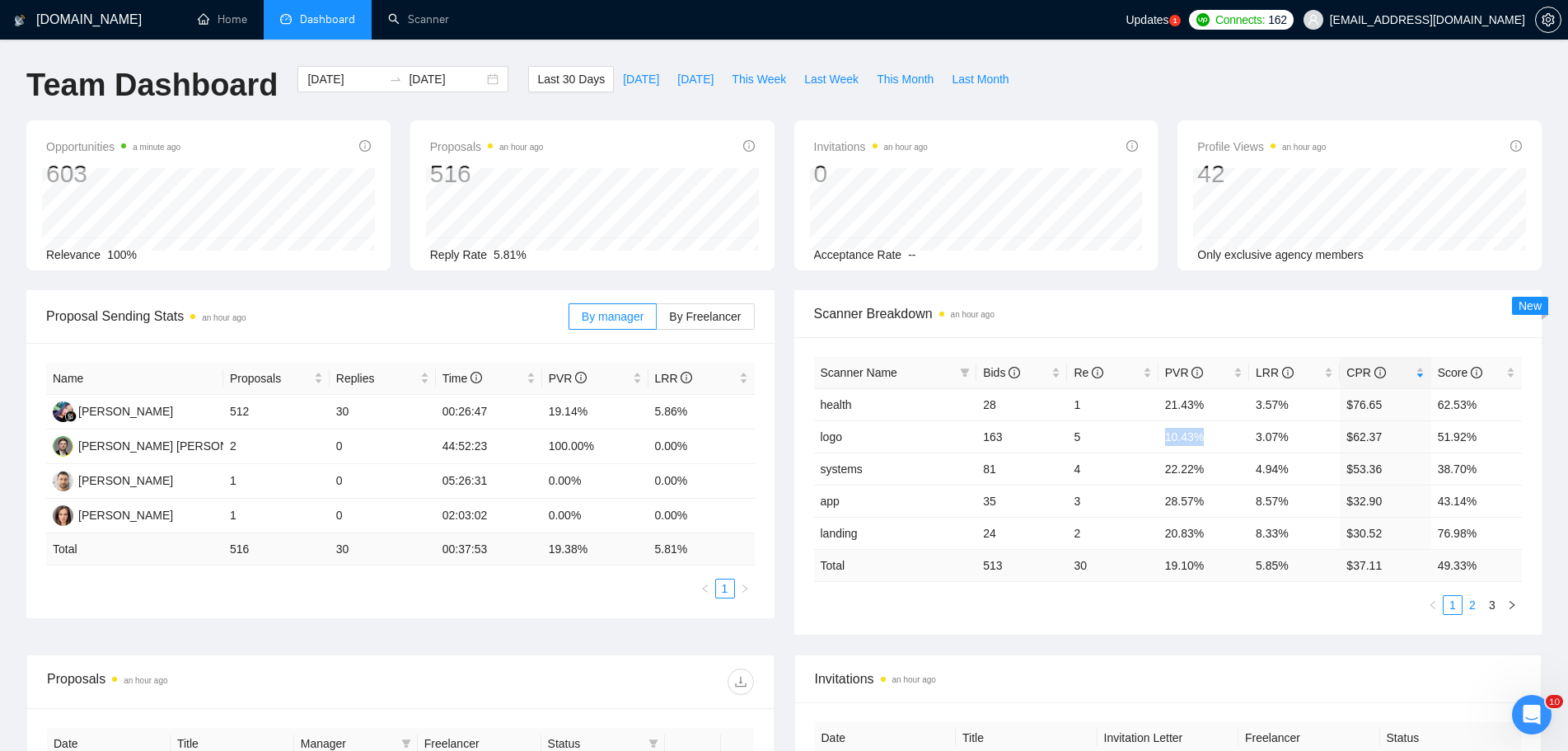 click on "2" at bounding box center [1472, 605] 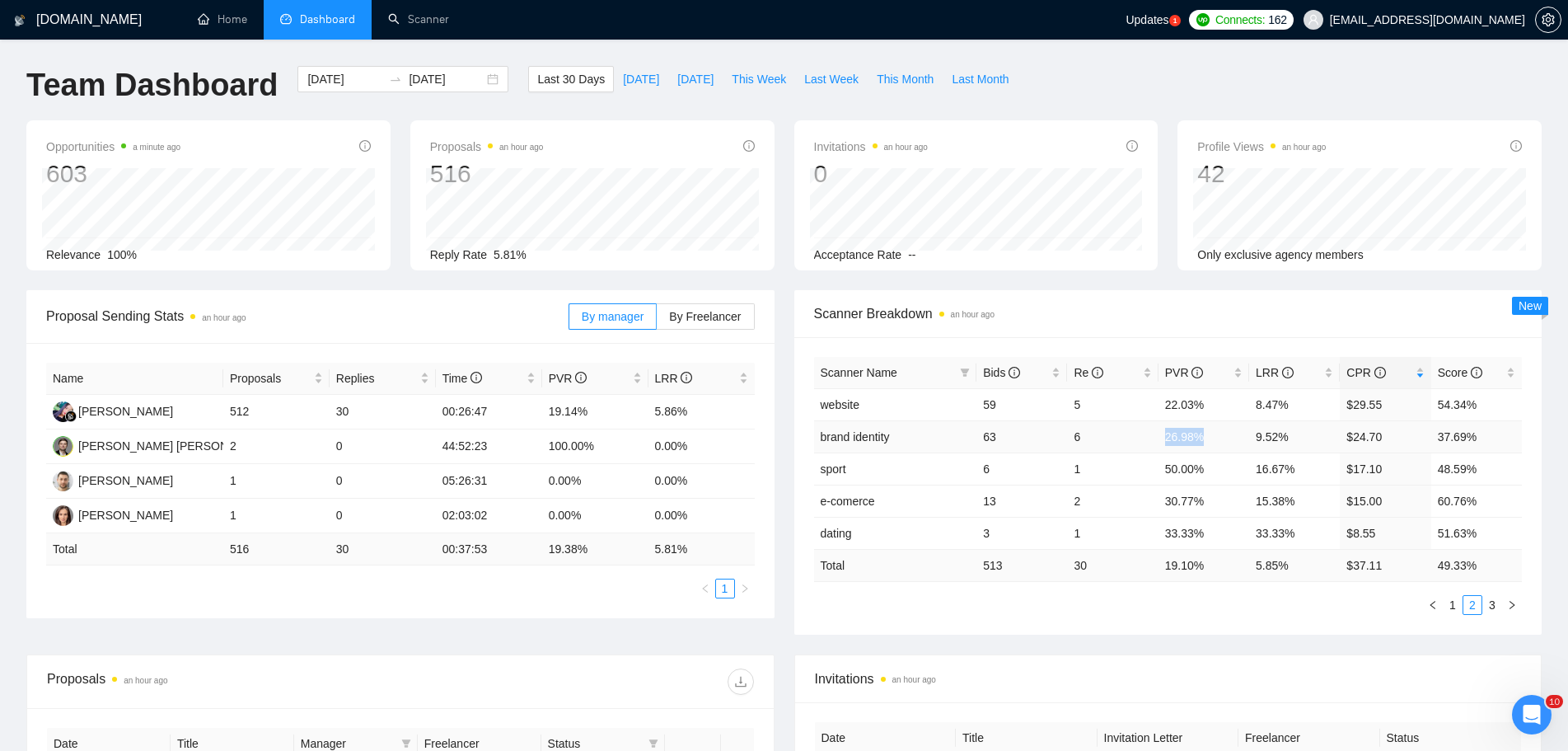 drag, startPoint x: 1193, startPoint y: 435, endPoint x: 1160, endPoint y: 437, distance: 33.06055 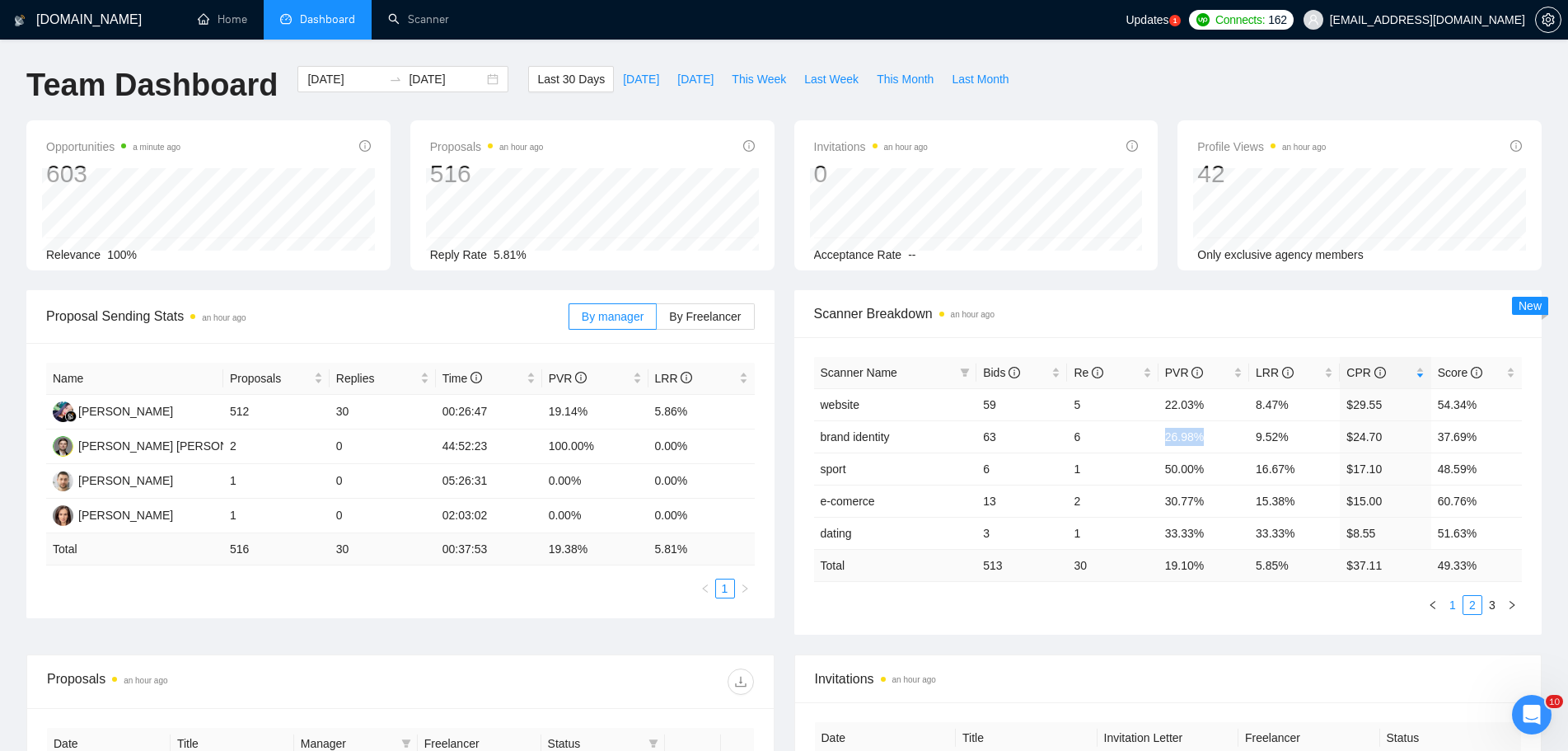 click on "1" at bounding box center (1453, 605) 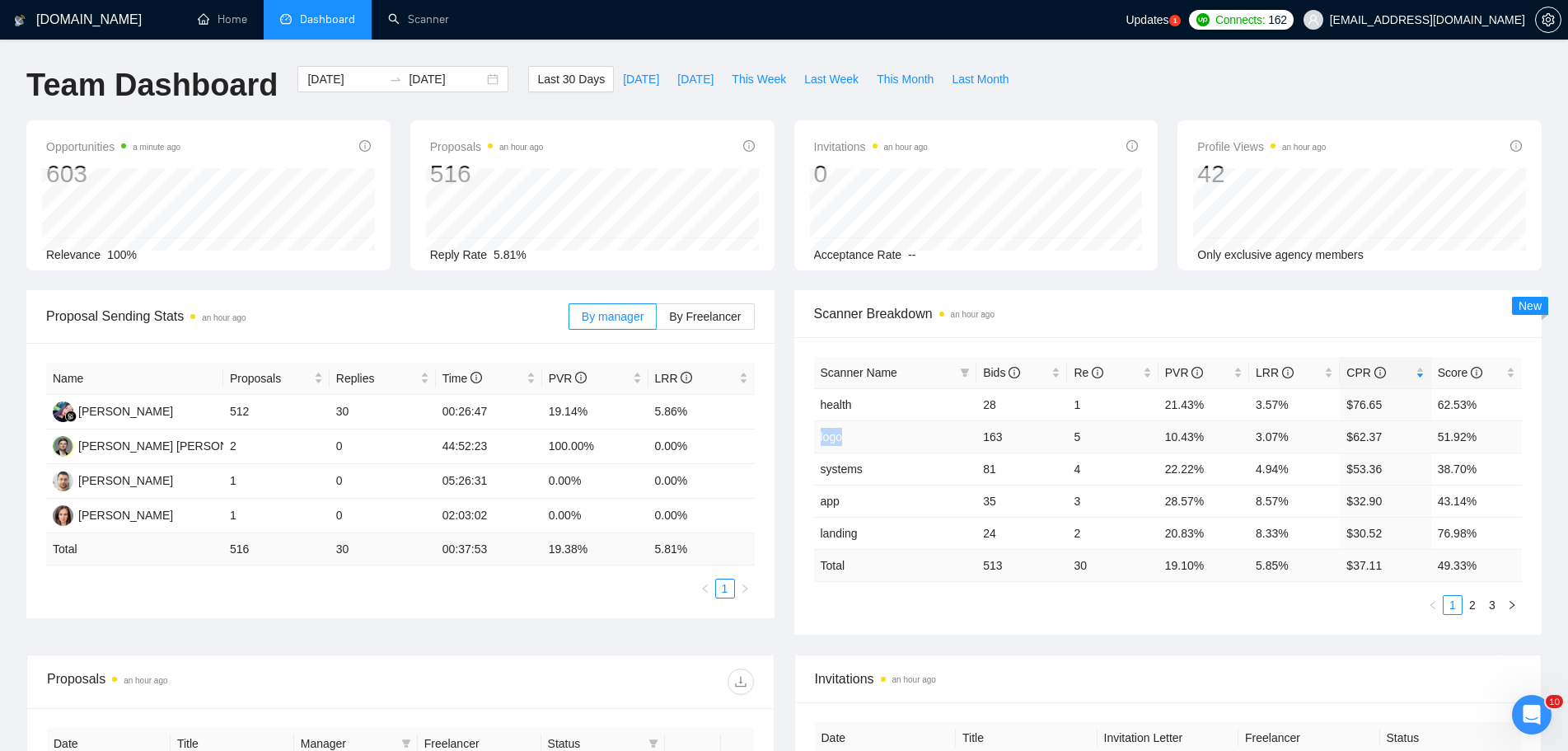 drag, startPoint x: 873, startPoint y: 435, endPoint x: 820, endPoint y: 435, distance: 53 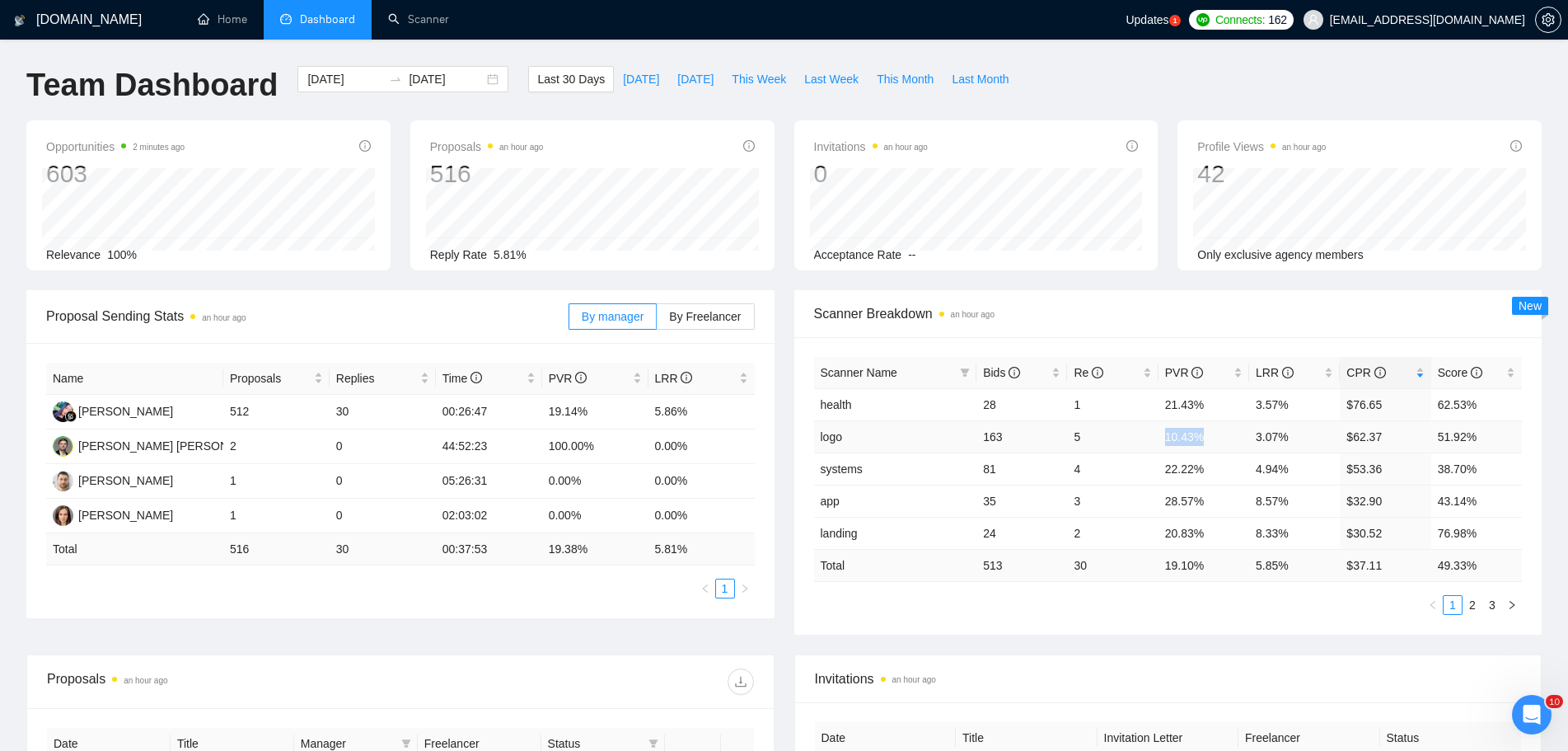 drag, startPoint x: 1216, startPoint y: 434, endPoint x: 1166, endPoint y: 439, distance: 50.249378 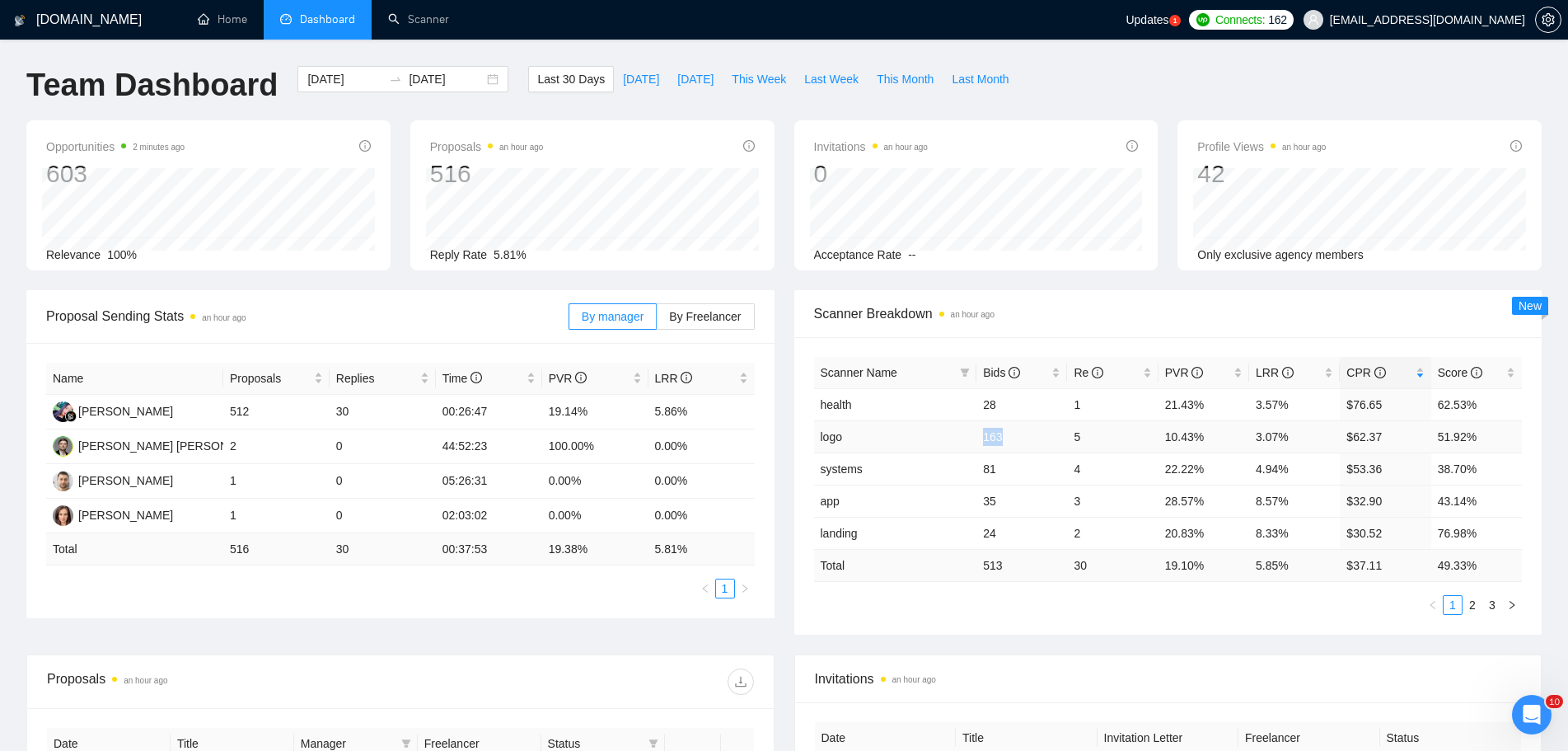 drag, startPoint x: 999, startPoint y: 435, endPoint x: 981, endPoint y: 435, distance: 18 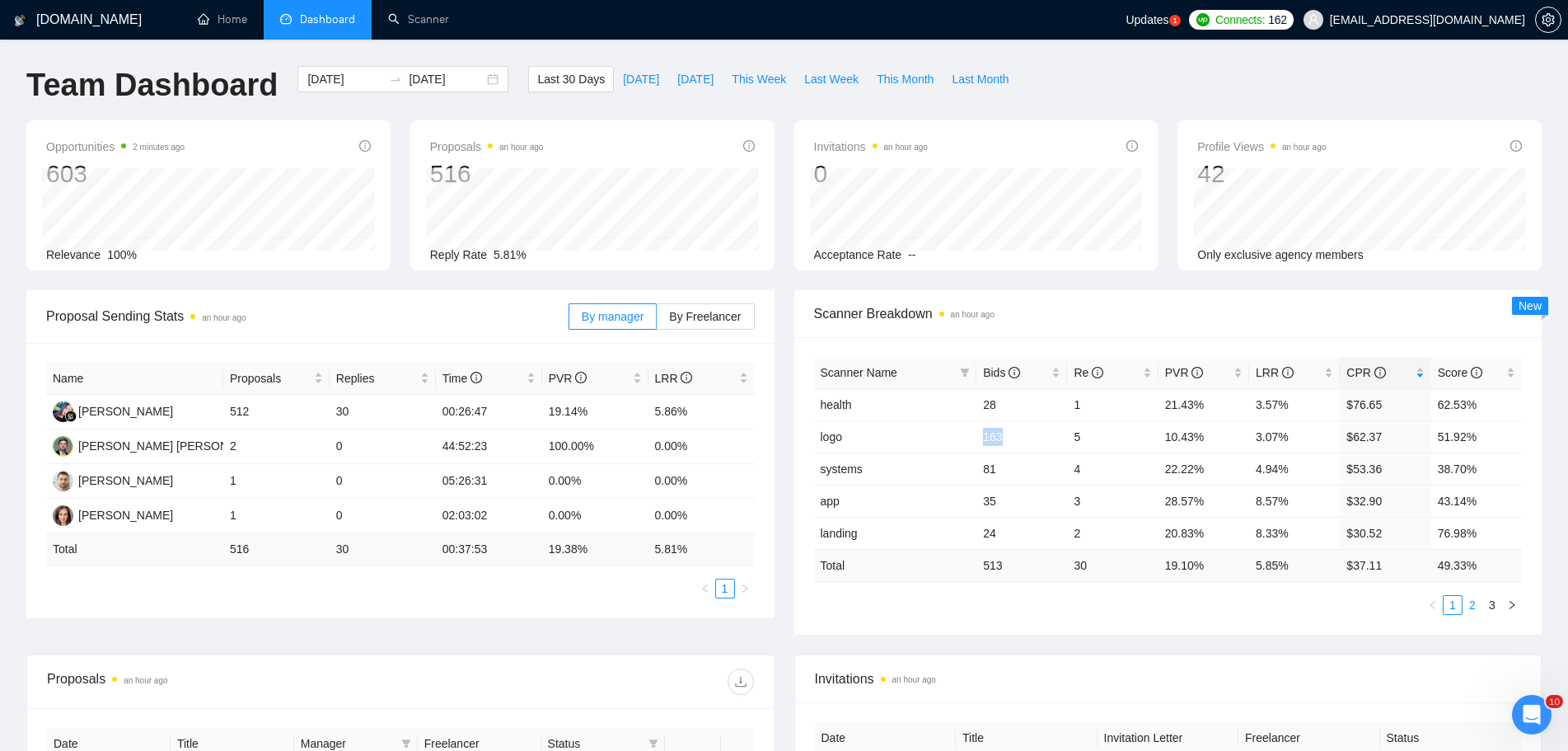 click on "2" at bounding box center (1472, 605) 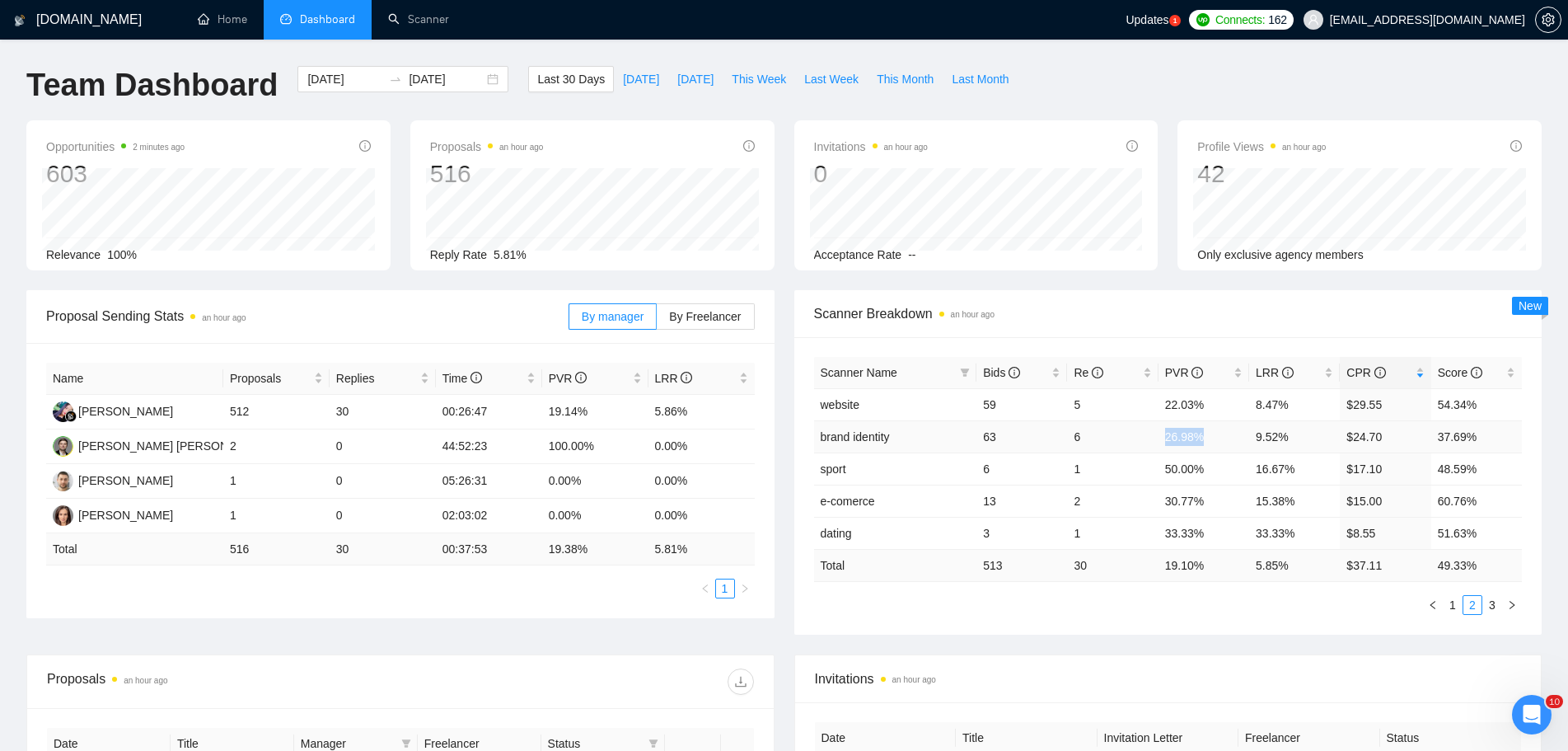 drag, startPoint x: 1171, startPoint y: 442, endPoint x: 1134, endPoint y: 447, distance: 37.33631 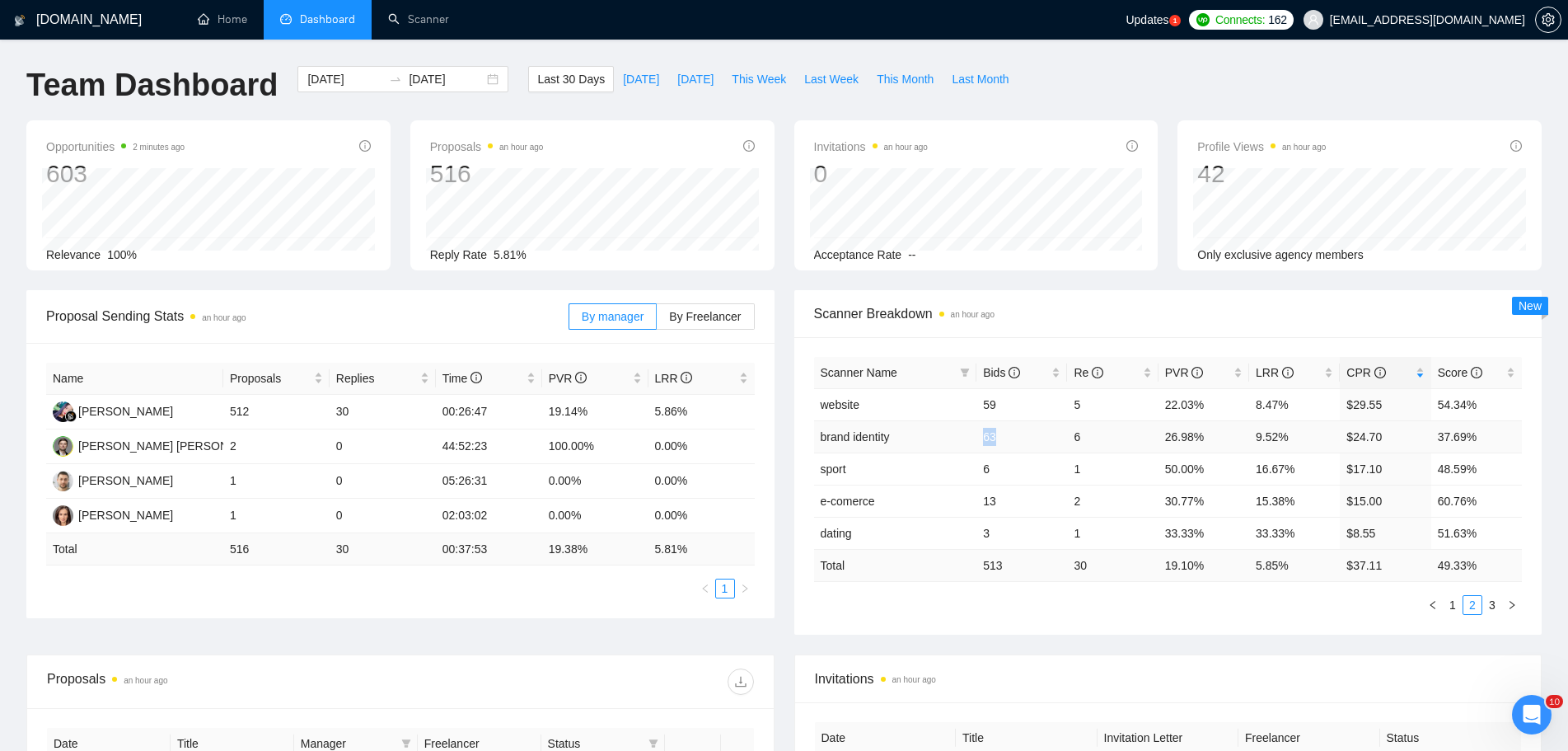 drag, startPoint x: 1004, startPoint y: 440, endPoint x: 970, endPoint y: 442, distance: 34.05877 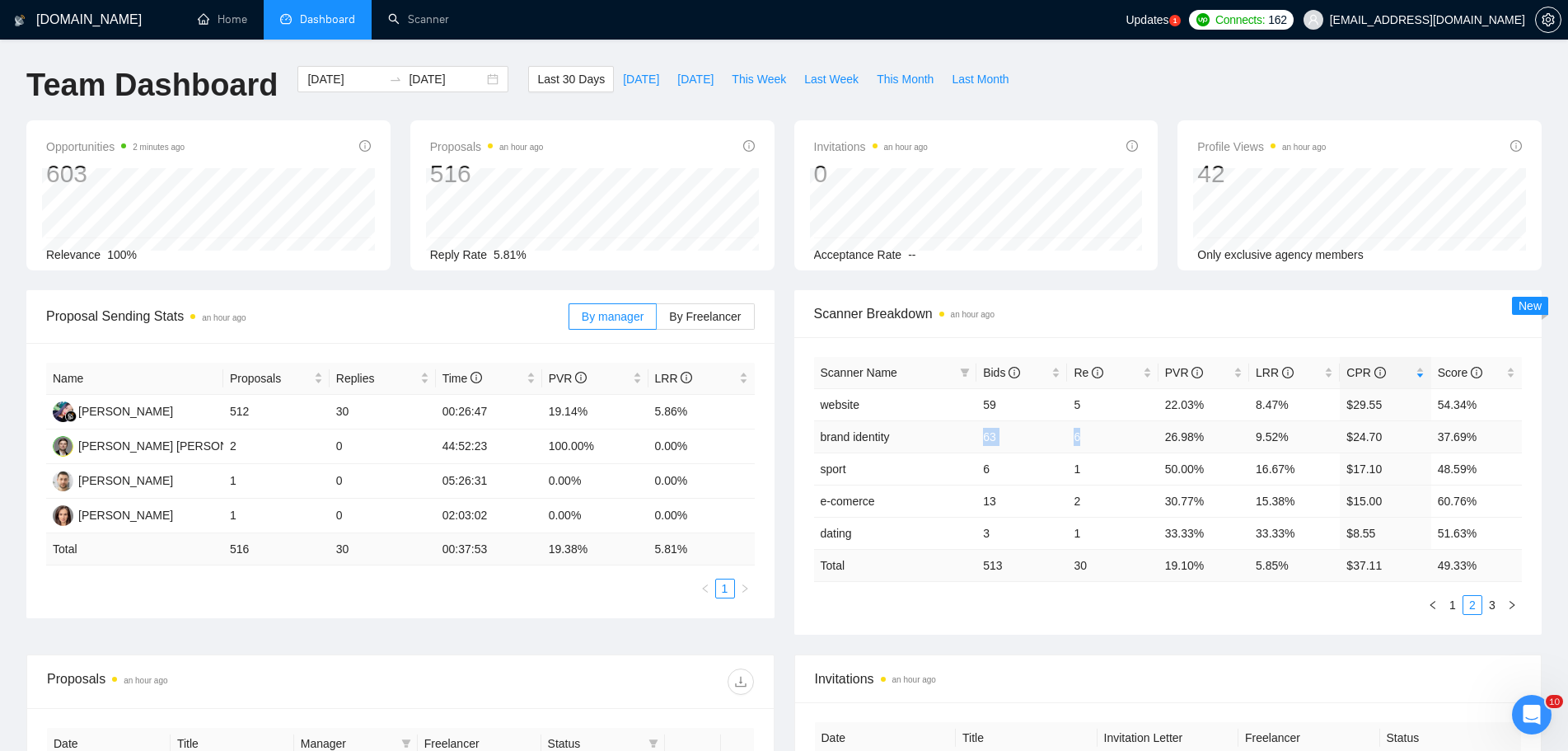 drag, startPoint x: 1063, startPoint y: 439, endPoint x: 952, endPoint y: 435, distance: 111.07205 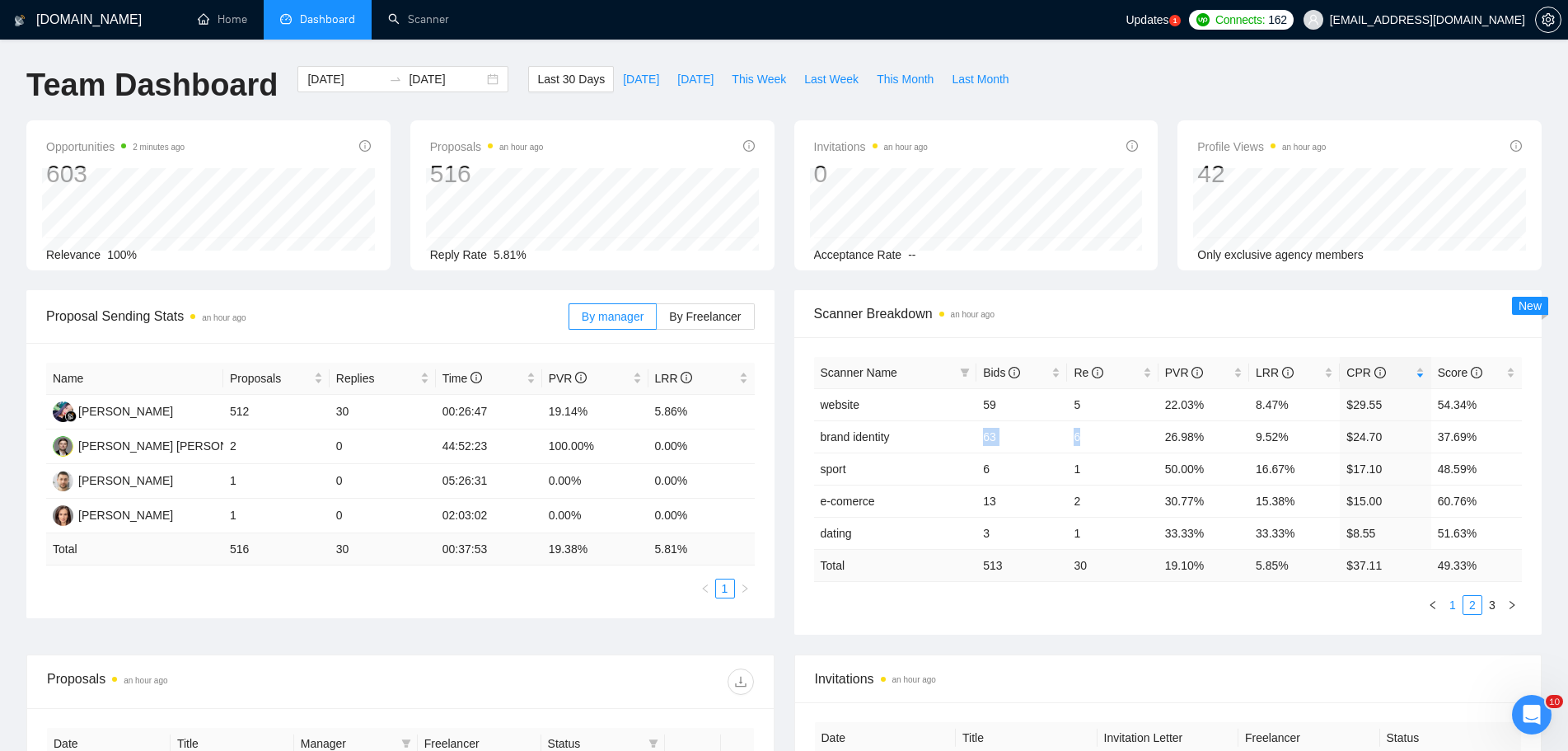 click on "1" at bounding box center (1453, 605) 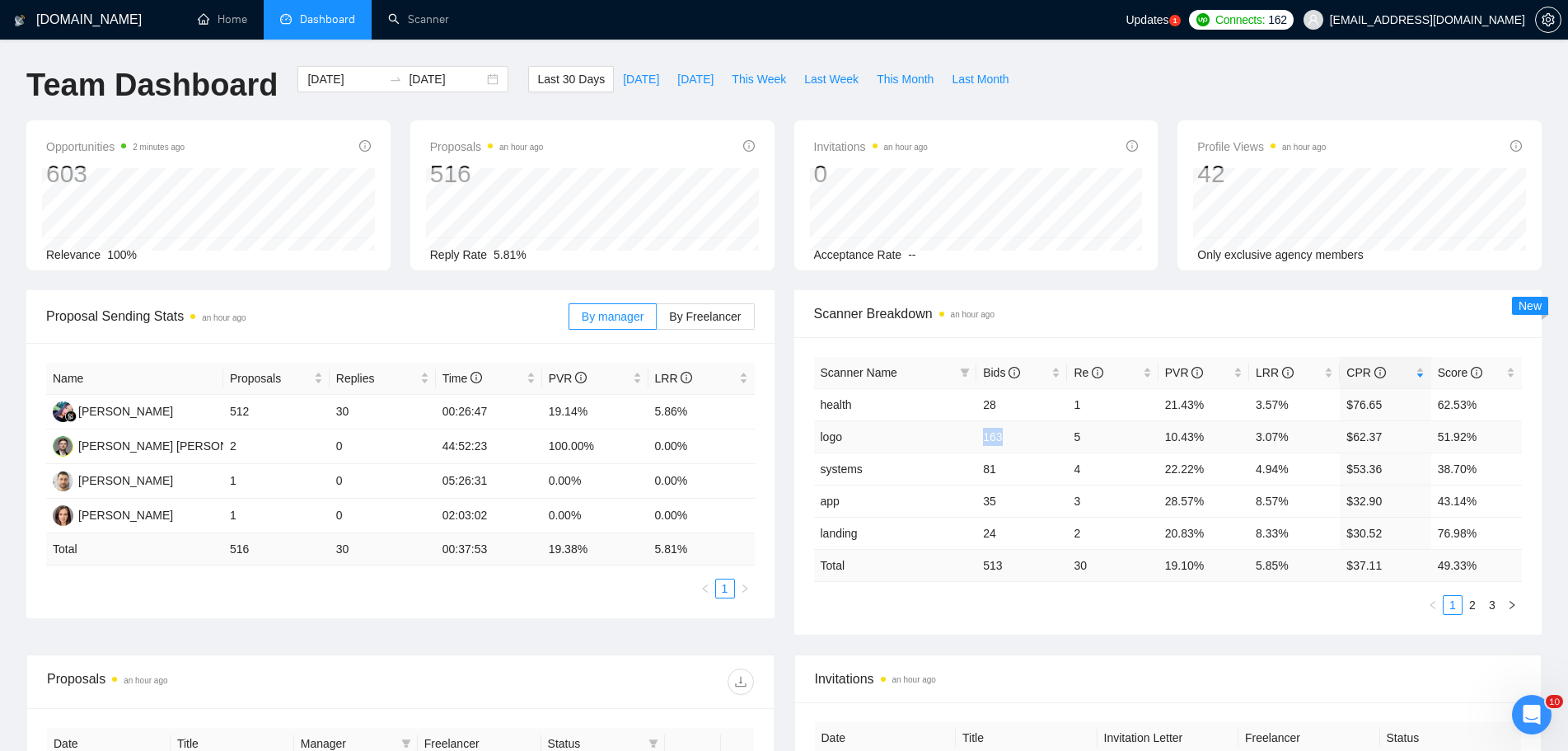 drag, startPoint x: 984, startPoint y: 434, endPoint x: 1078, endPoint y: 438, distance: 94.08507 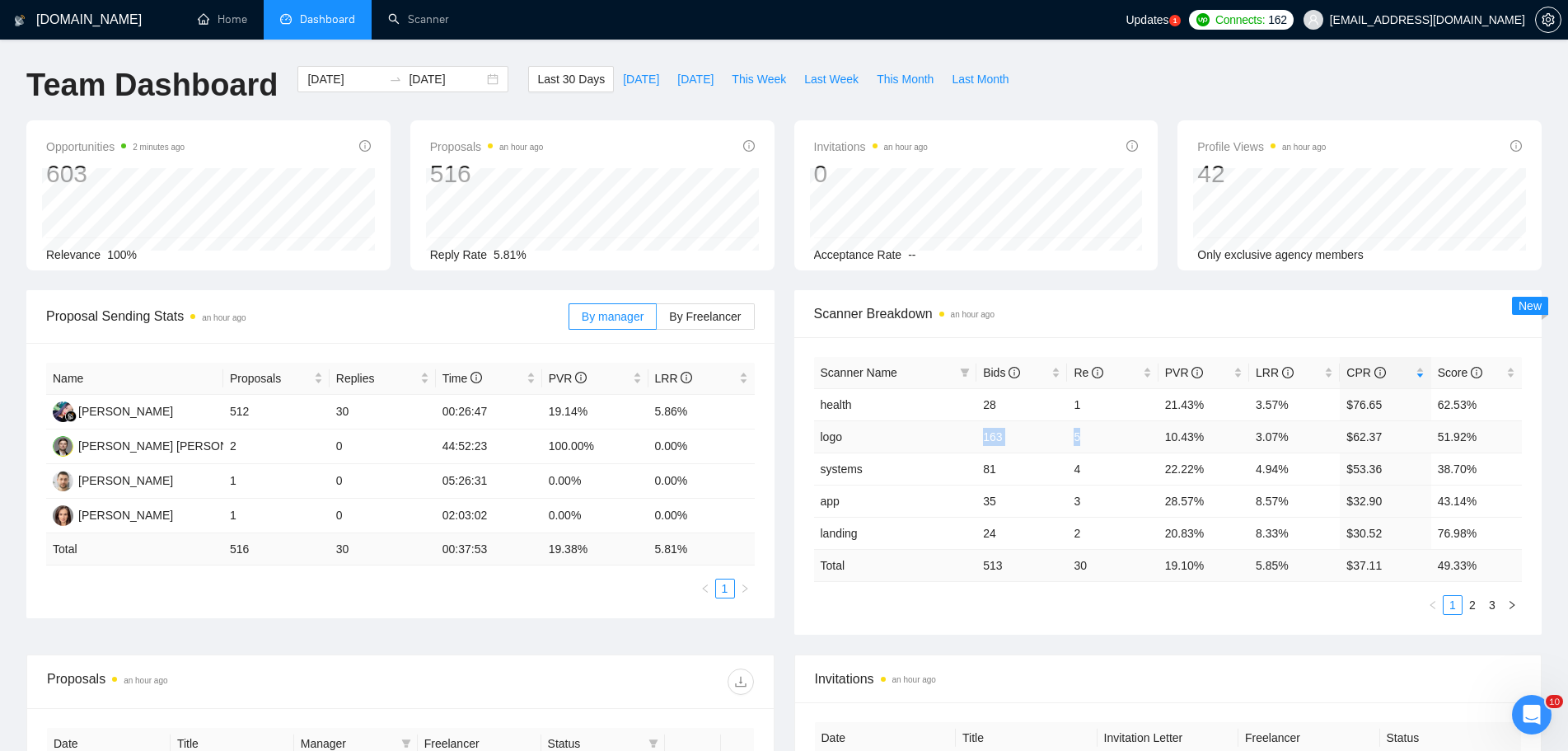 drag, startPoint x: 1079, startPoint y: 436, endPoint x: 901, endPoint y: 421, distance: 178.6309 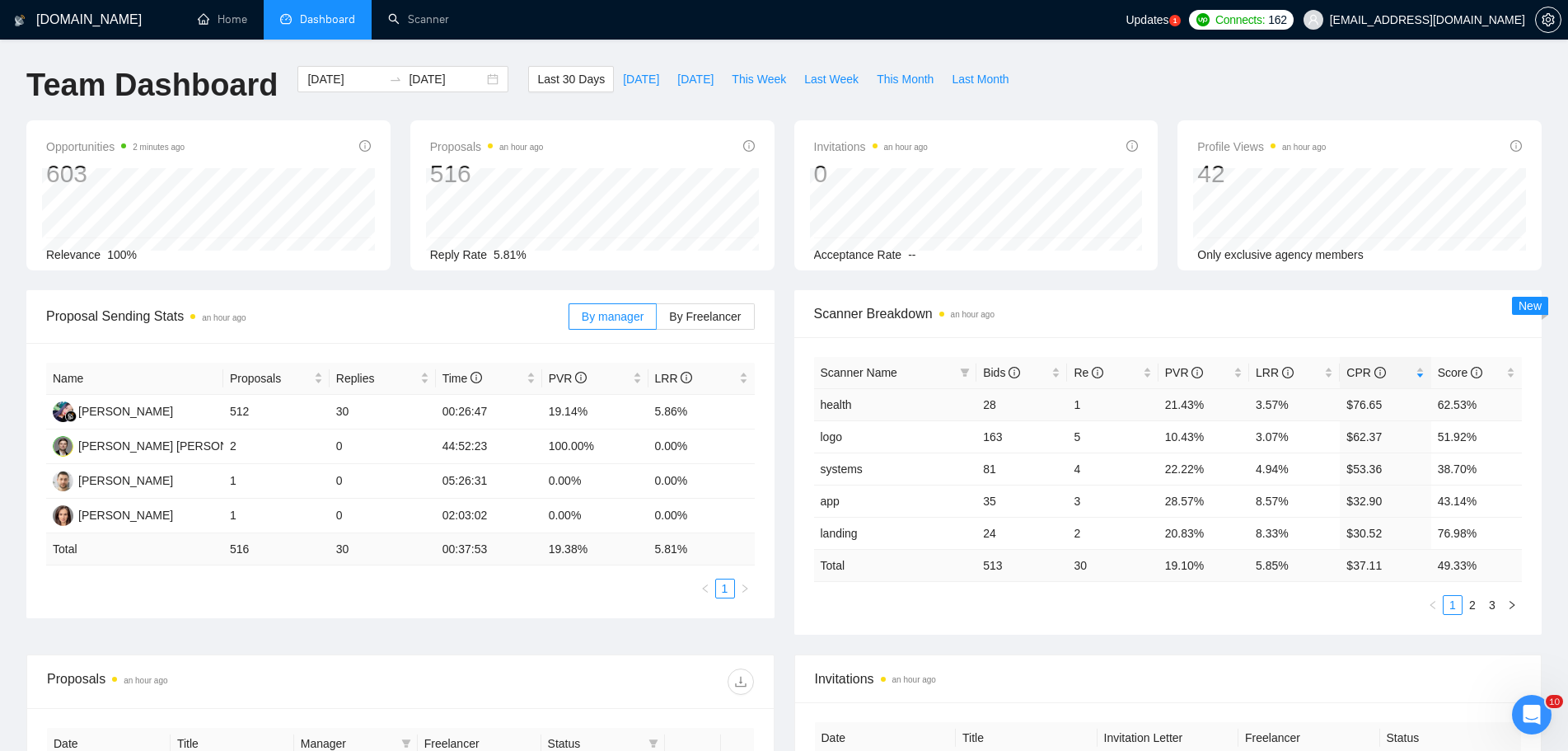 click on "1" at bounding box center (1112, 404) 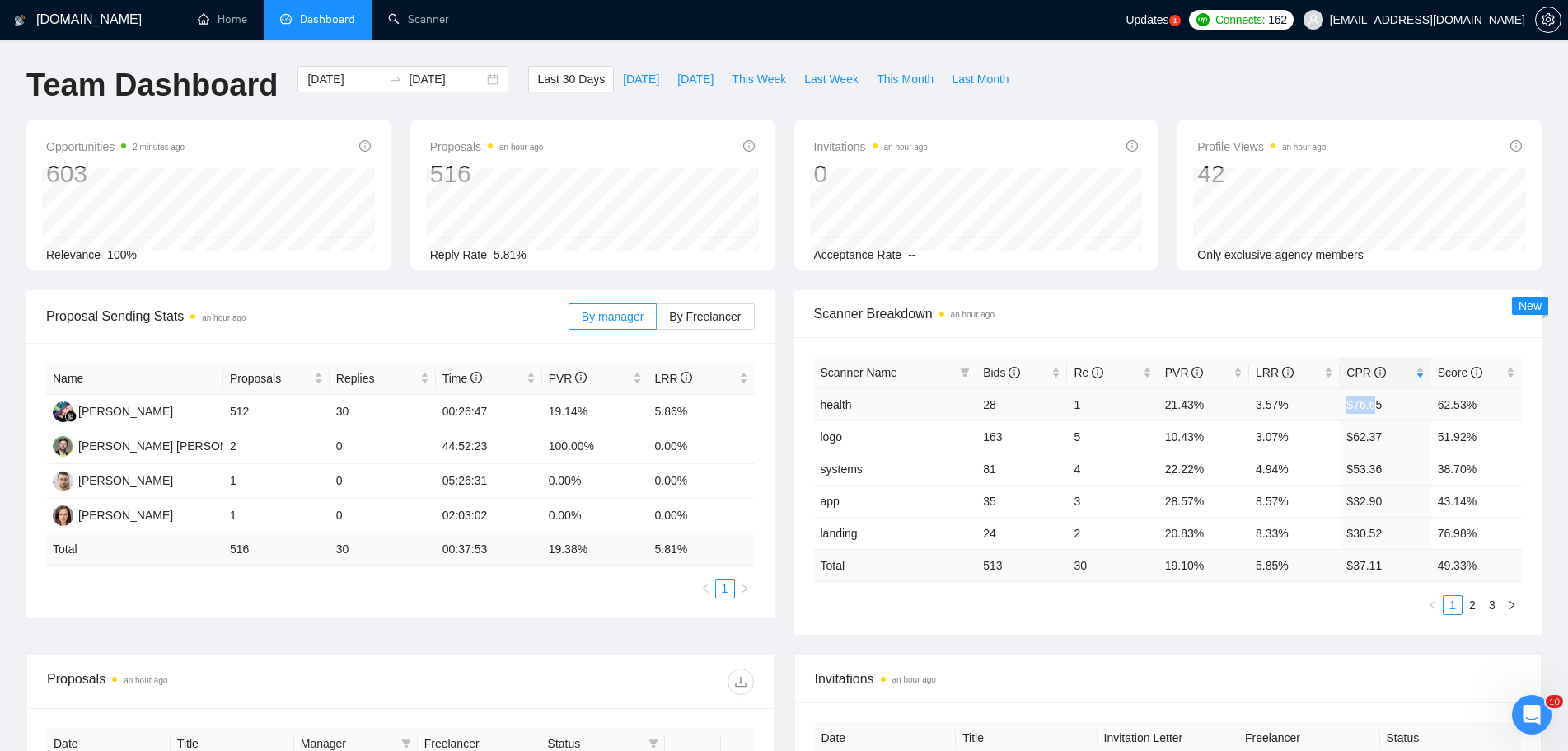 drag, startPoint x: 1374, startPoint y: 403, endPoint x: 1341, endPoint y: 405, distance: 33.06055 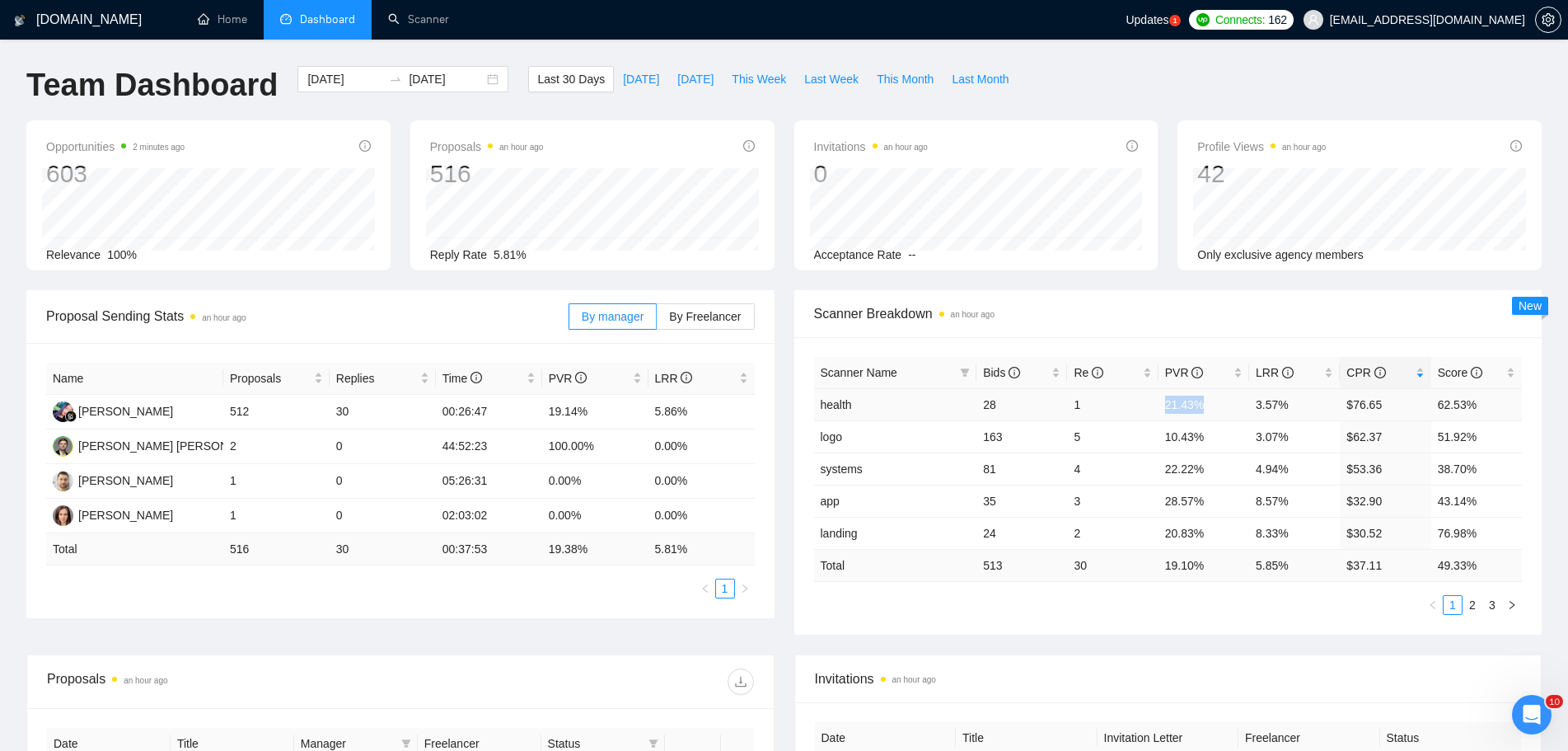 drag, startPoint x: 1201, startPoint y: 407, endPoint x: 1165, endPoint y: 411, distance: 36.221541 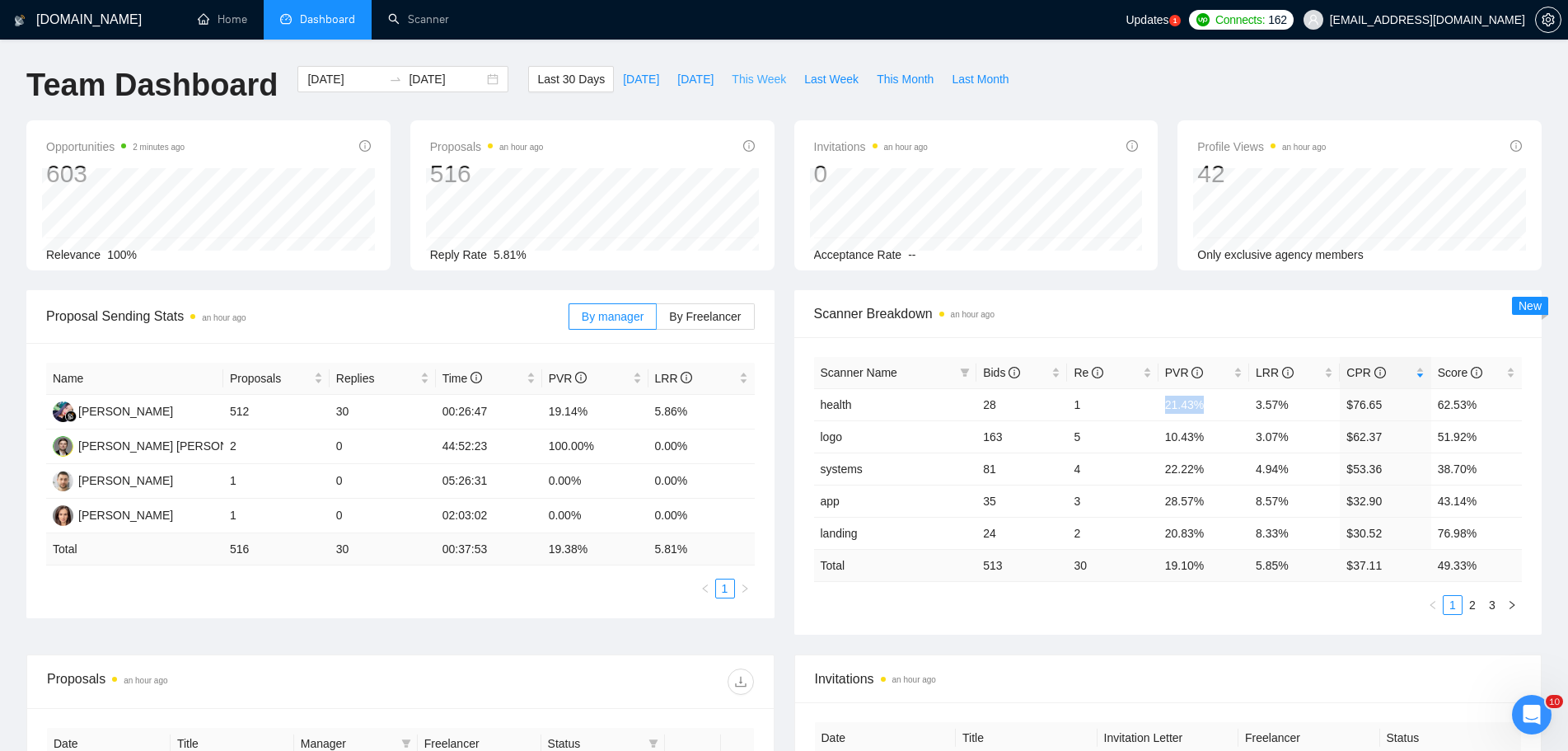 click on "This Week" at bounding box center [759, 79] 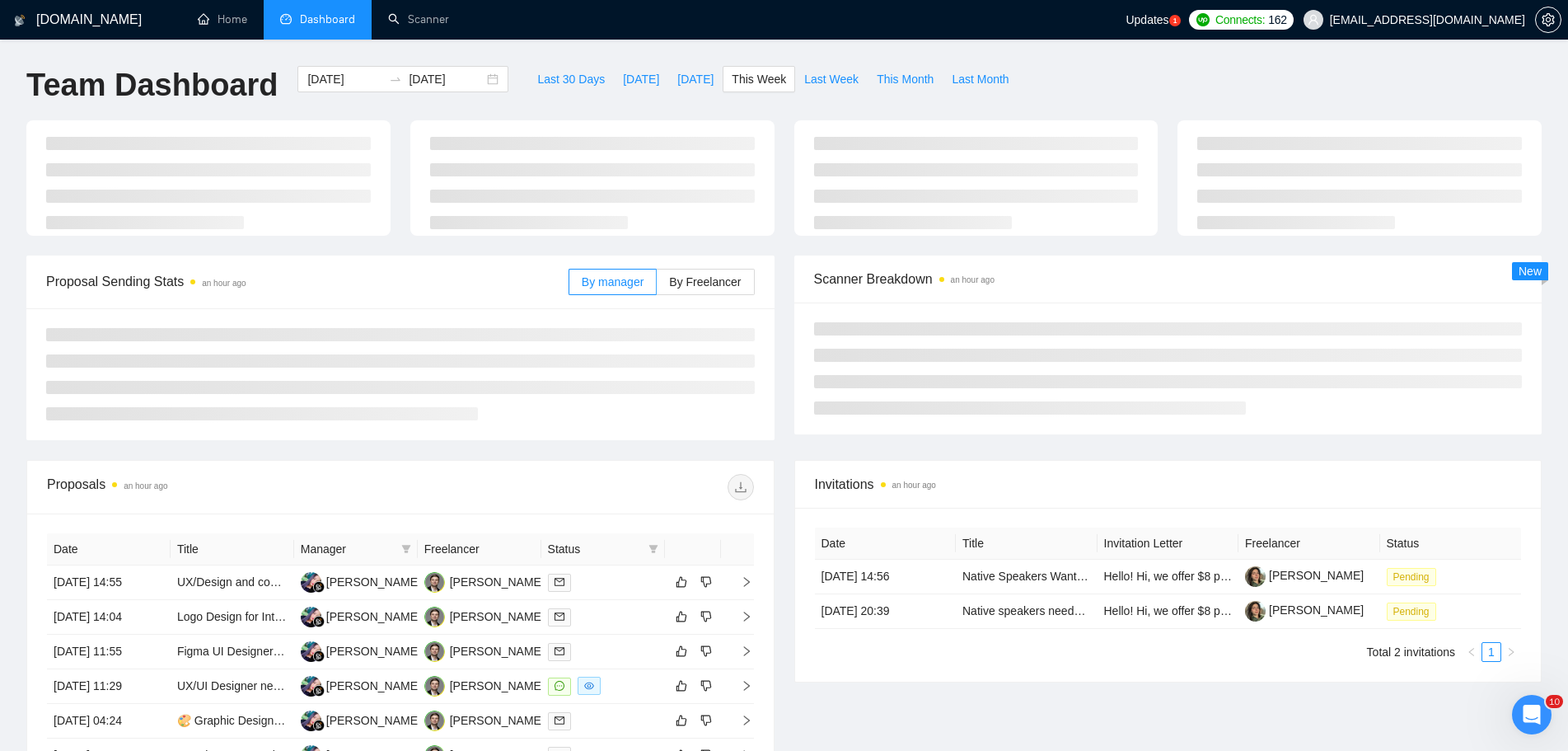 type on "[DATE]" 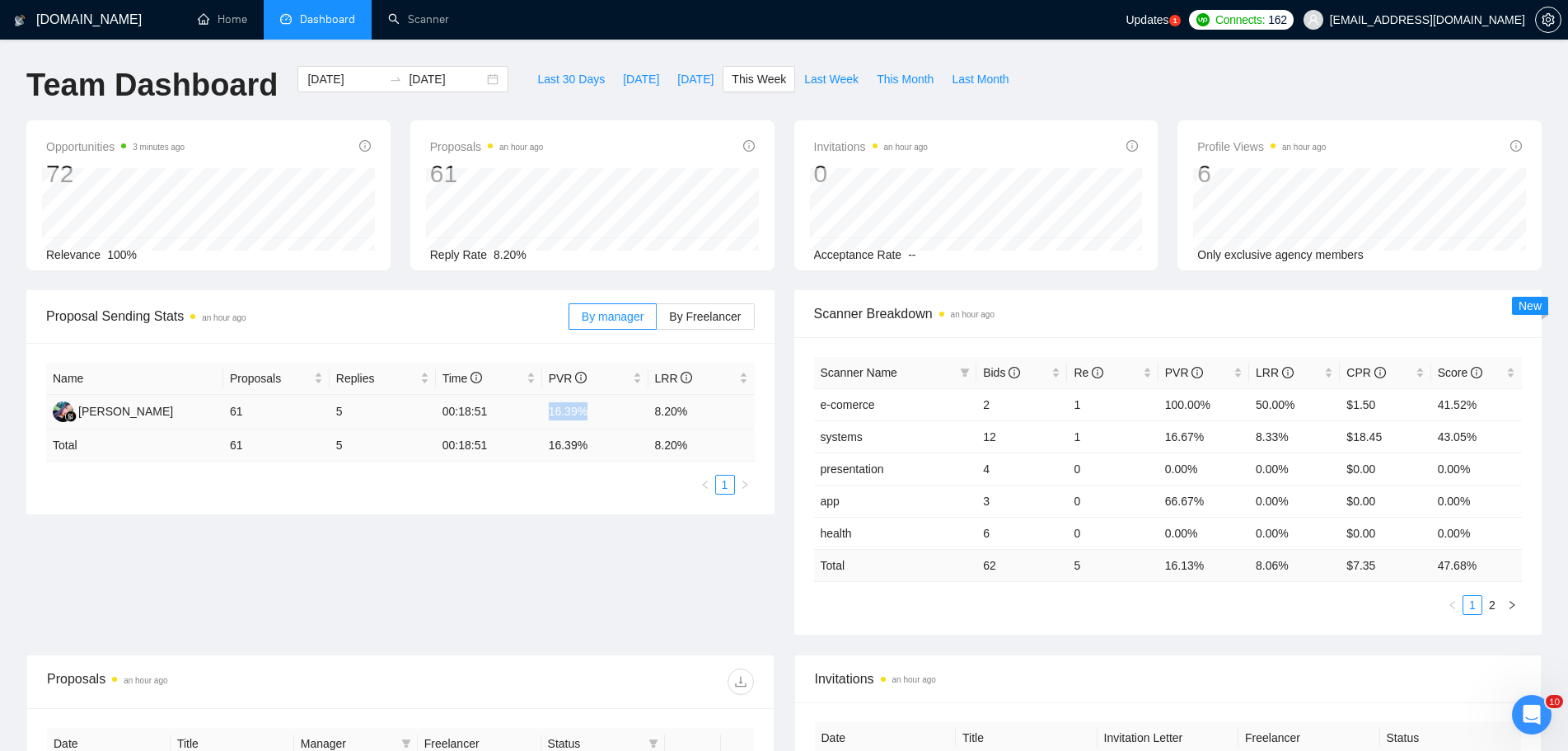 drag, startPoint x: 589, startPoint y: 415, endPoint x: 550, endPoint y: 417, distance: 39.051248 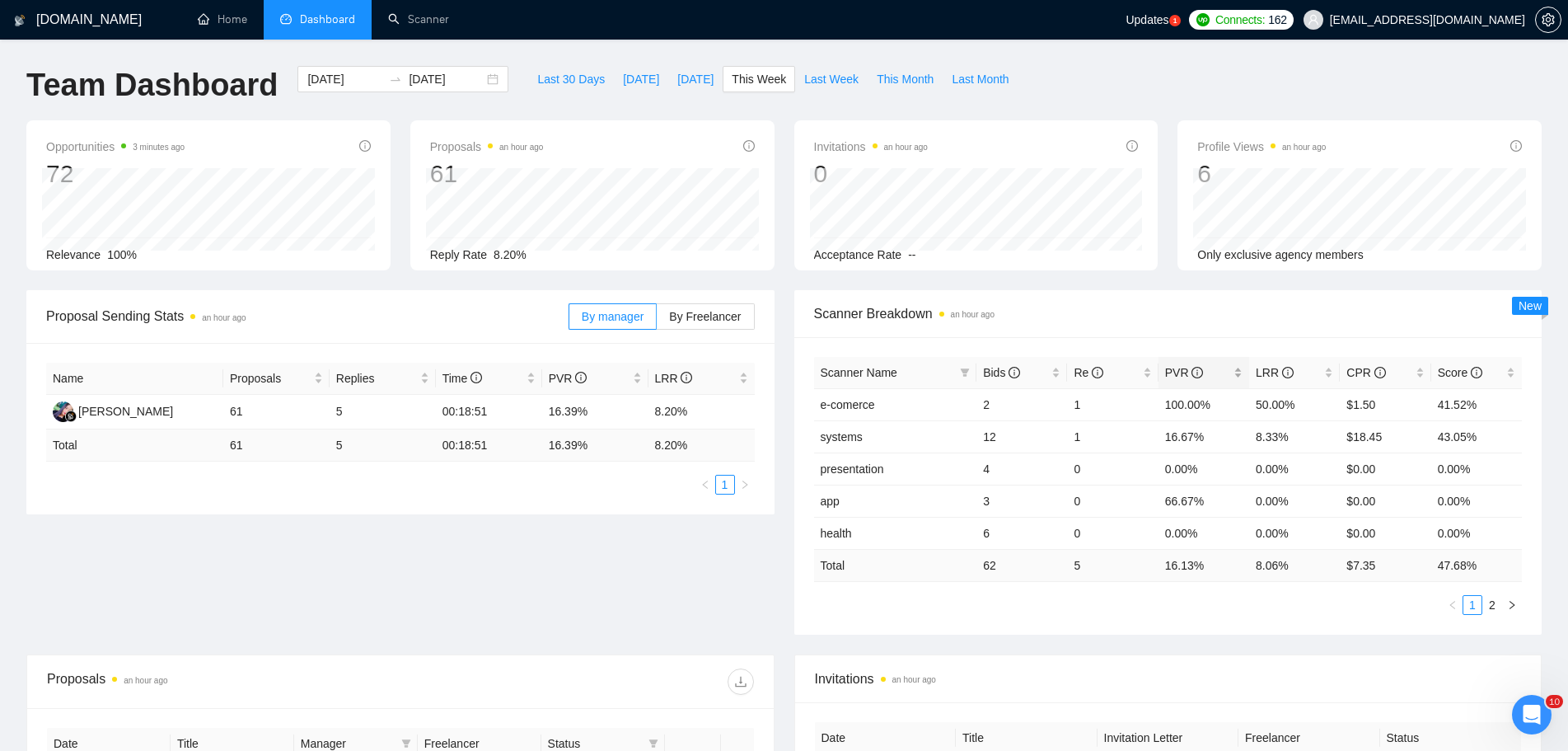 click on "PVR" at bounding box center (1184, 373) 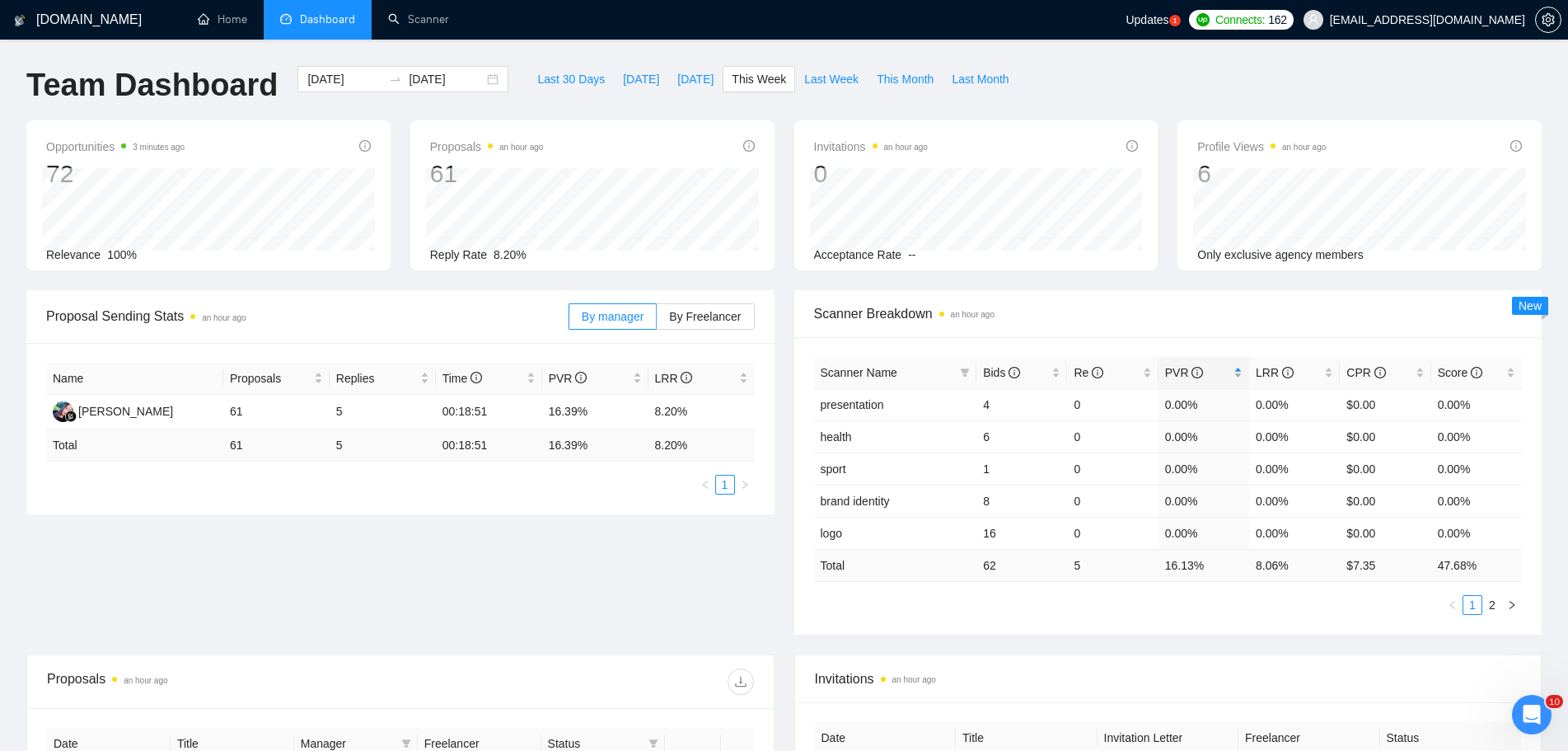 click on "PVR" at bounding box center (1184, 373) 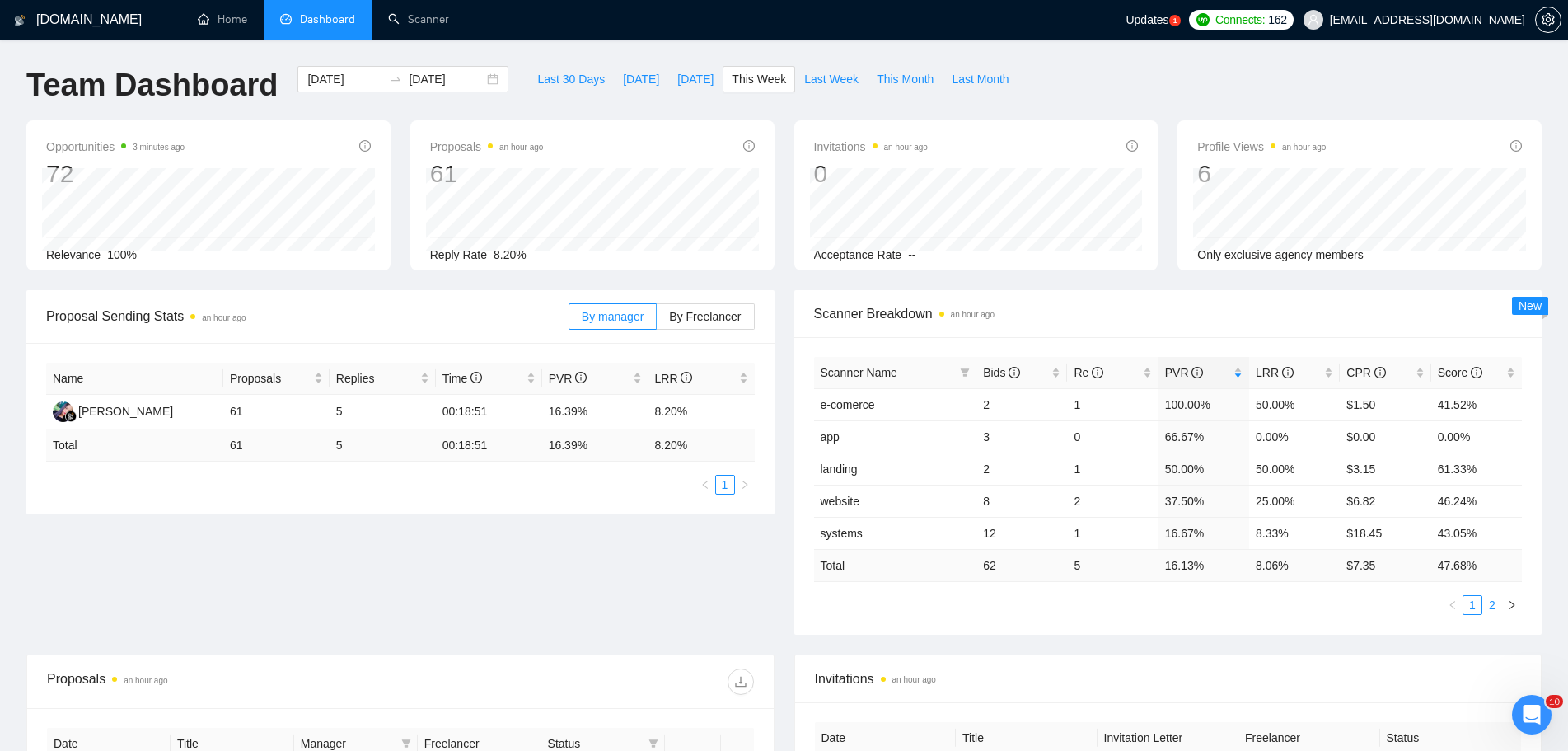 click on "2" at bounding box center (1492, 605) 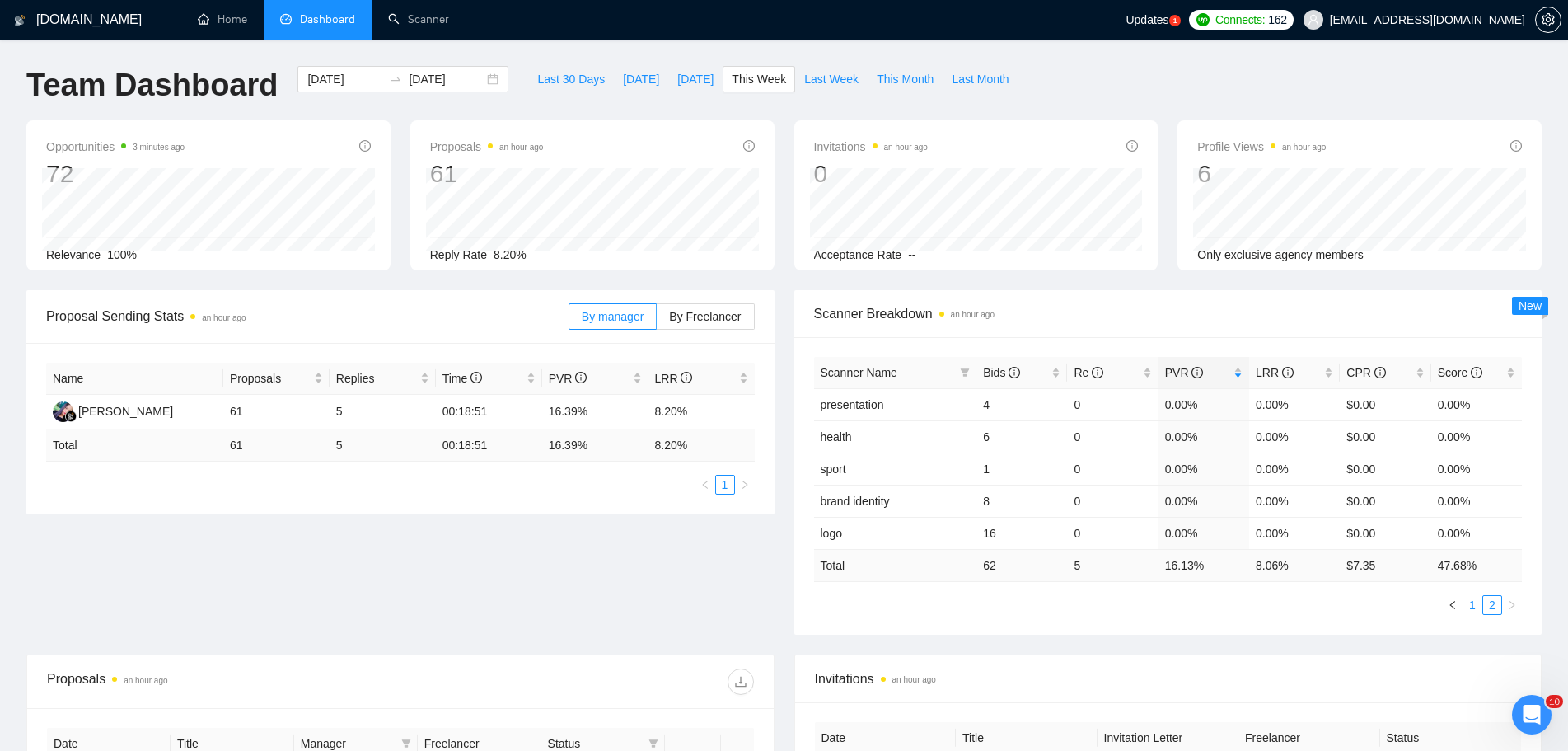 click on "1" at bounding box center [1472, 605] 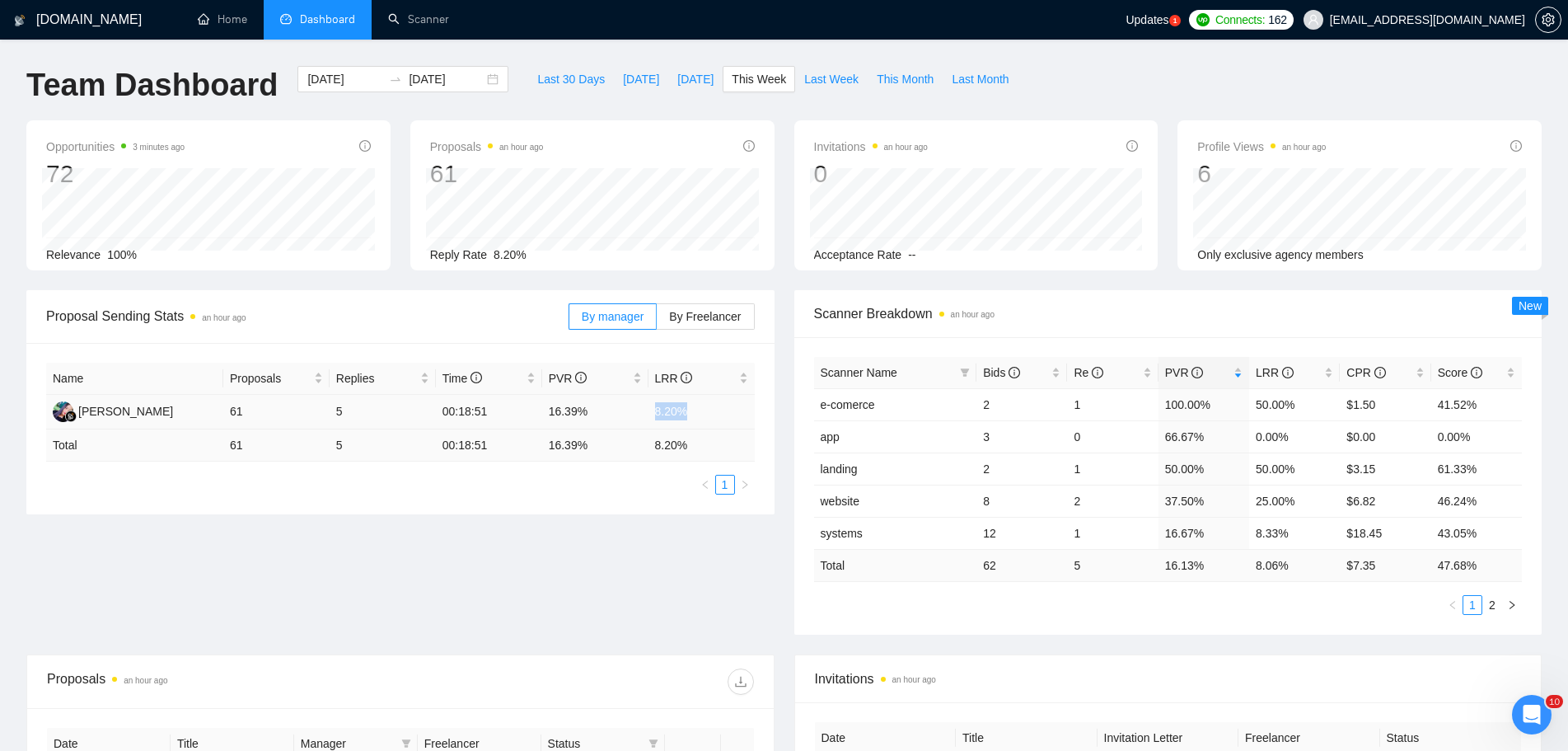 drag, startPoint x: 685, startPoint y: 411, endPoint x: 652, endPoint y: 411, distance: 33 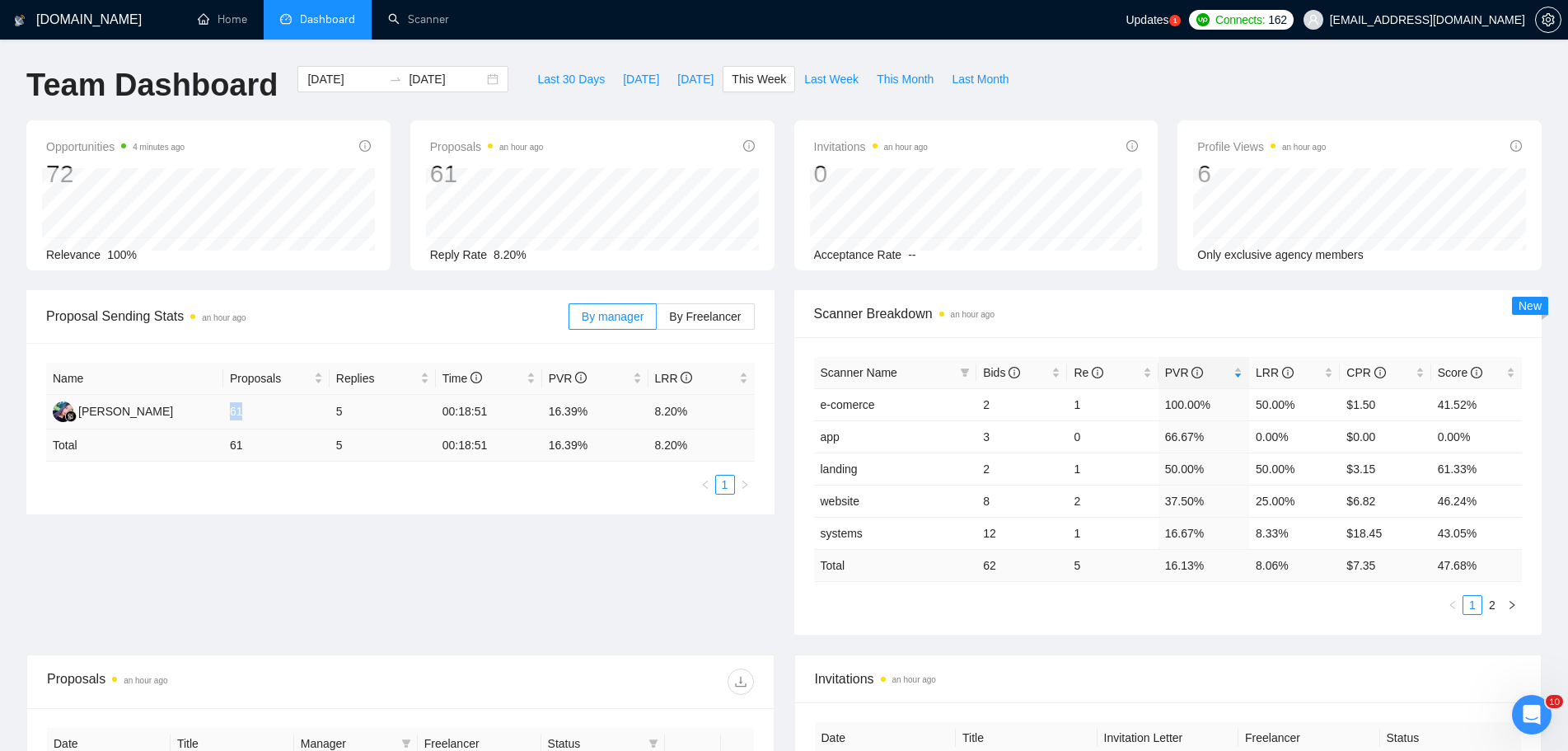 drag, startPoint x: 224, startPoint y: 416, endPoint x: 262, endPoint y: 411, distance: 38.32754 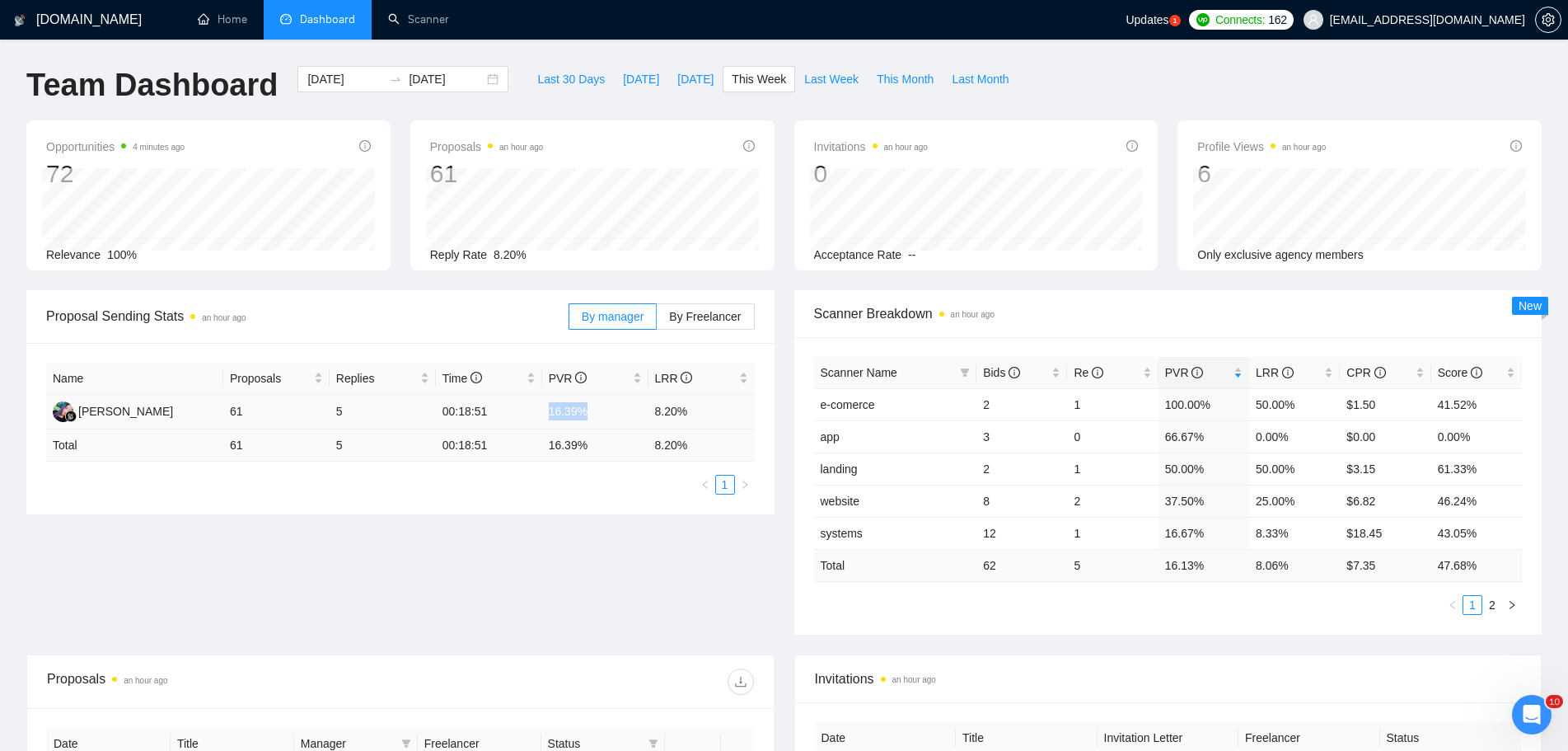 drag, startPoint x: 590, startPoint y: 415, endPoint x: 549, endPoint y: 415, distance: 41 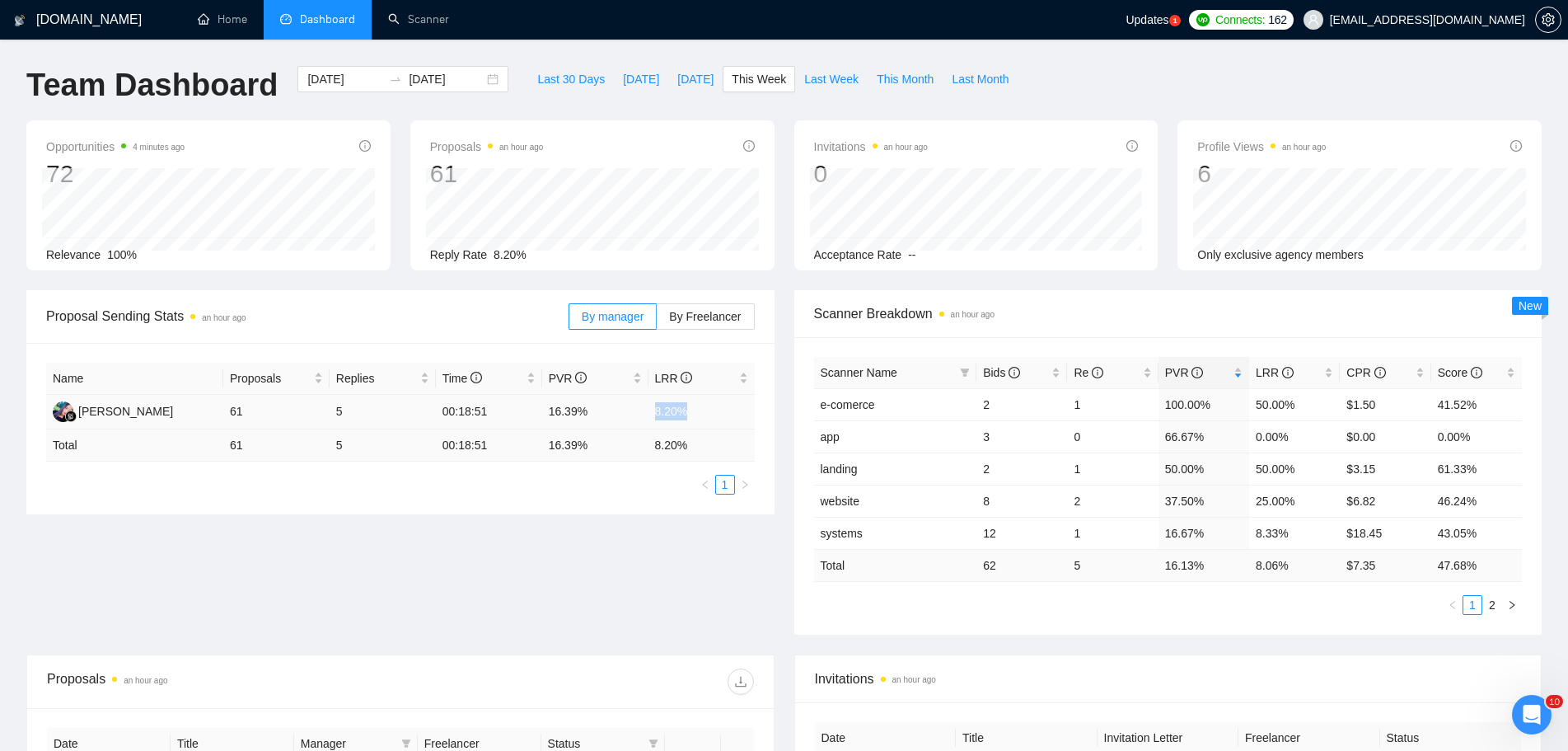 drag, startPoint x: 690, startPoint y: 415, endPoint x: 666, endPoint y: 424, distance: 25.63201 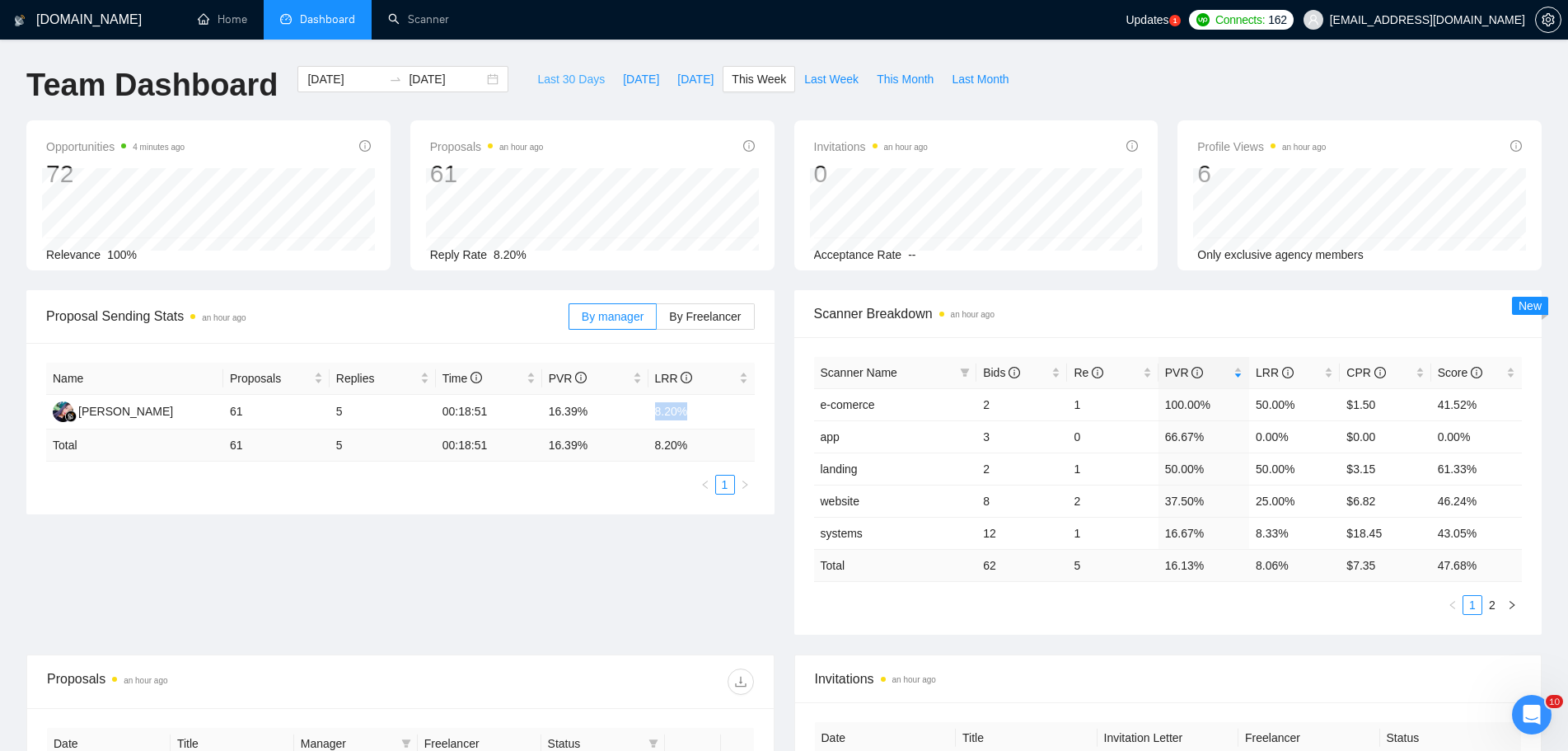 click on "Last 30 Days" at bounding box center [571, 79] 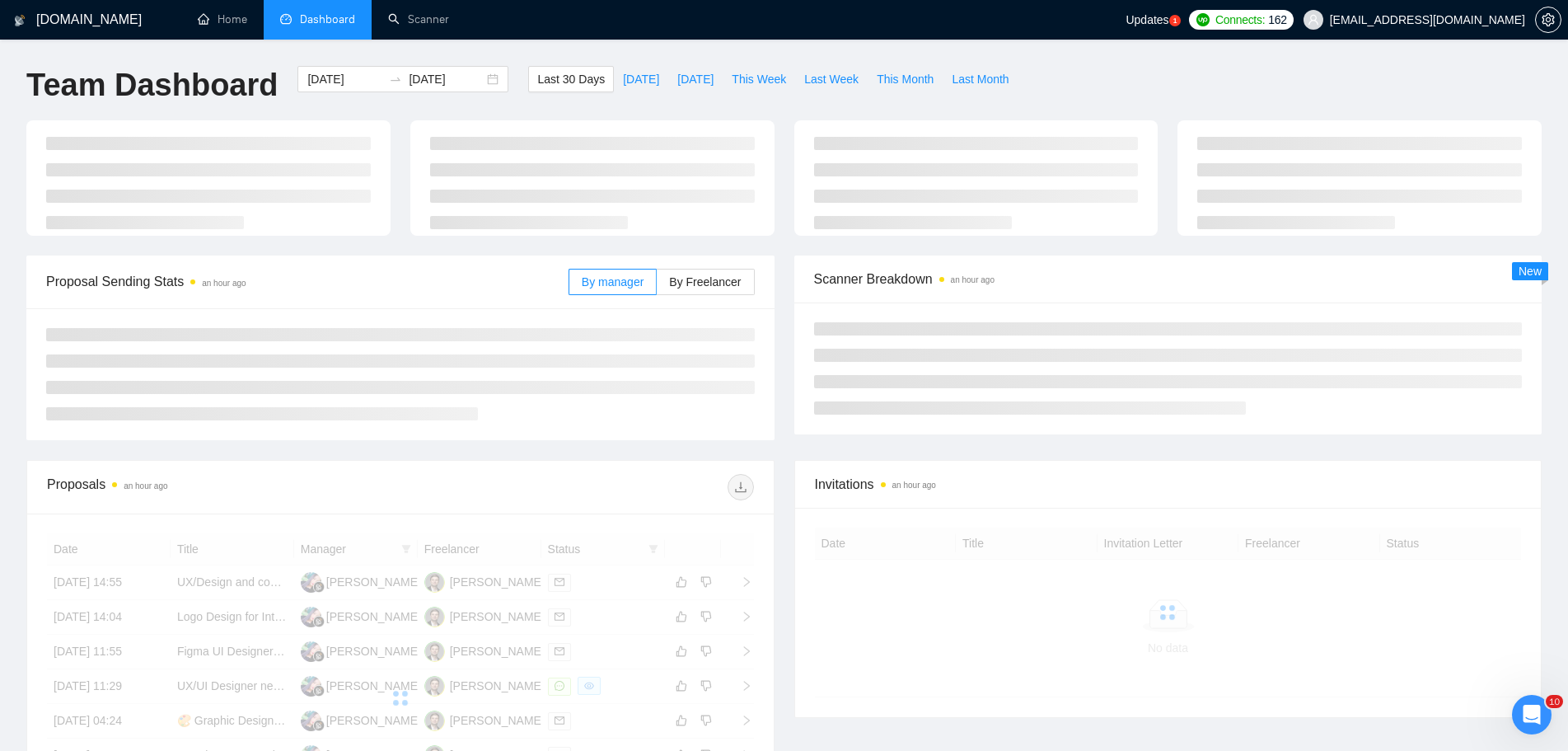 type on "[DATE]" 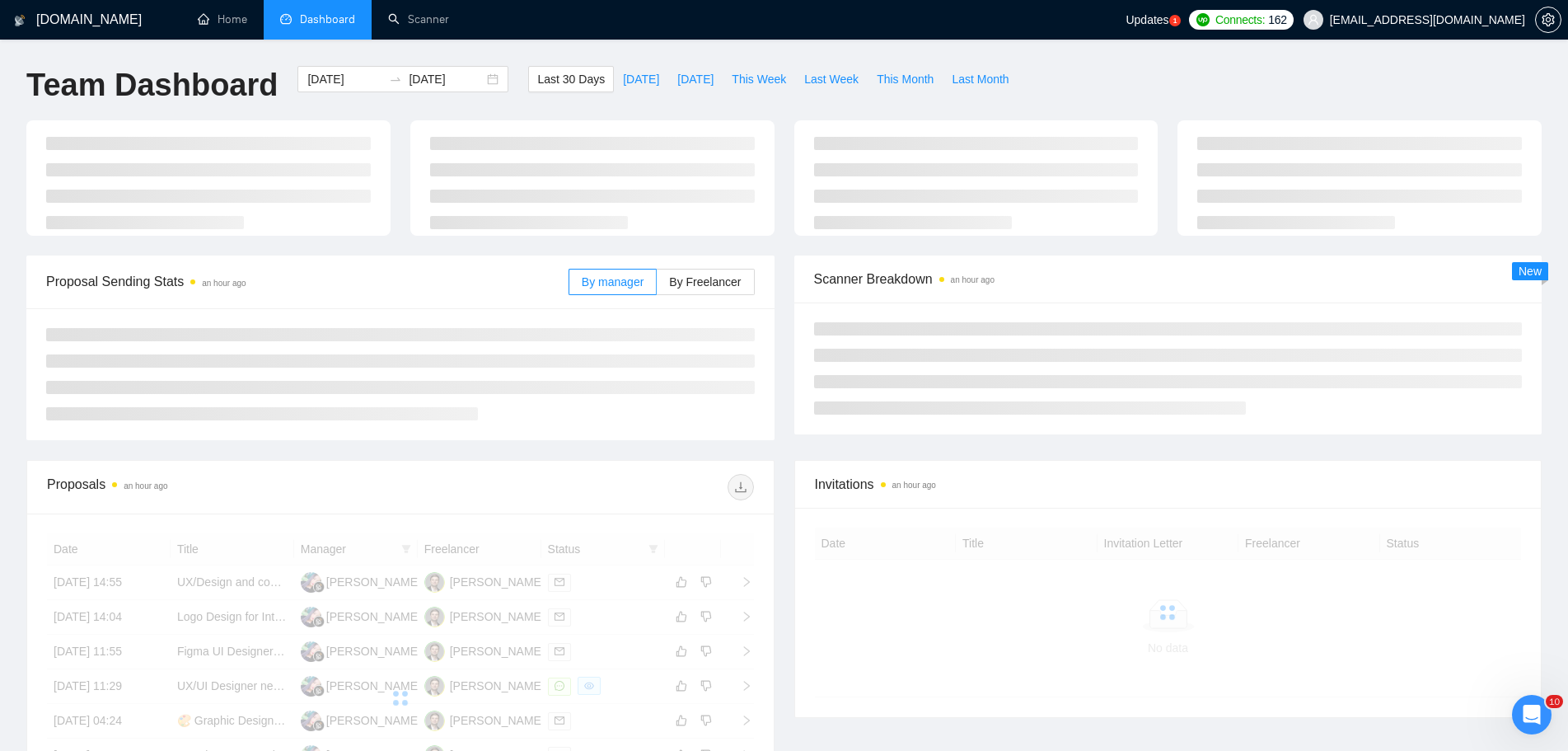 type on "[DATE]" 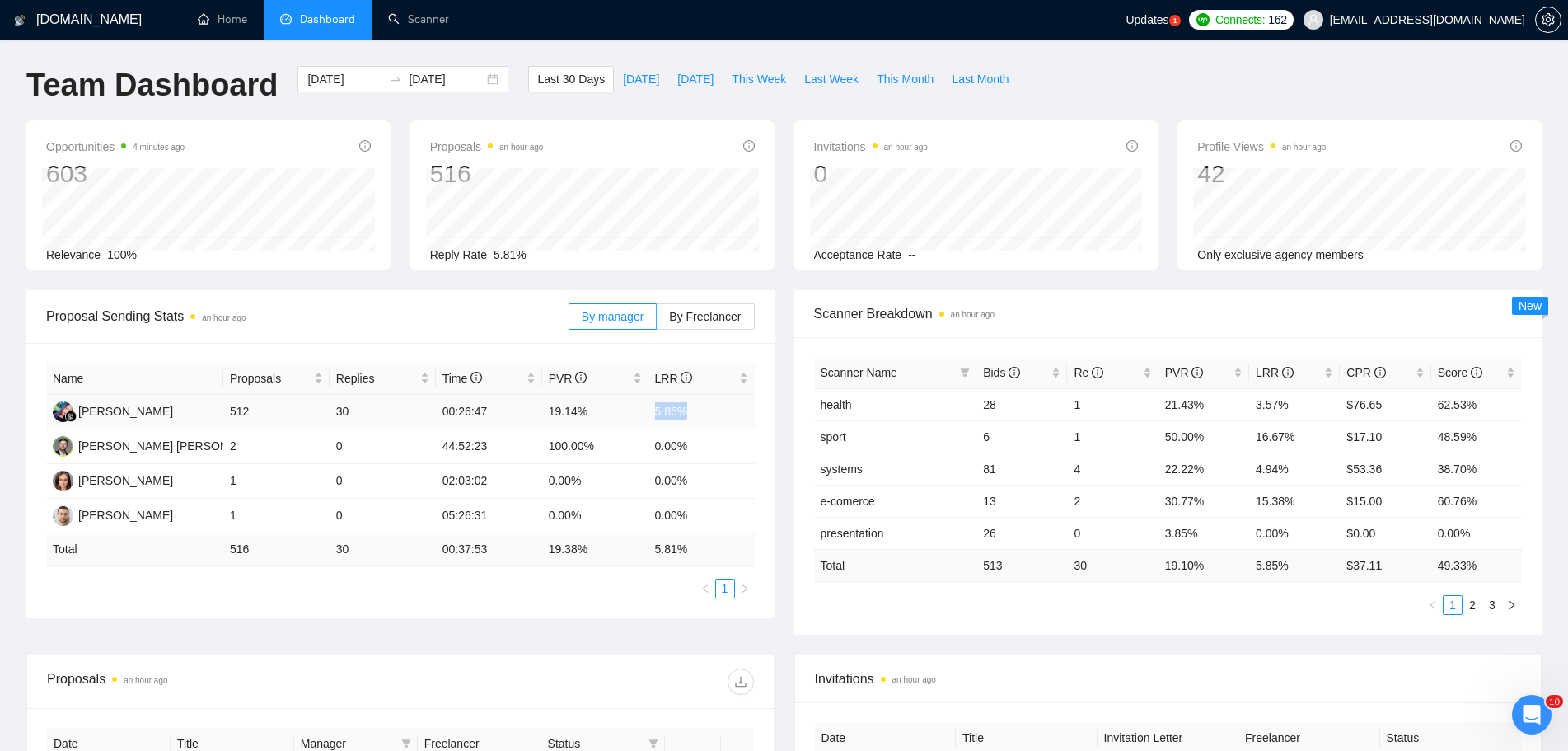 drag, startPoint x: 690, startPoint y: 410, endPoint x: 657, endPoint y: 415, distance: 33.37664 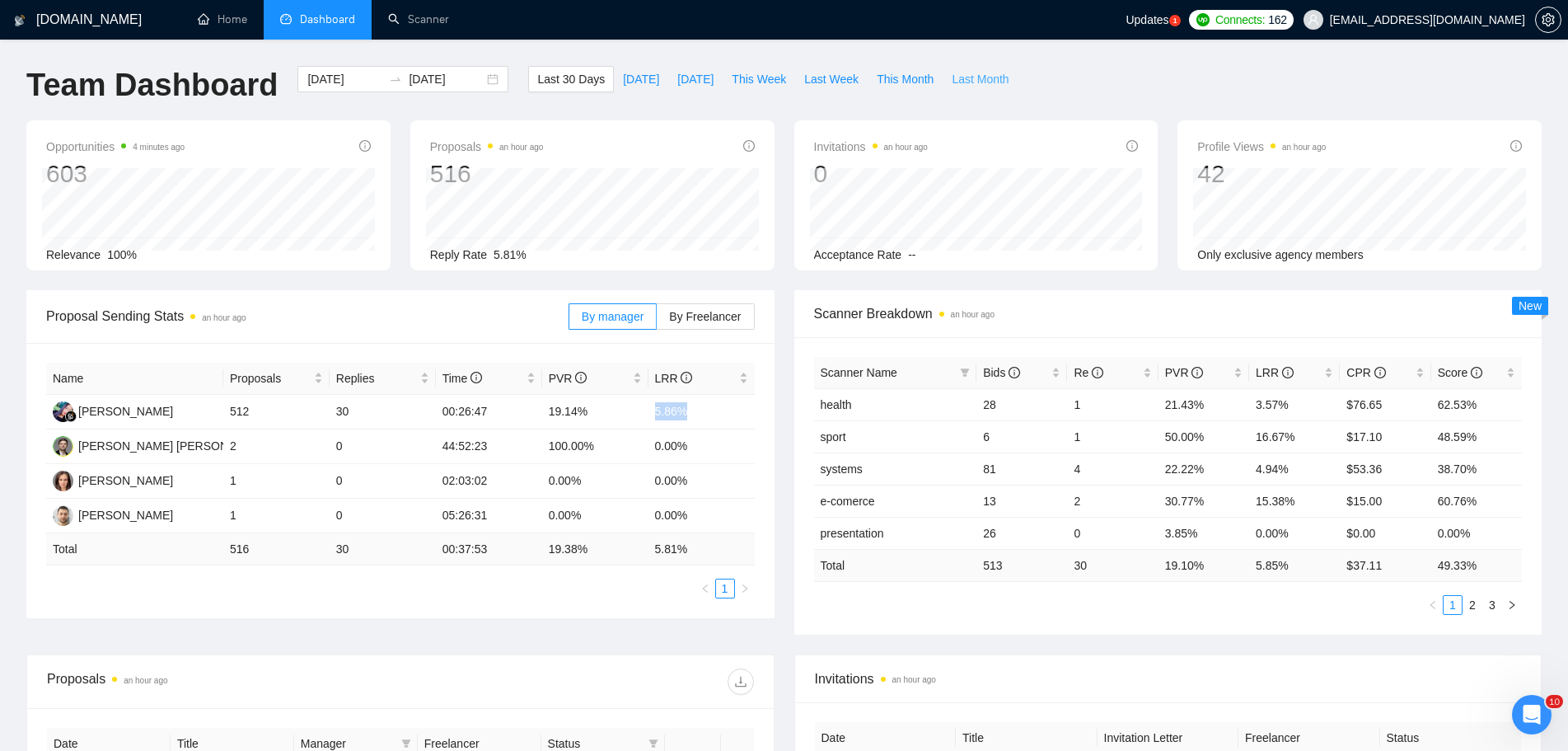 click on "Last Month" at bounding box center [980, 79] 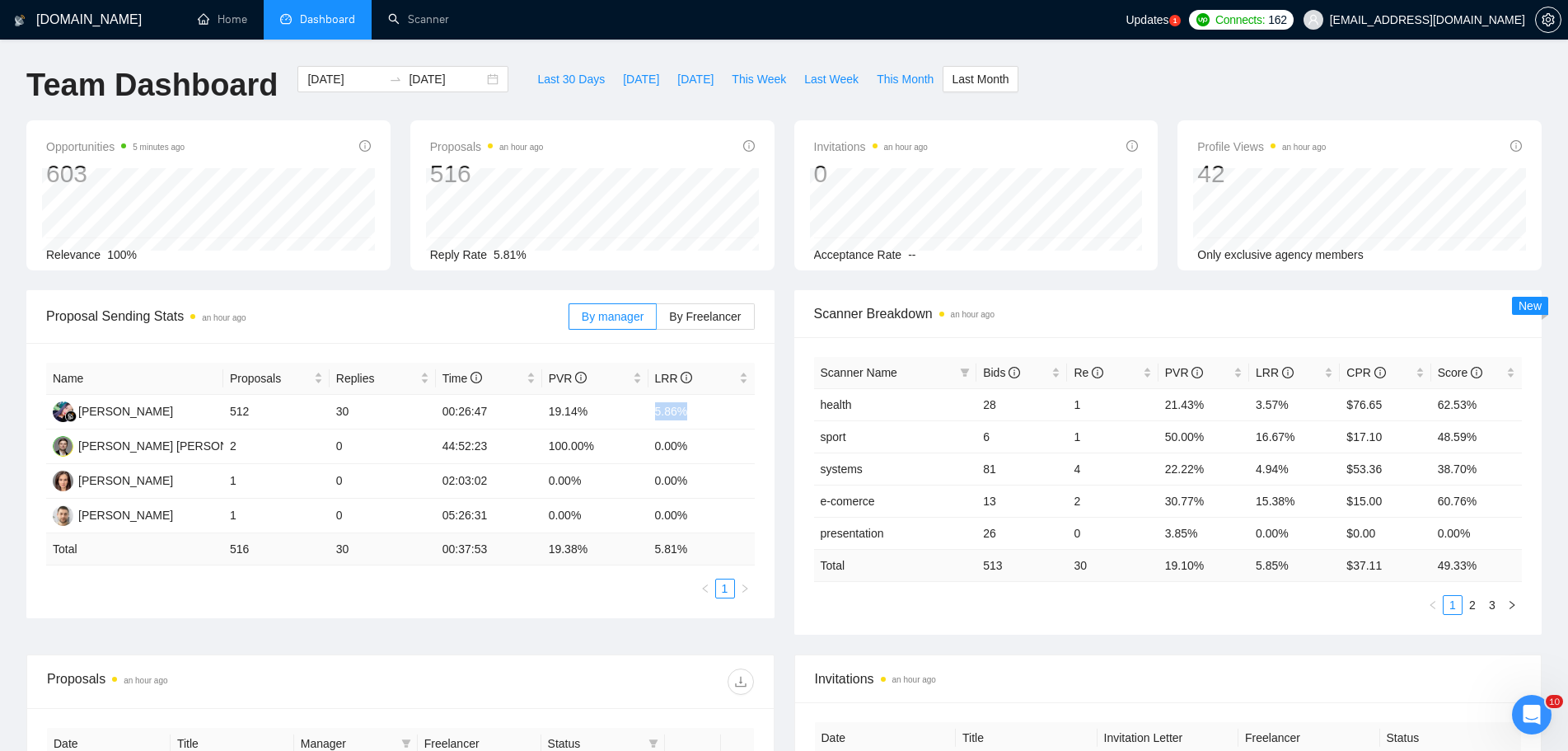 type on "[DATE]" 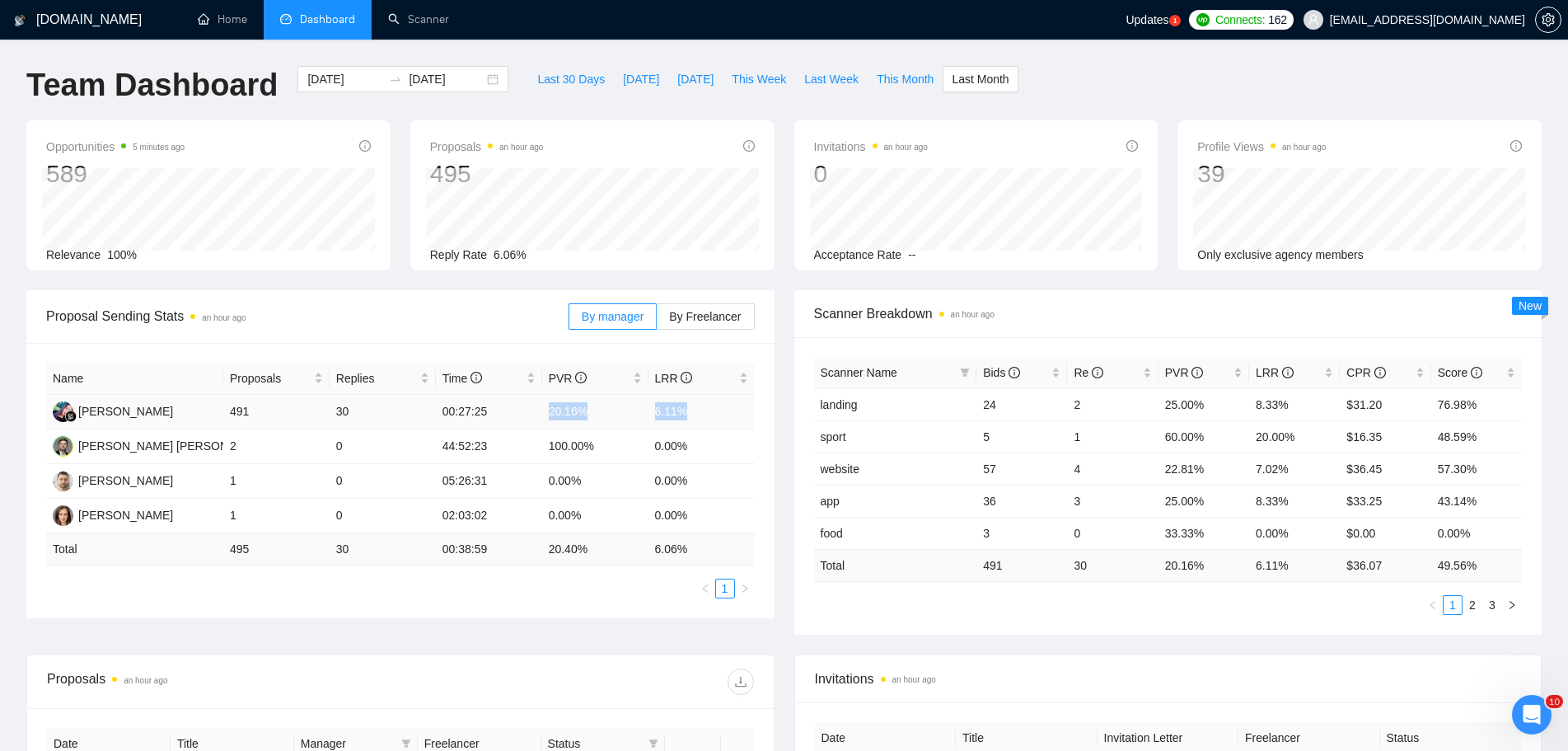 drag, startPoint x: 663, startPoint y: 412, endPoint x: 526, endPoint y: 415, distance: 137.03284 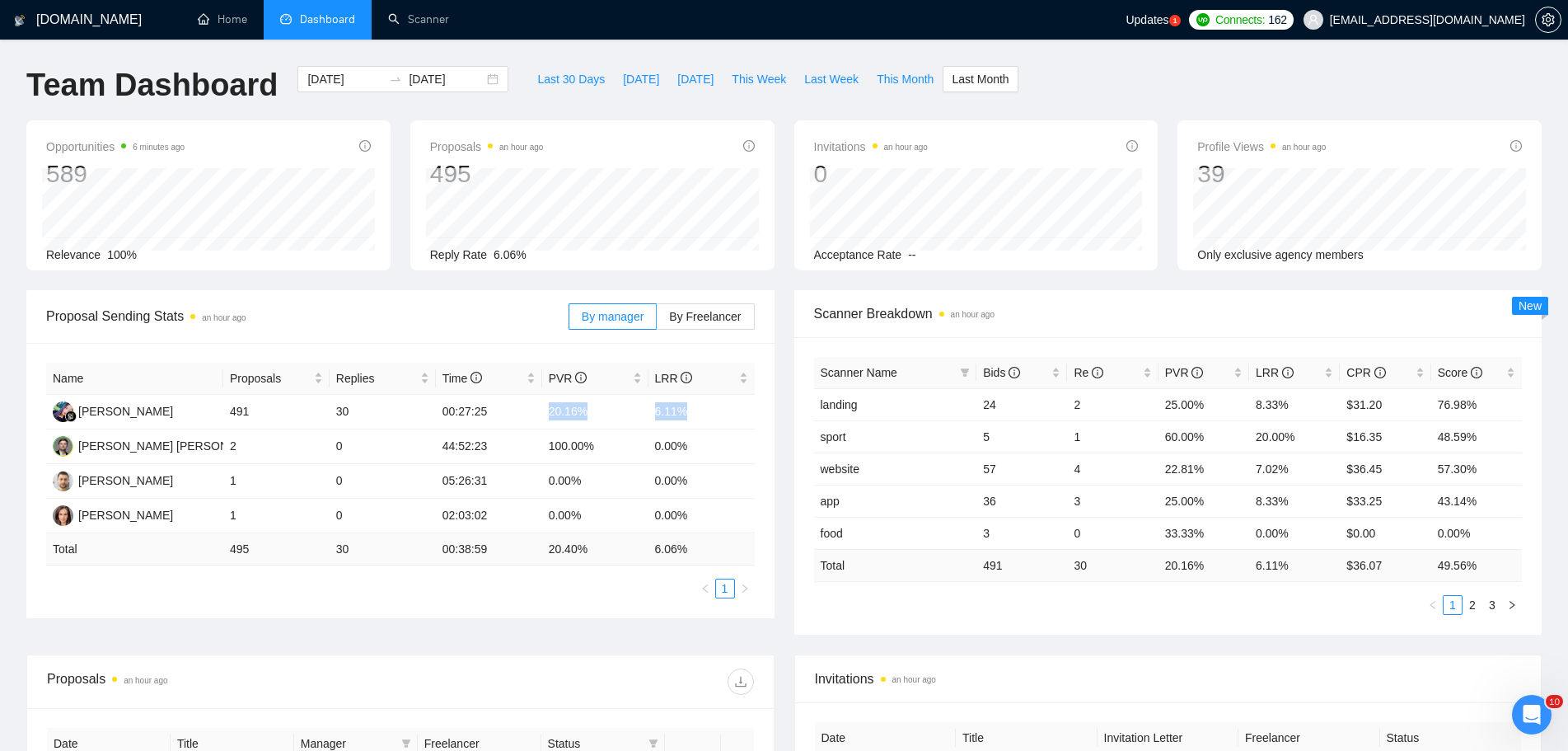 click on "Scanner Breakdown an hour ago Scanner Name Bids   Re   PVR   LRR   CPR   Score   landing 24 2 25.00% 8.33% $31.20 76.98% sport 5 1 60.00% 20.00% $16.35 48.59% website 57 4 22.81% 7.02% $36.45 57.30% app 36 3 25.00% 8.33% $33.25 43.14% food 3 0 33.33% 0.00% $0.00 0.00% Total 491 30 20.16 % 6.11 % $ 36.07 49.56 % 1 2 3 New" at bounding box center [1168, 462] 